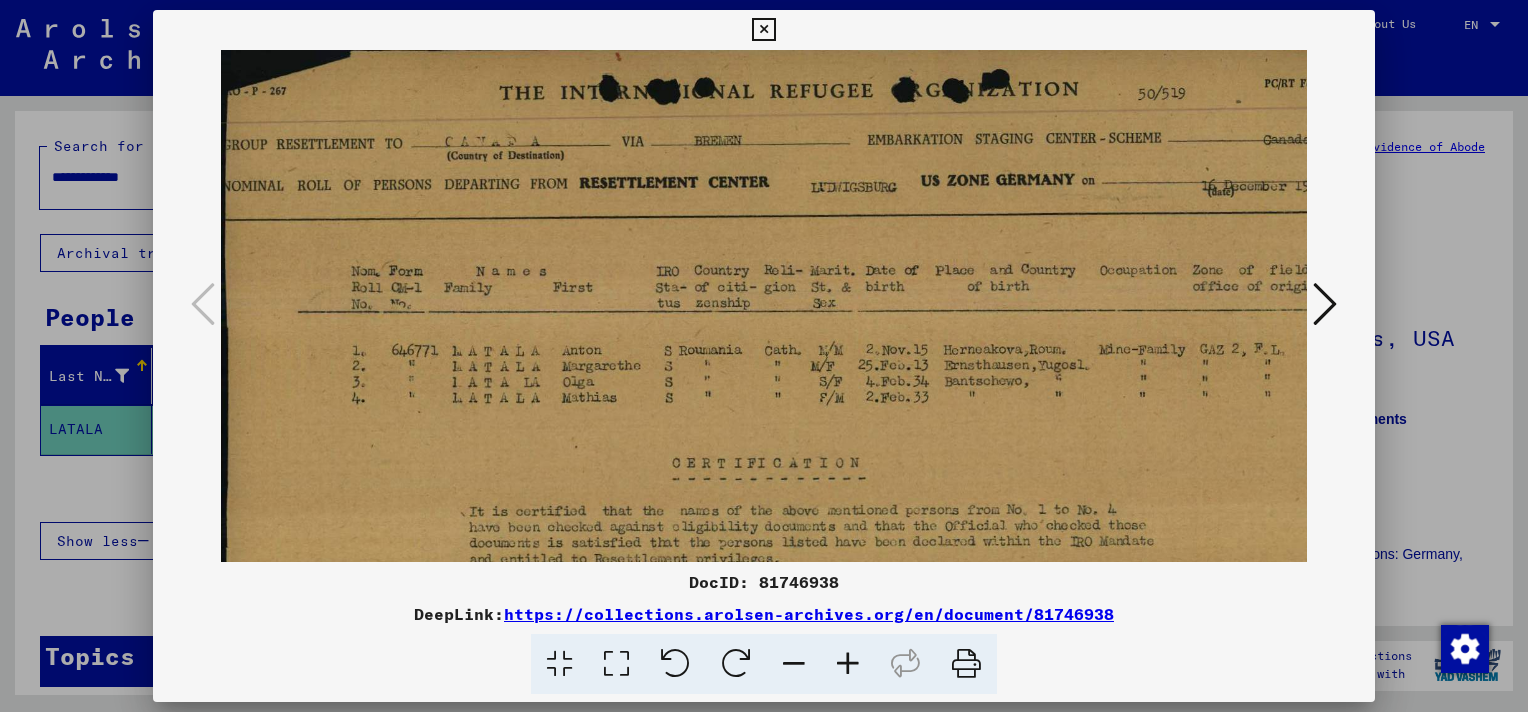 scroll, scrollTop: 0, scrollLeft: 0, axis: both 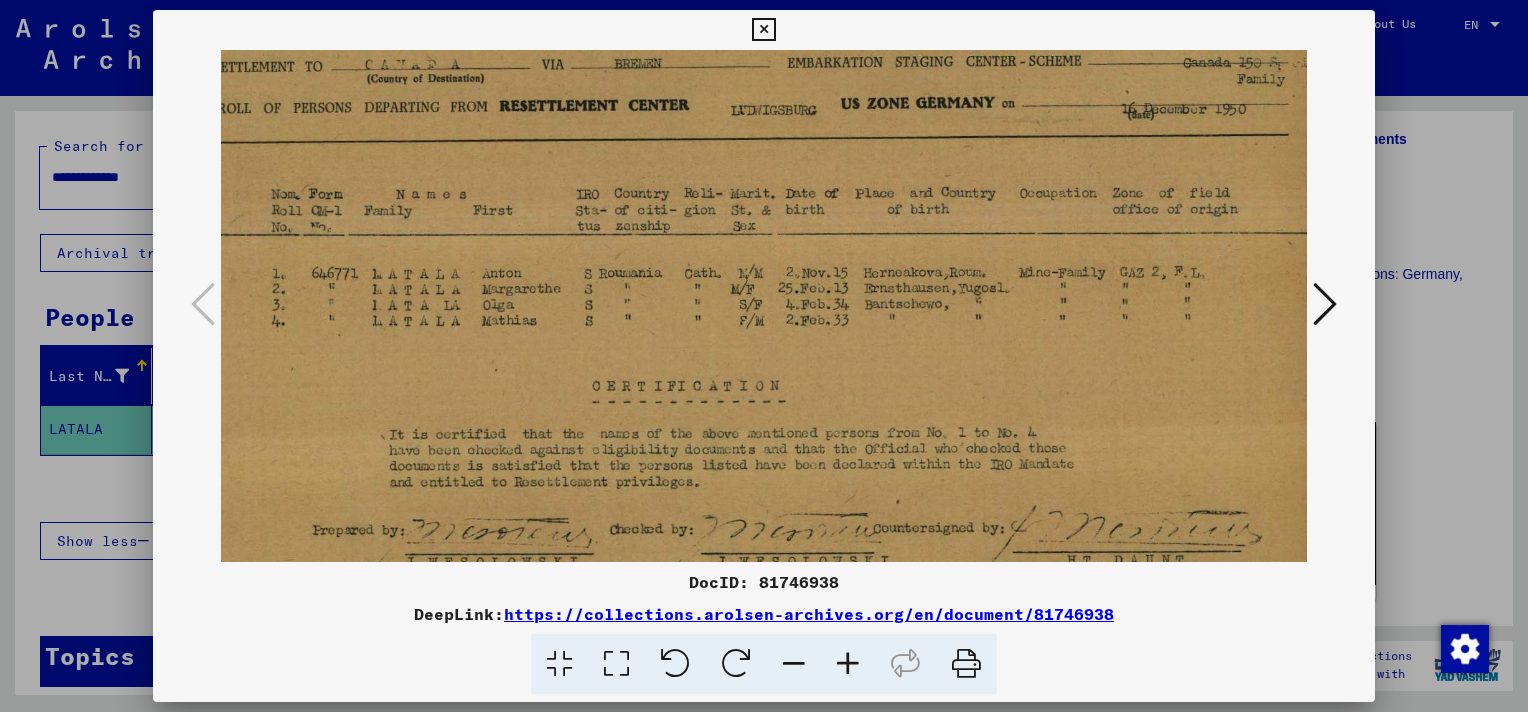 click at bounding box center (764, 664) 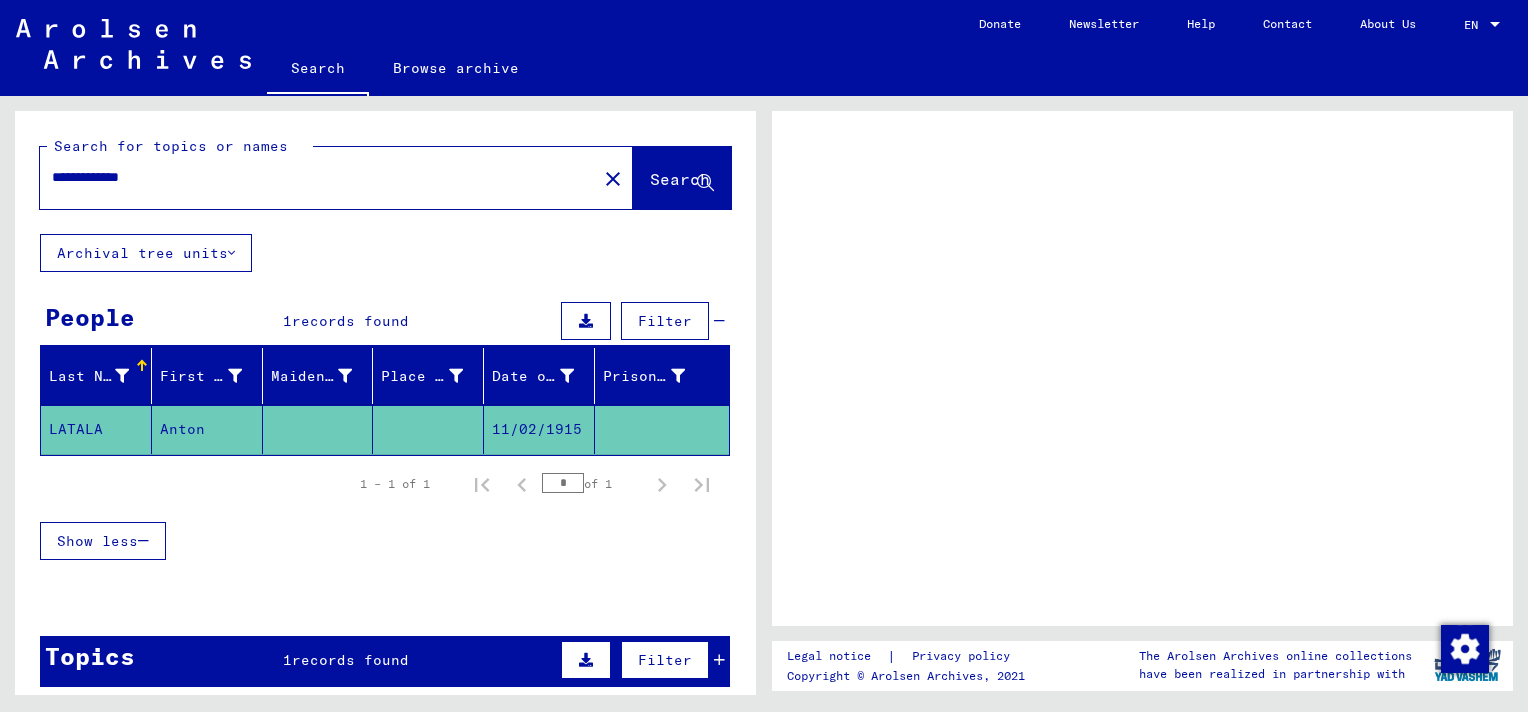 scroll, scrollTop: 0, scrollLeft: 0, axis: both 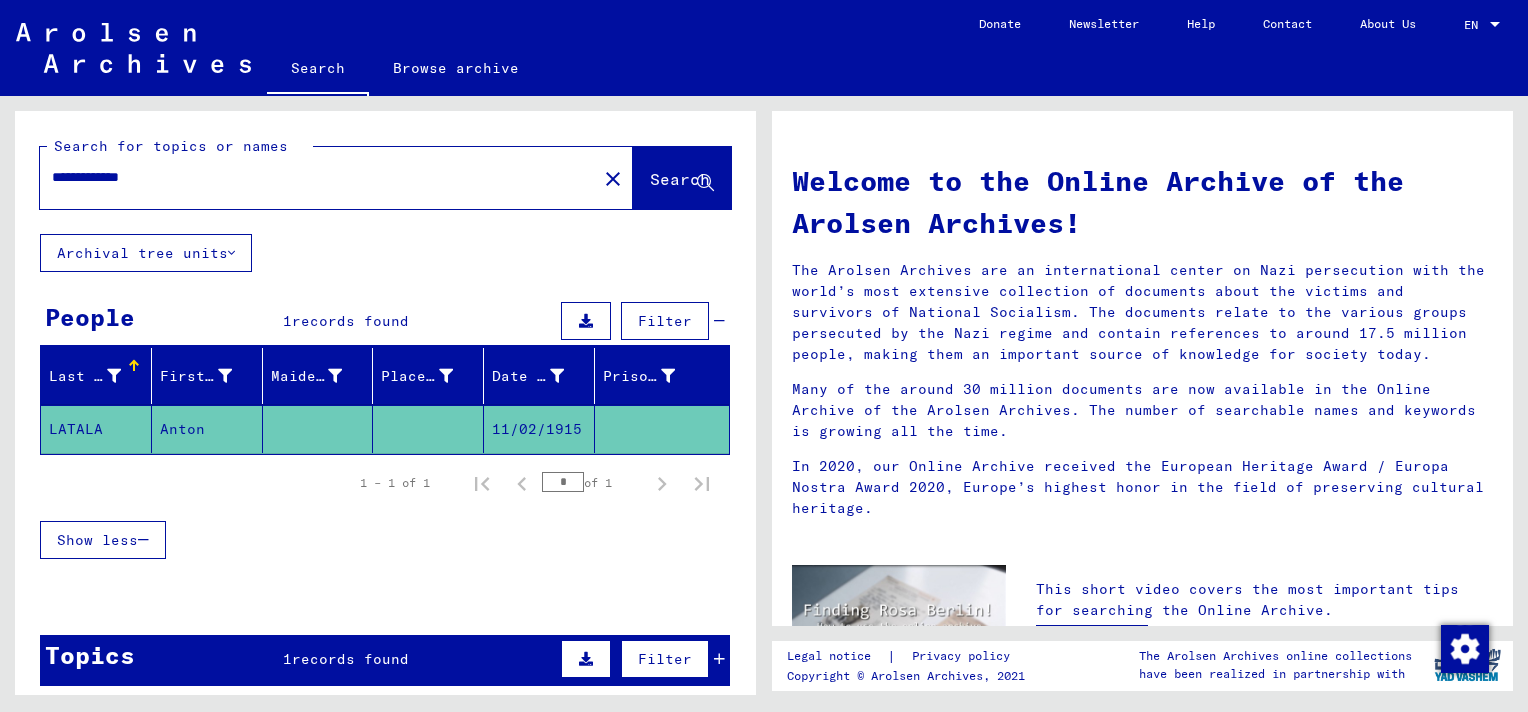 click on "**********" at bounding box center (312, 177) 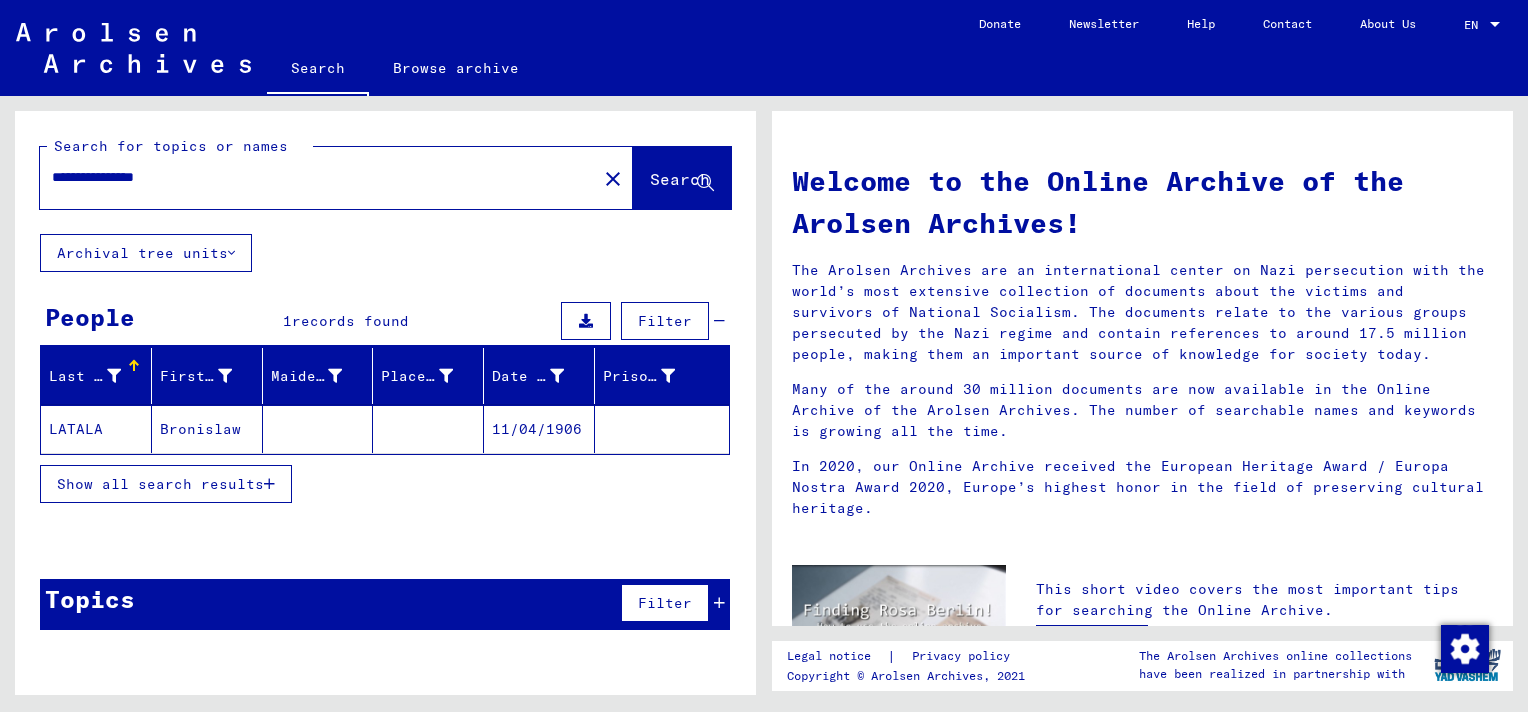 click 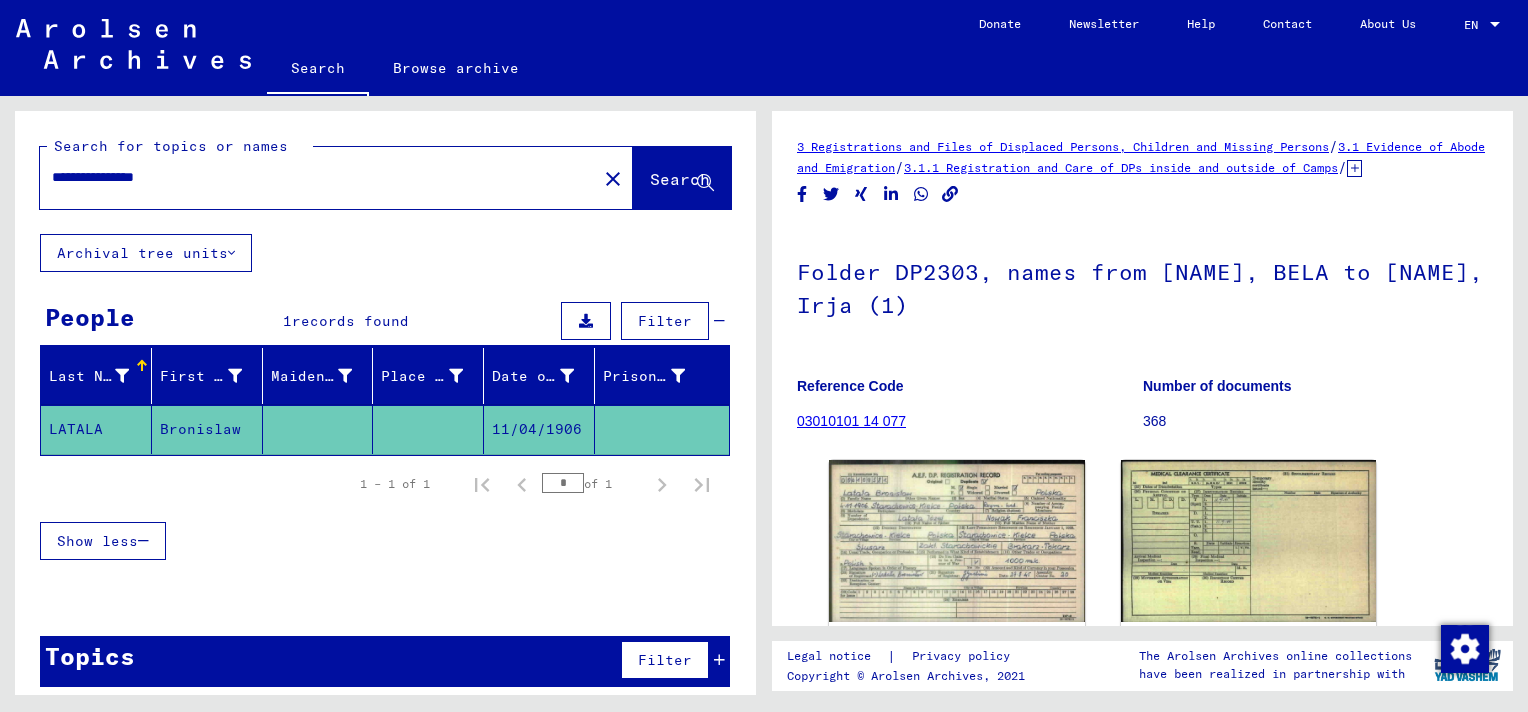 scroll, scrollTop: 0, scrollLeft: 0, axis: both 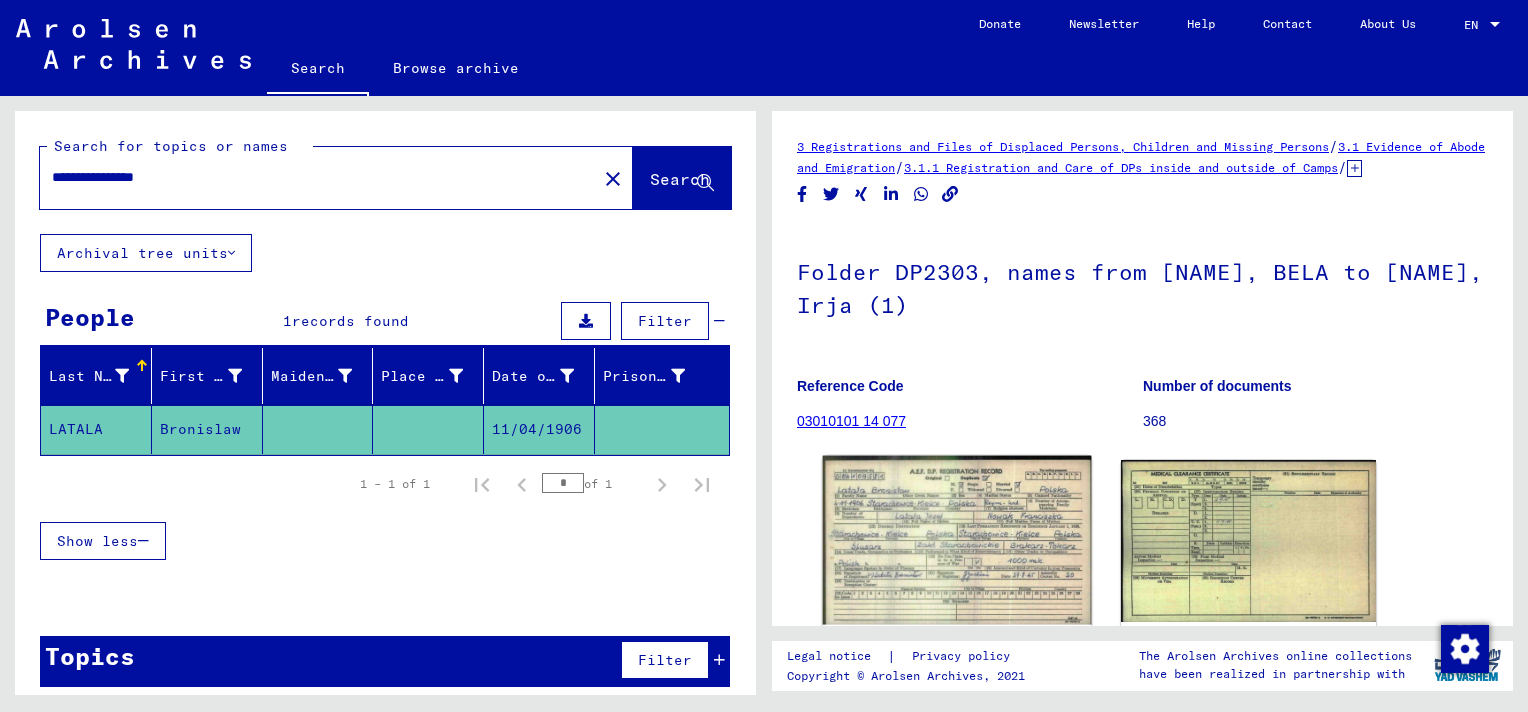 click 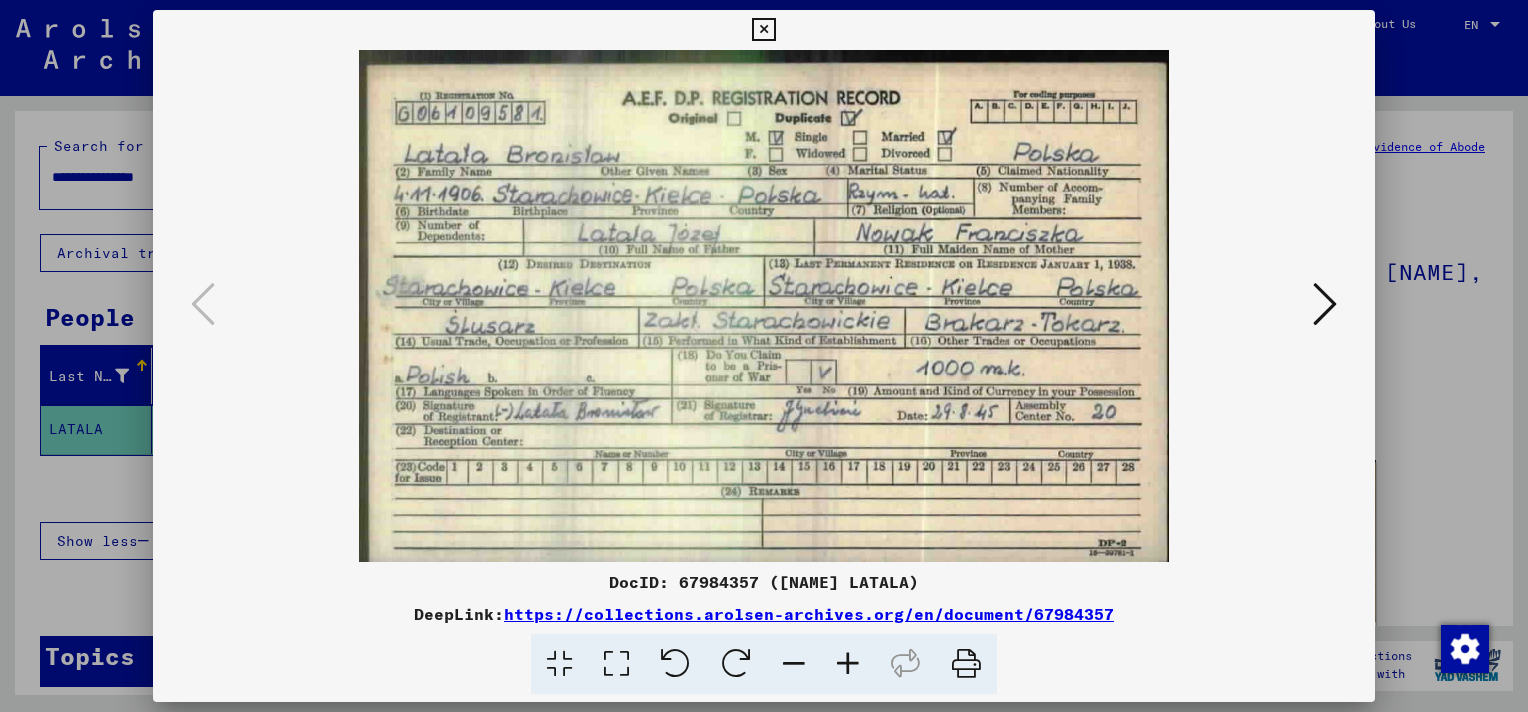 click at bounding box center [1325, 304] 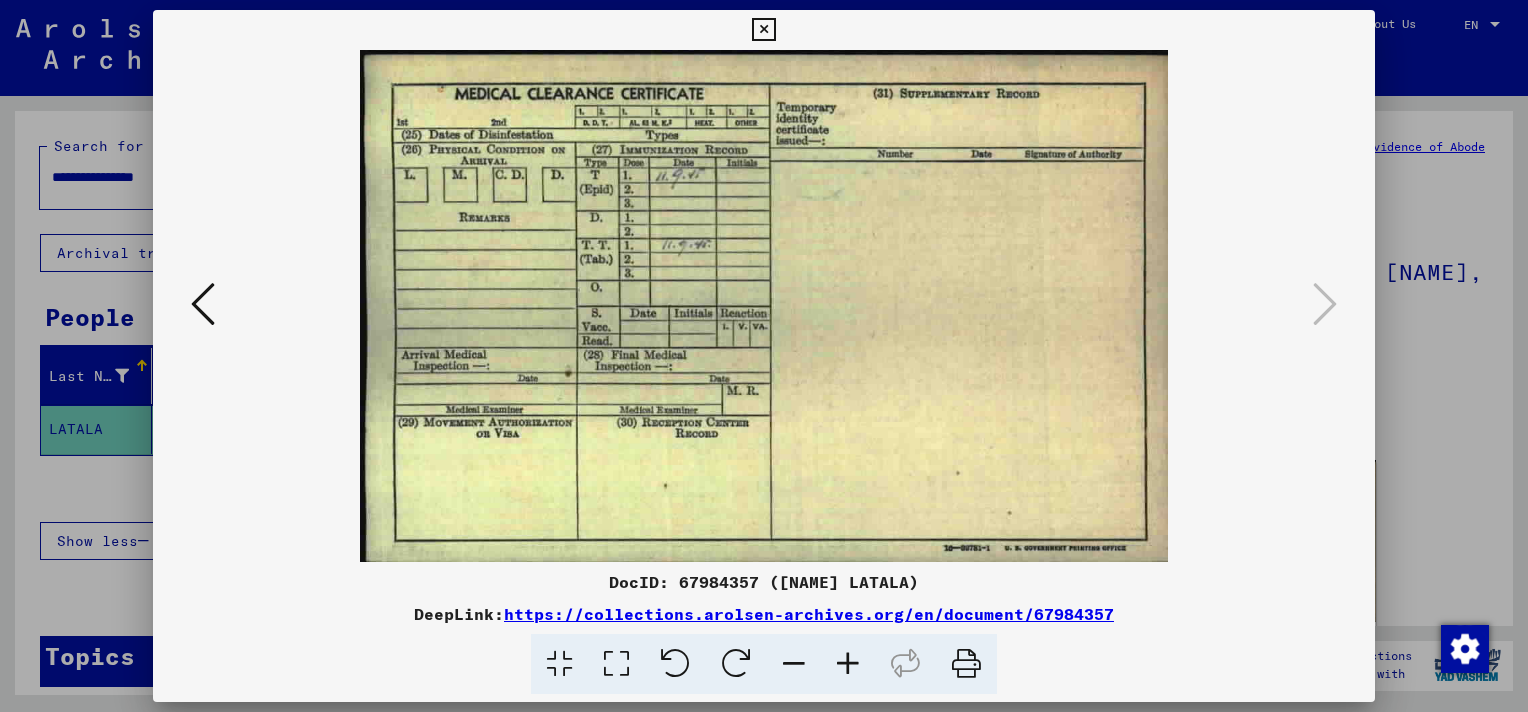 click at bounding box center [203, 304] 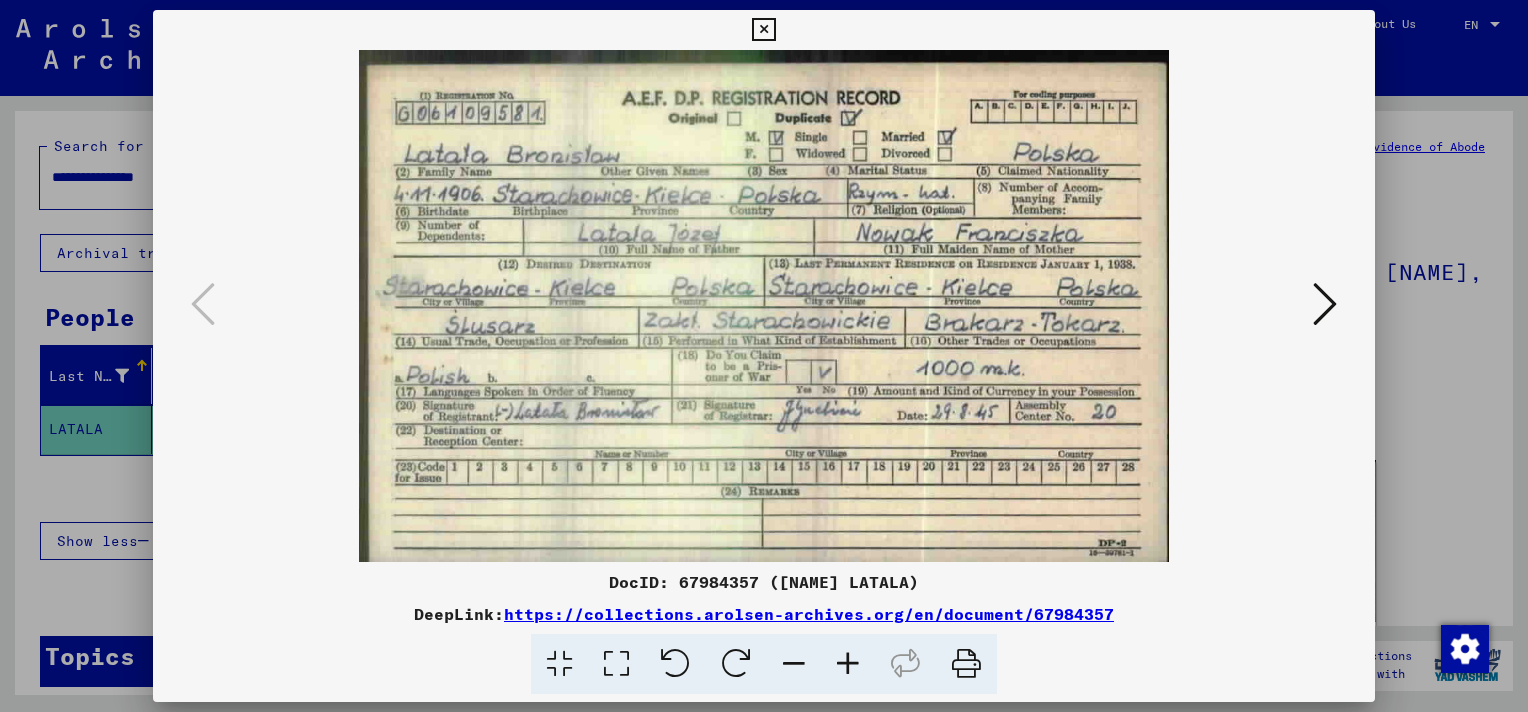 click at bounding box center [763, 30] 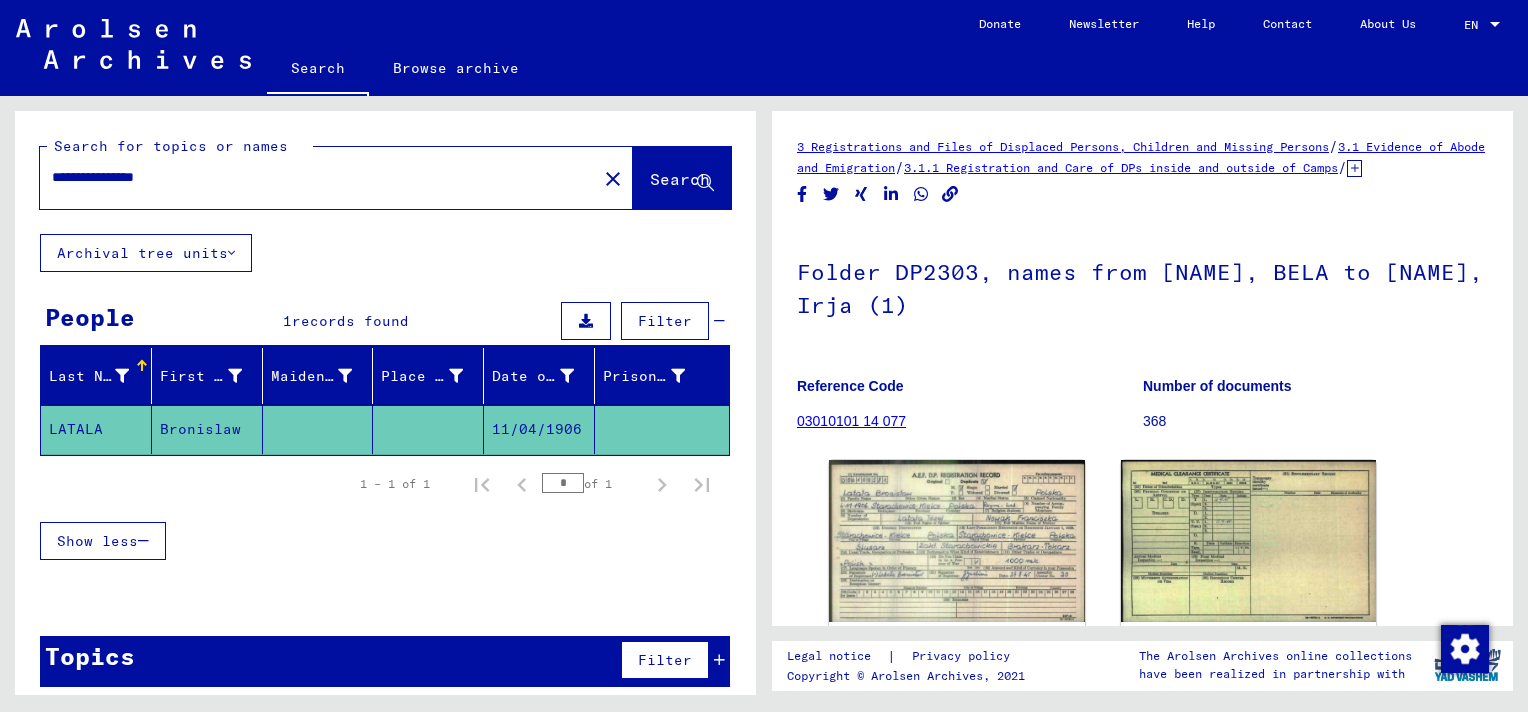 click on "**********" at bounding box center [318, 177] 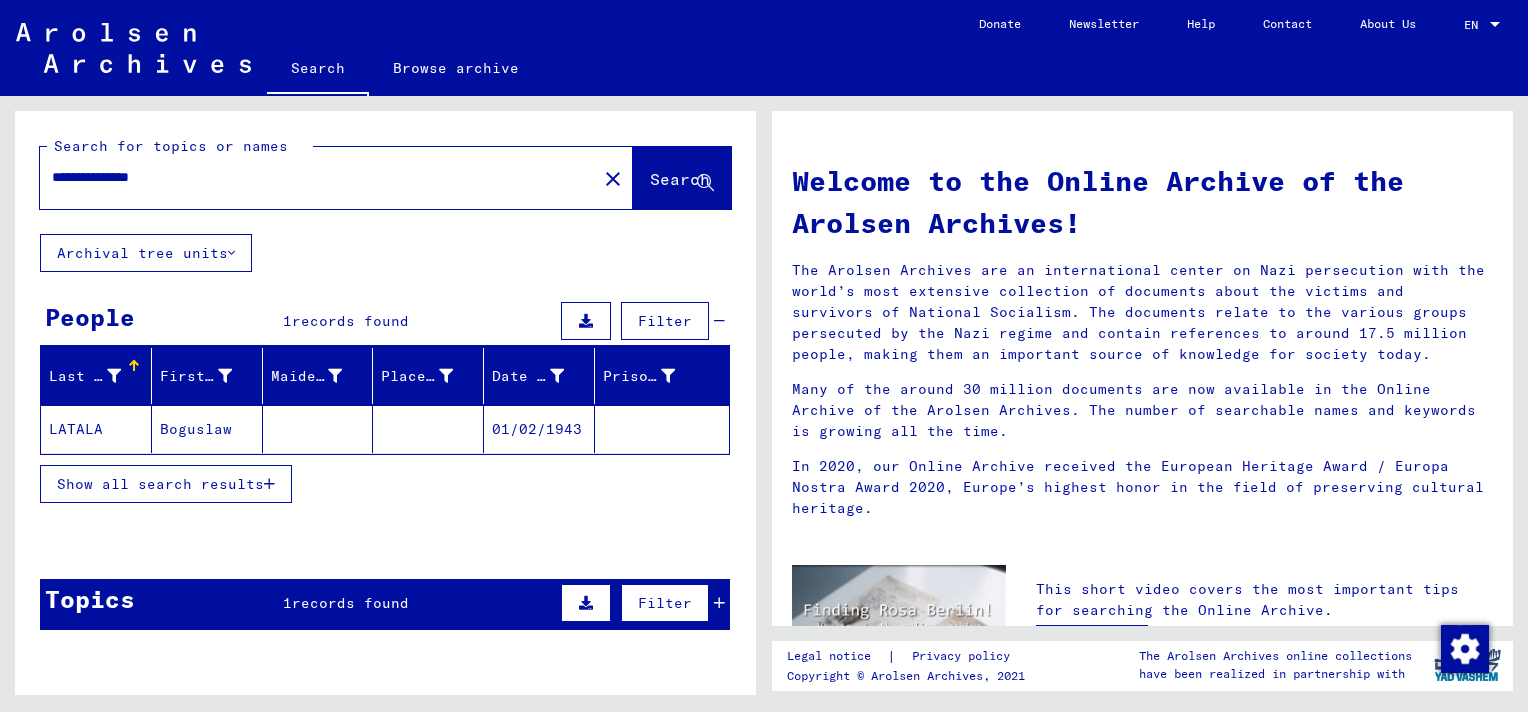 click 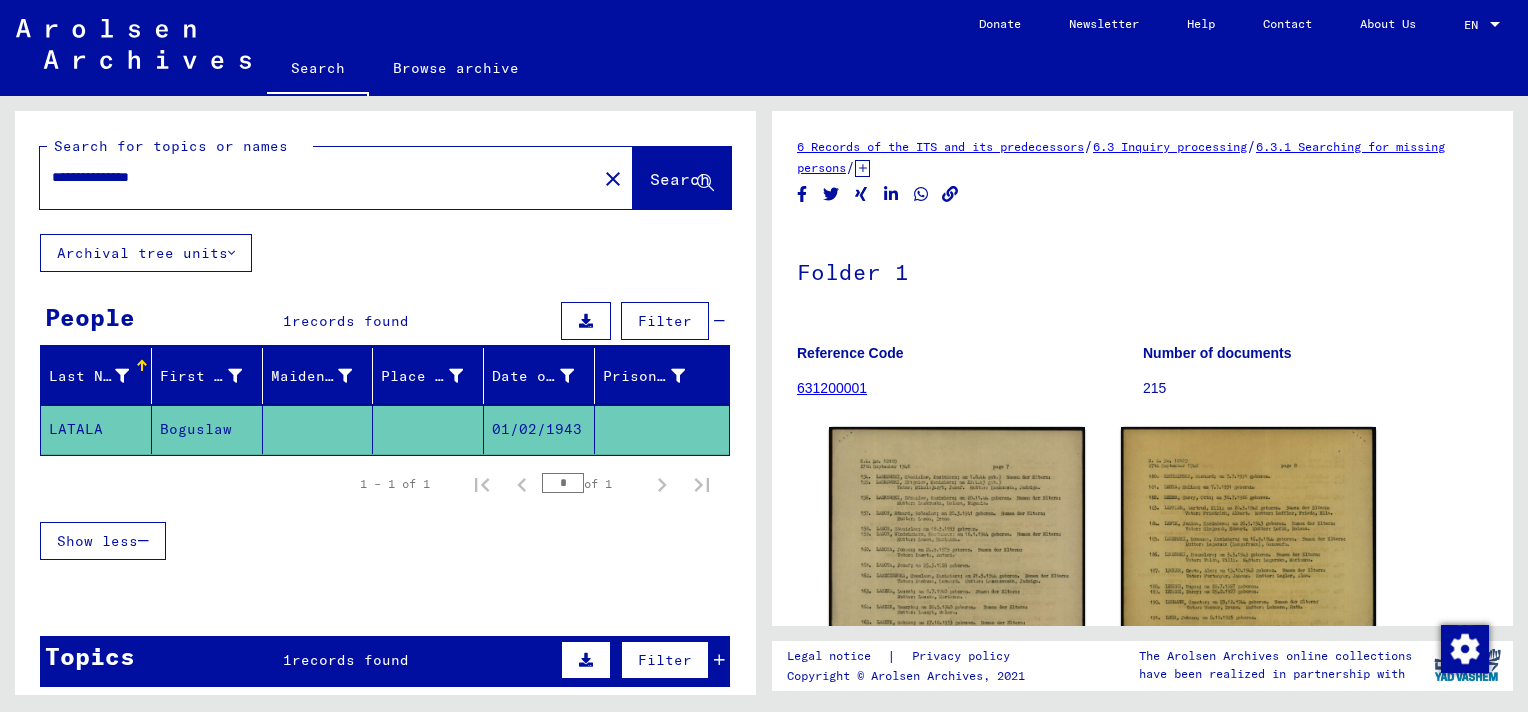 scroll, scrollTop: 0, scrollLeft: 0, axis: both 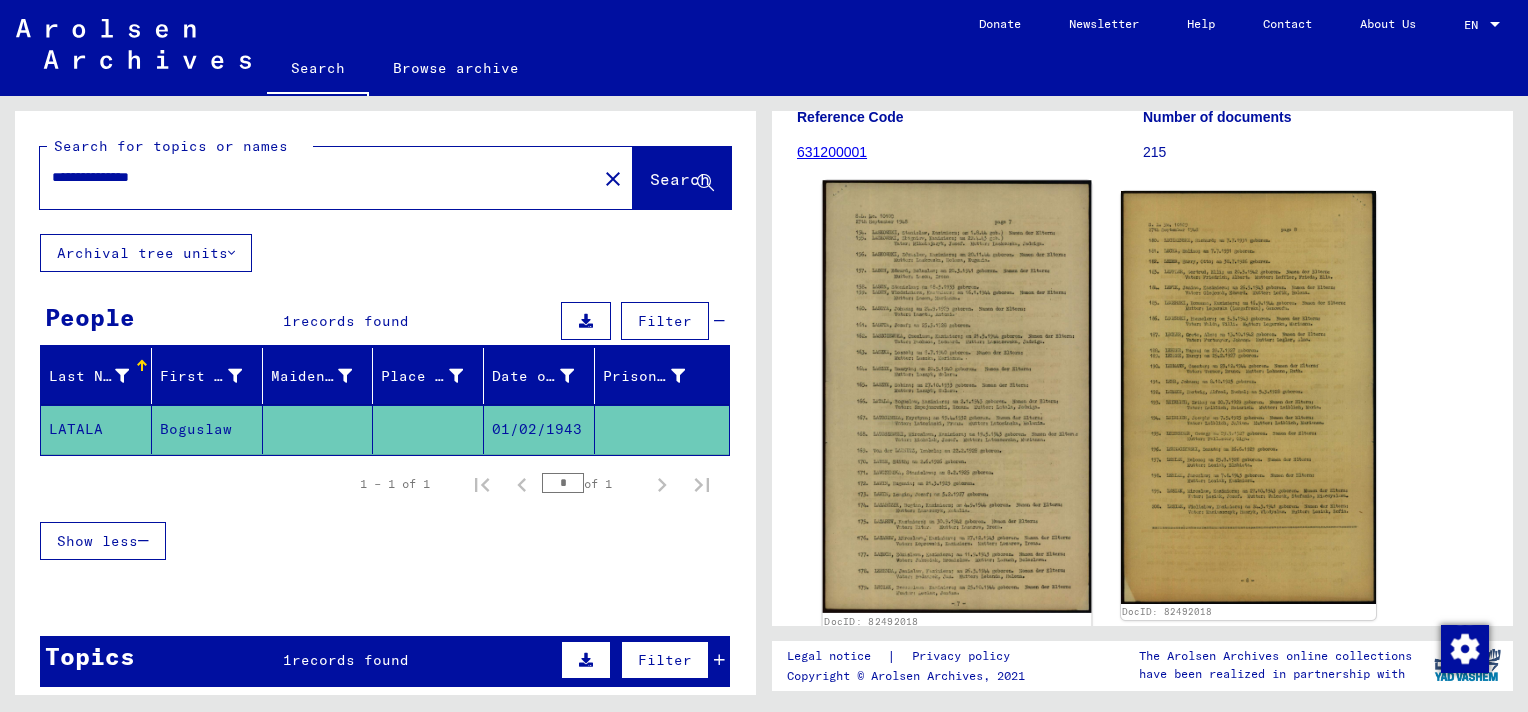 click 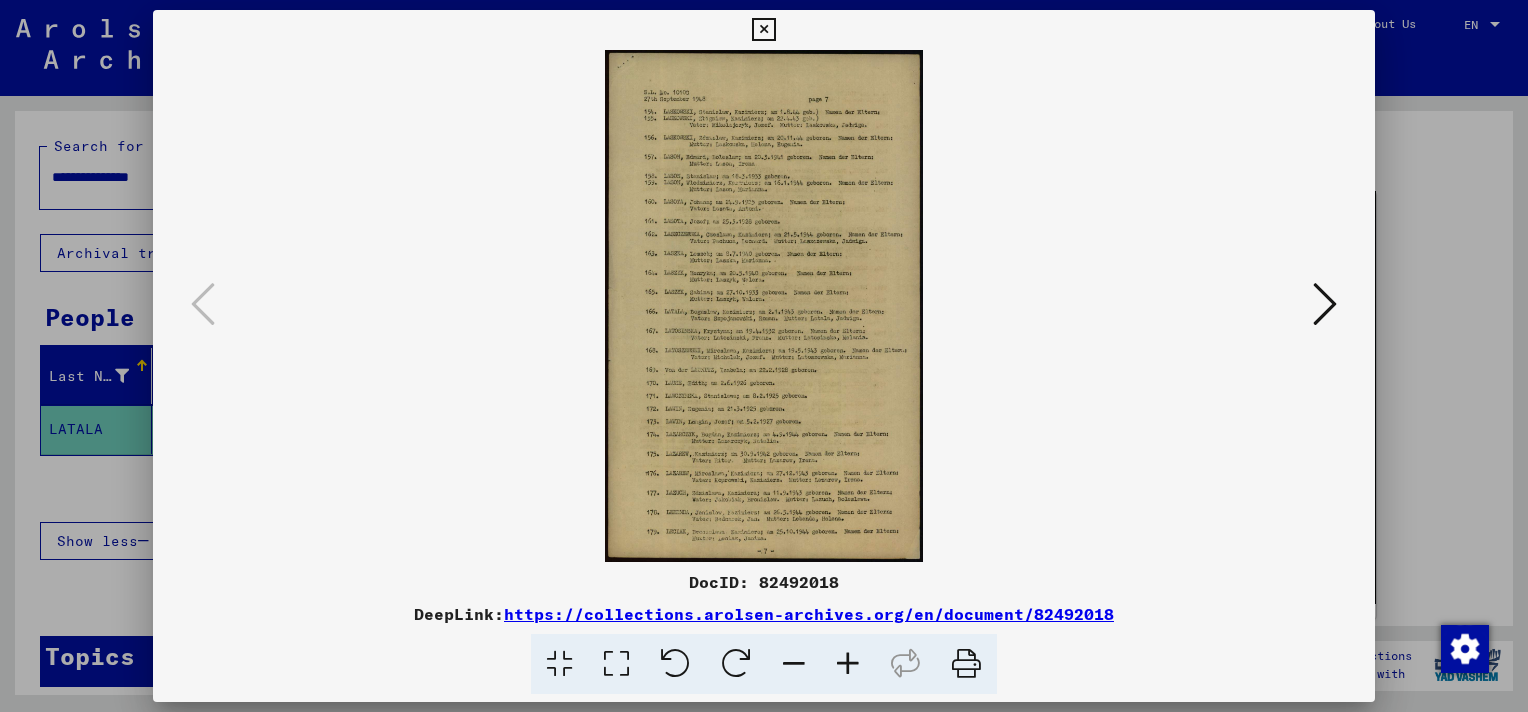 click at bounding box center [848, 664] 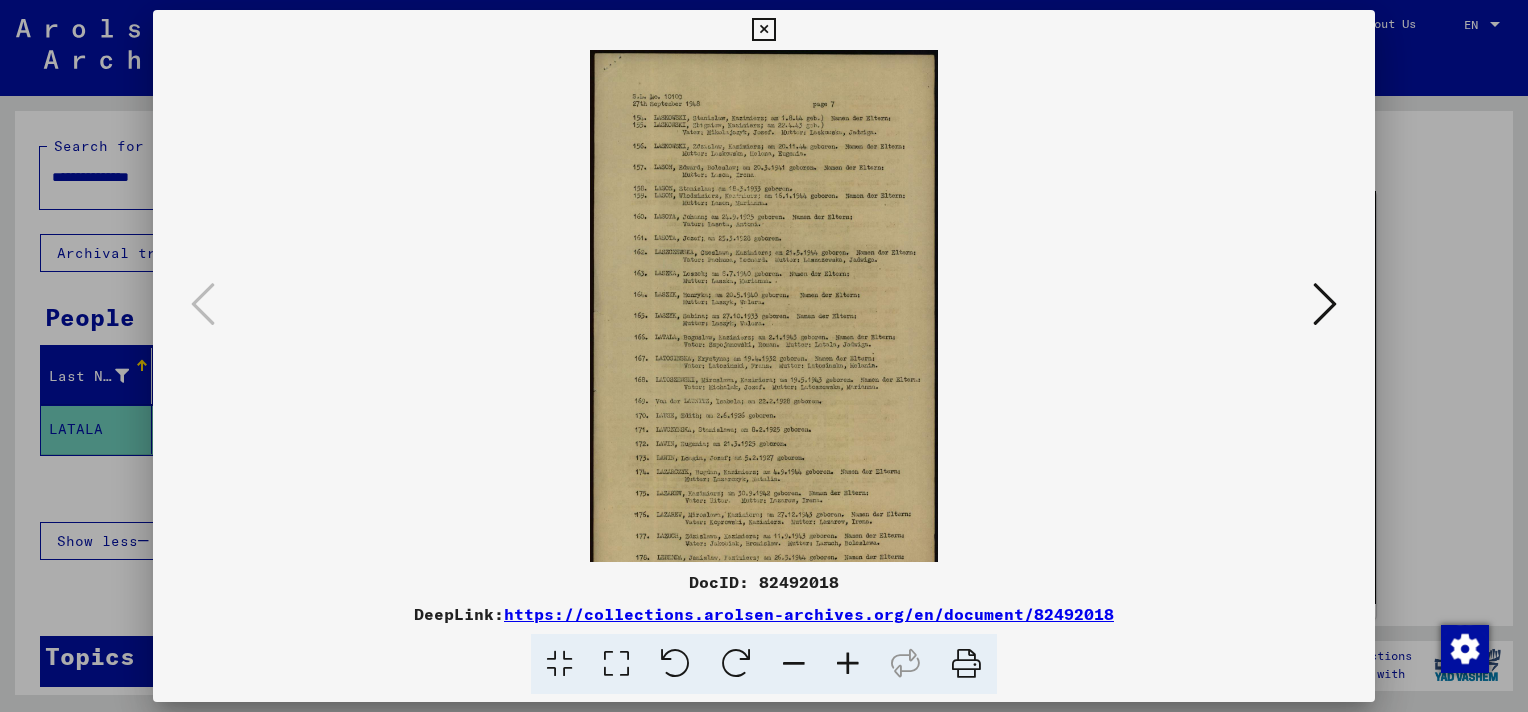 click at bounding box center [848, 664] 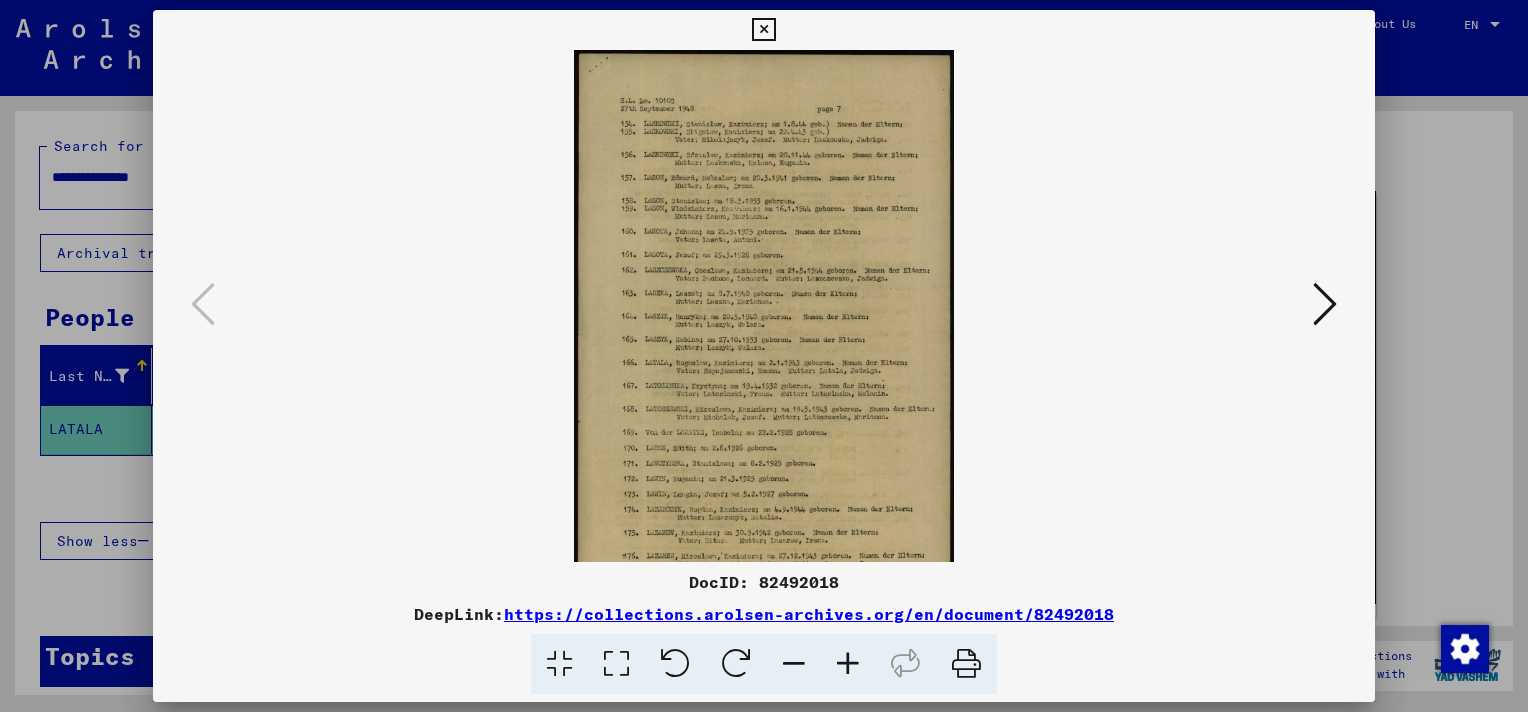 click at bounding box center (848, 664) 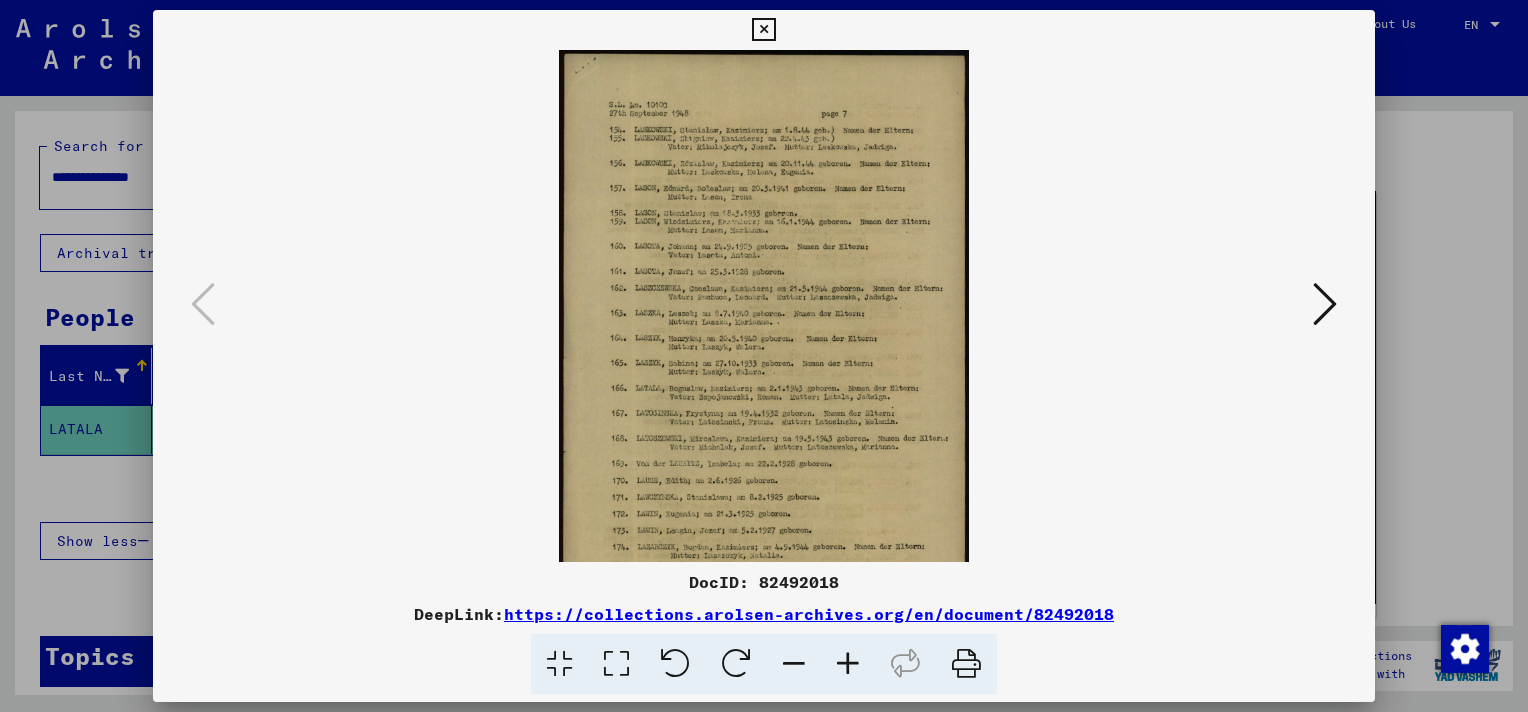click at bounding box center [848, 664] 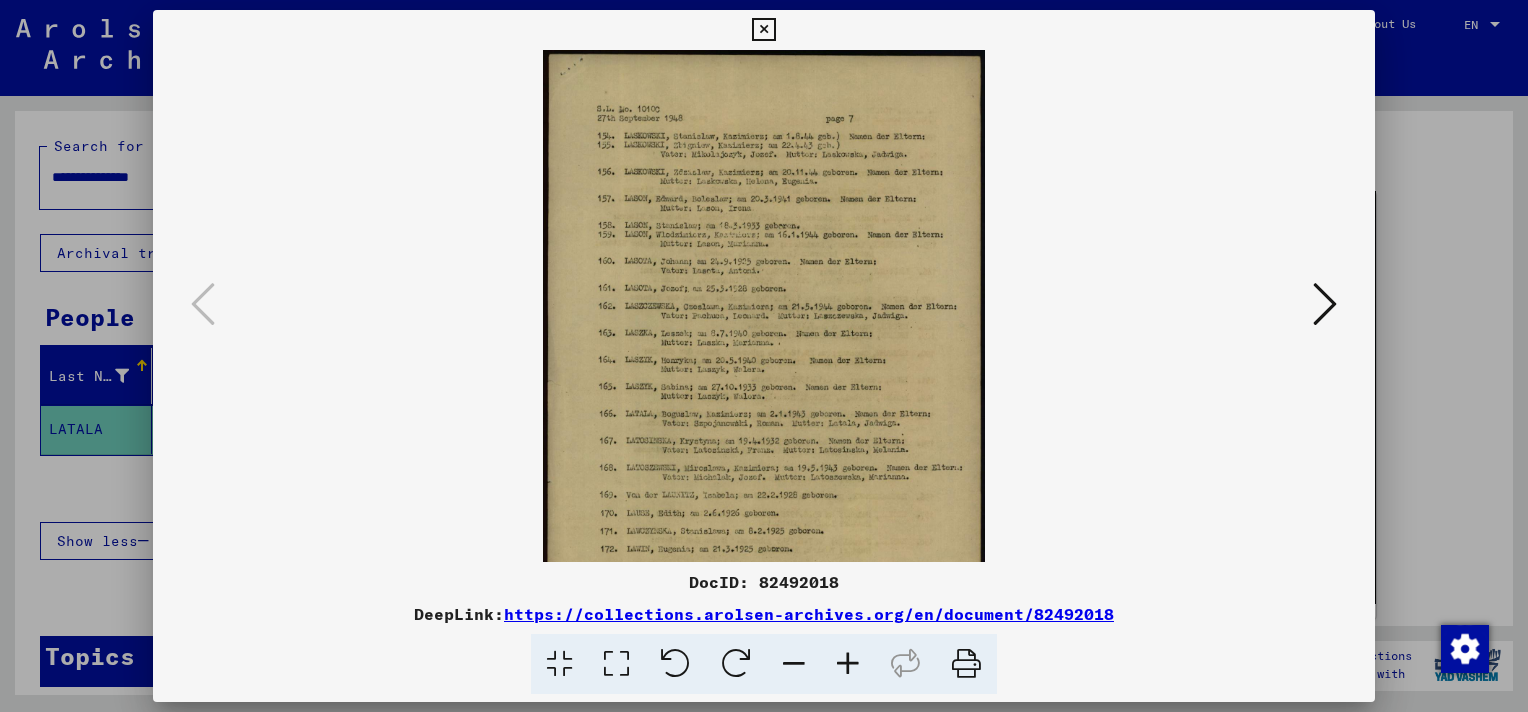 click at bounding box center (848, 664) 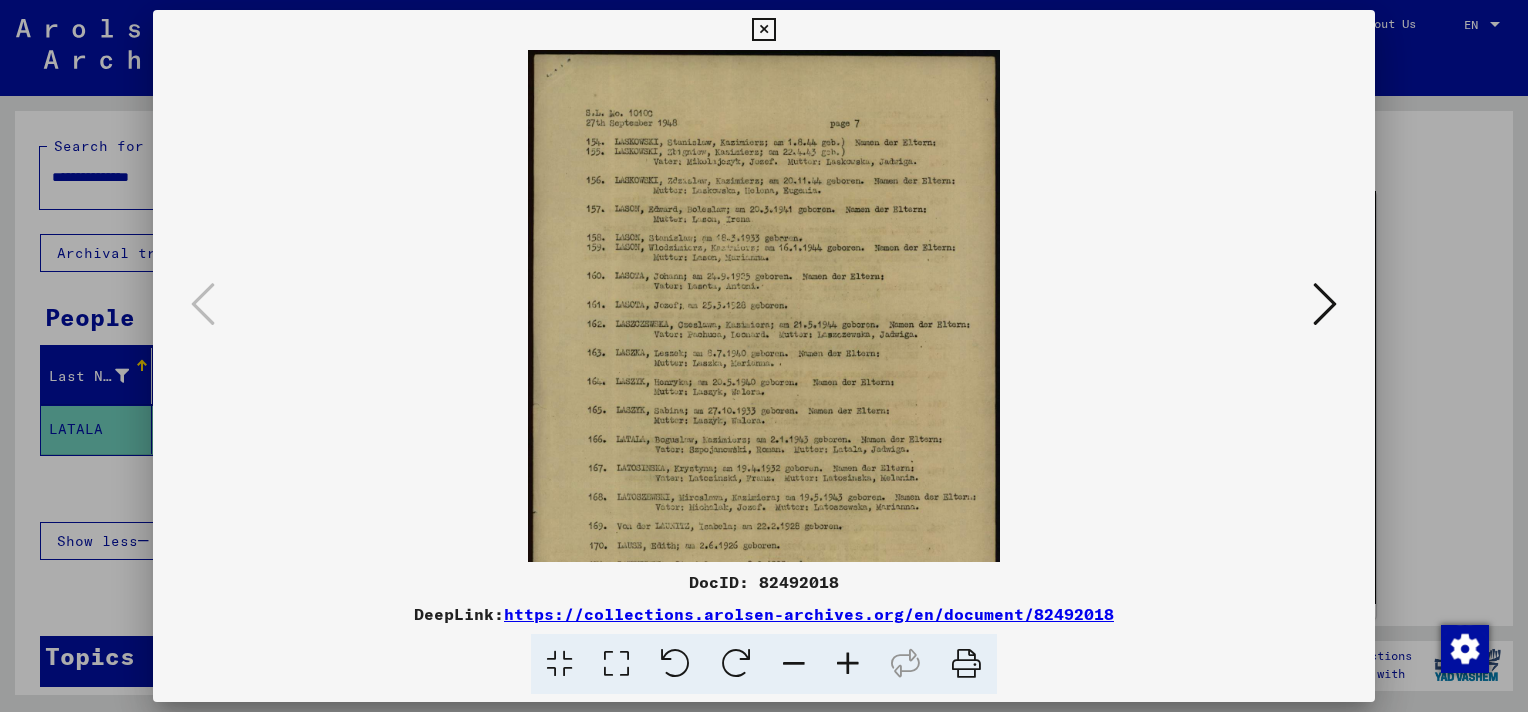 click at bounding box center [848, 664] 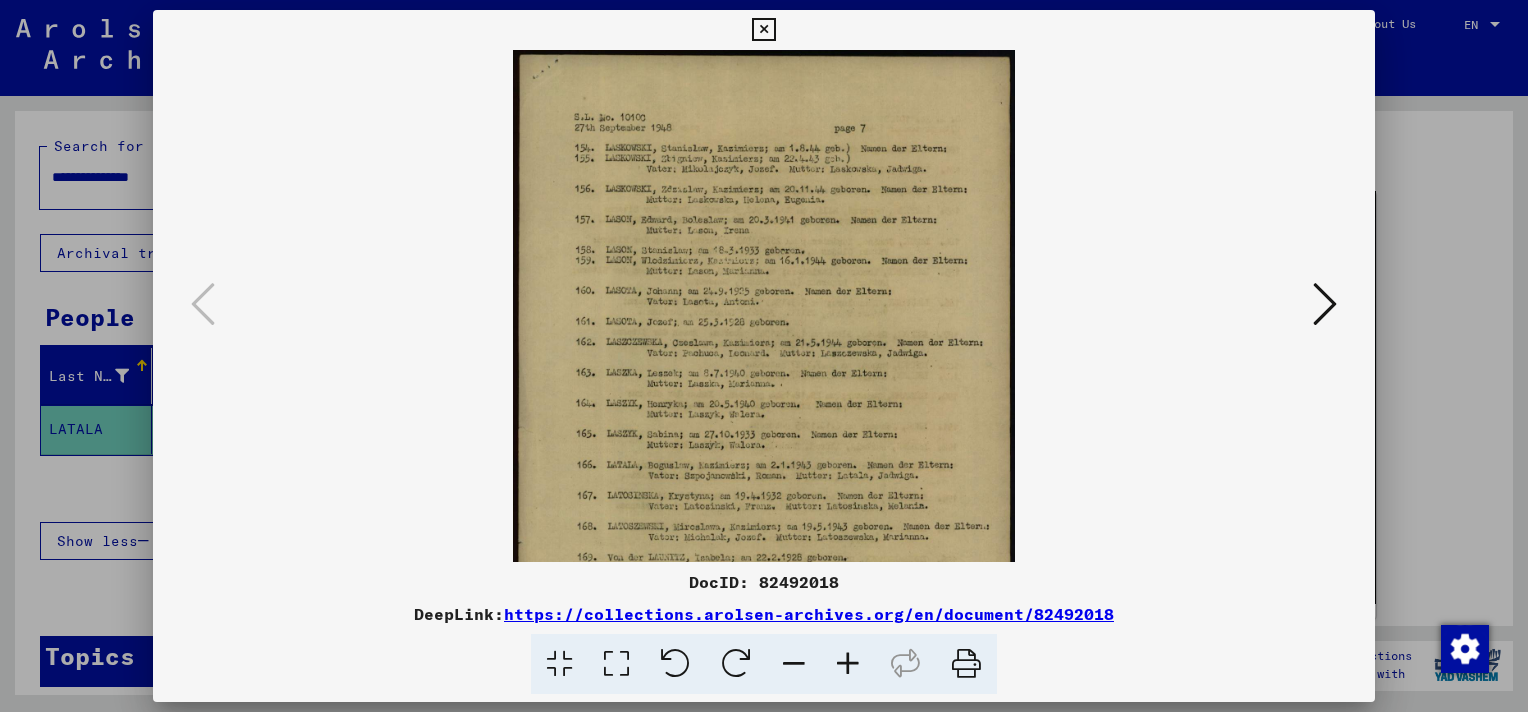 click at bounding box center [848, 664] 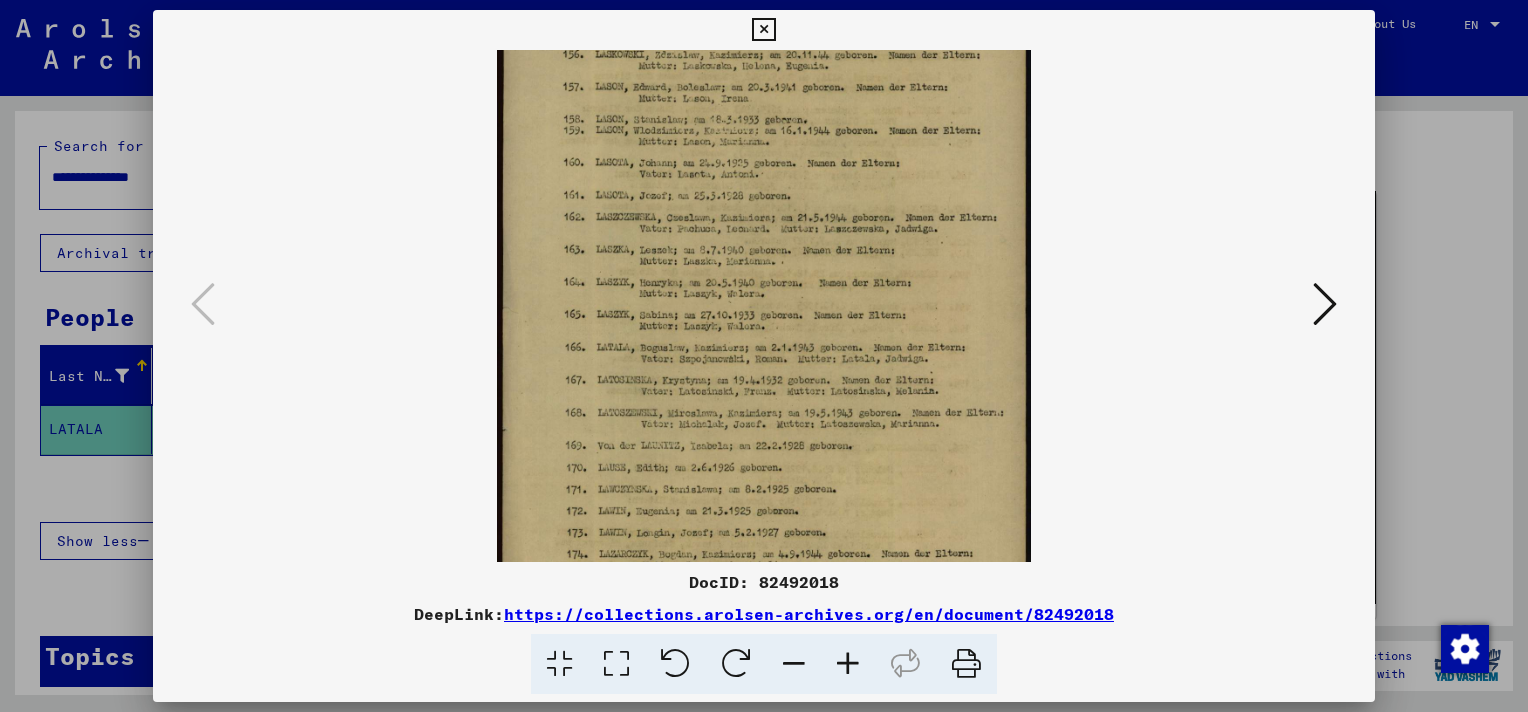 scroll, scrollTop: 155, scrollLeft: 0, axis: vertical 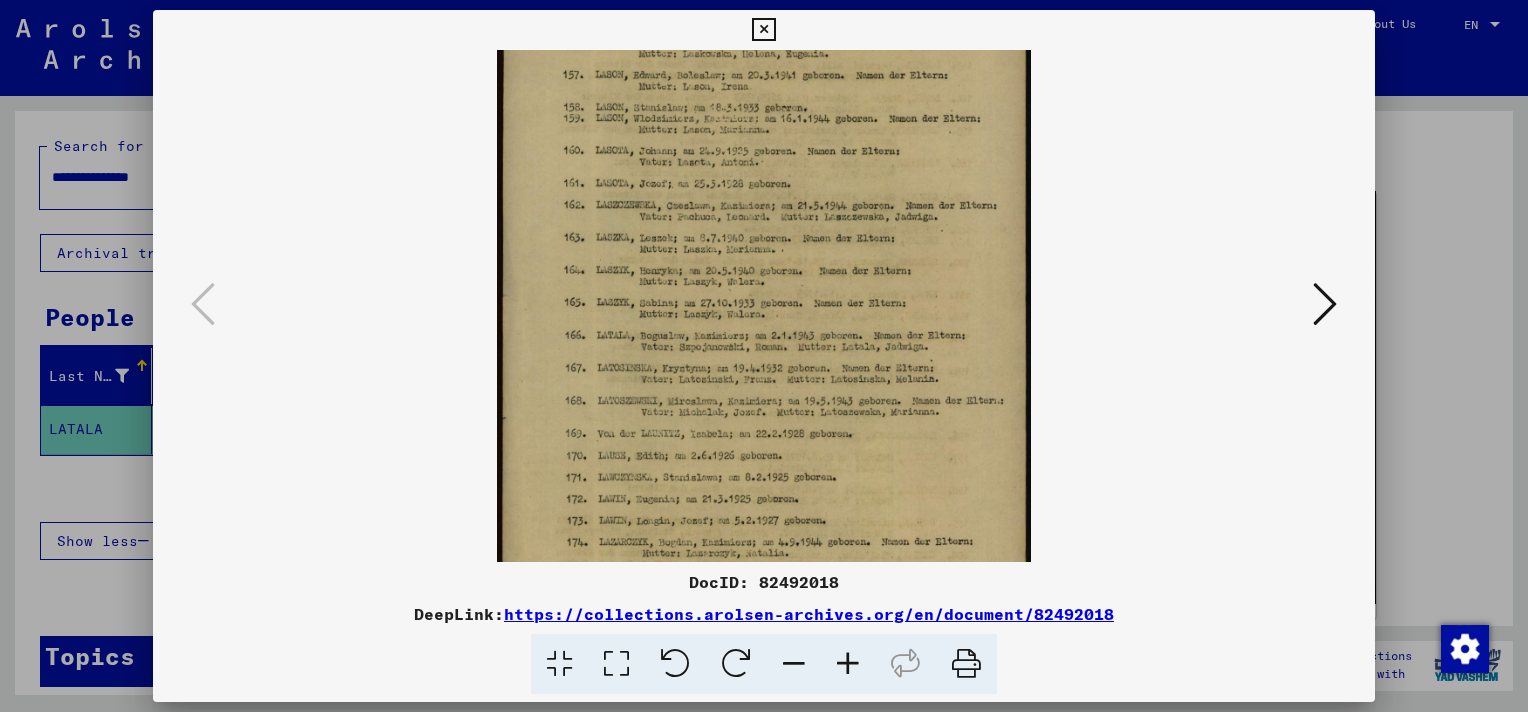 drag, startPoint x: 862, startPoint y: 532, endPoint x: 860, endPoint y: 381, distance: 151.01324 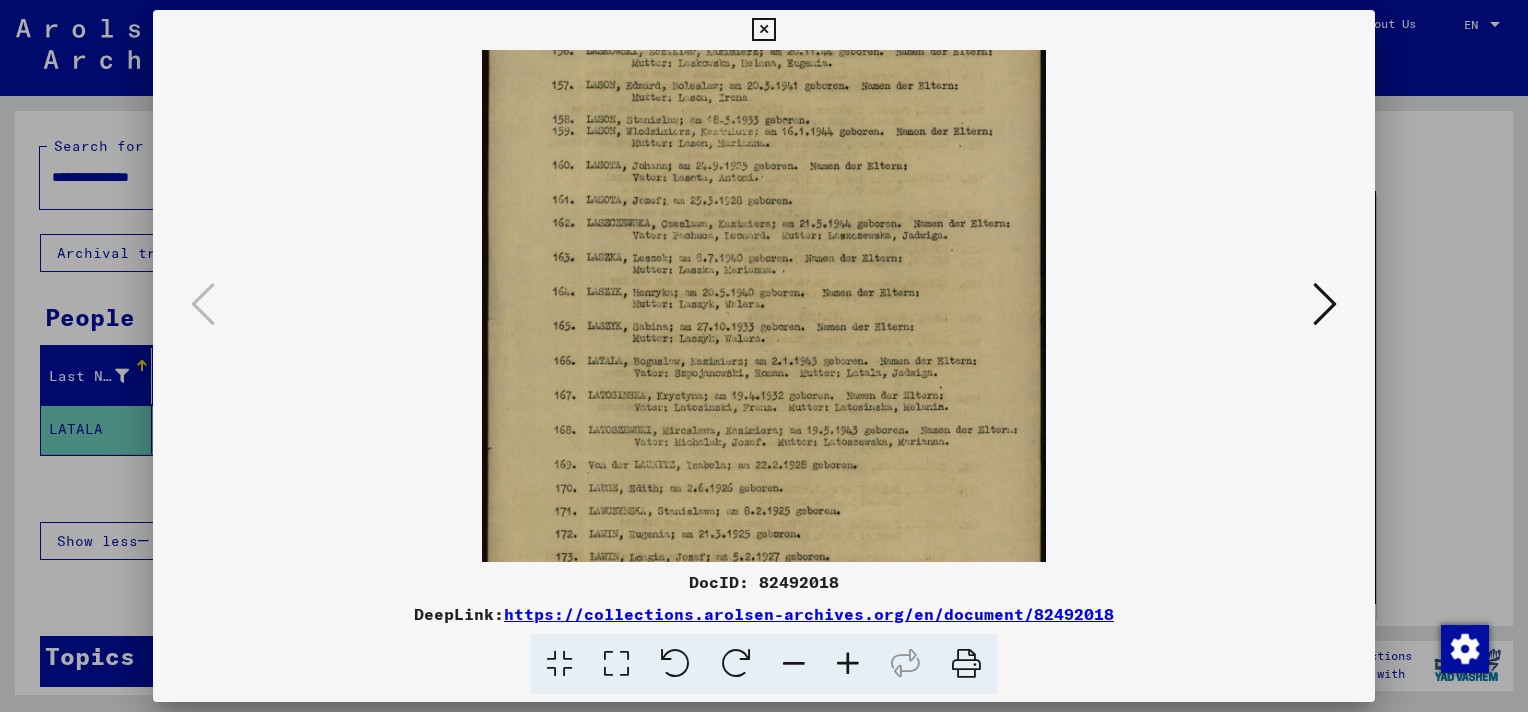 click at bounding box center (848, 664) 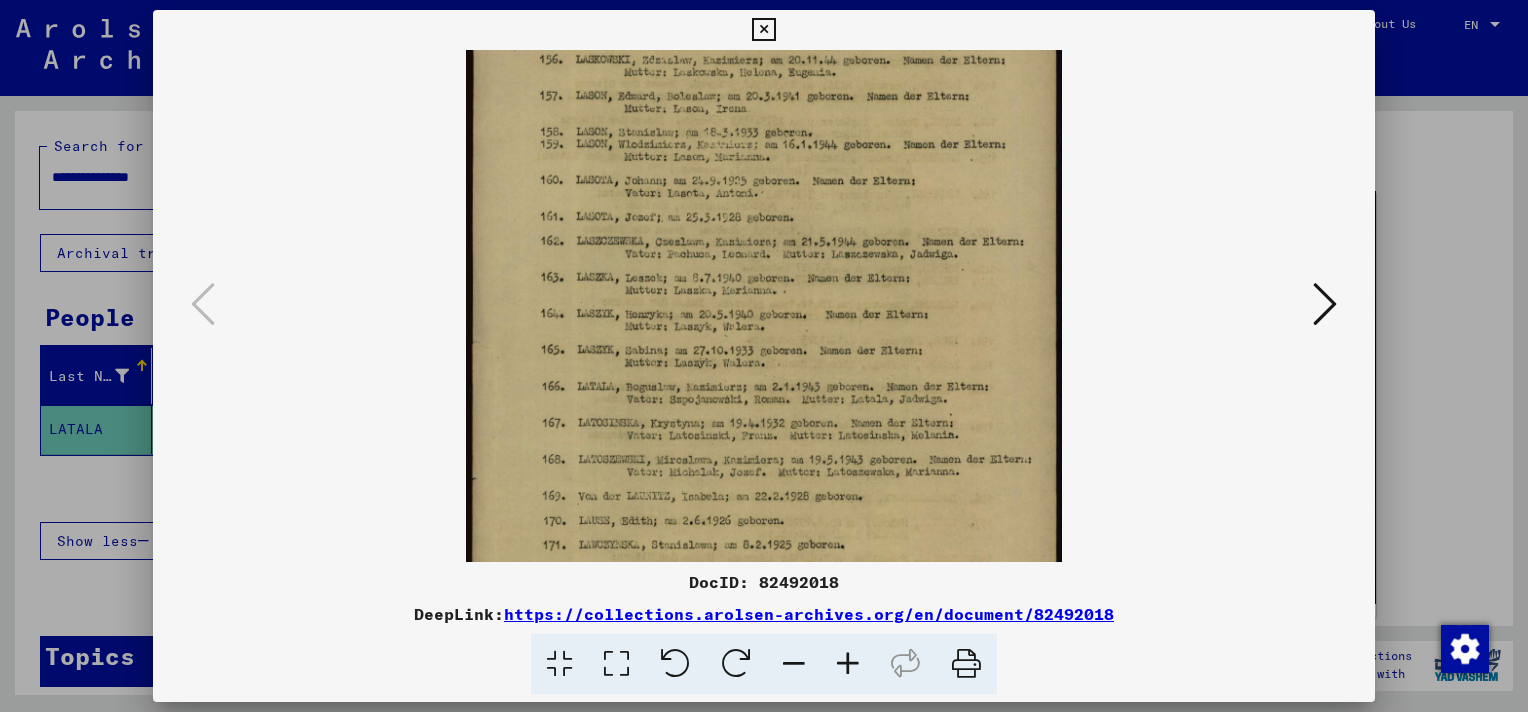click at bounding box center [764, 664] 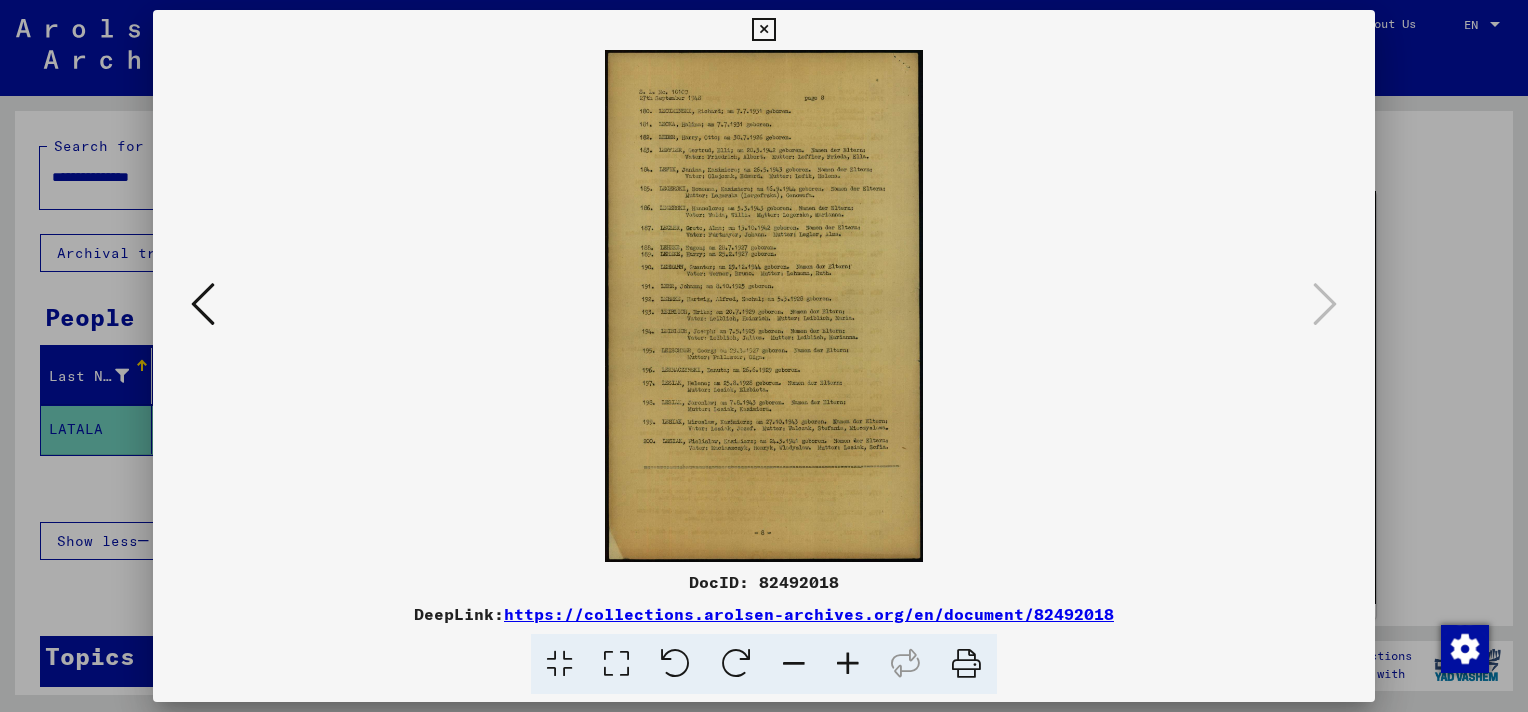 click at bounding box center [203, 304] 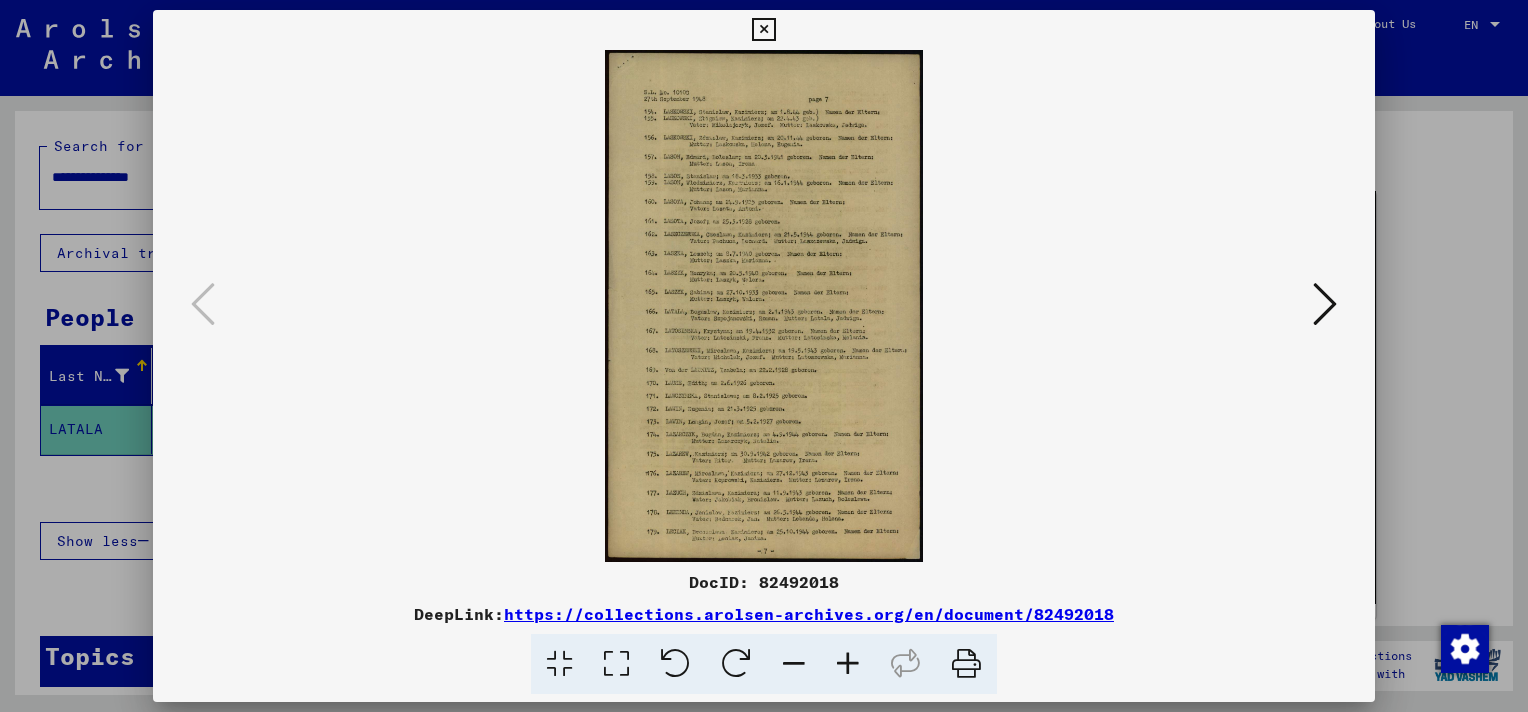 click at bounding box center [1325, 304] 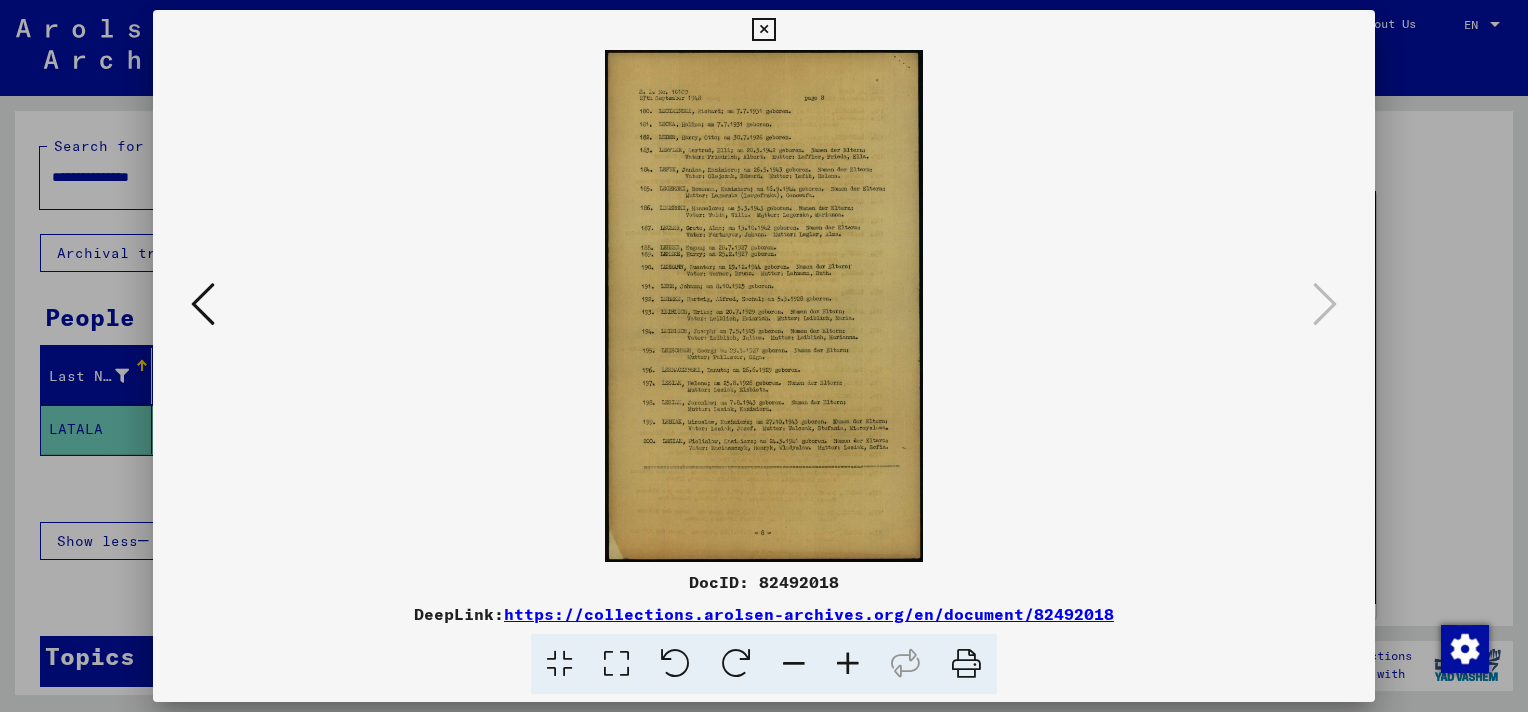 click at bounding box center [848, 664] 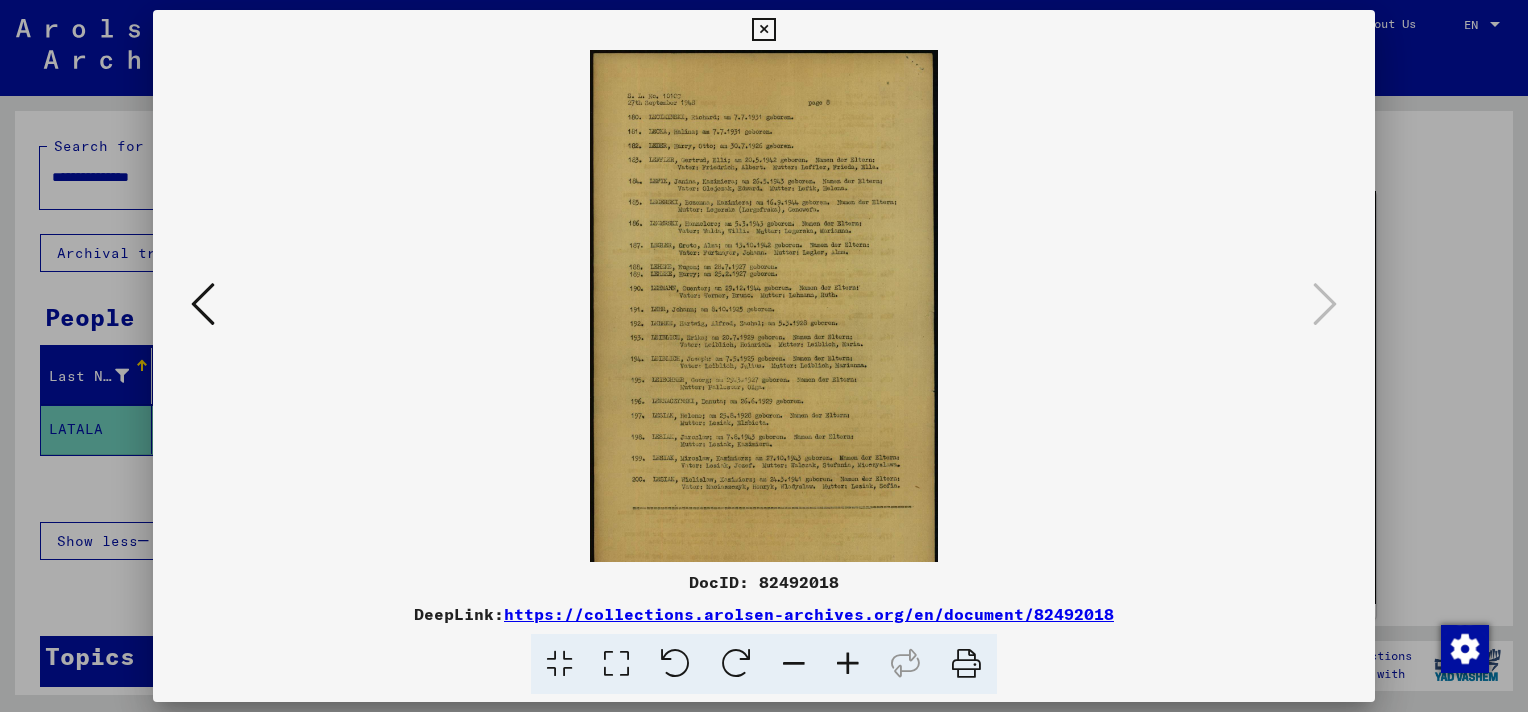 click at bounding box center [848, 664] 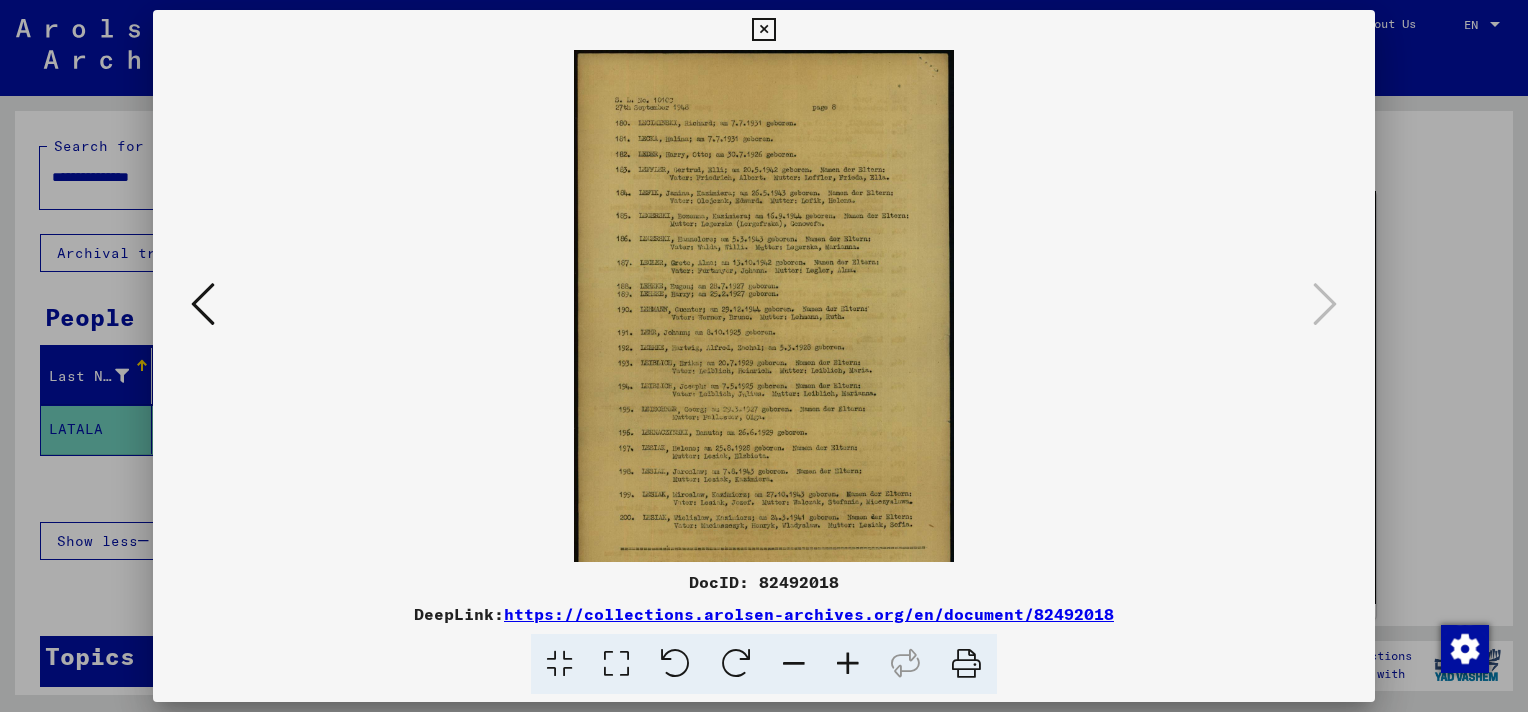 click at bounding box center (848, 664) 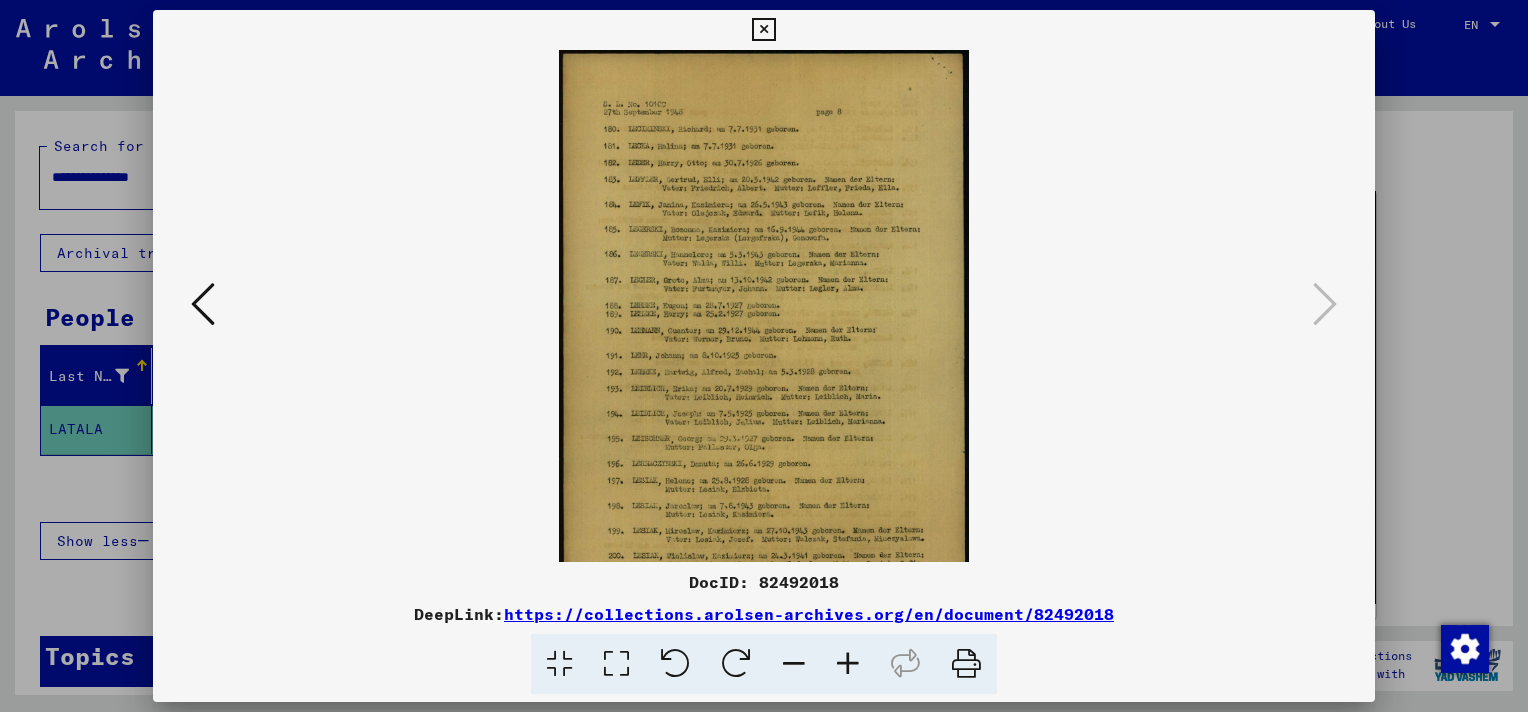 click at bounding box center [848, 664] 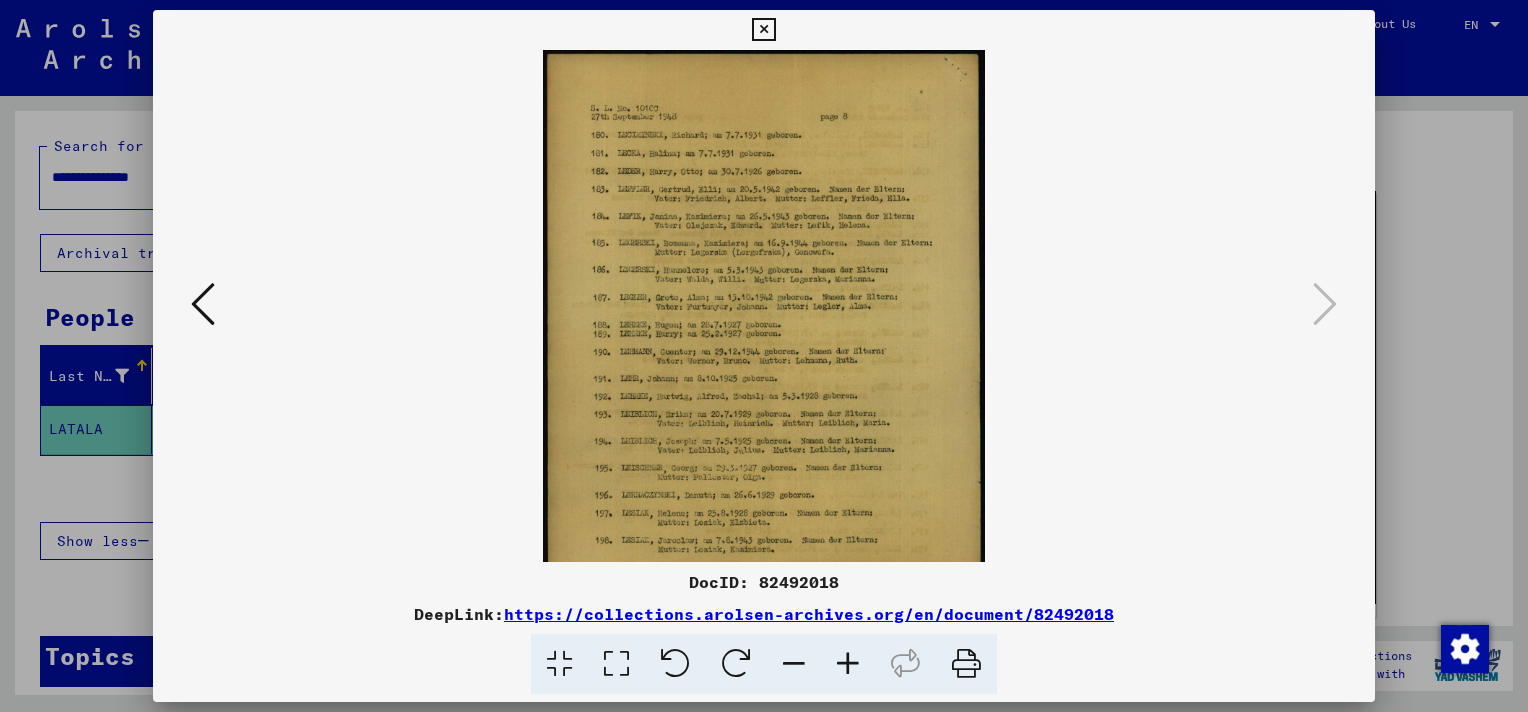 click at bounding box center (848, 664) 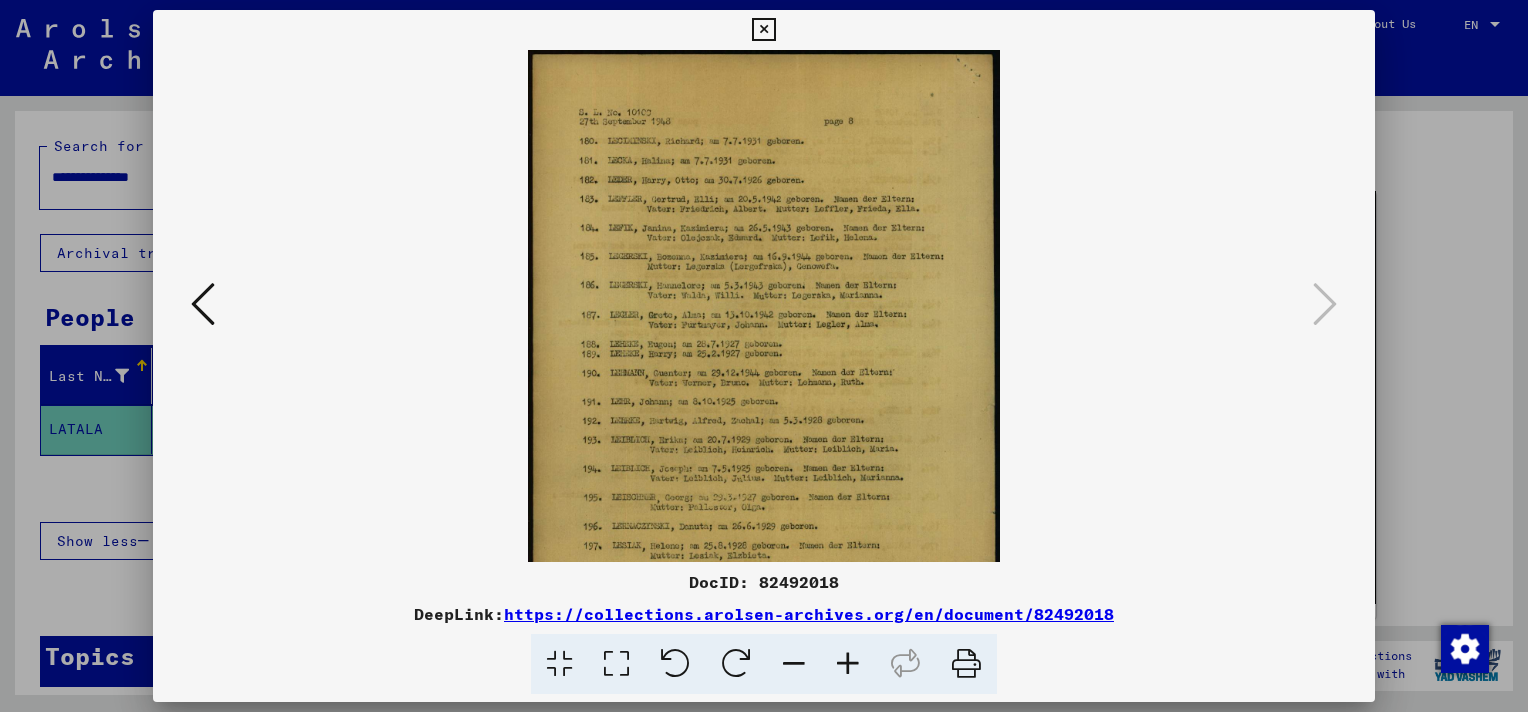 click at bounding box center [848, 664] 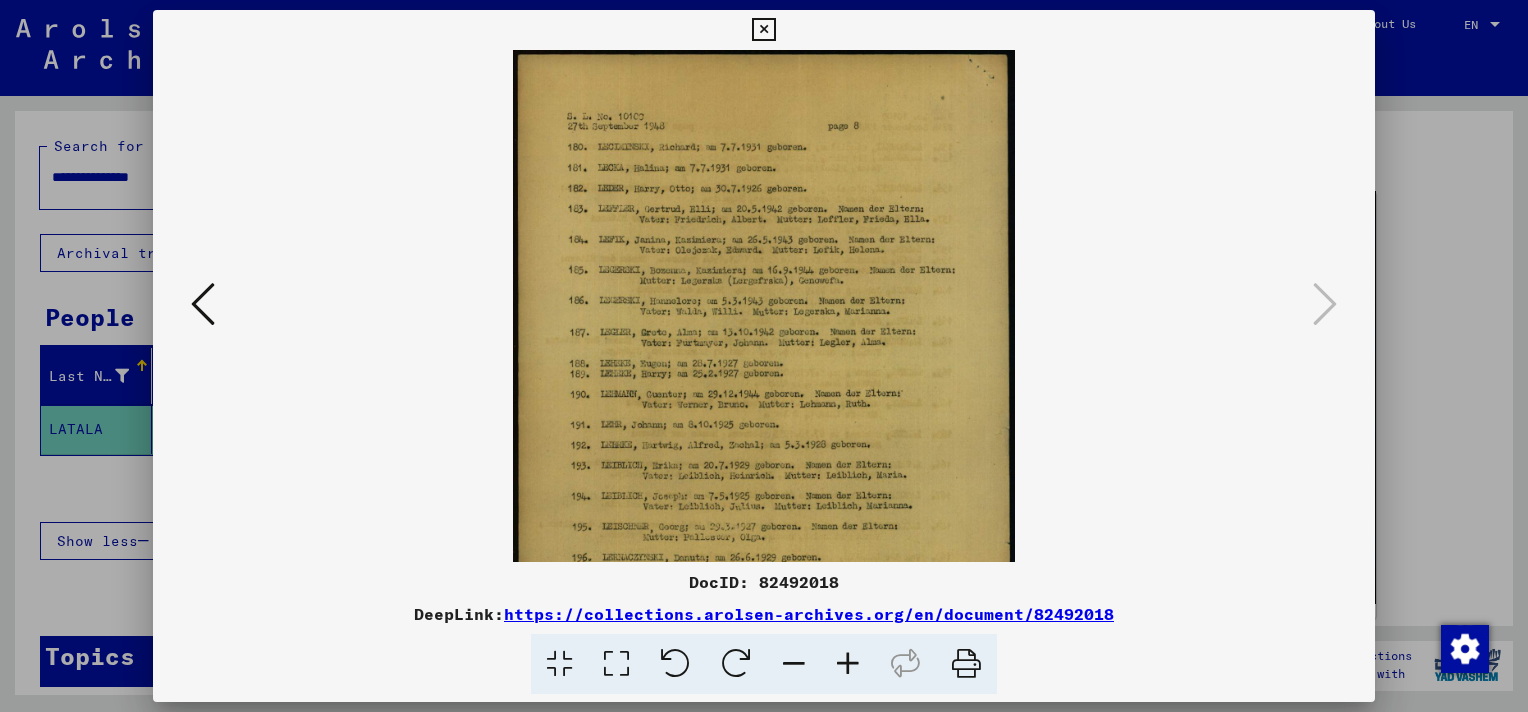 drag, startPoint x: 1502, startPoint y: 344, endPoint x: 1508, endPoint y: 376, distance: 32.55764 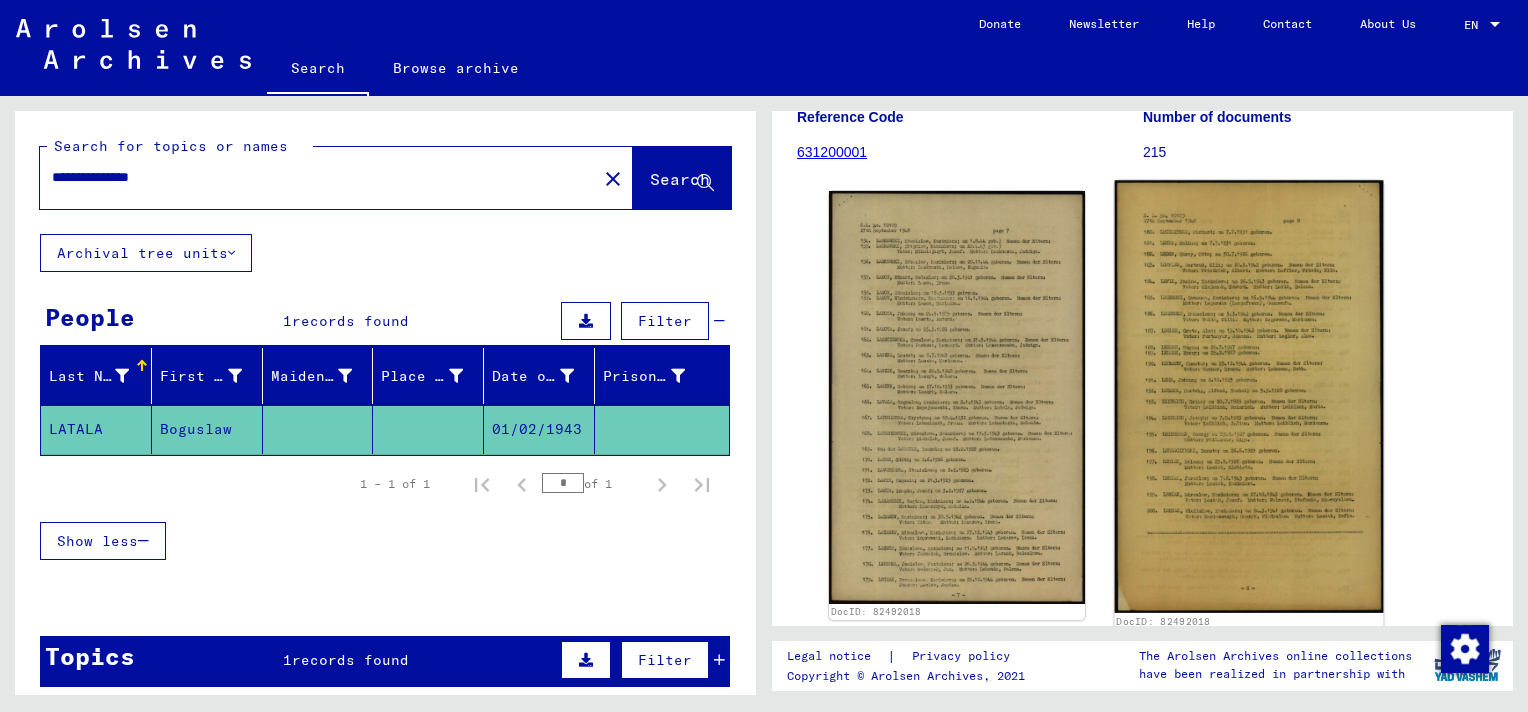 click 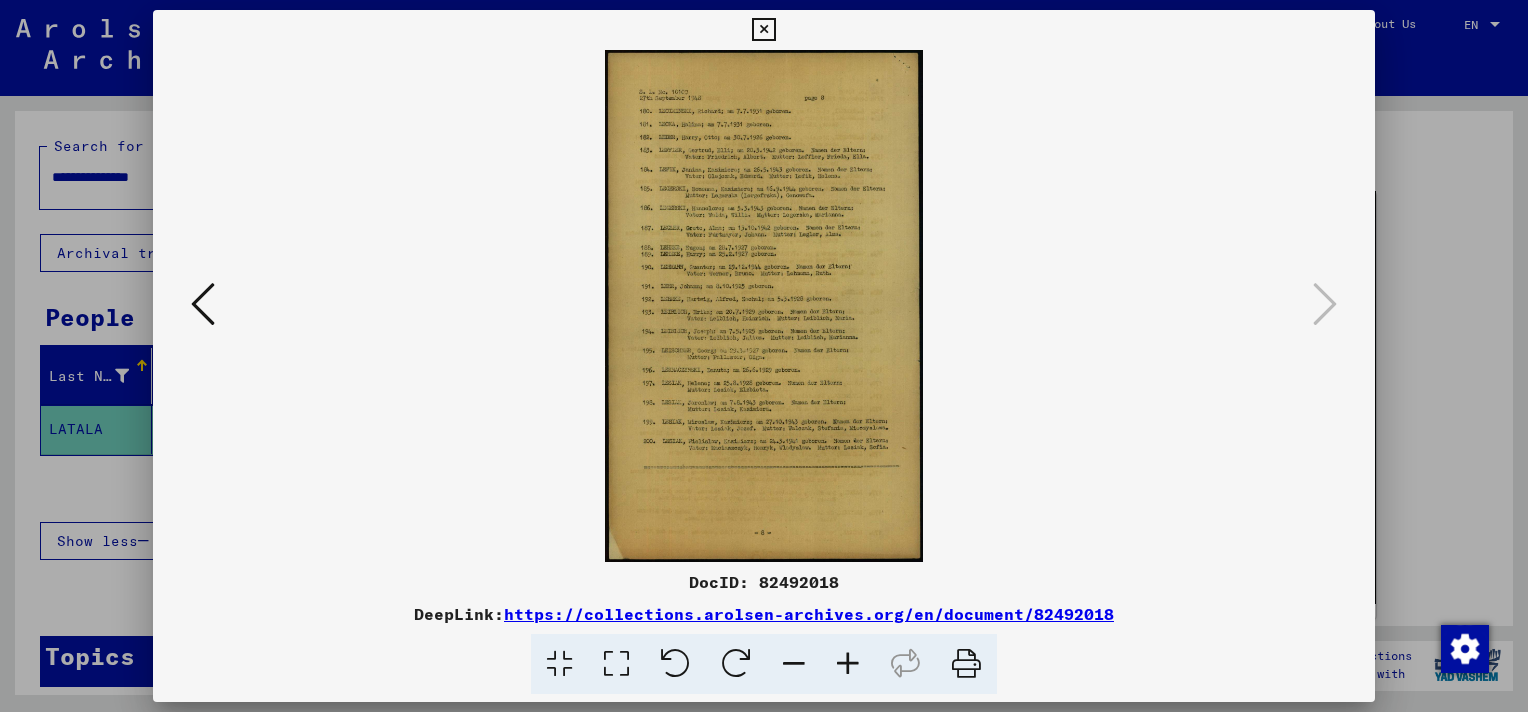 click at bounding box center [848, 664] 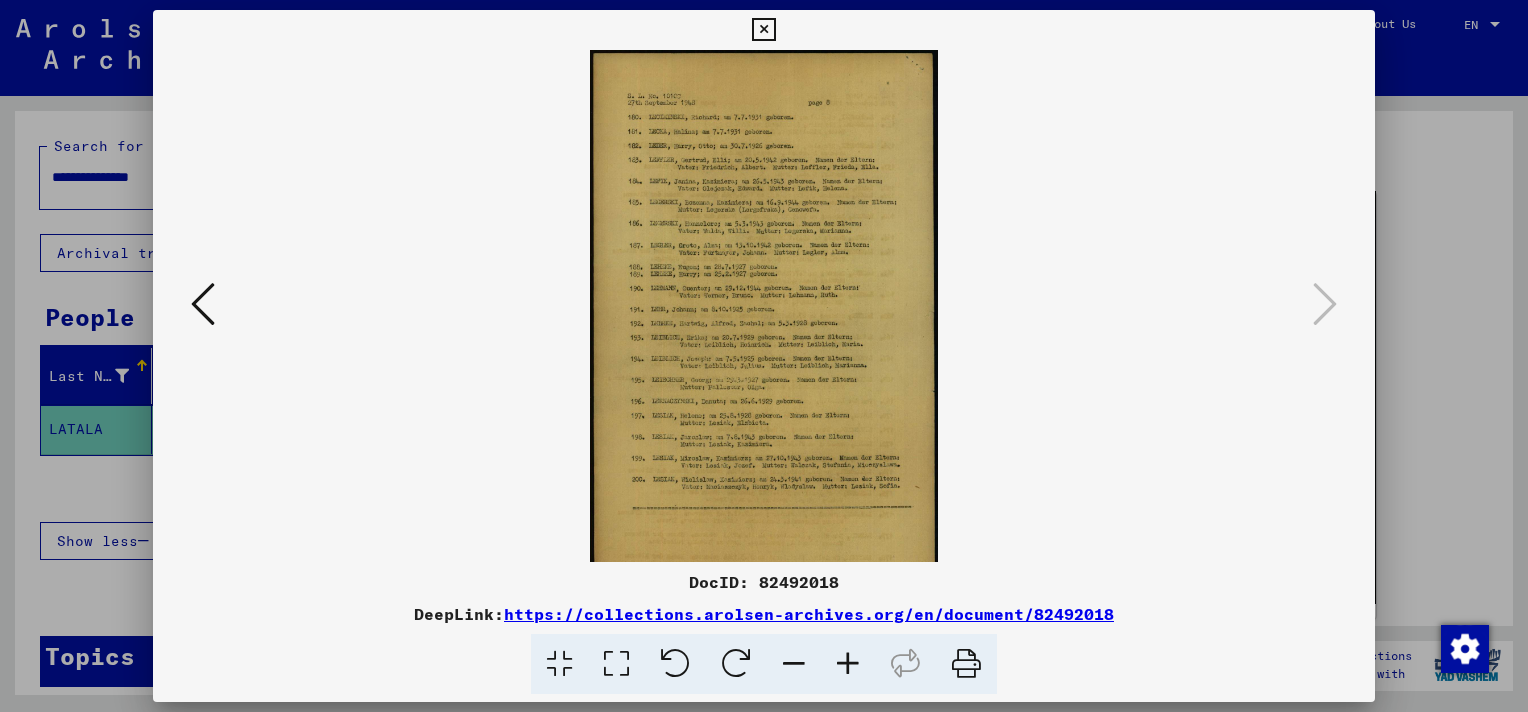 click at bounding box center (848, 664) 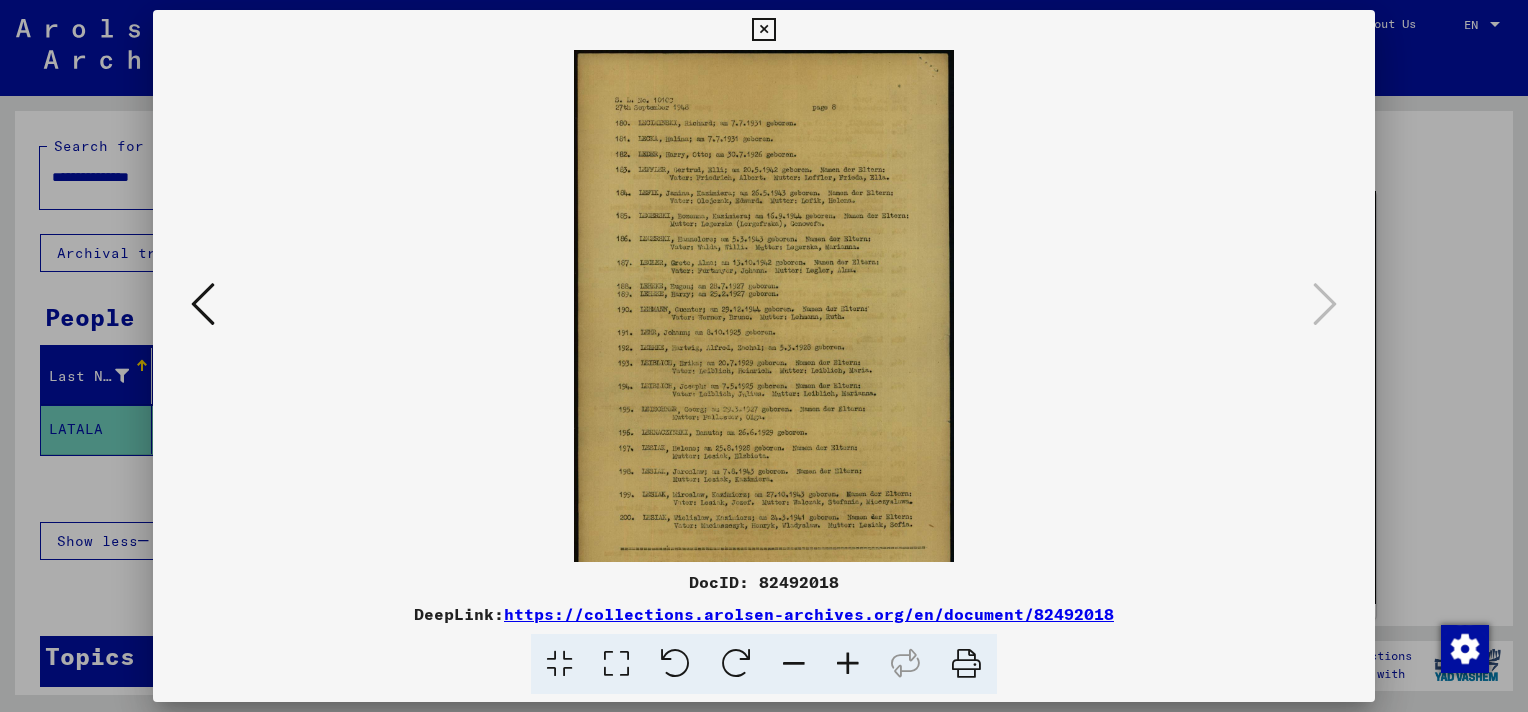 click at bounding box center (848, 664) 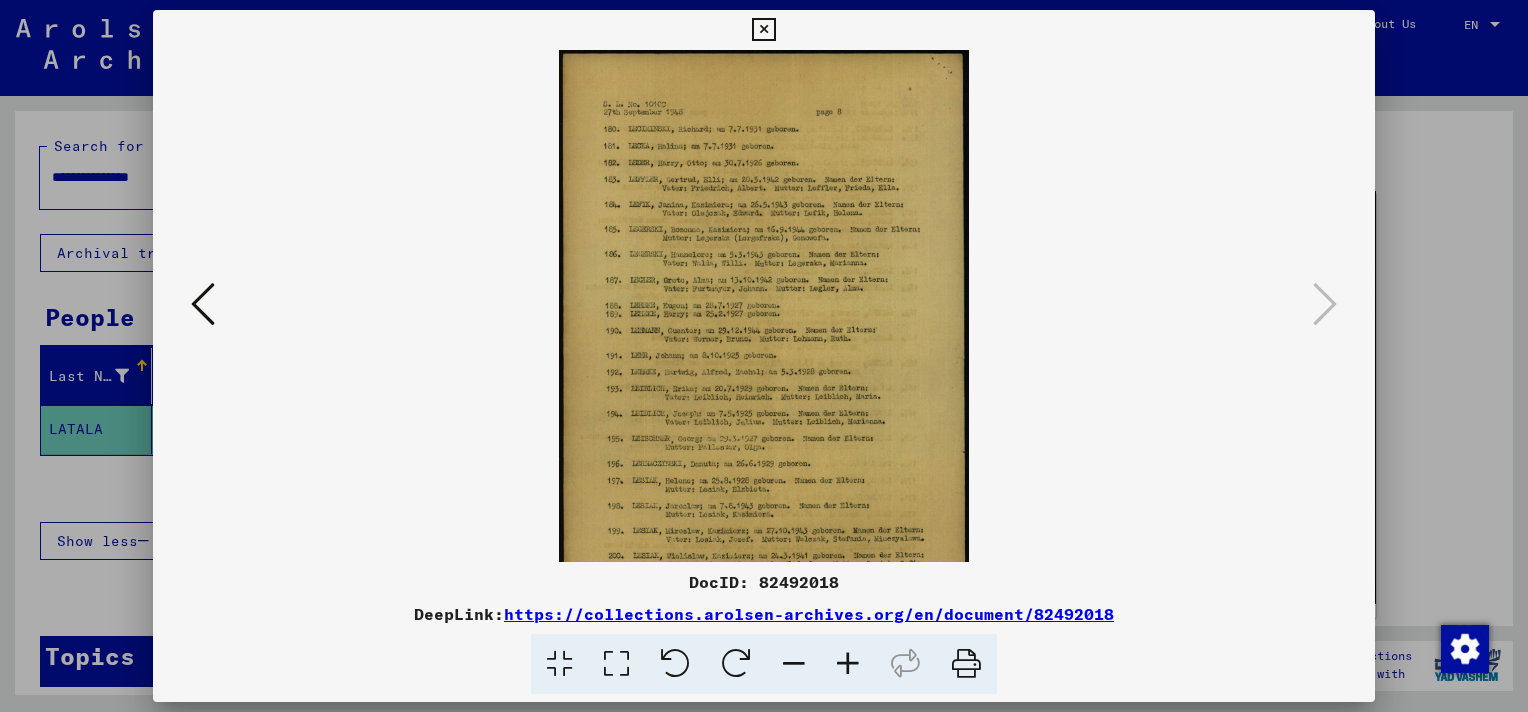 click at bounding box center (848, 664) 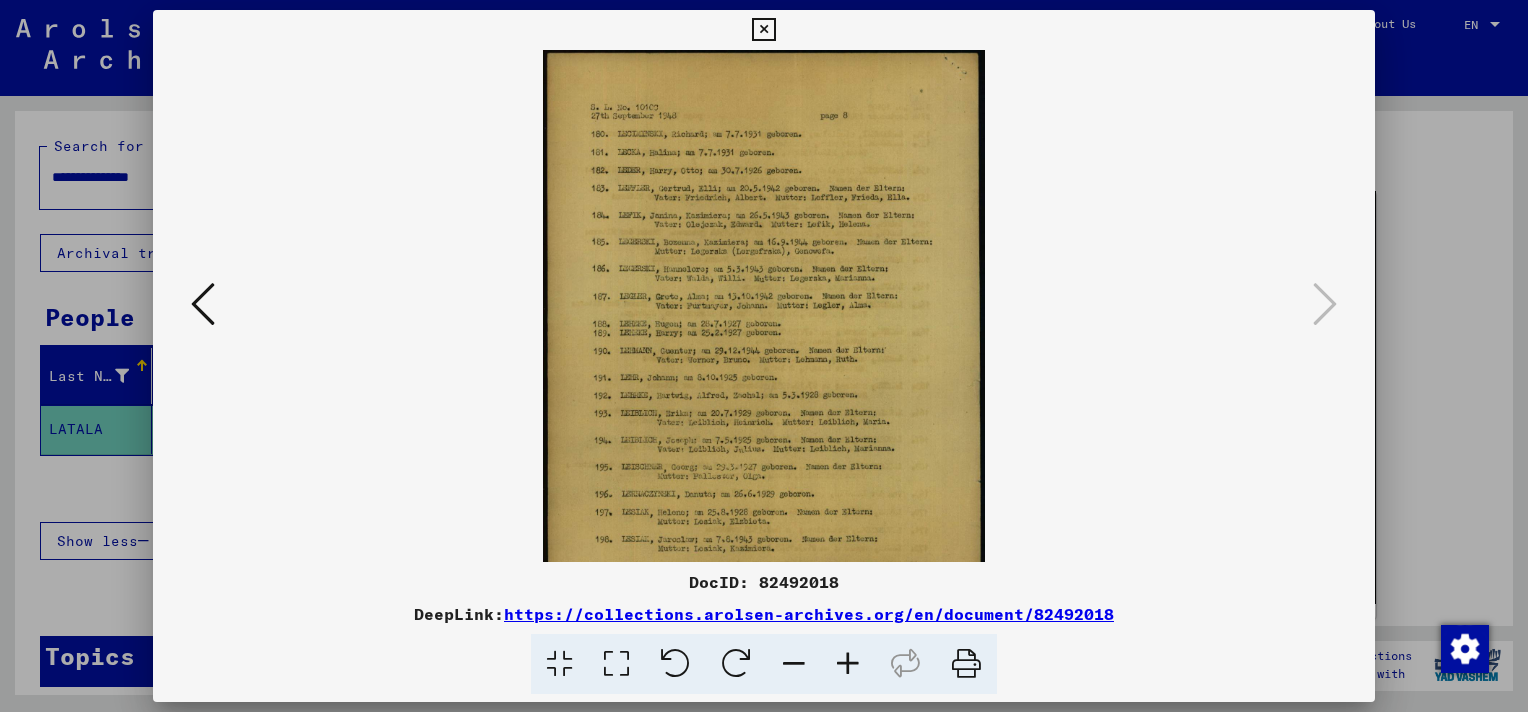 scroll, scrollTop: 0, scrollLeft: 0, axis: both 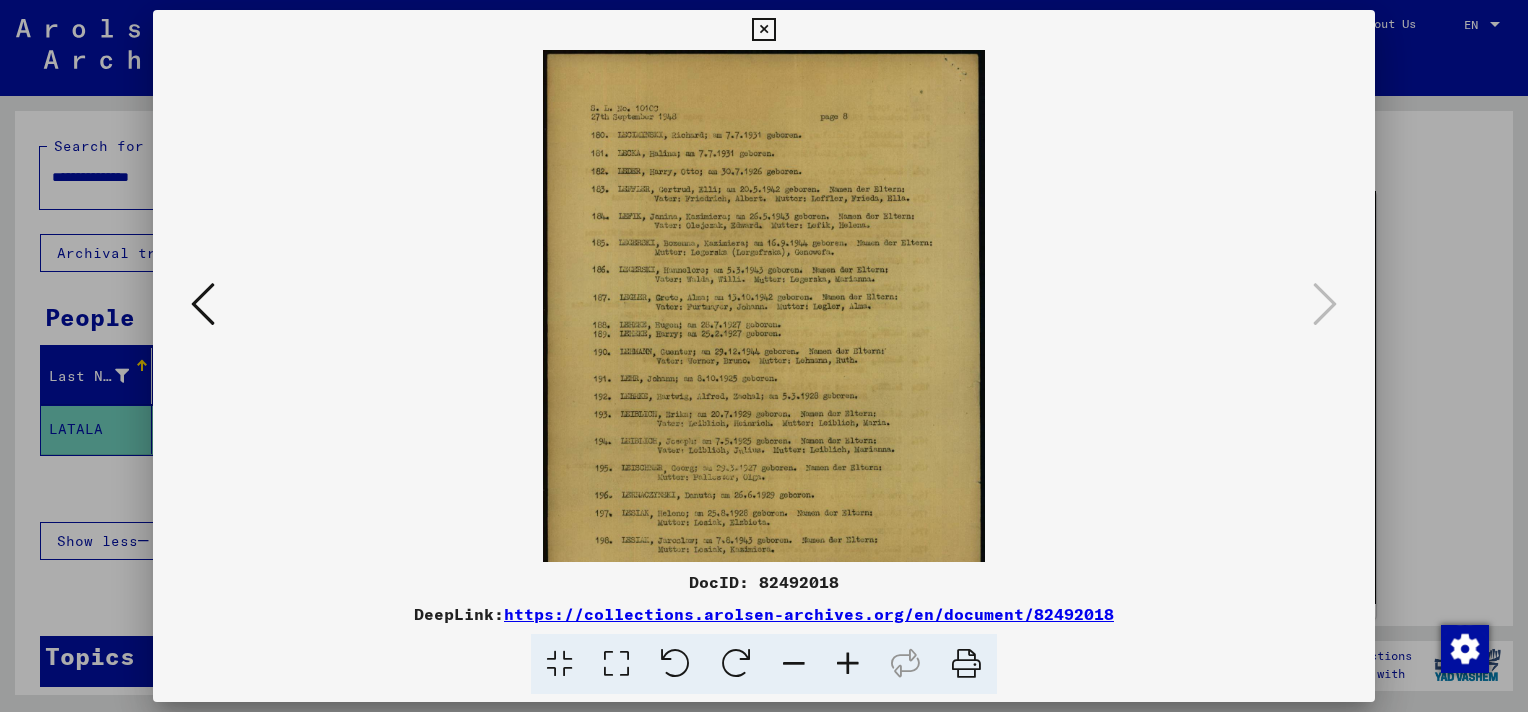 drag, startPoint x: 782, startPoint y: 403, endPoint x: 800, endPoint y: 452, distance: 52.201534 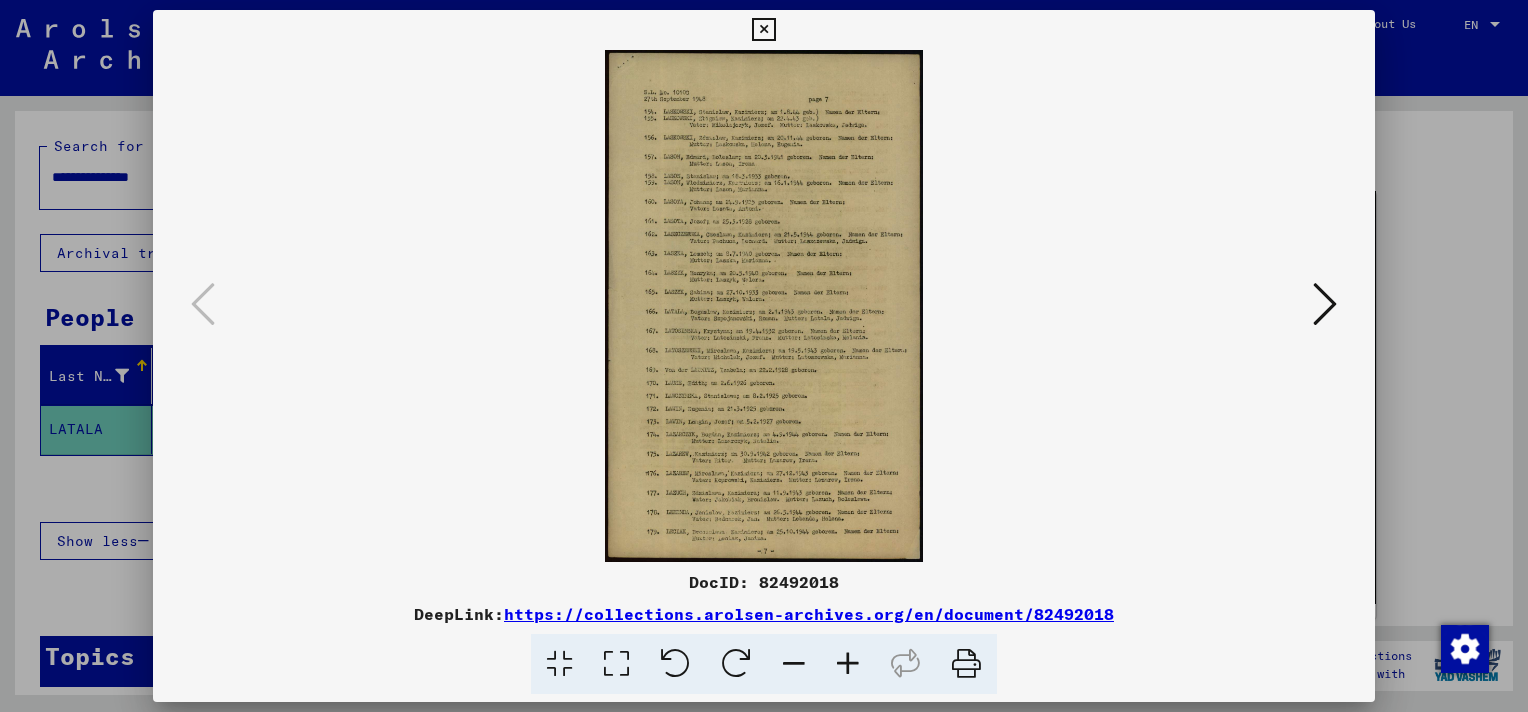 click at bounding box center [848, 664] 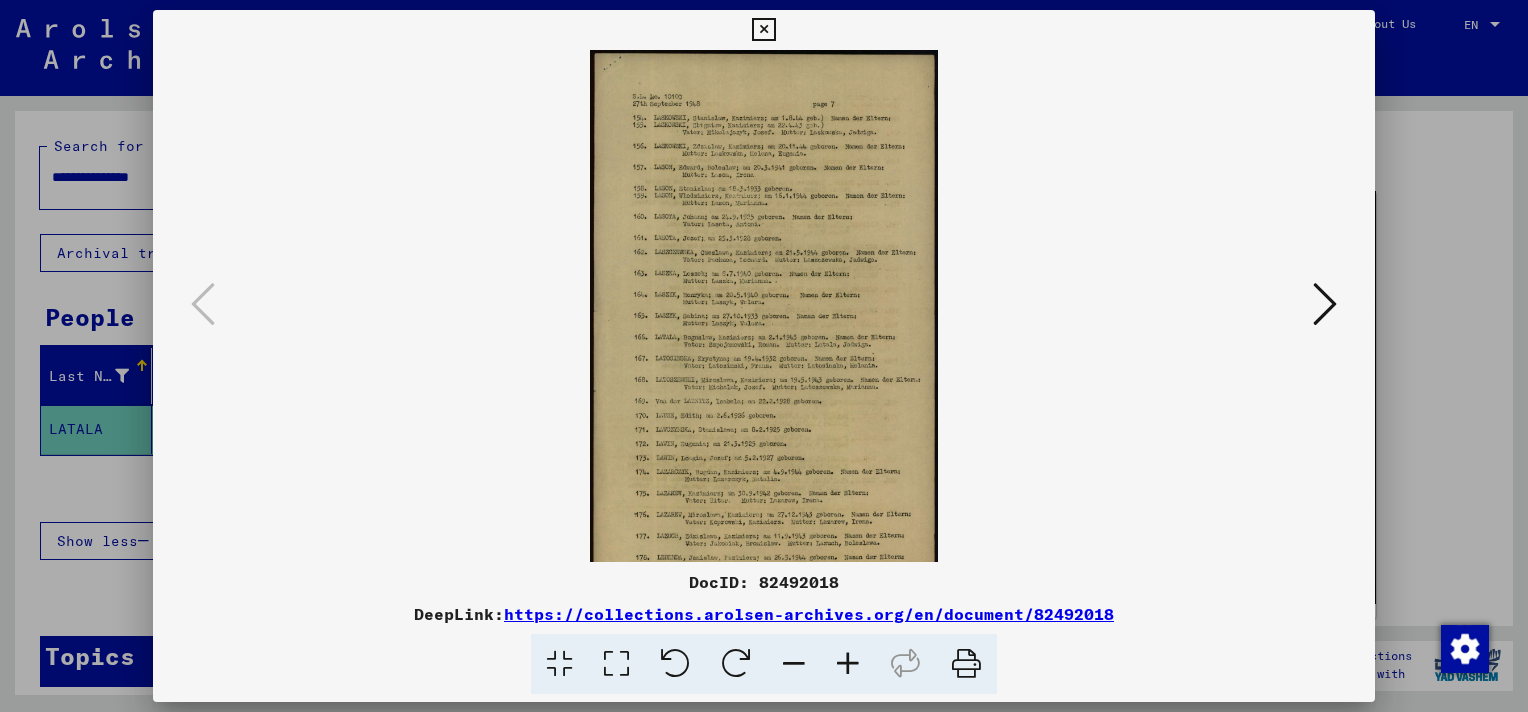 click at bounding box center [848, 664] 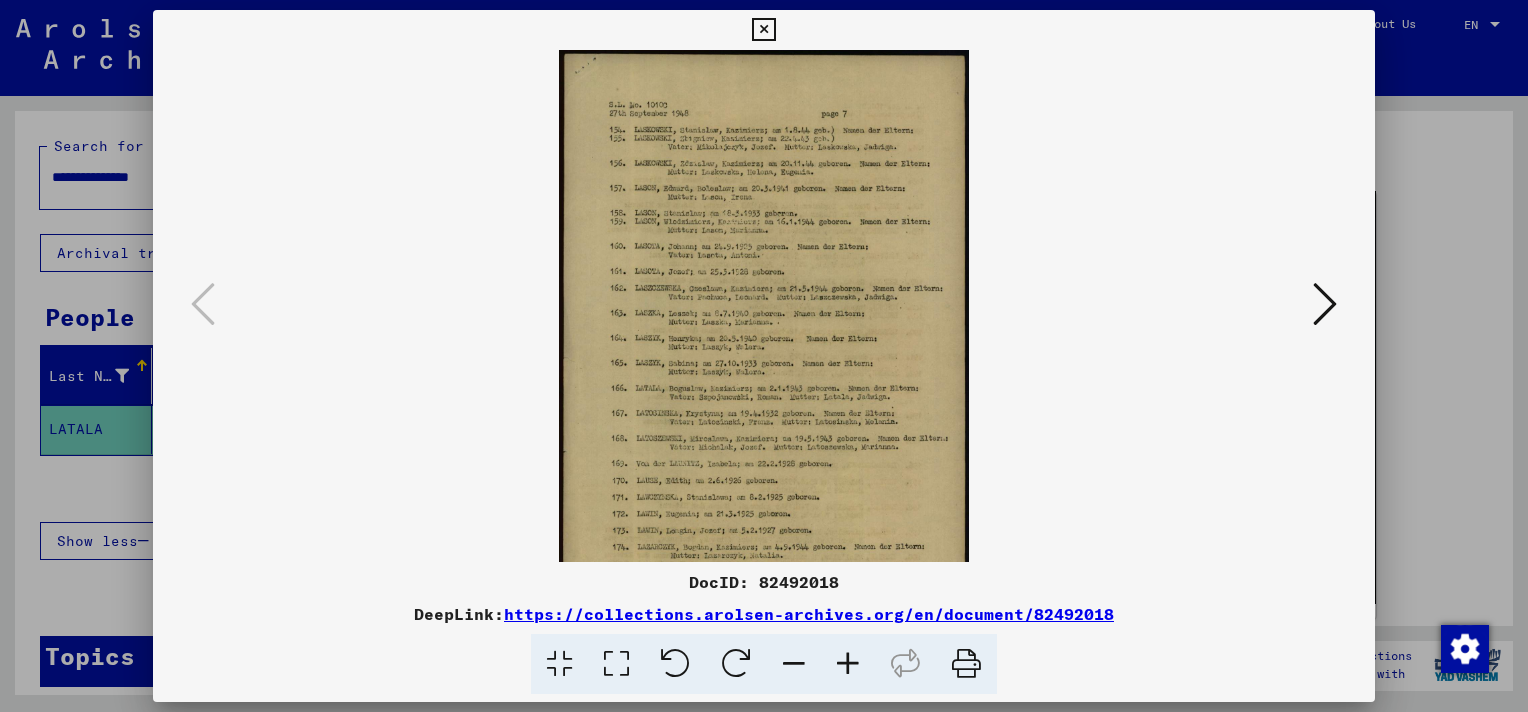 click at bounding box center [848, 664] 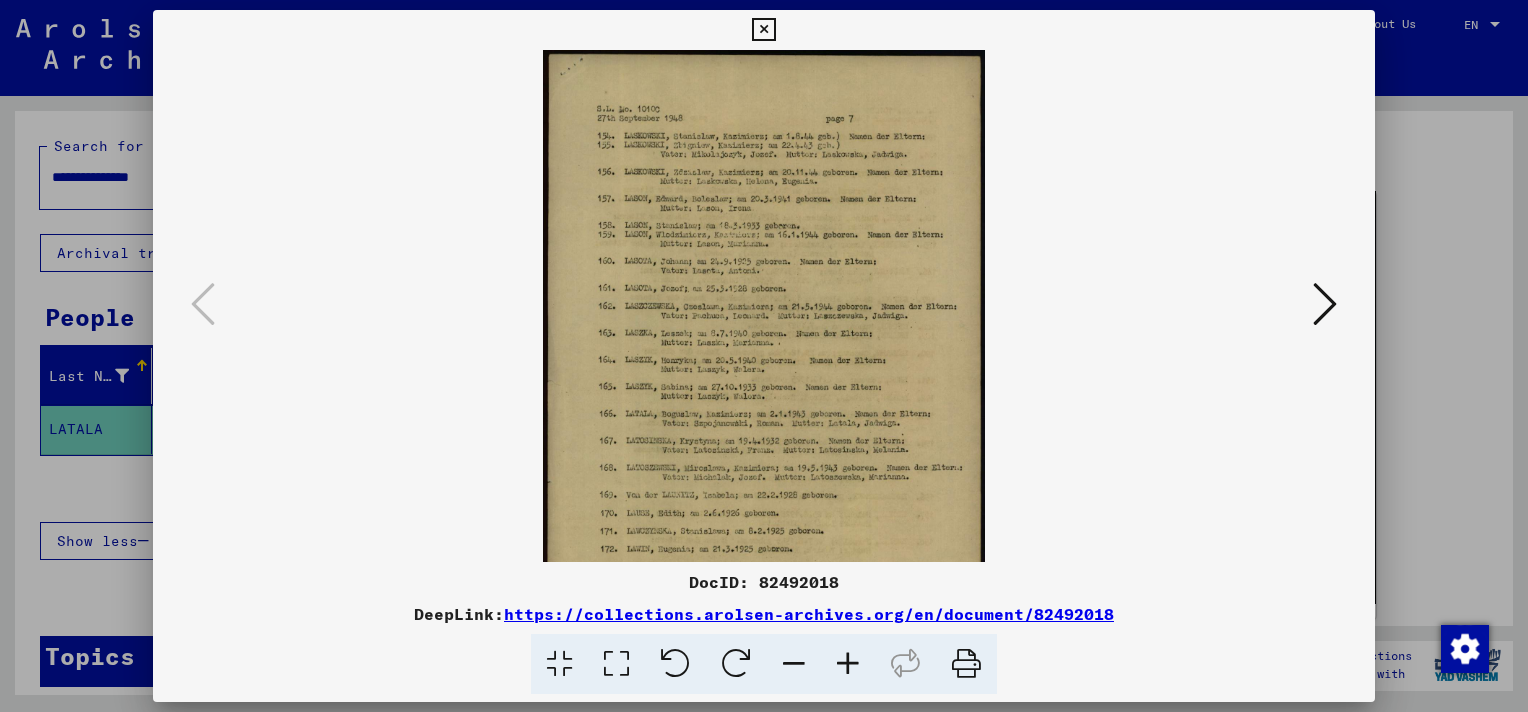 drag, startPoint x: 874, startPoint y: 248, endPoint x: 873, endPoint y: 360, distance: 112.00446 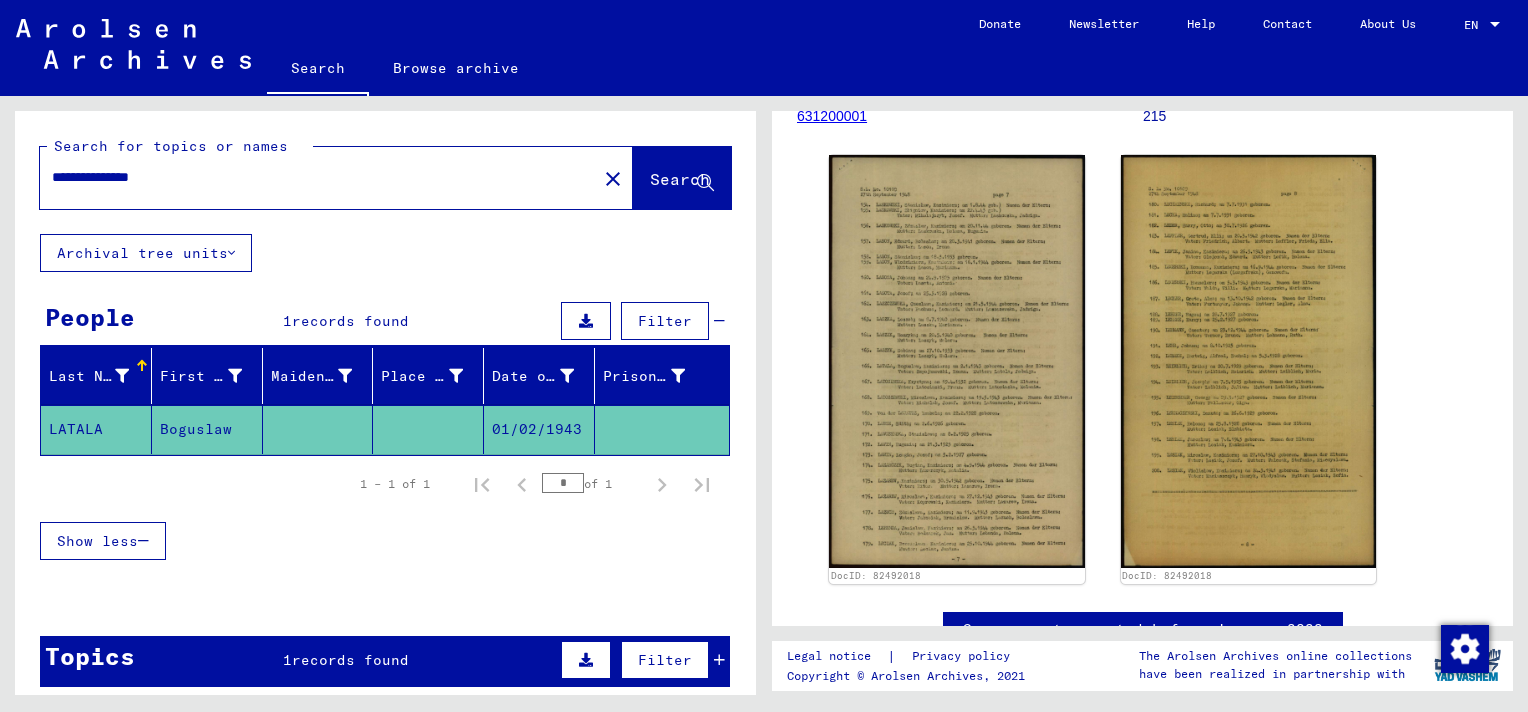 scroll, scrollTop: 267, scrollLeft: 0, axis: vertical 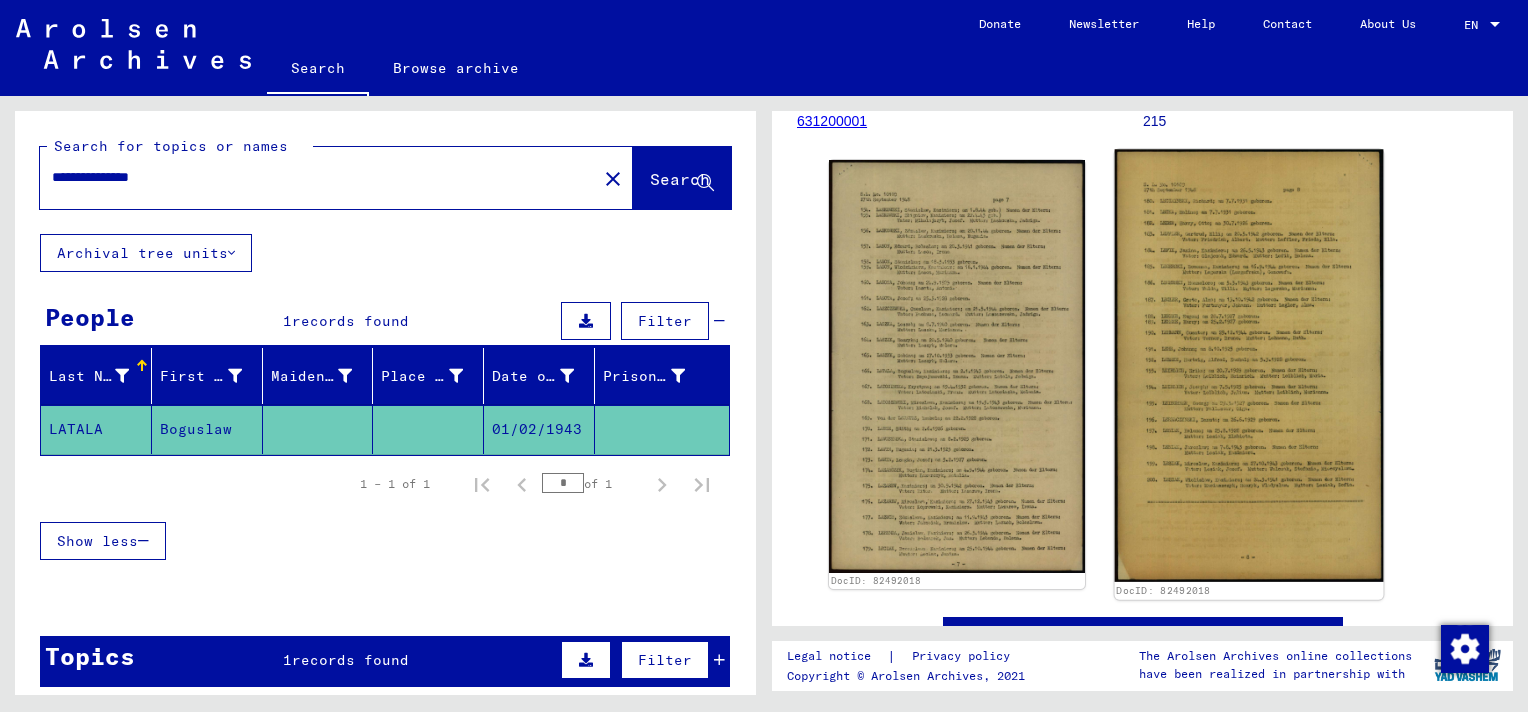 click 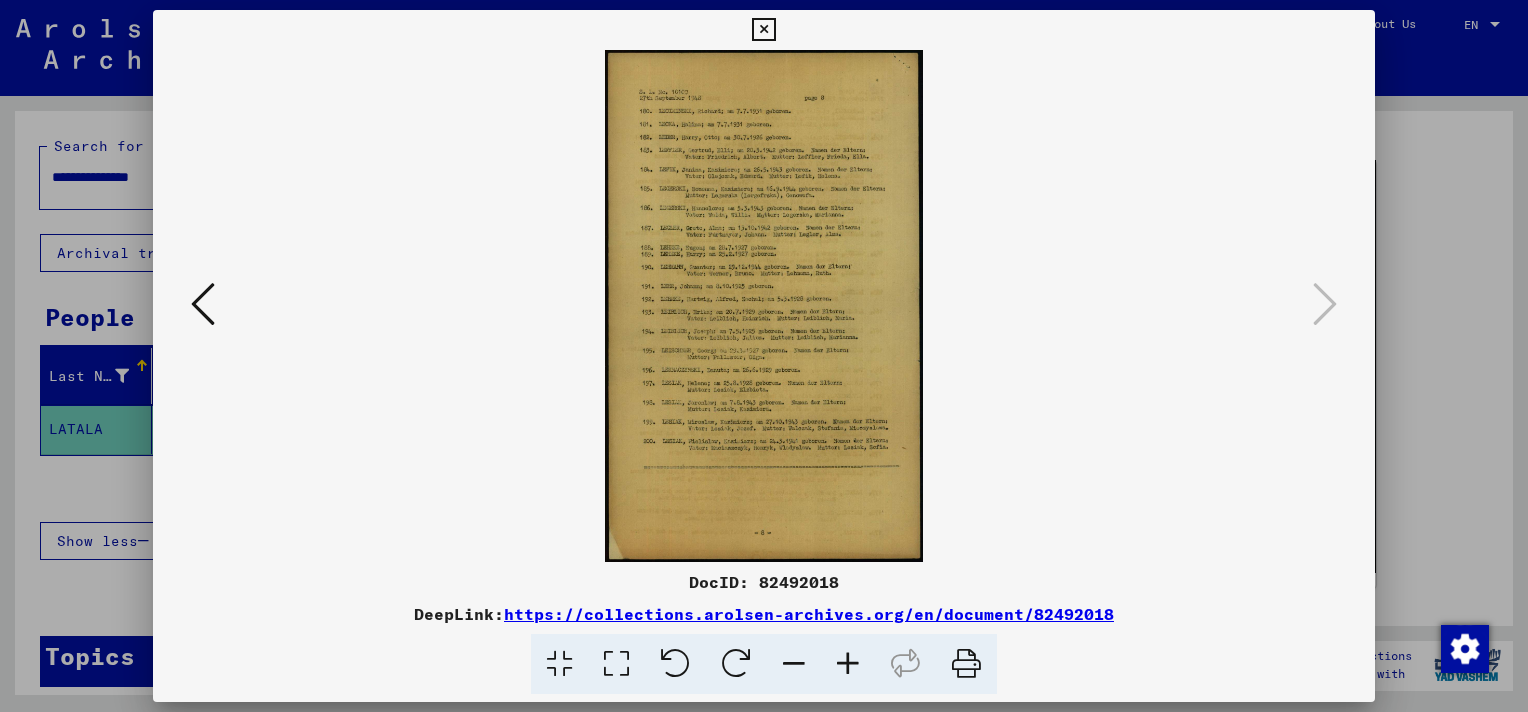 click at bounding box center [848, 664] 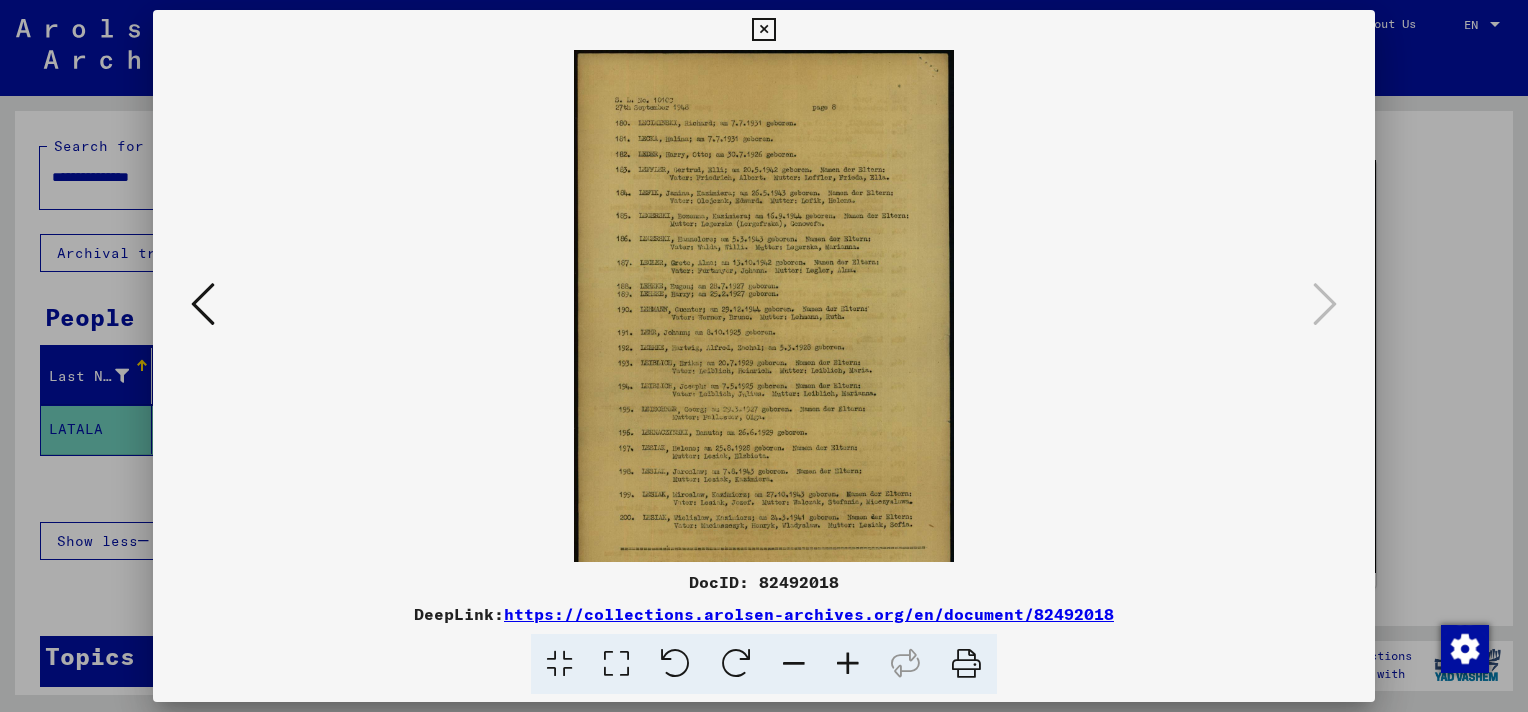 click at bounding box center (848, 664) 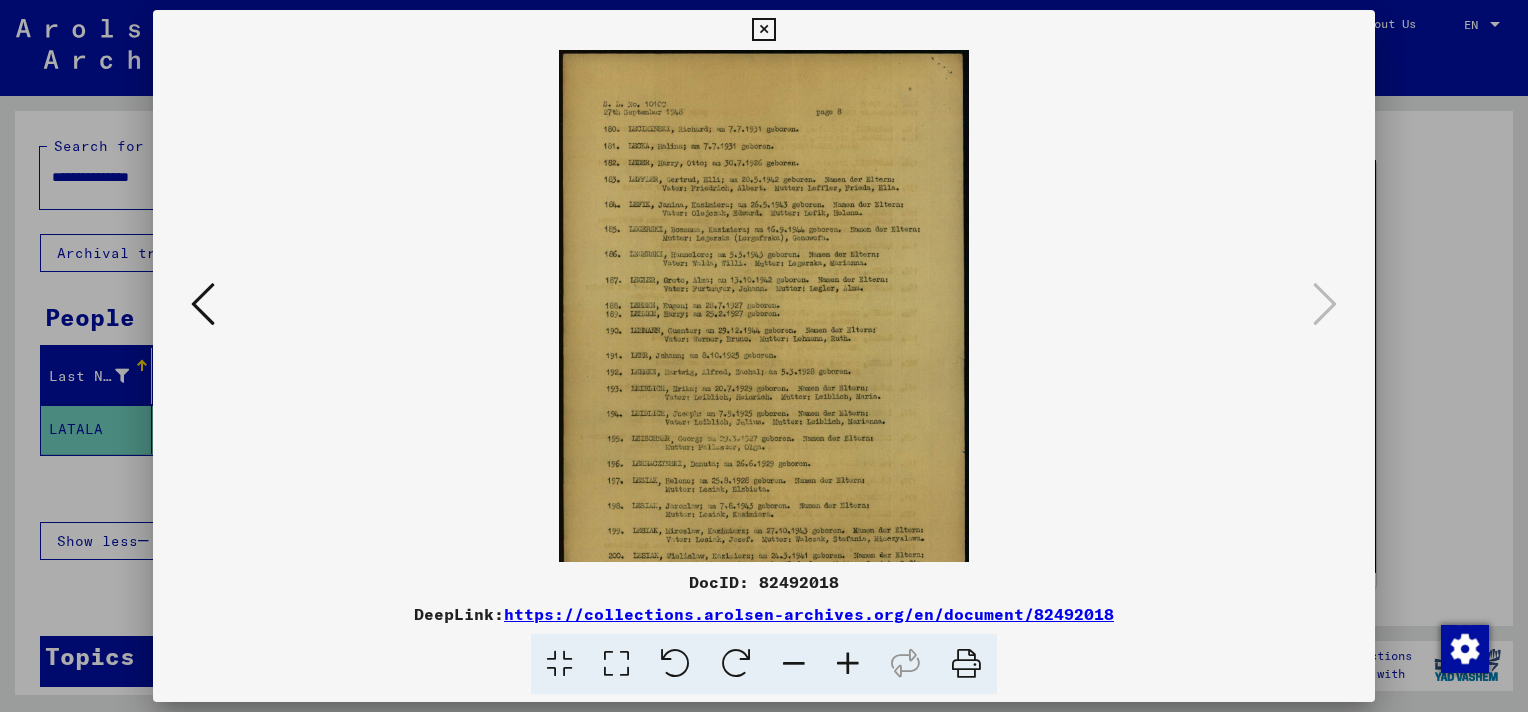 click at bounding box center [848, 664] 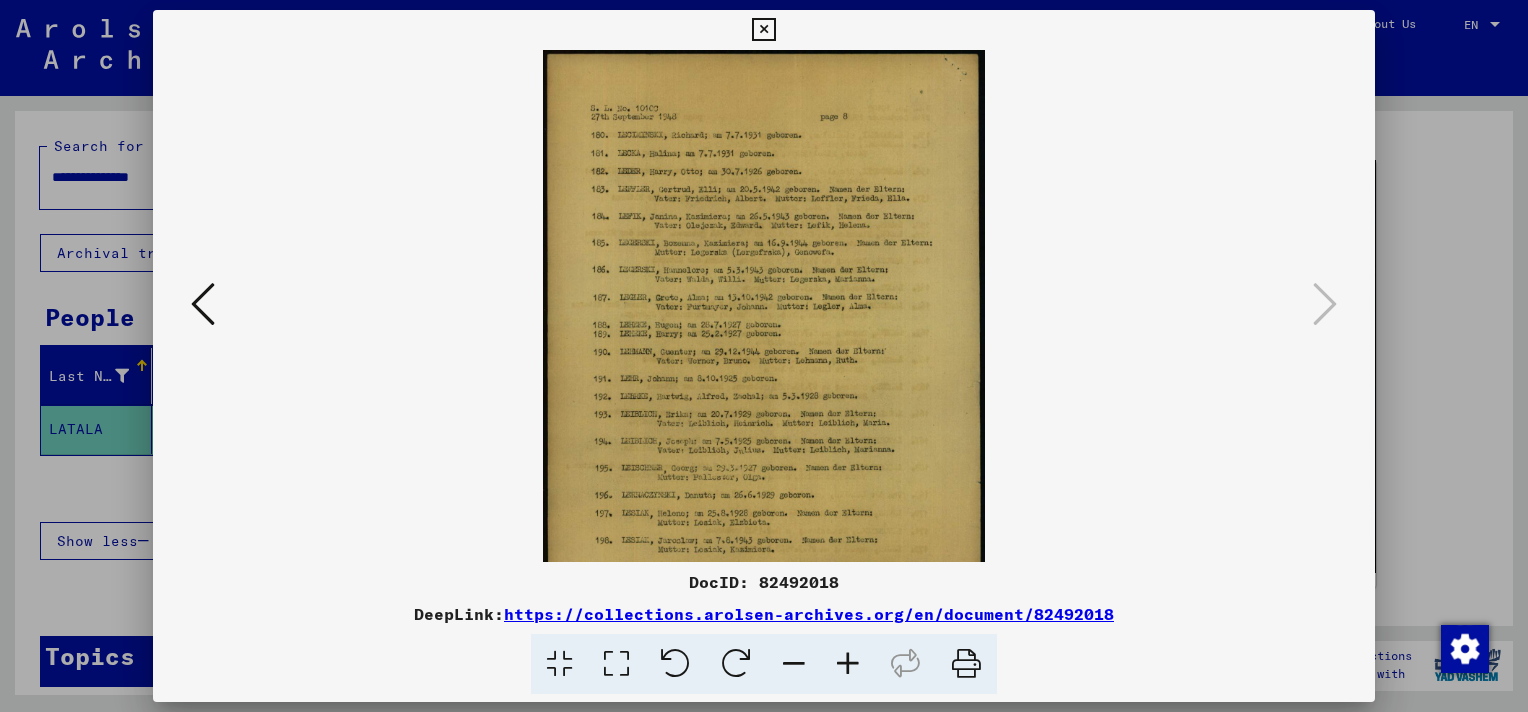 click at bounding box center (848, 664) 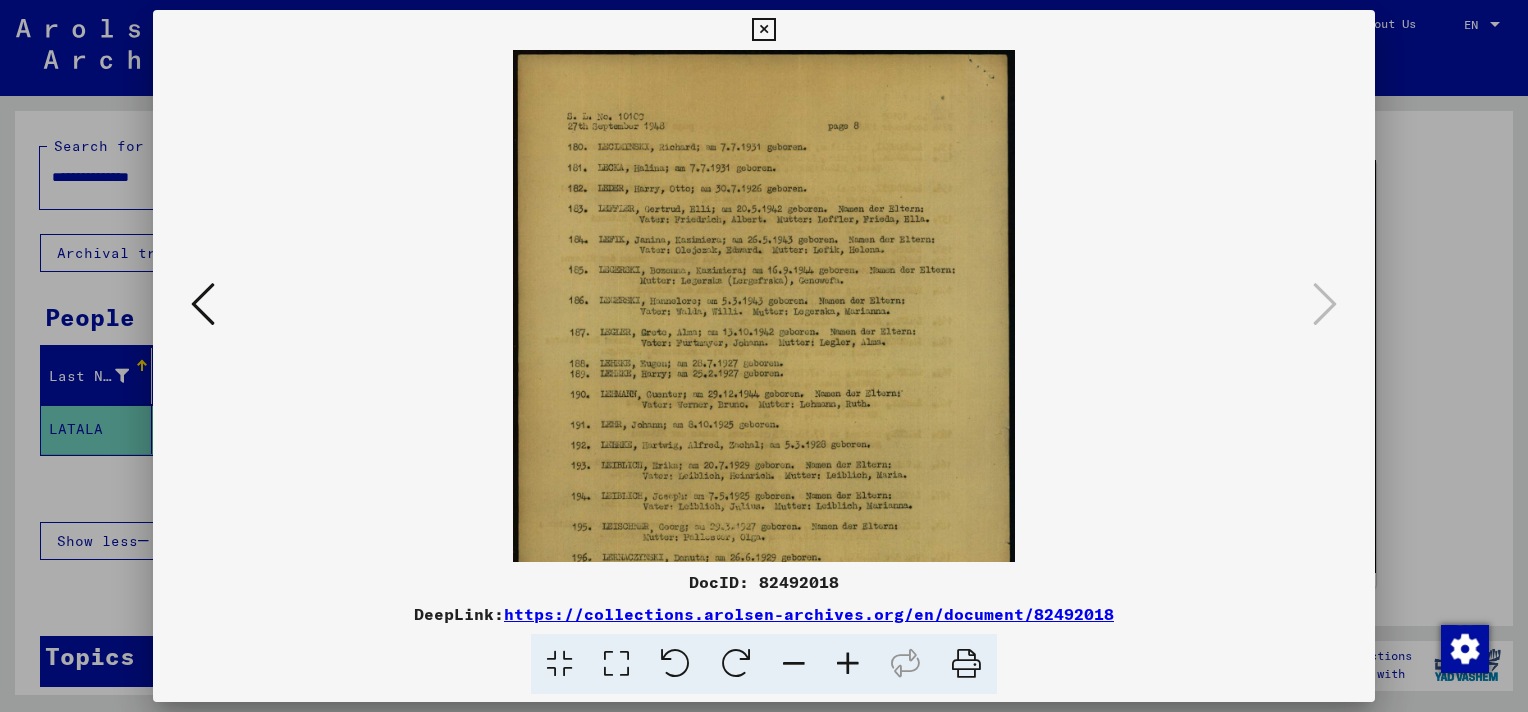 click at bounding box center [848, 664] 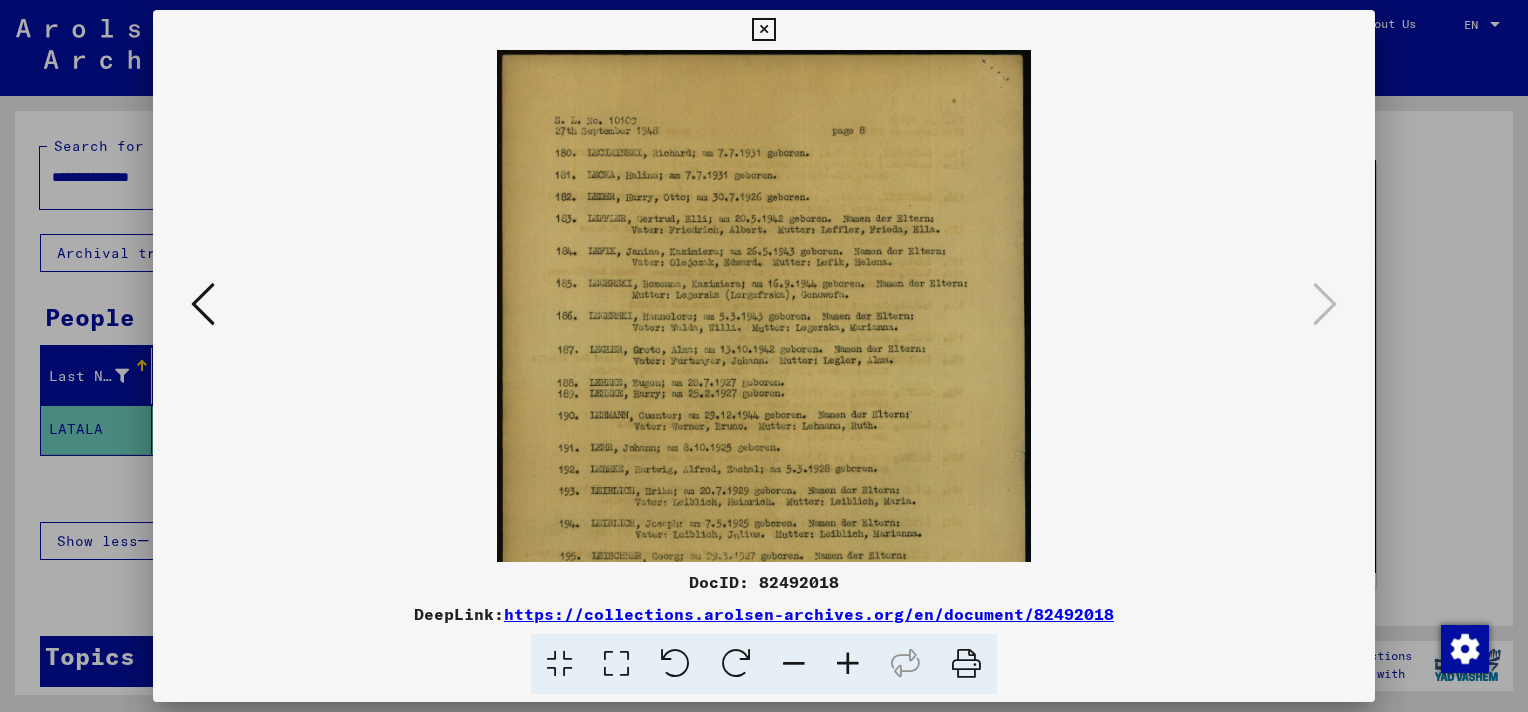 click at bounding box center [848, 664] 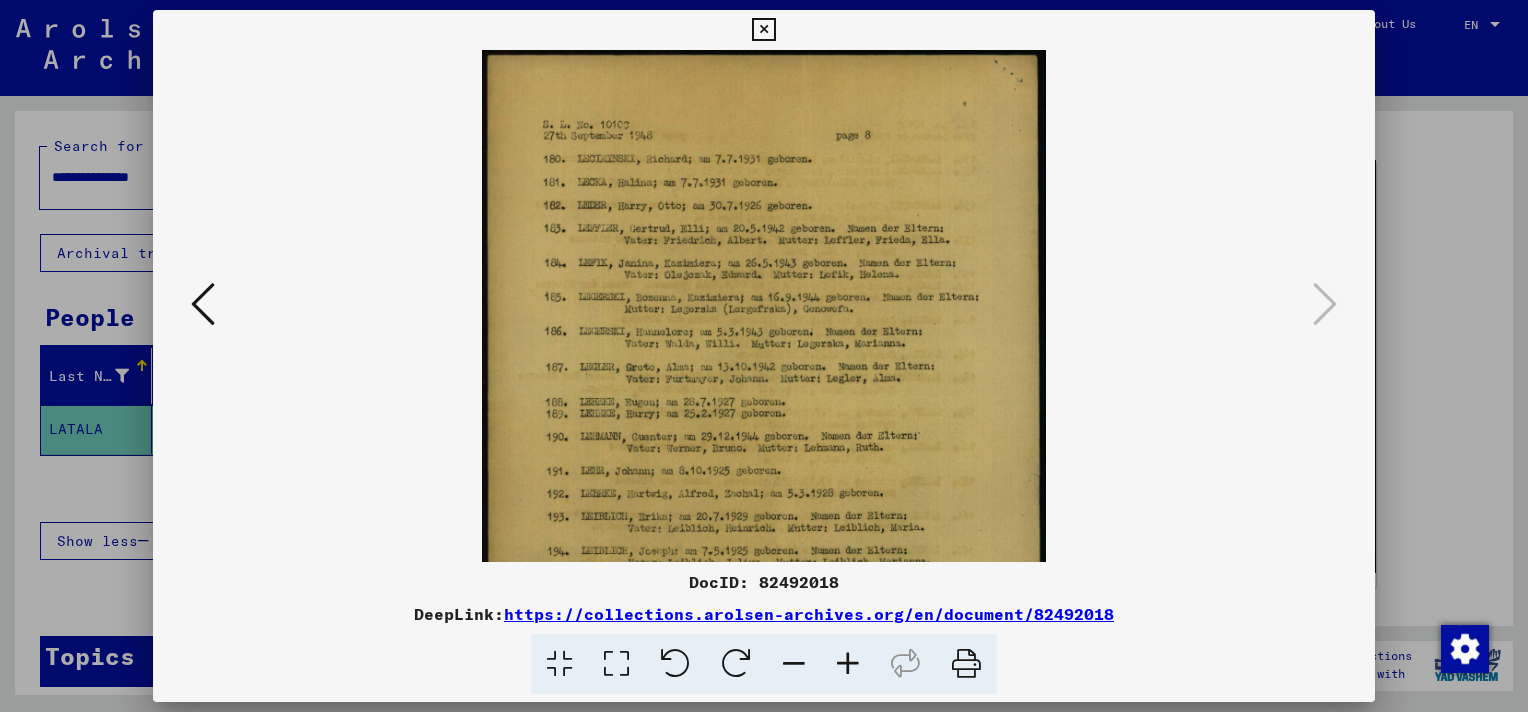 click at bounding box center [848, 664] 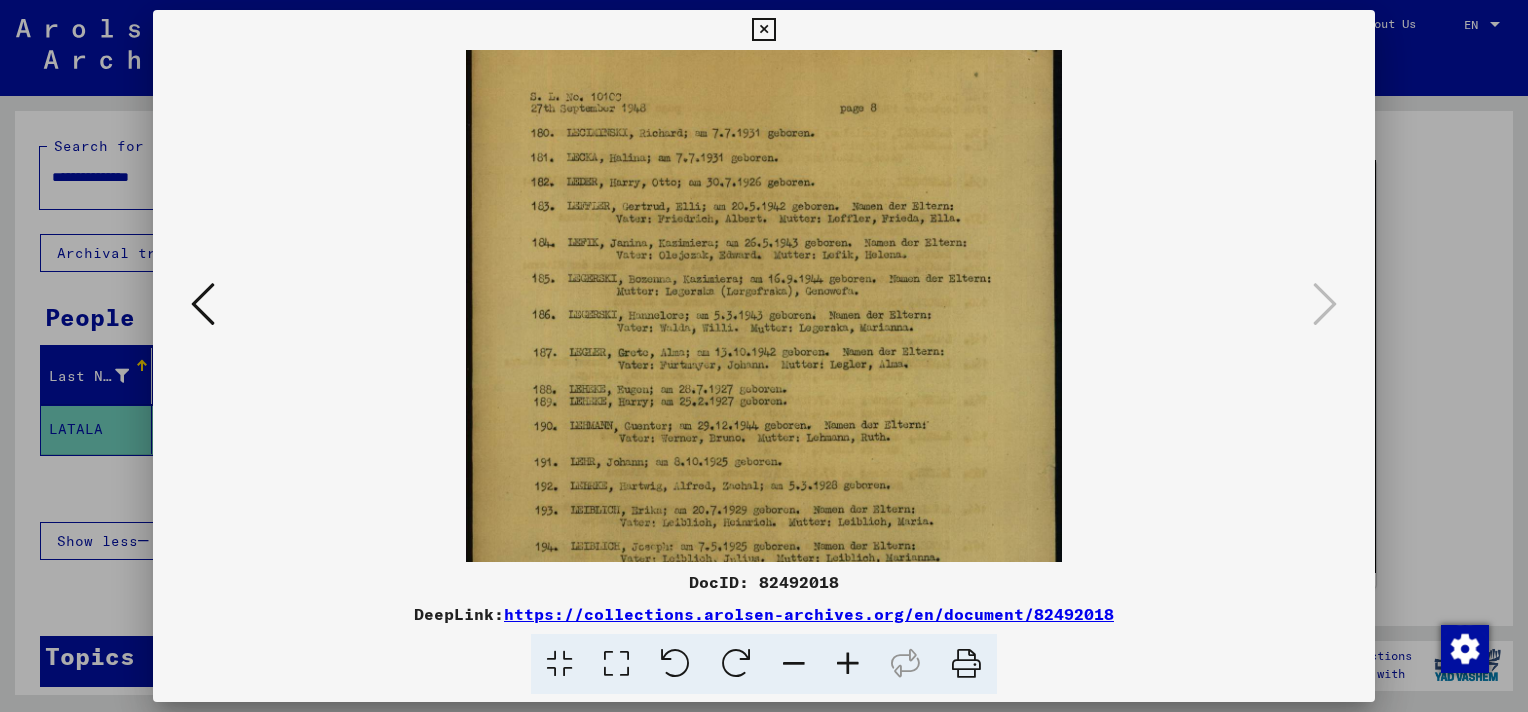 scroll, scrollTop: 0, scrollLeft: 0, axis: both 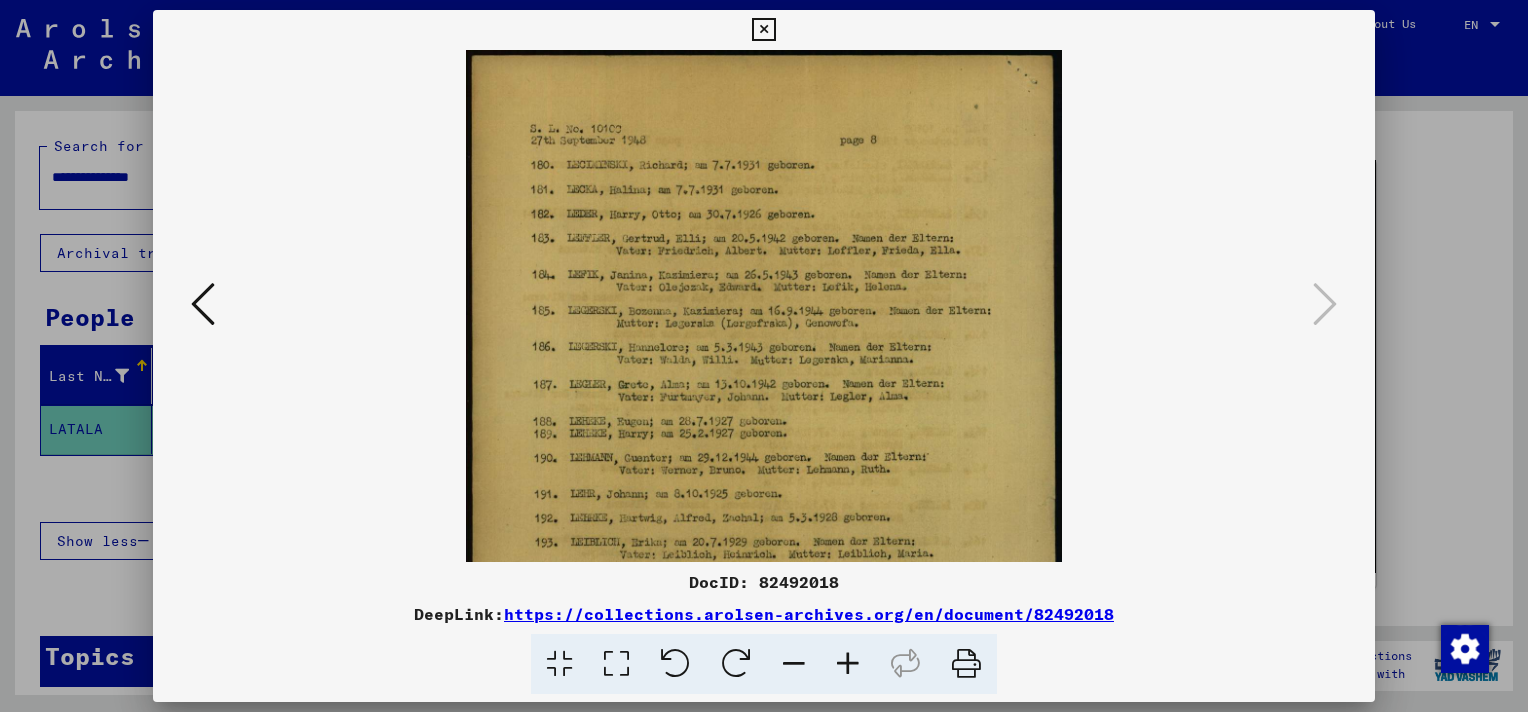 drag, startPoint x: 845, startPoint y: 404, endPoint x: 832, endPoint y: 521, distance: 117.72001 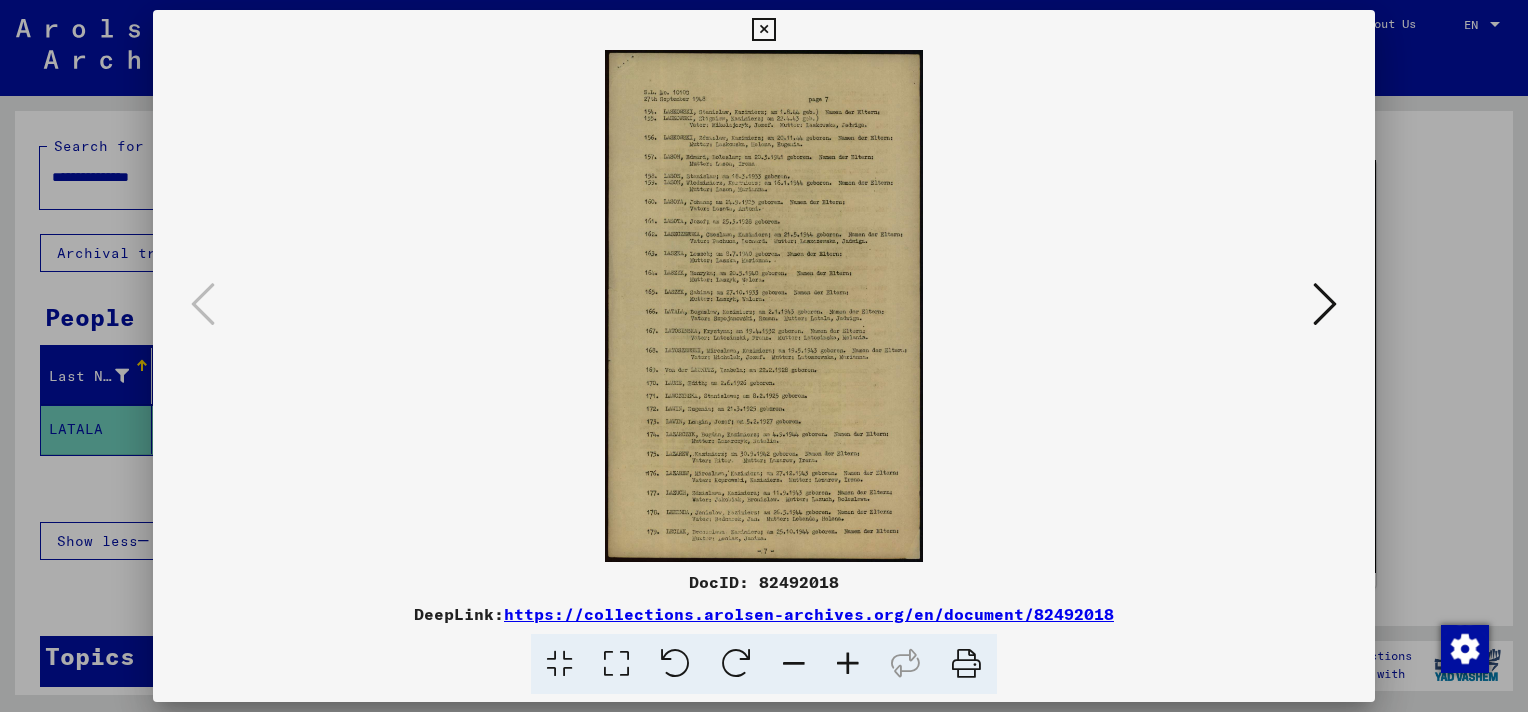 click at bounding box center (763, 306) 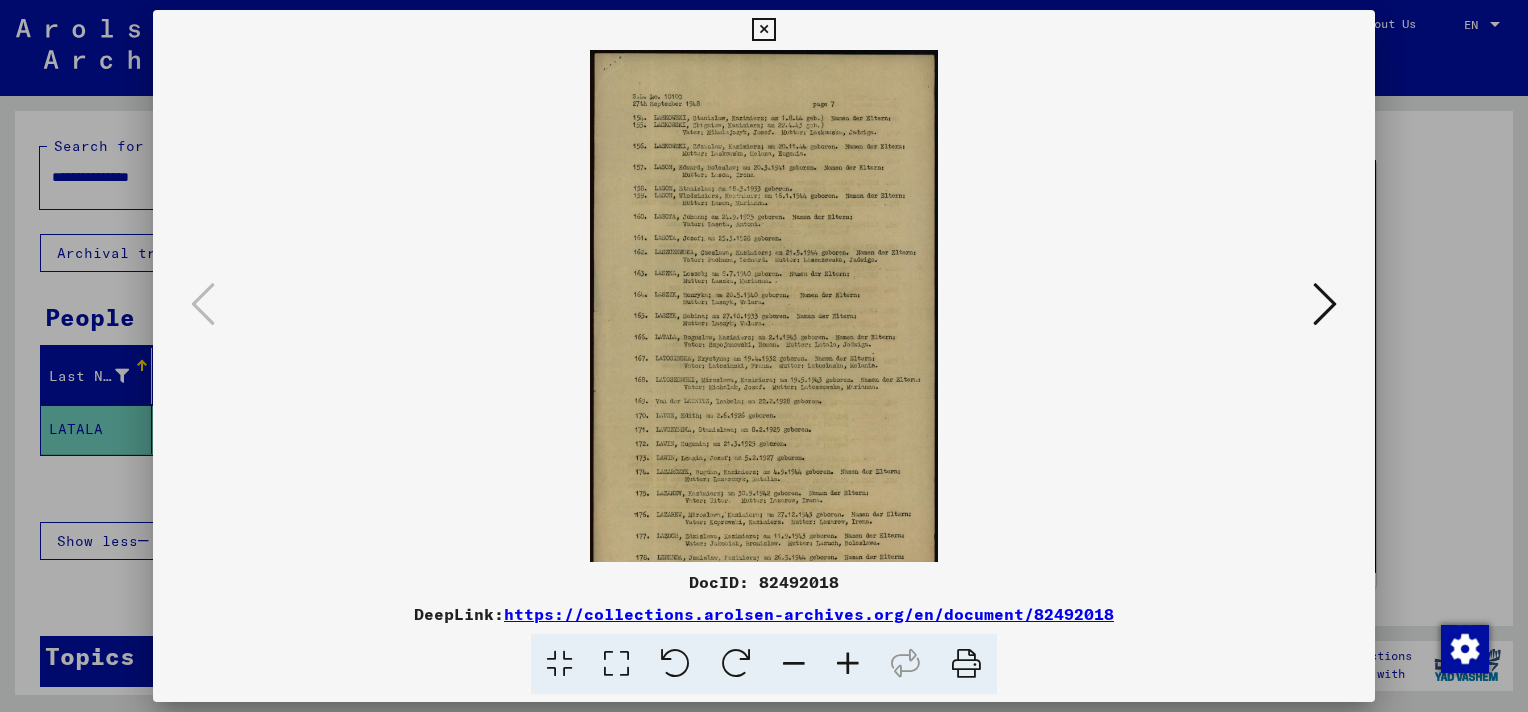 click at bounding box center [848, 664] 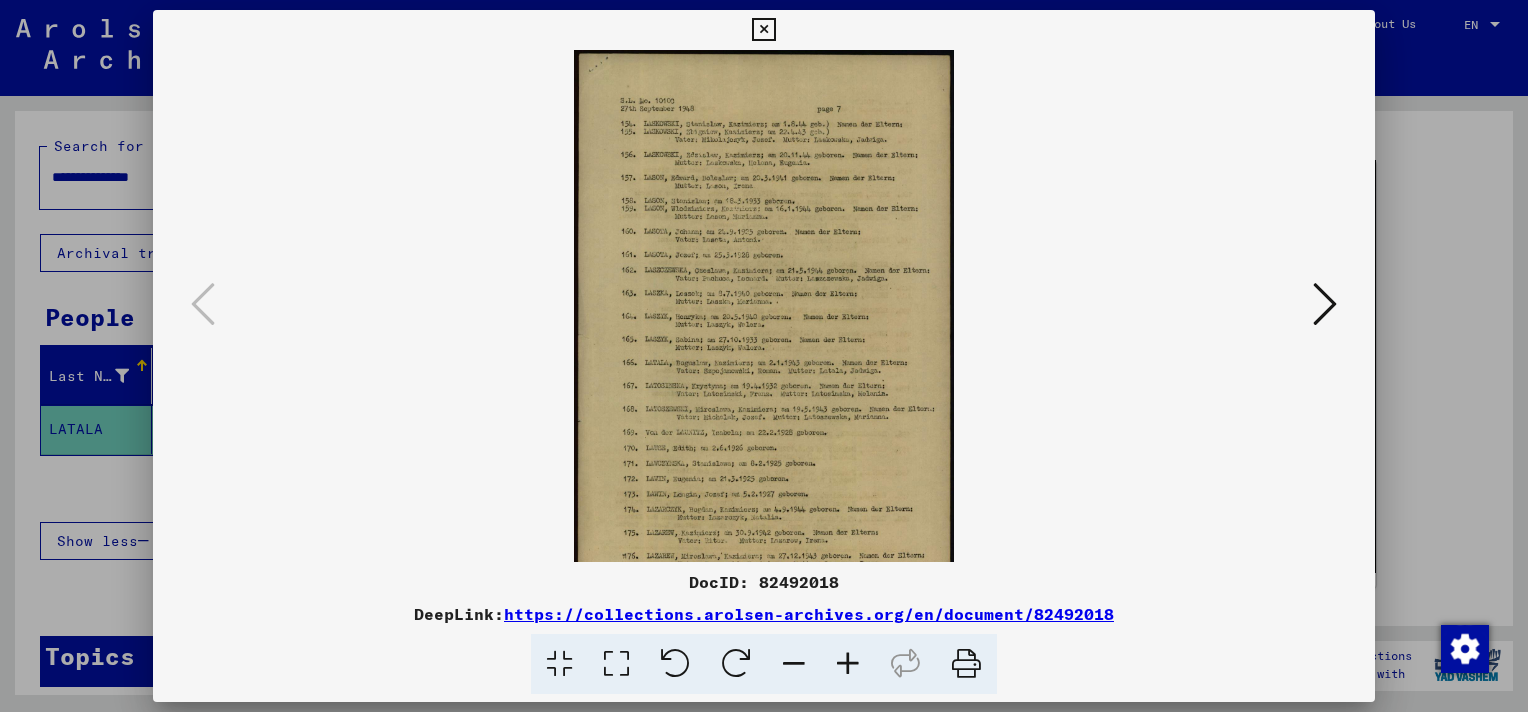 click at bounding box center (848, 664) 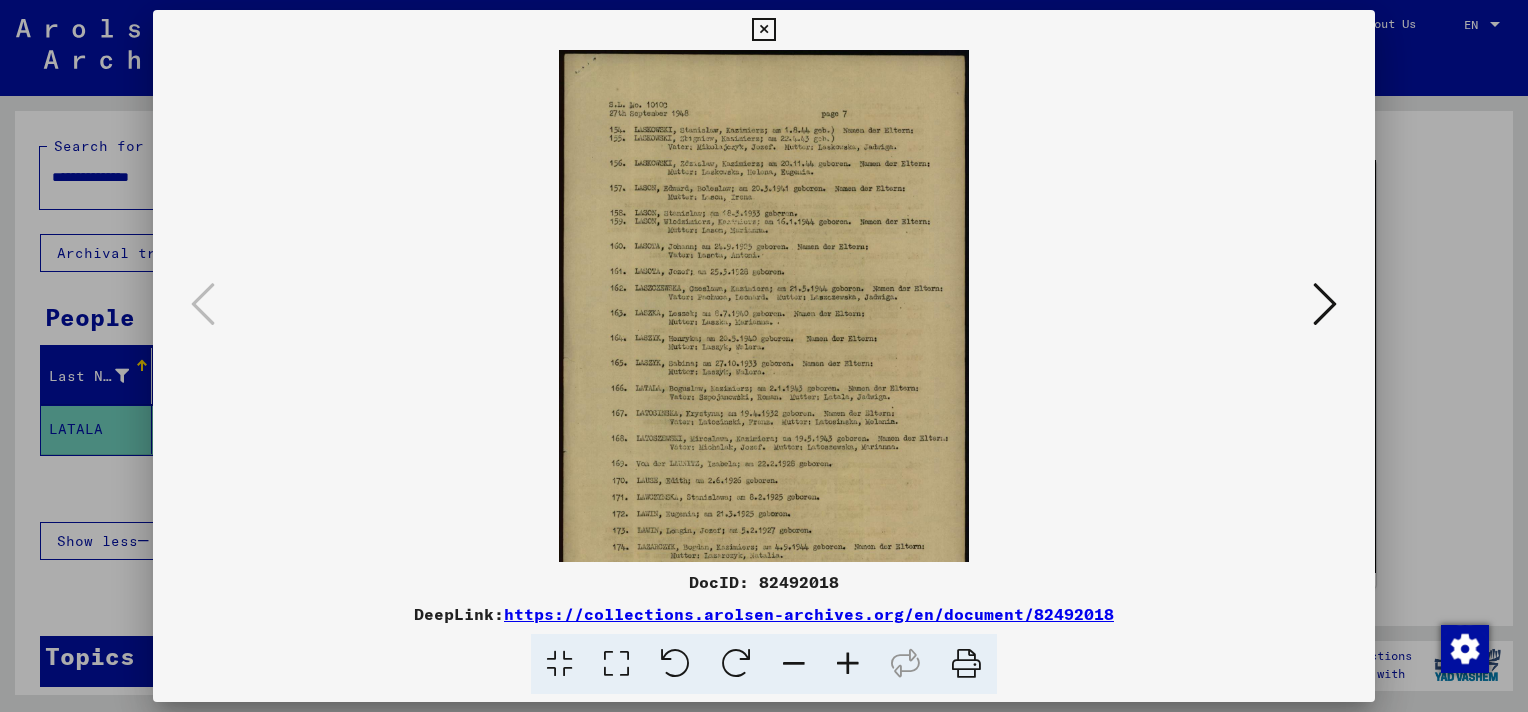 click at bounding box center (848, 664) 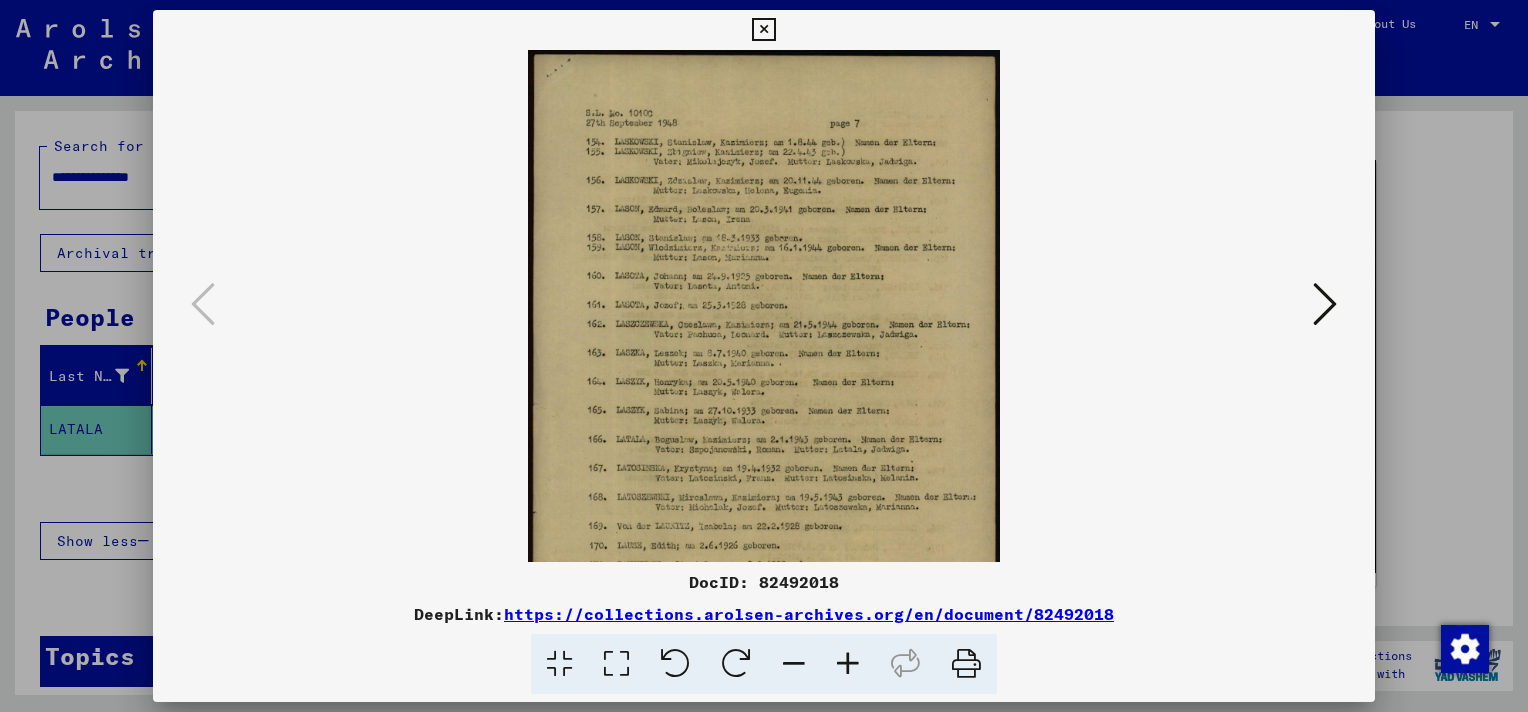 click at bounding box center [848, 664] 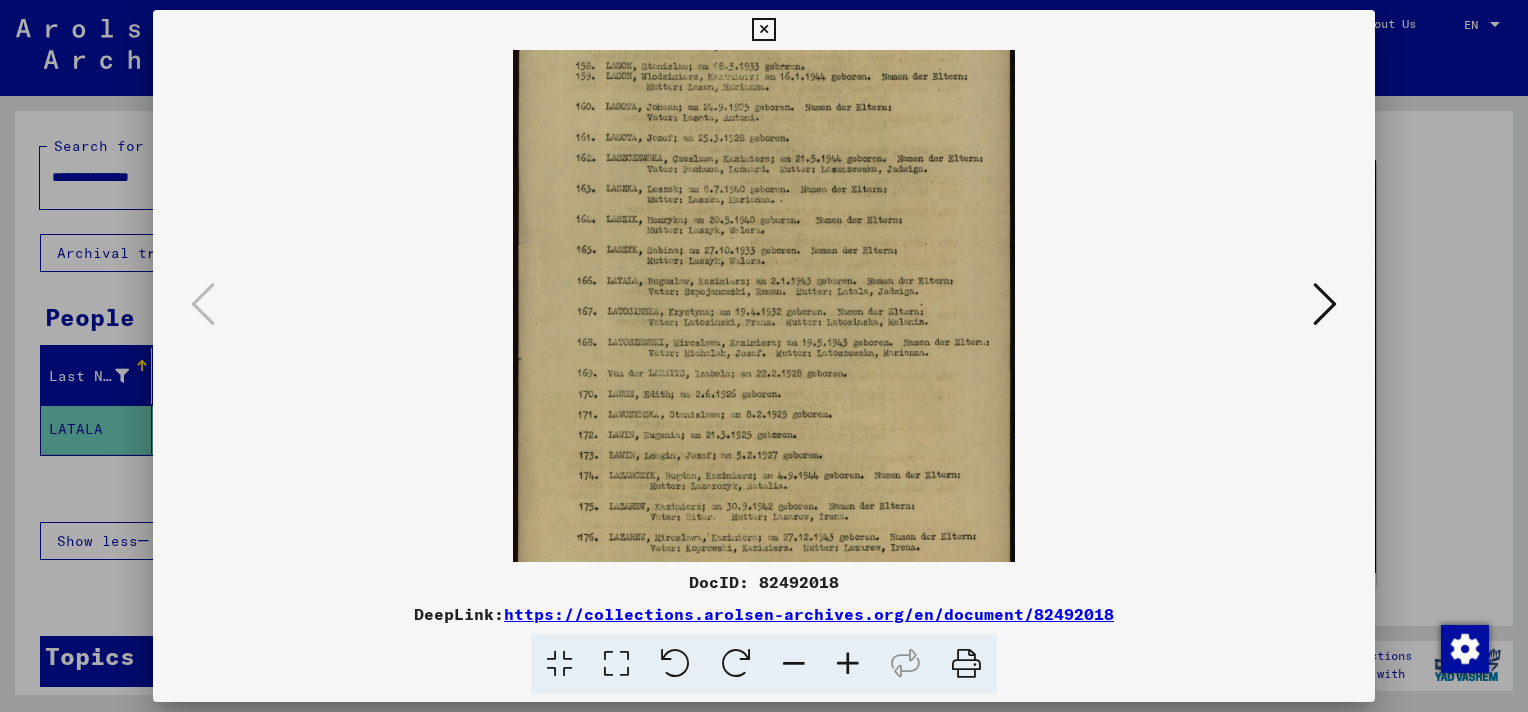 scroll, scrollTop: 185, scrollLeft: 0, axis: vertical 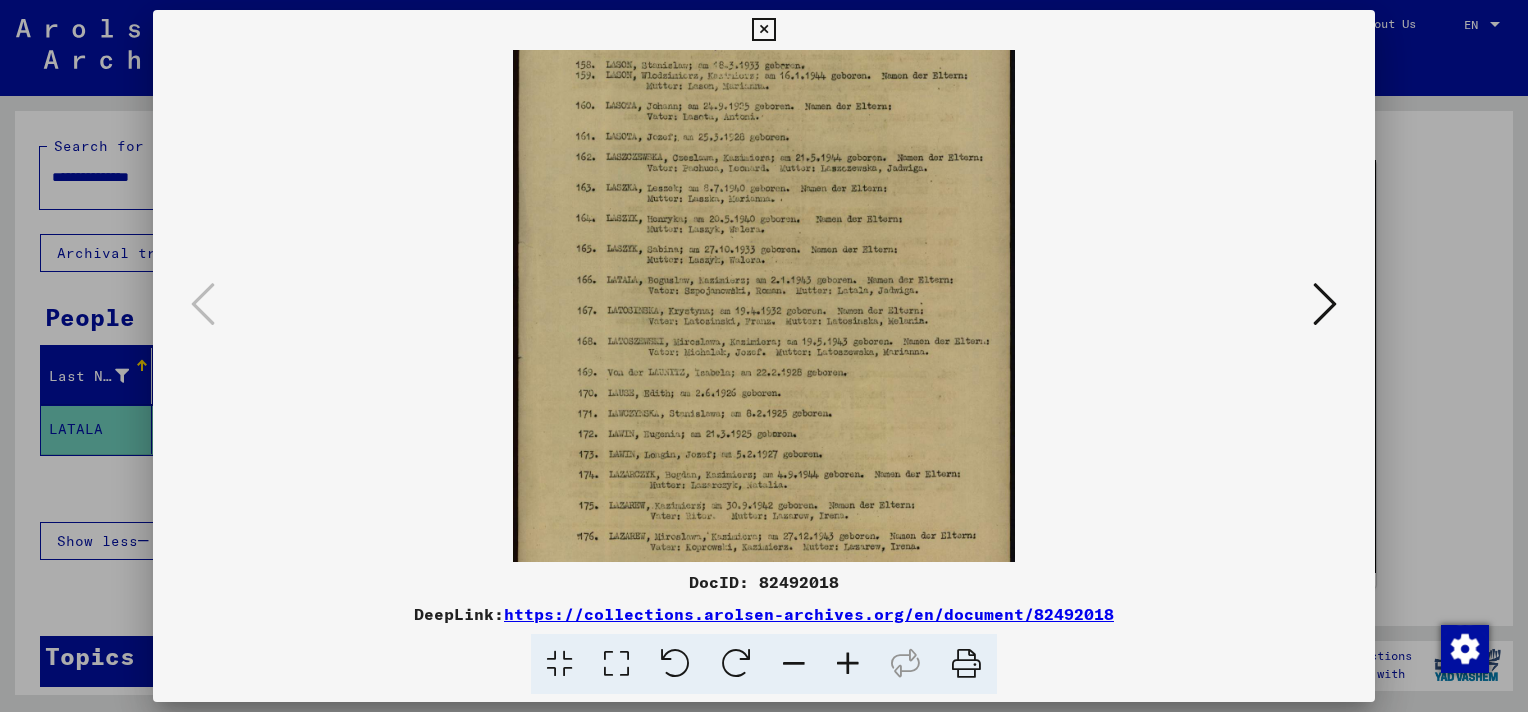drag, startPoint x: 822, startPoint y: 433, endPoint x: 813, endPoint y: 237, distance: 196.20653 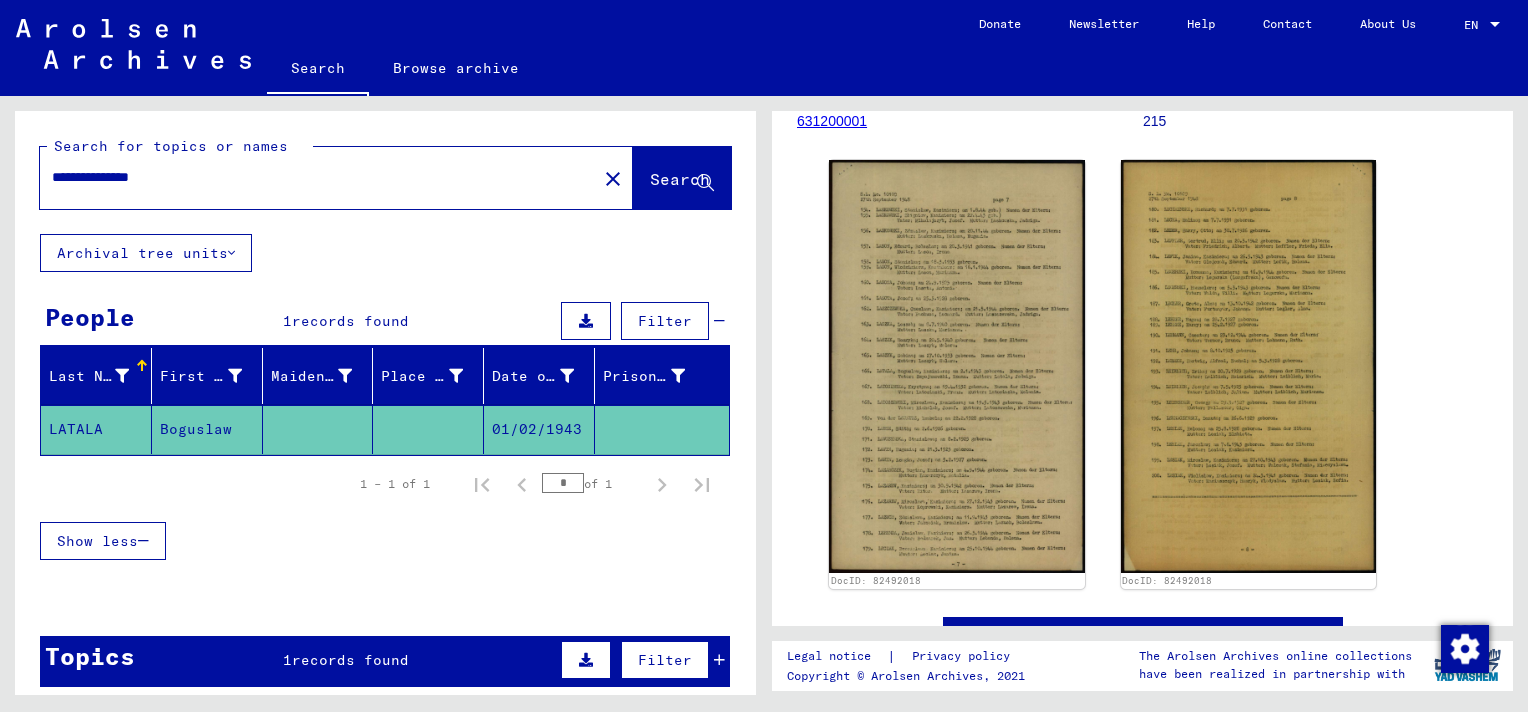 click on "**********" at bounding box center (318, 177) 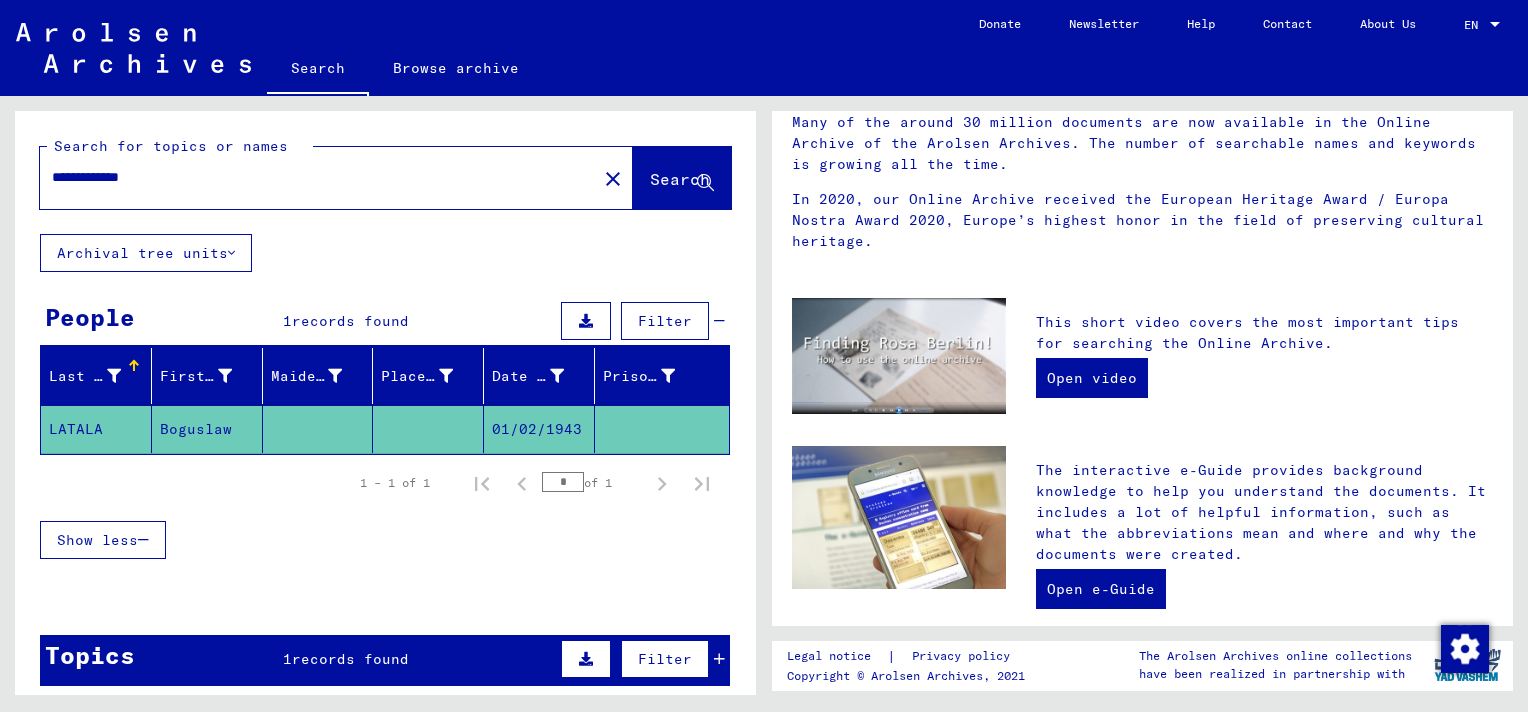 scroll, scrollTop: 0, scrollLeft: 0, axis: both 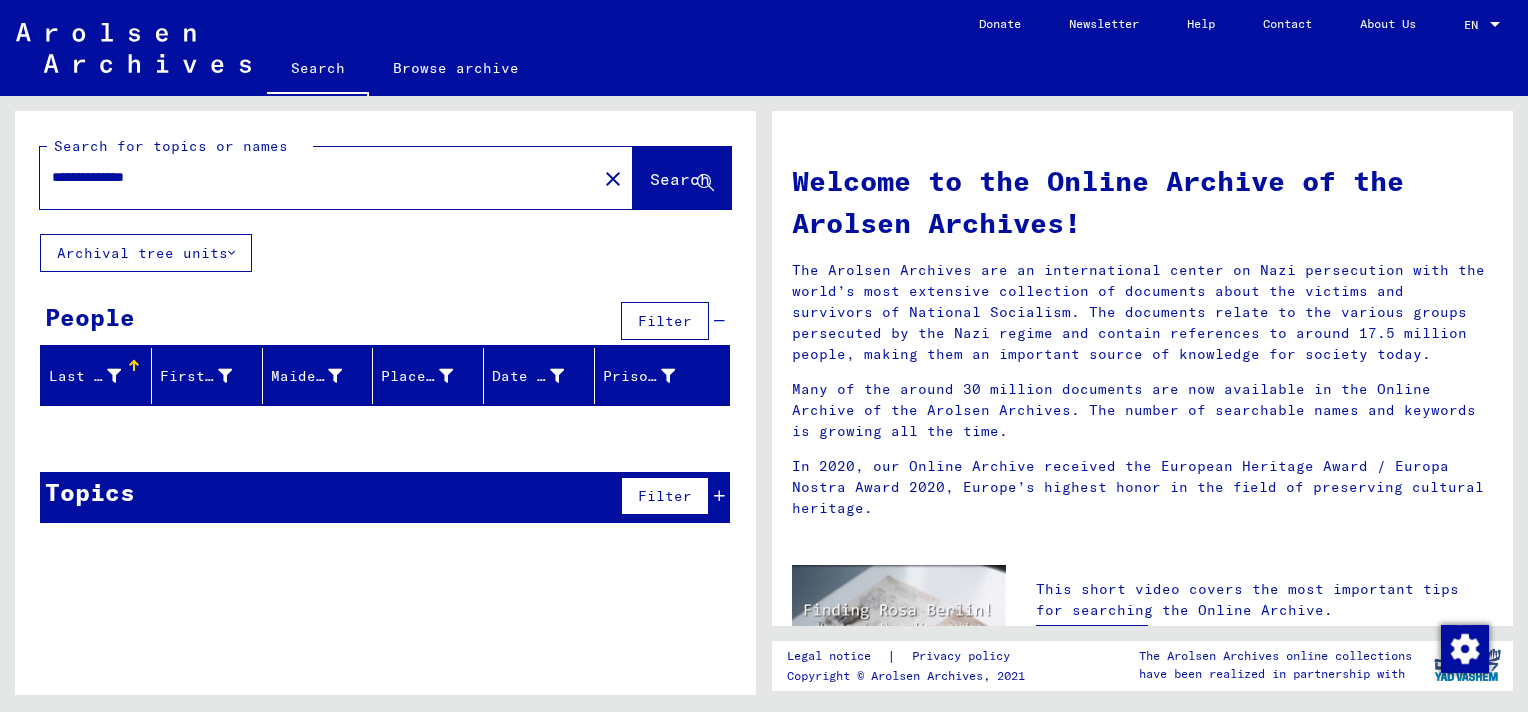 click on "**********" at bounding box center (312, 177) 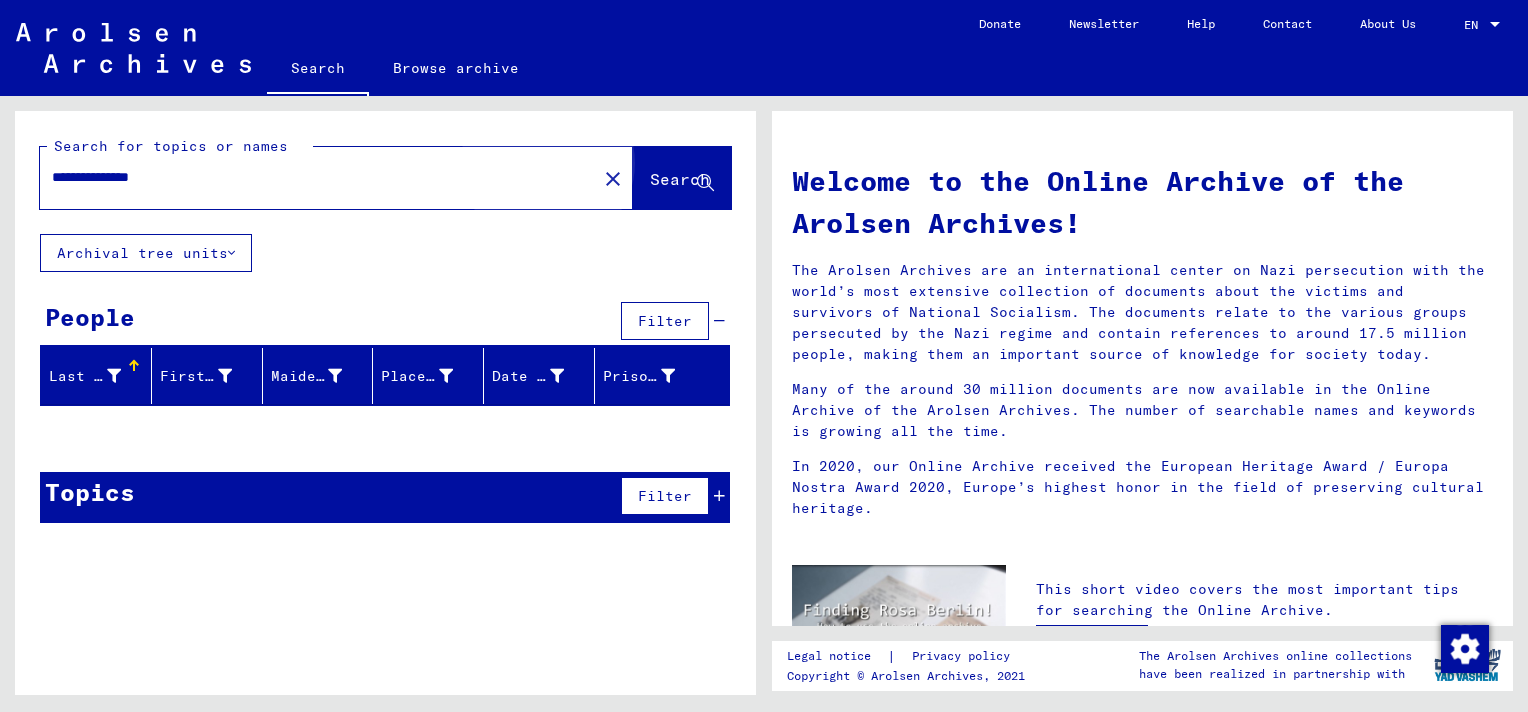 click on "Search" 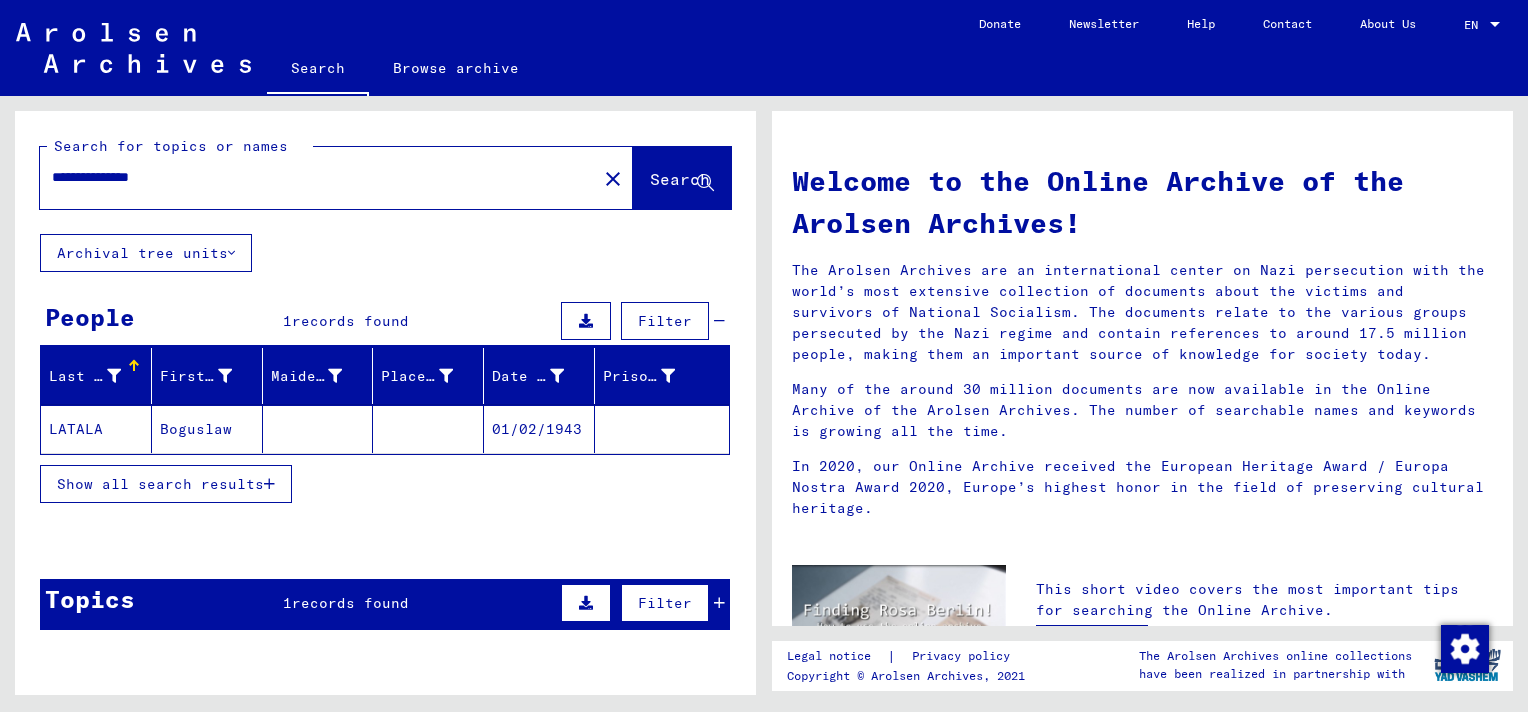 click 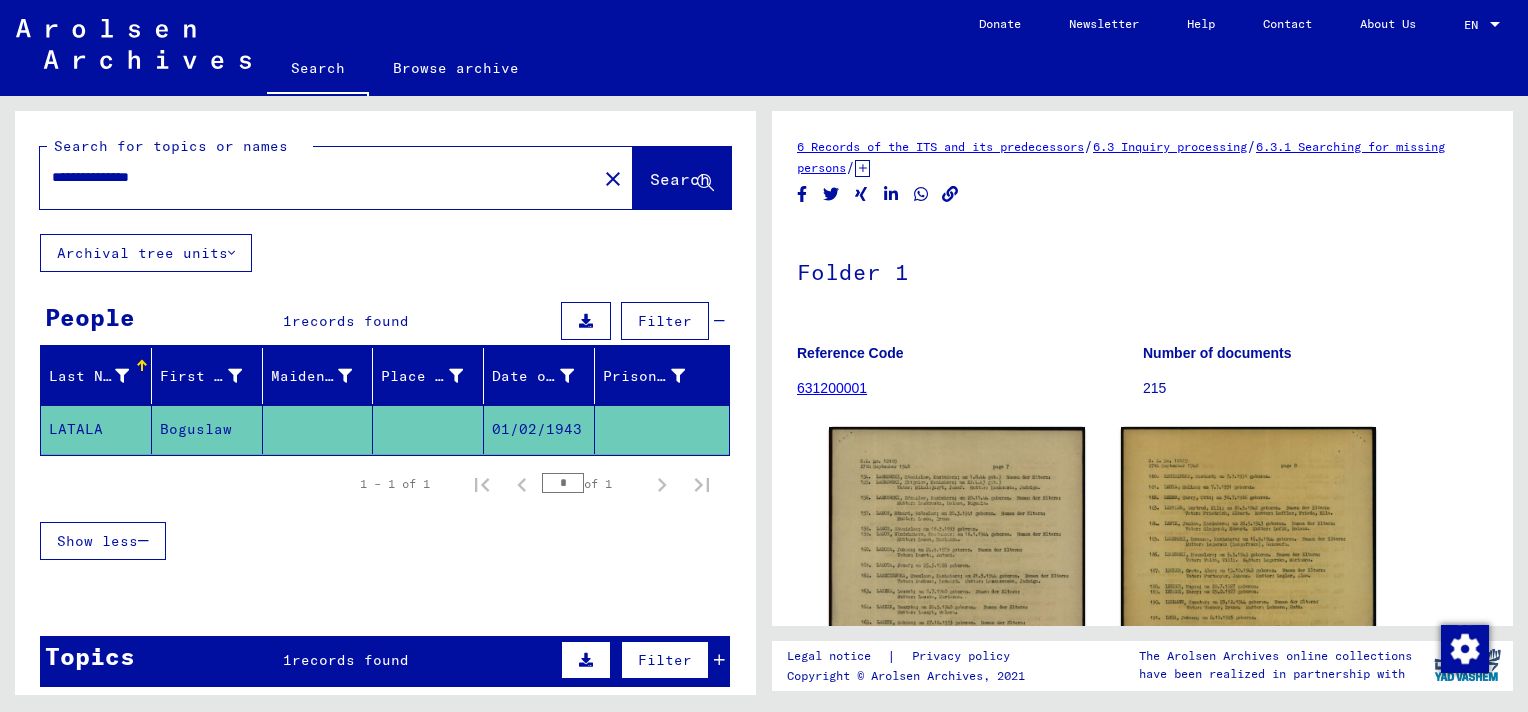 scroll, scrollTop: 0, scrollLeft: 0, axis: both 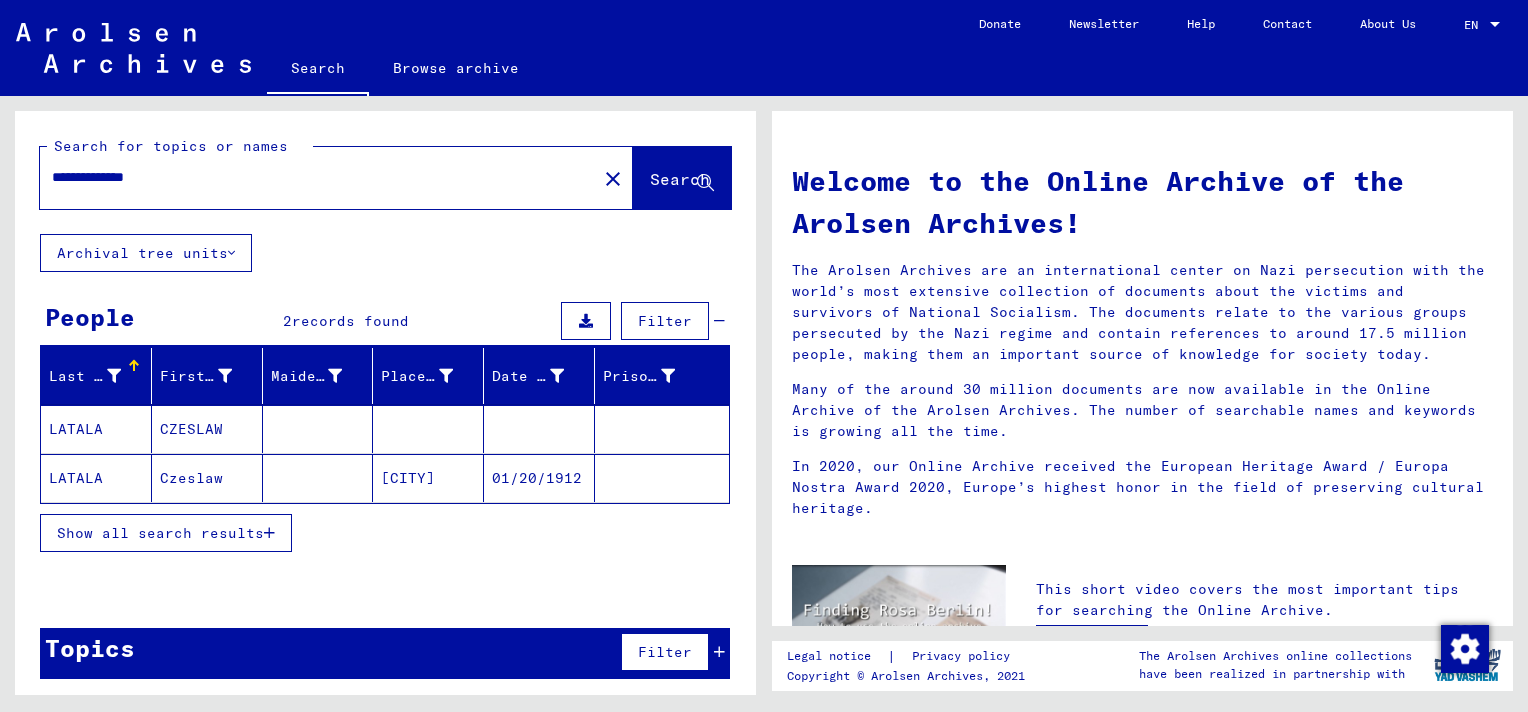 click at bounding box center [662, 478] 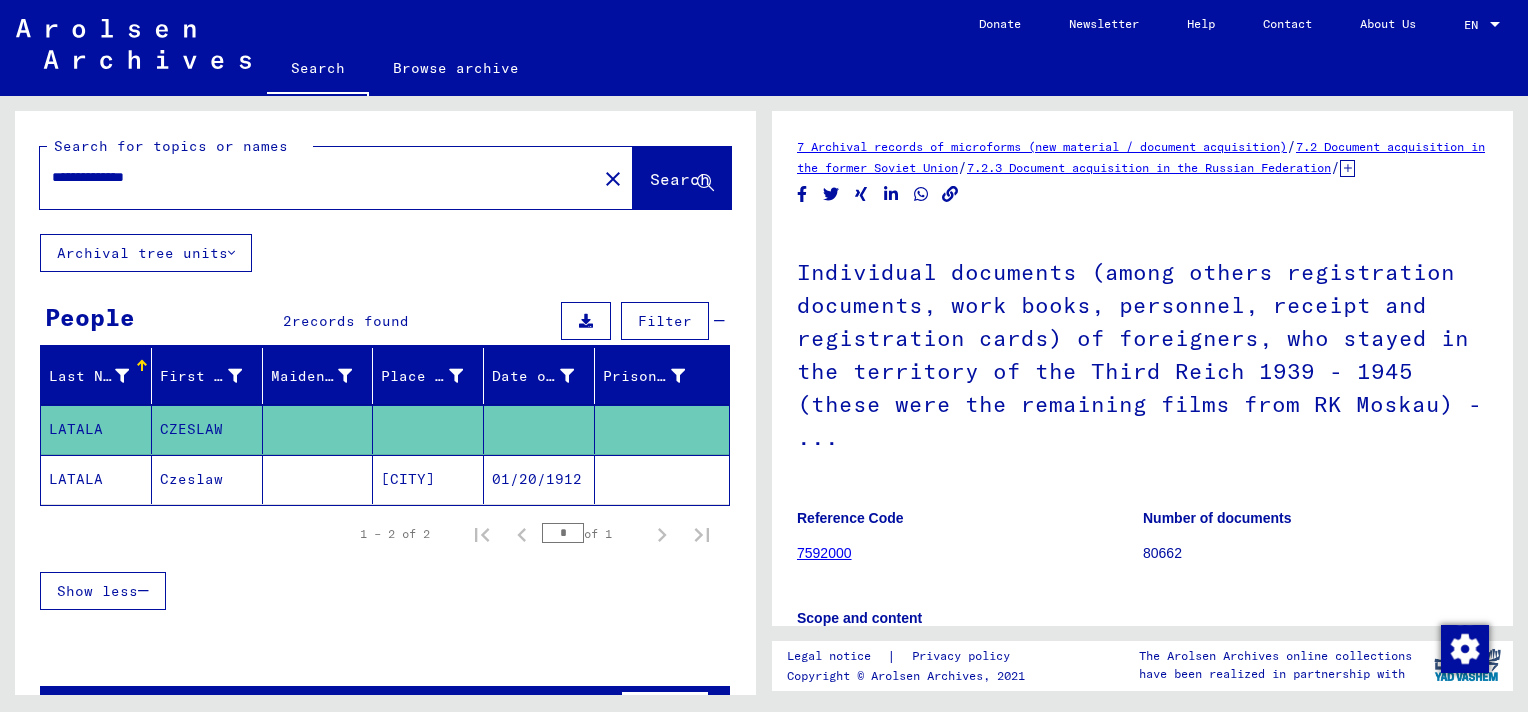 scroll, scrollTop: 0, scrollLeft: 0, axis: both 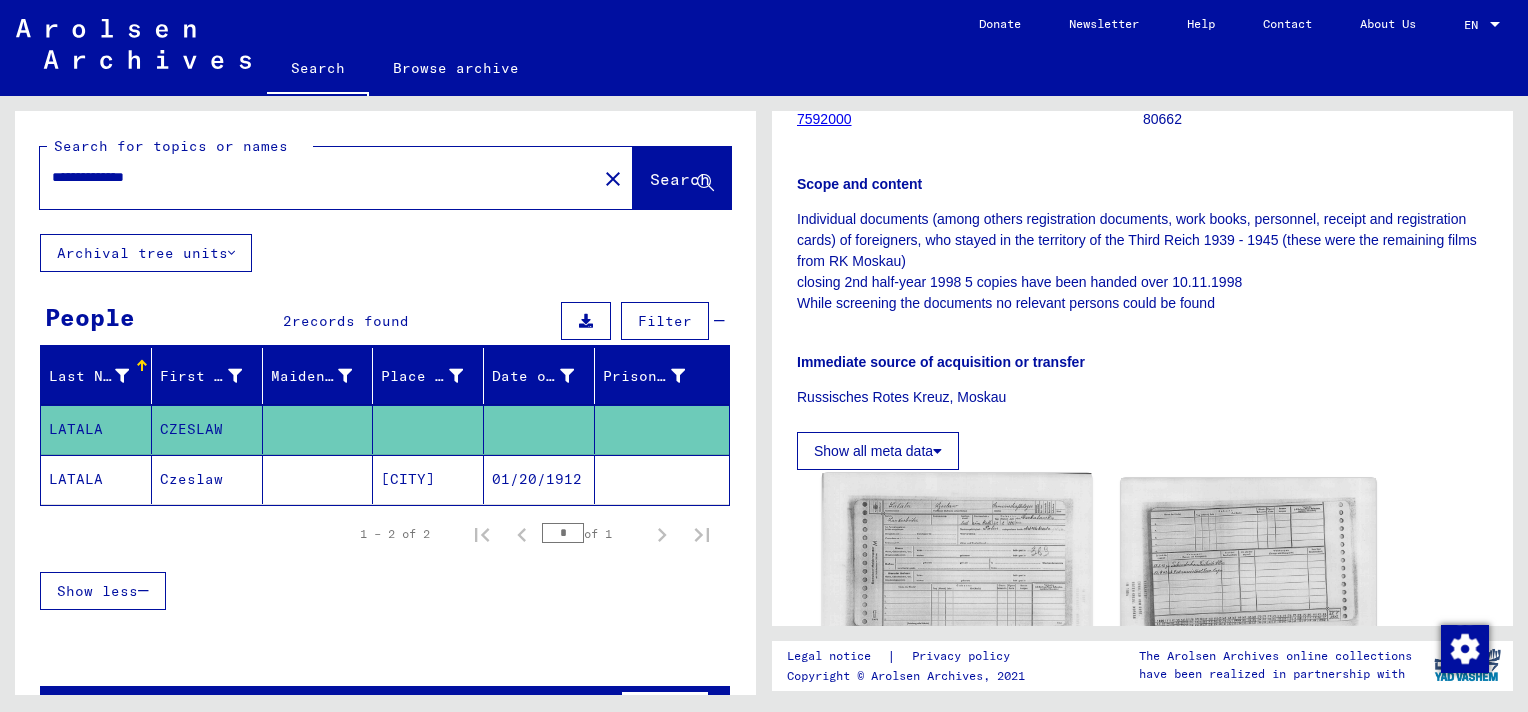 click 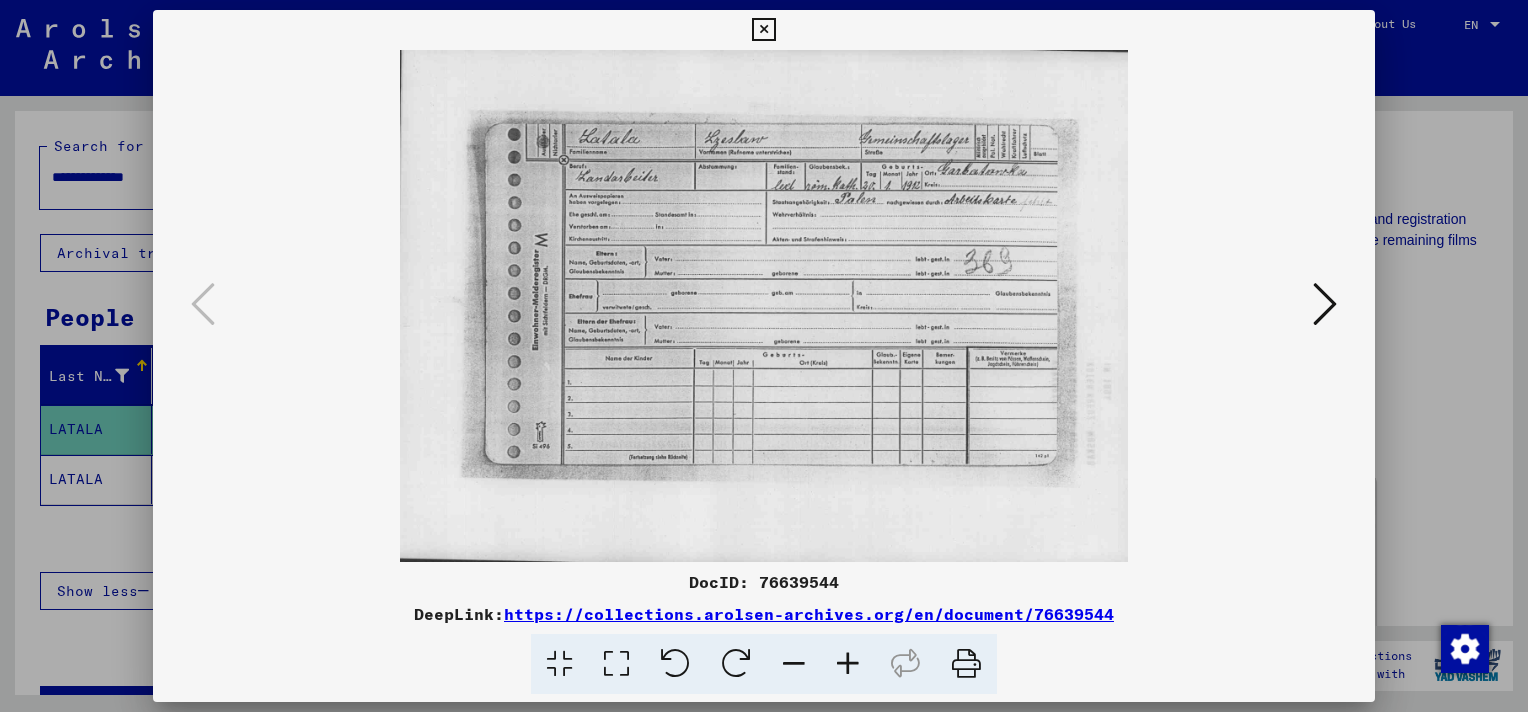 click at bounding box center [1325, 304] 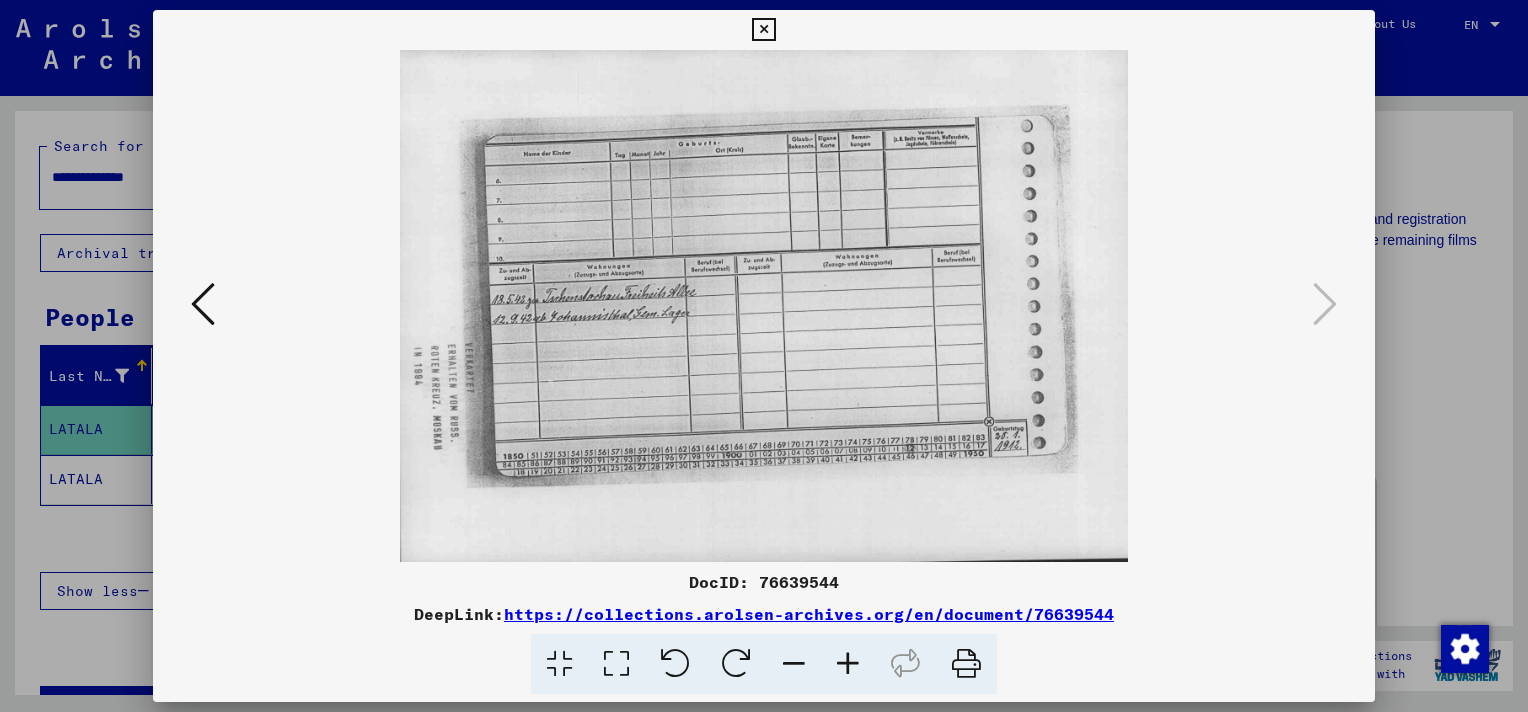 click at bounding box center [203, 304] 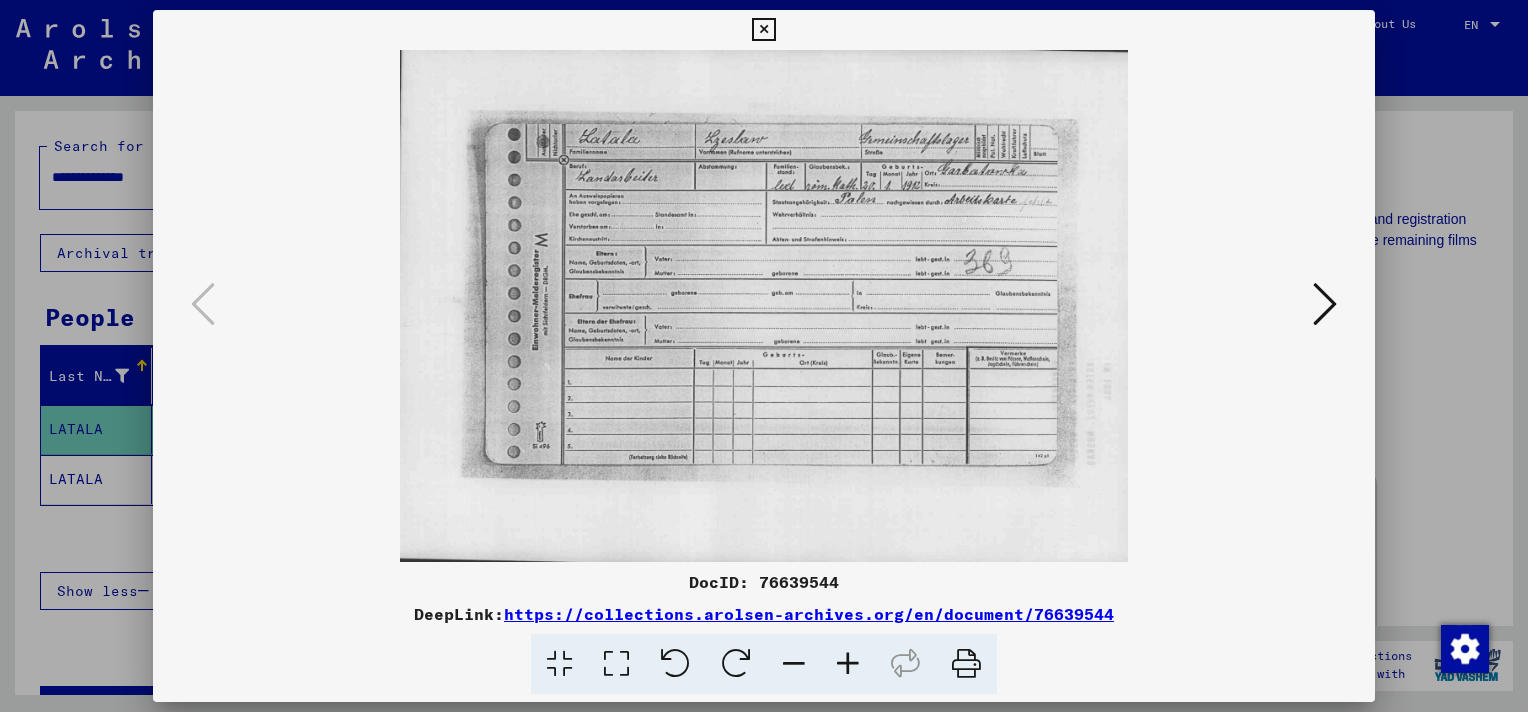 click at bounding box center (848, 664) 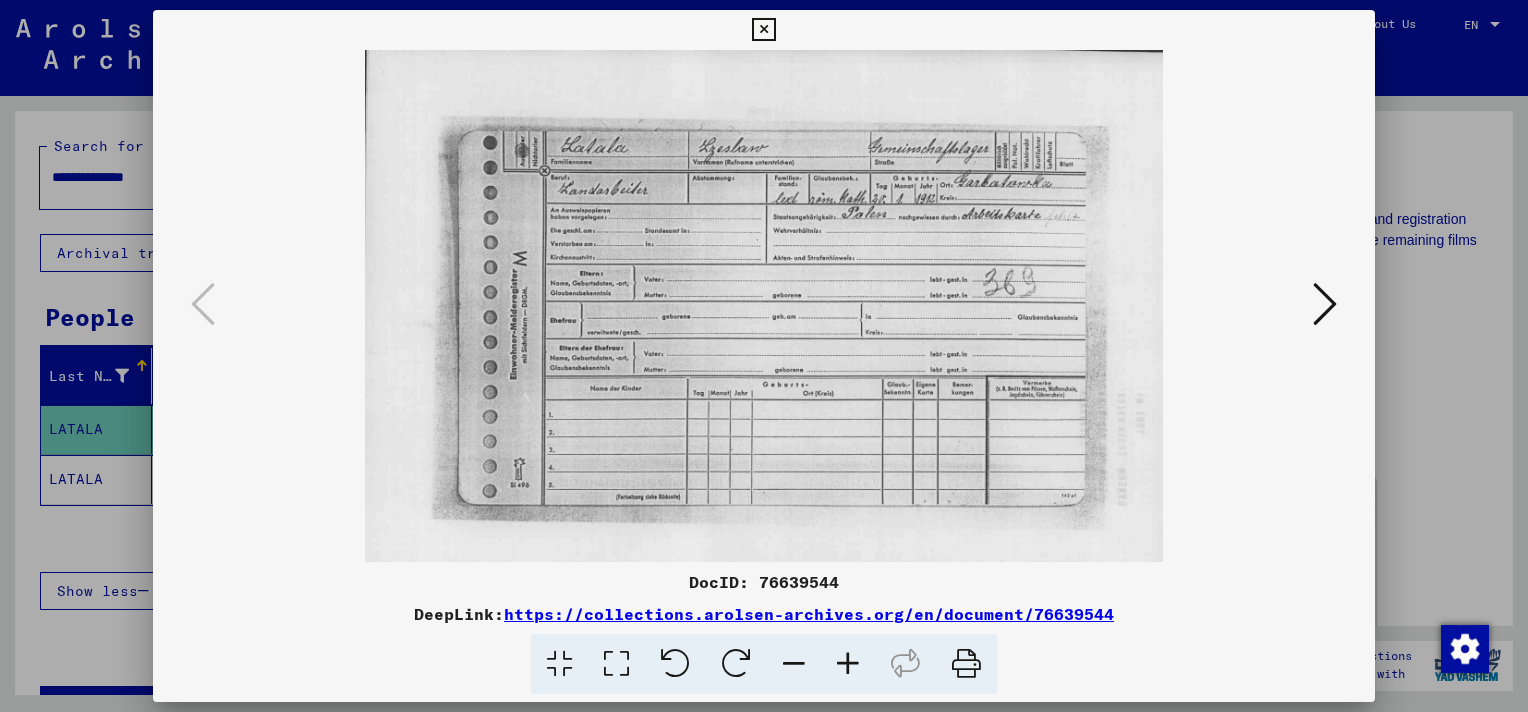 click at bounding box center [848, 664] 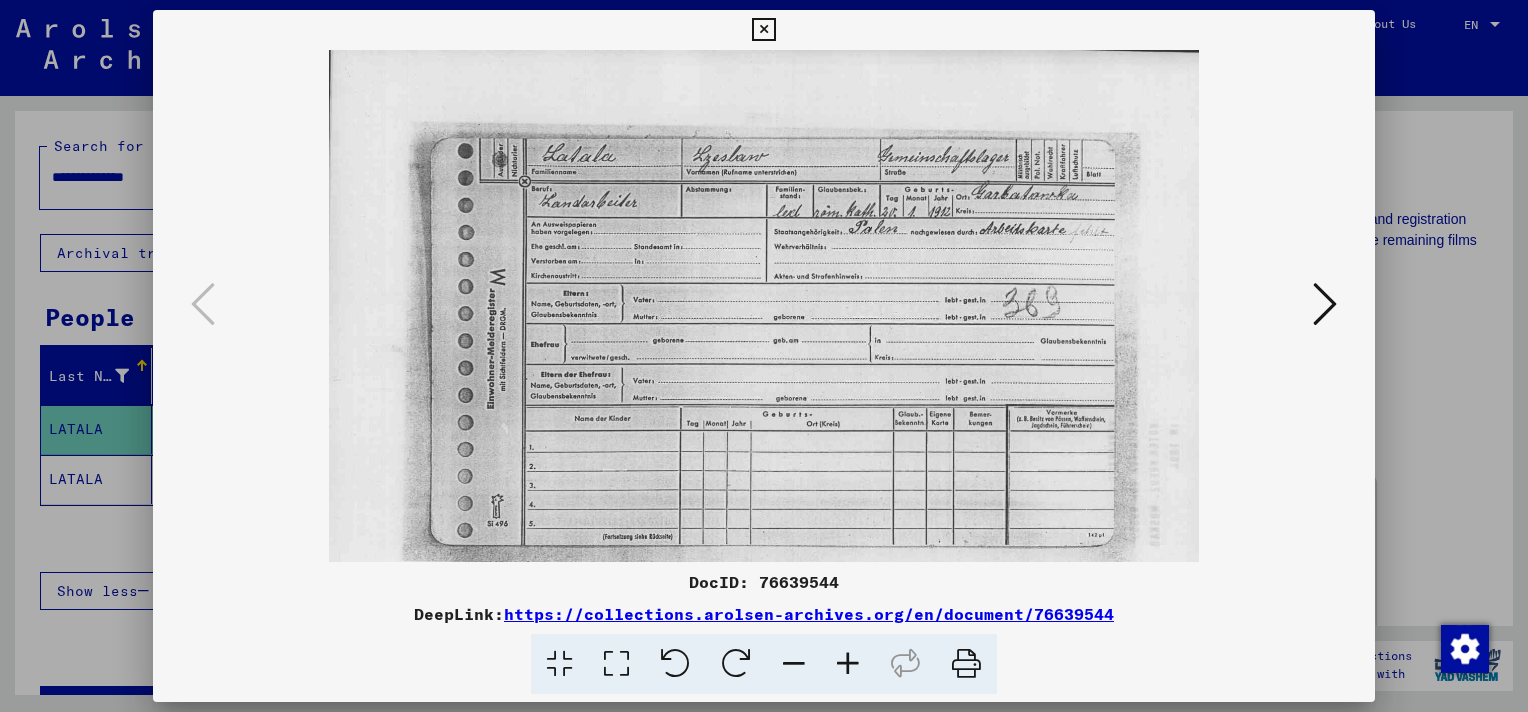 click at bounding box center (848, 664) 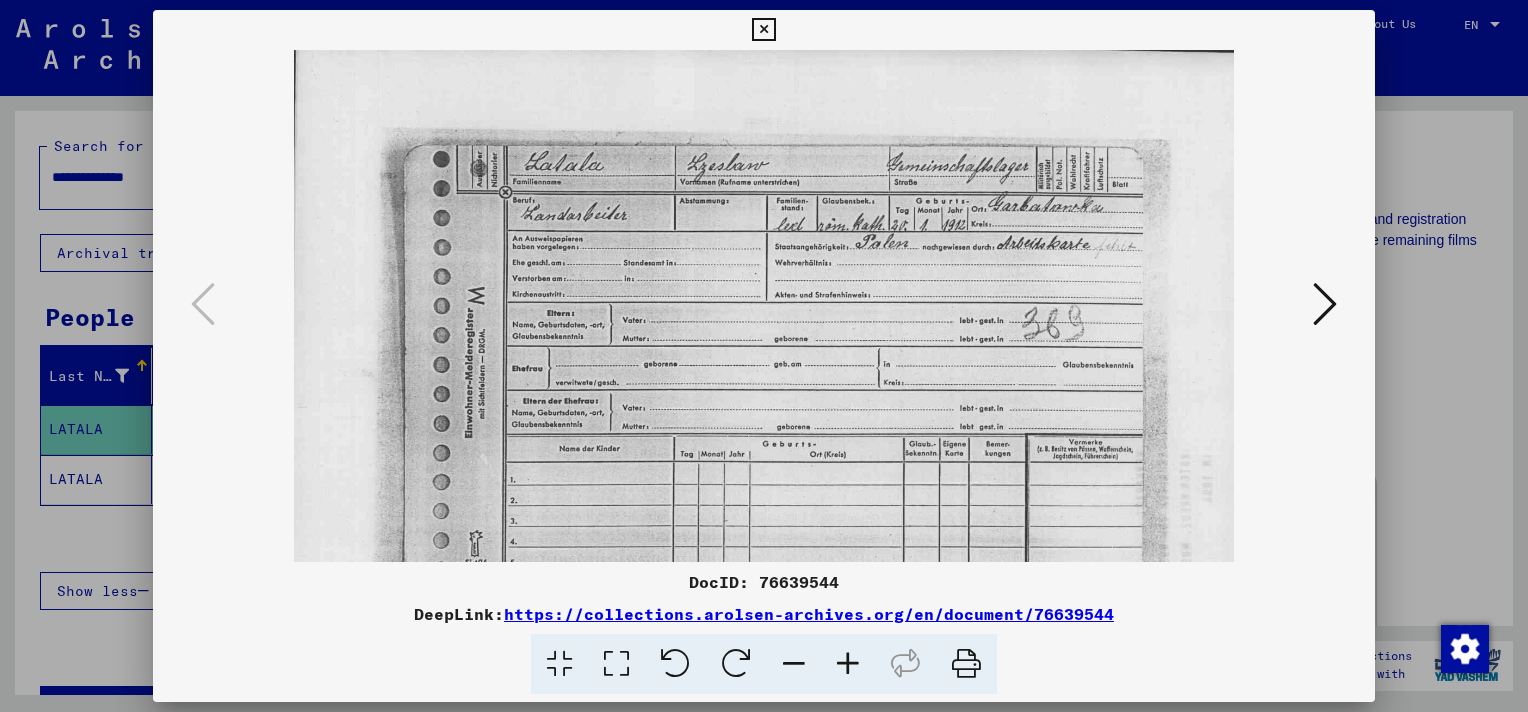 click at bounding box center (848, 664) 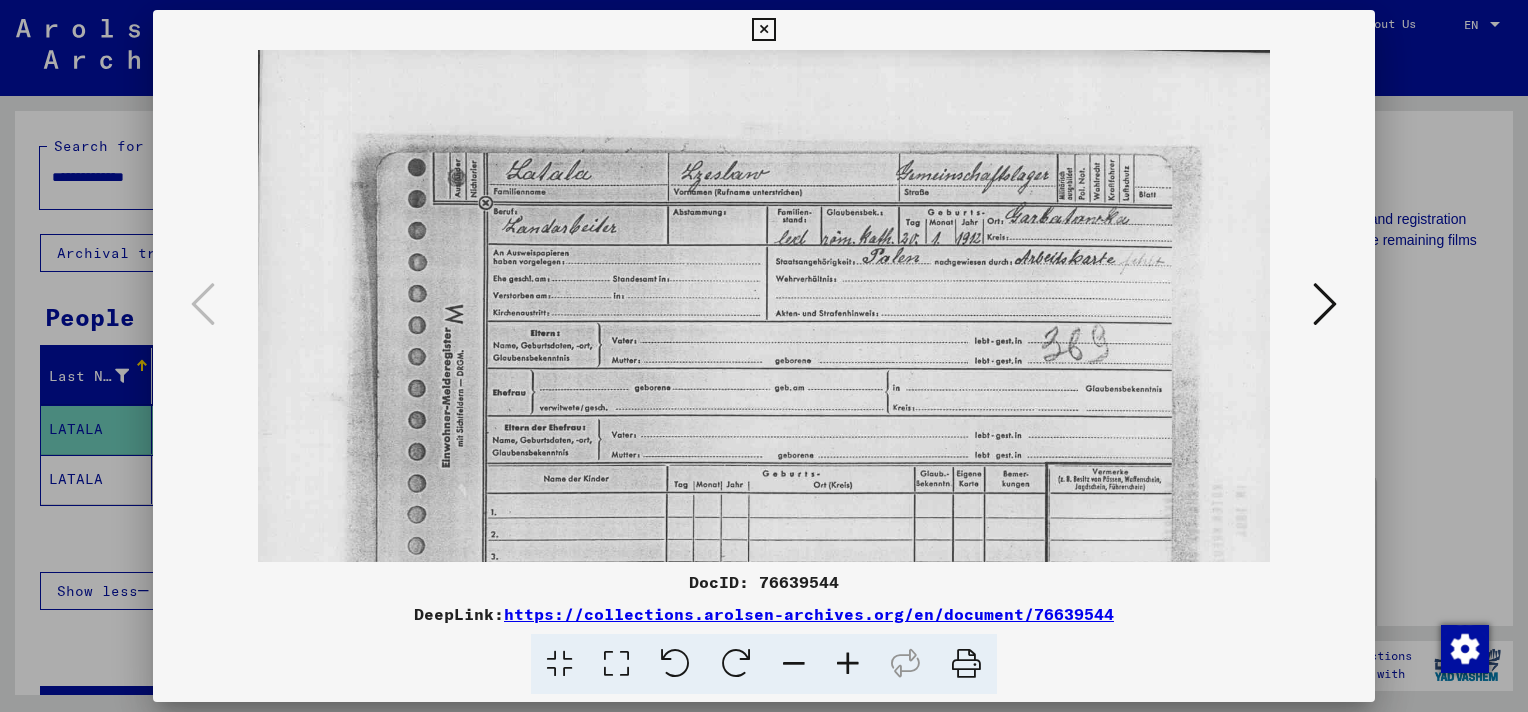 click at bounding box center [848, 664] 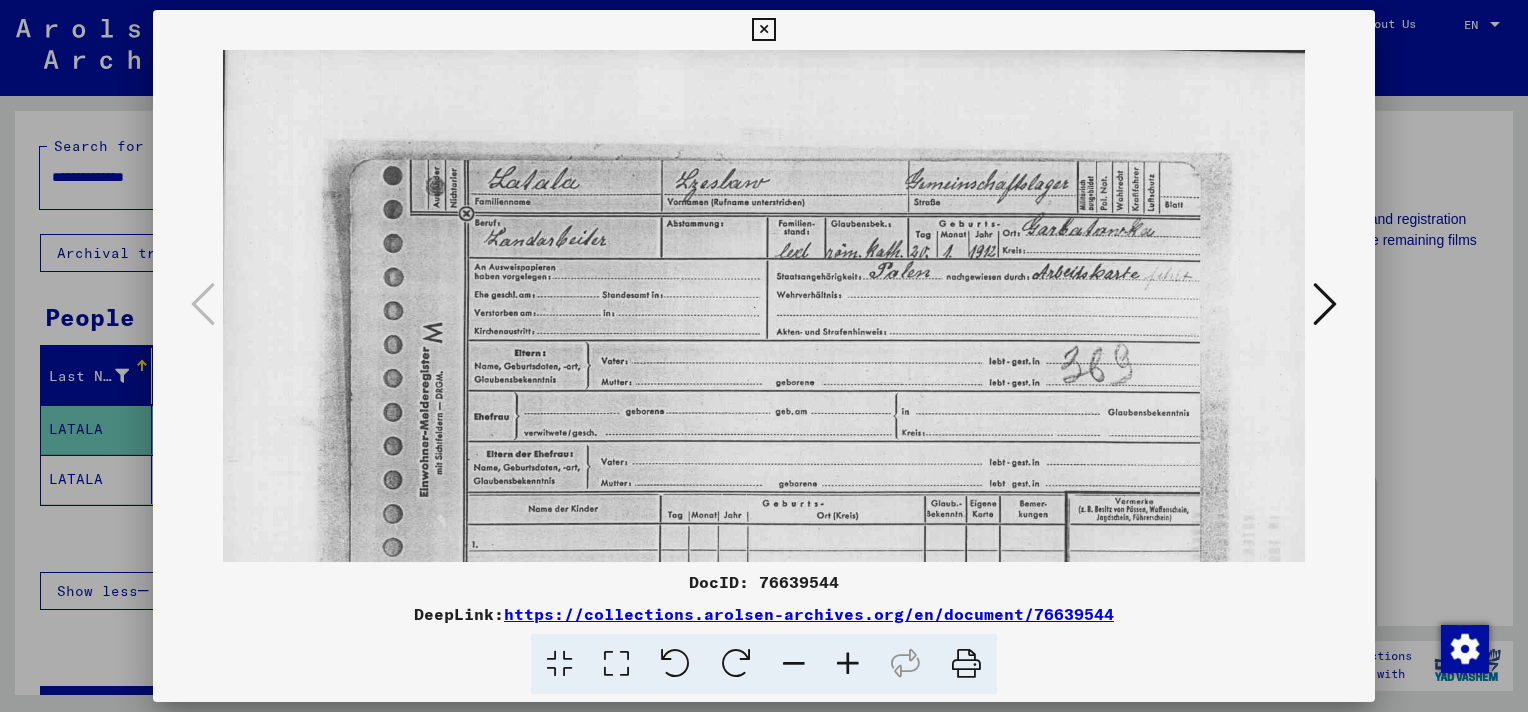 click at bounding box center (763, 30) 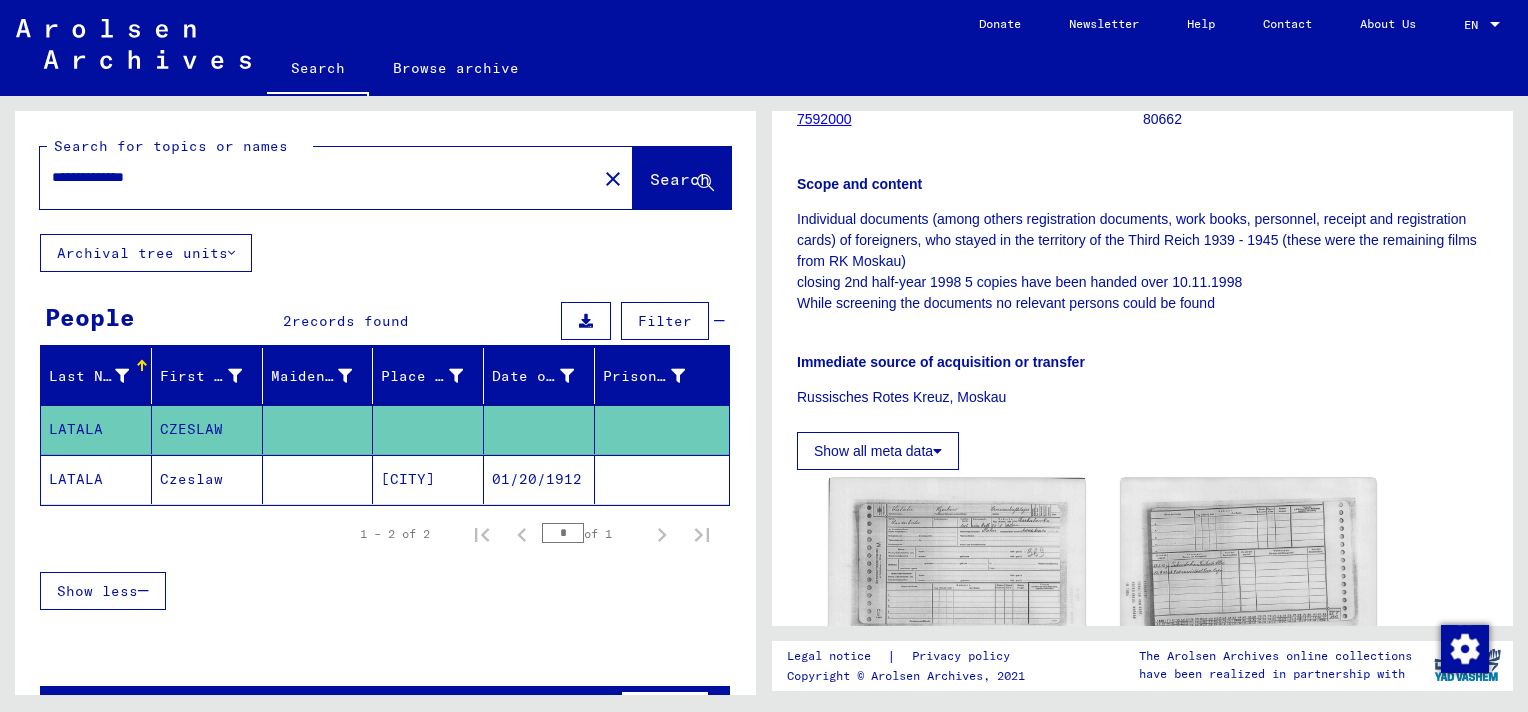 click on "**********" at bounding box center (318, 177) 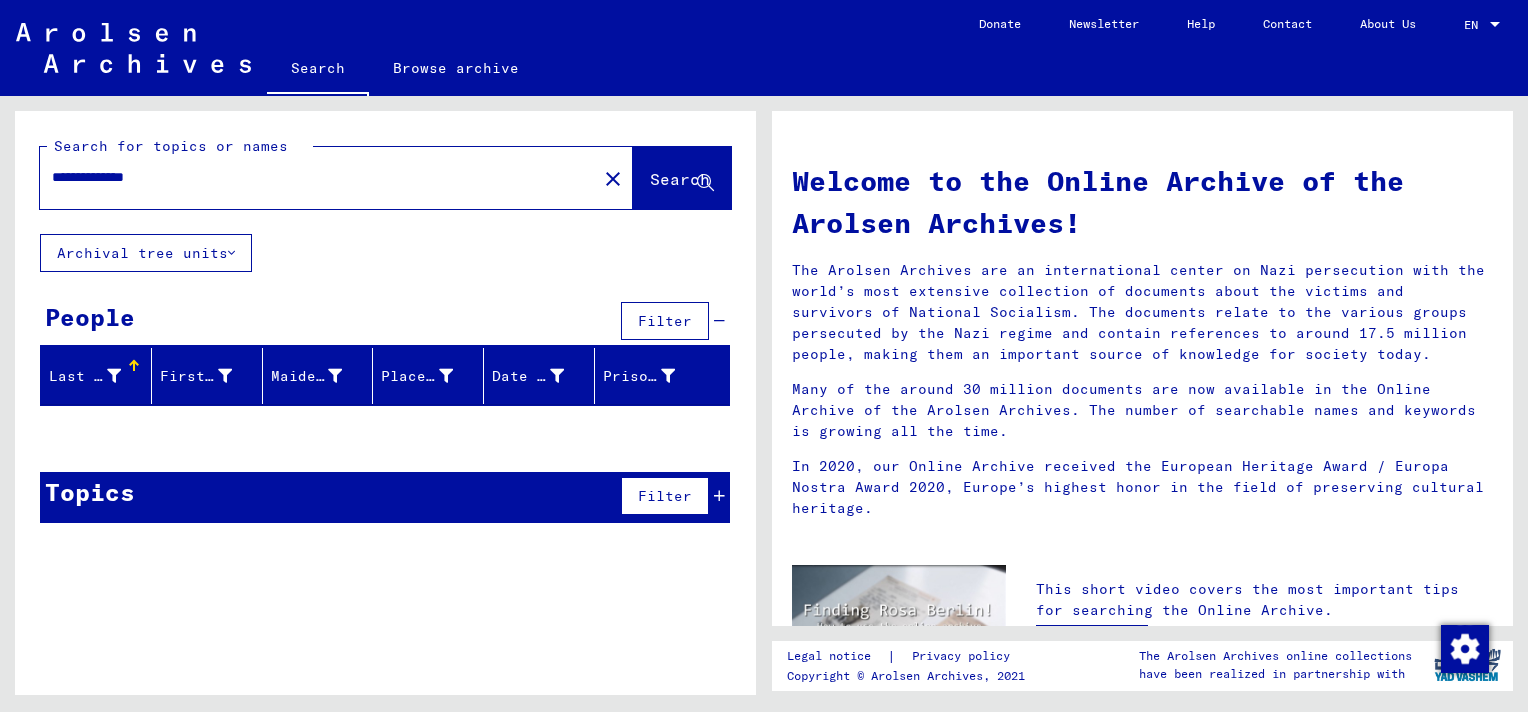 click on "**********" at bounding box center [312, 177] 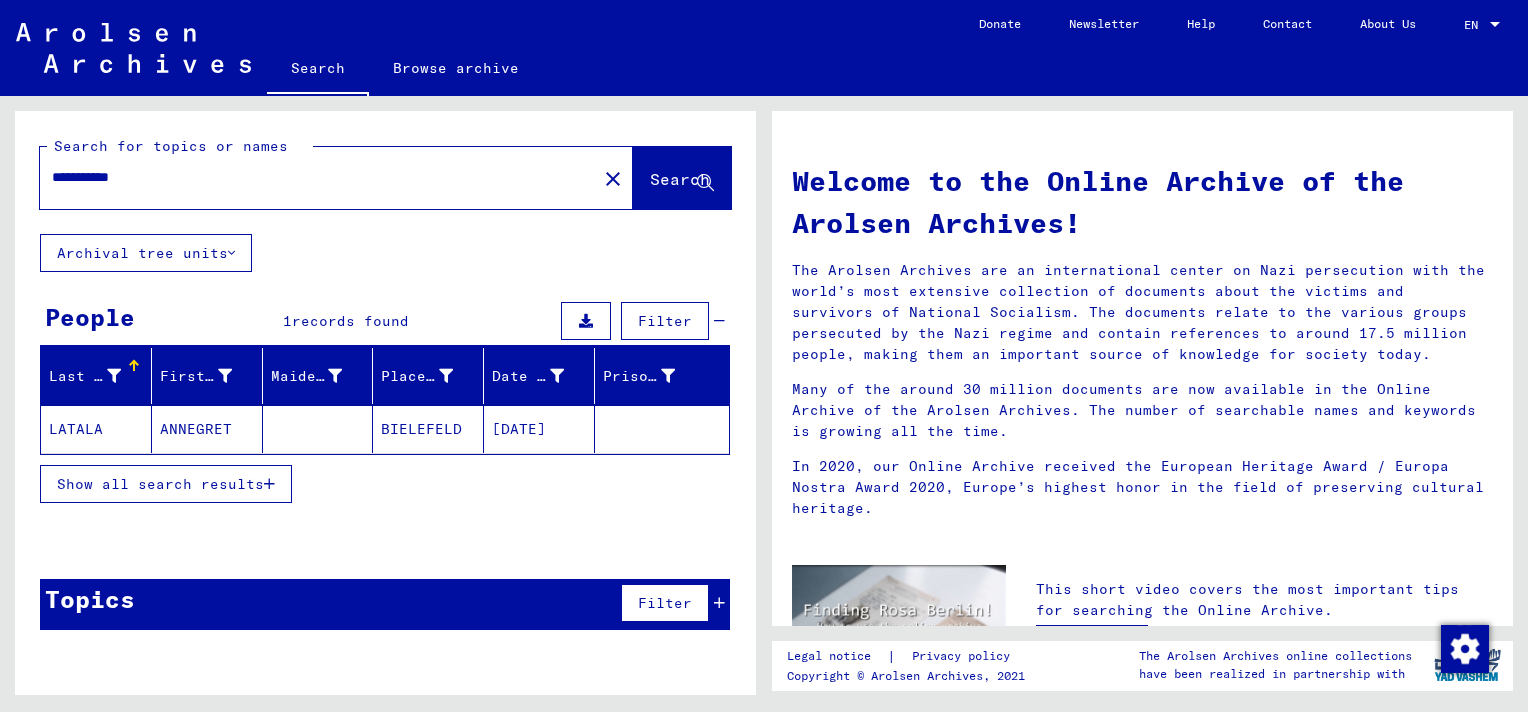 click 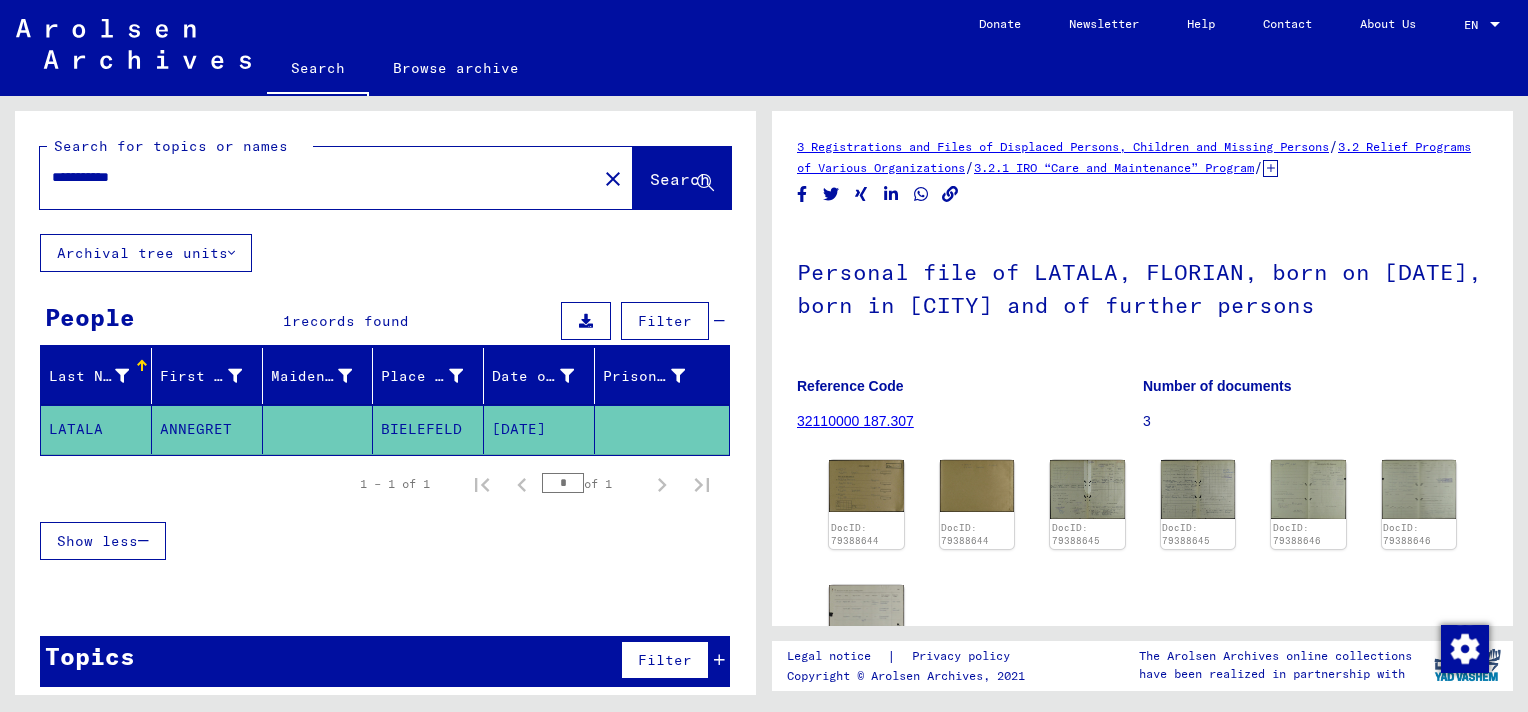 scroll, scrollTop: 0, scrollLeft: 0, axis: both 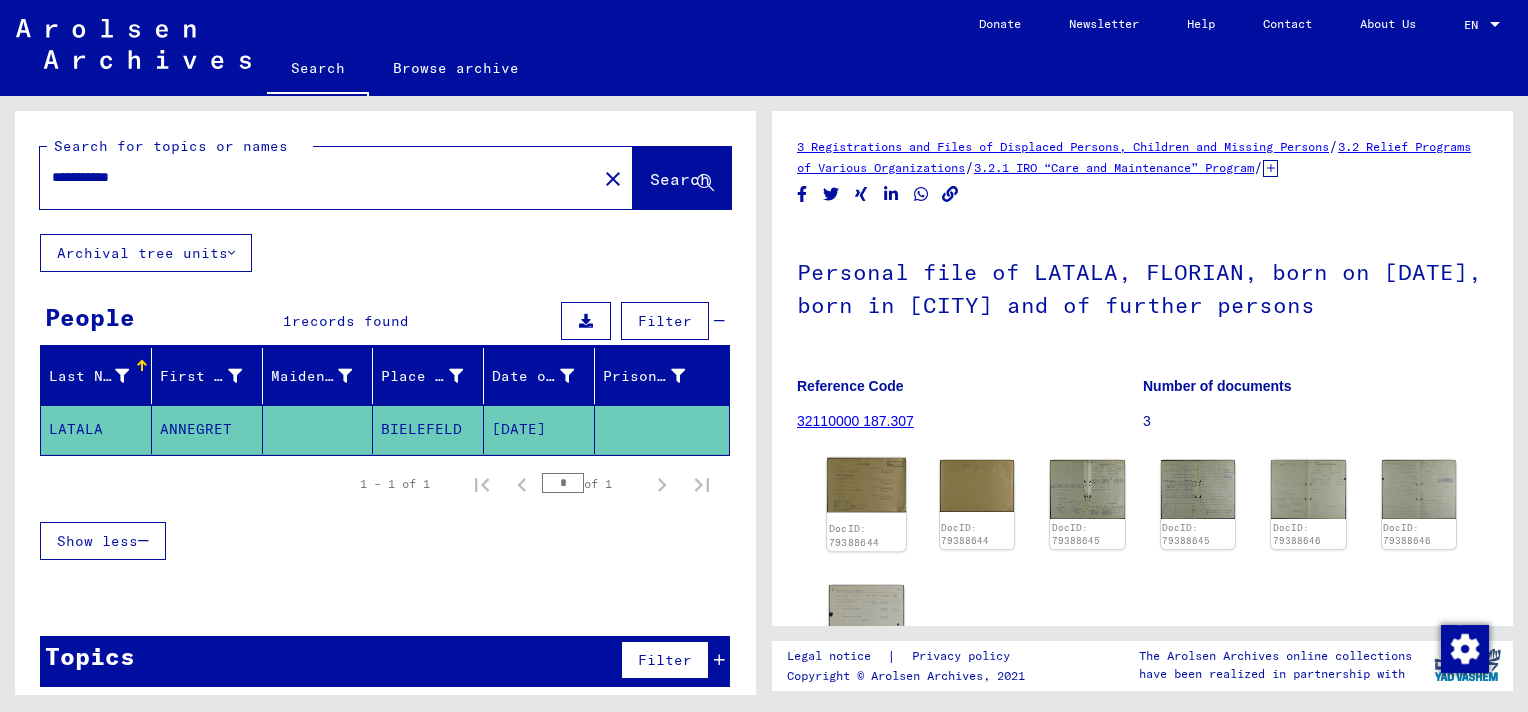 click 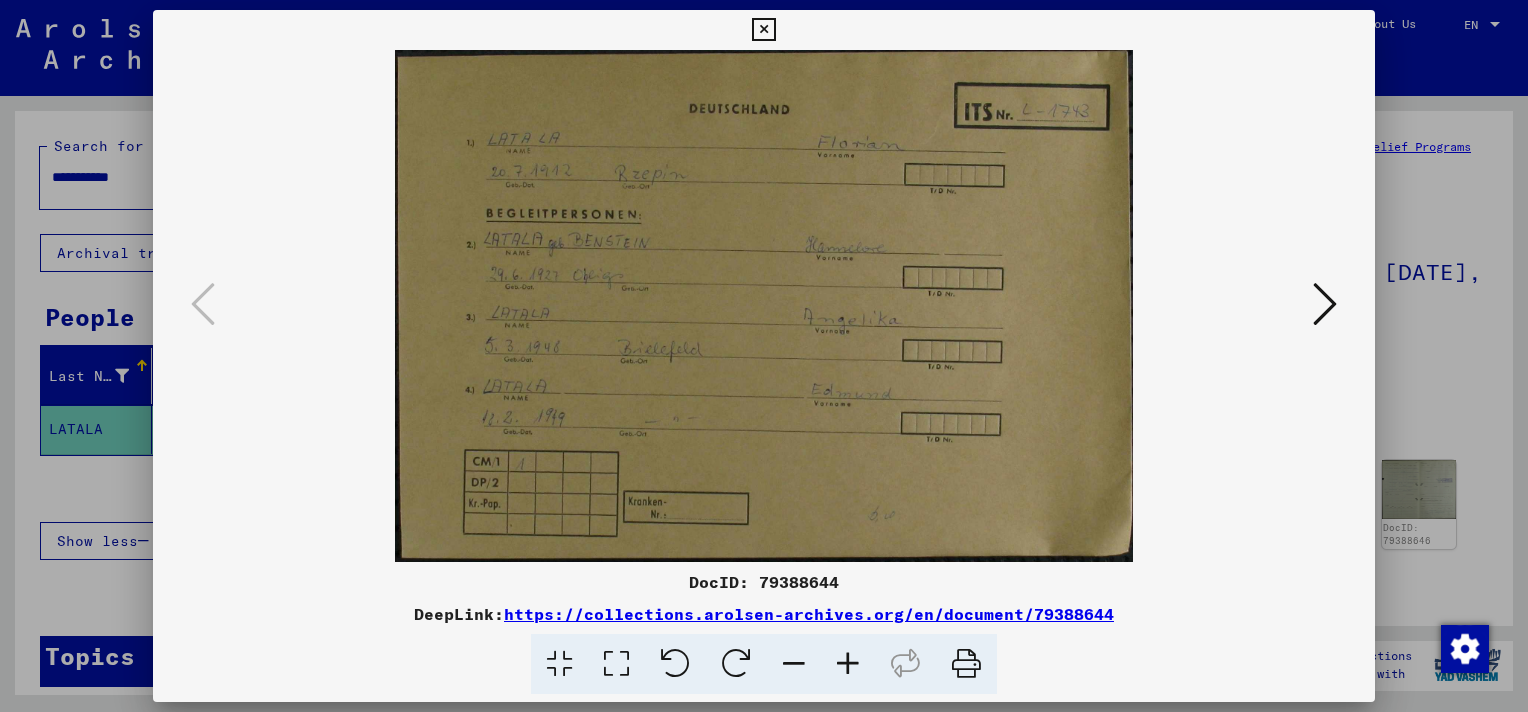 click at bounding box center (1325, 304) 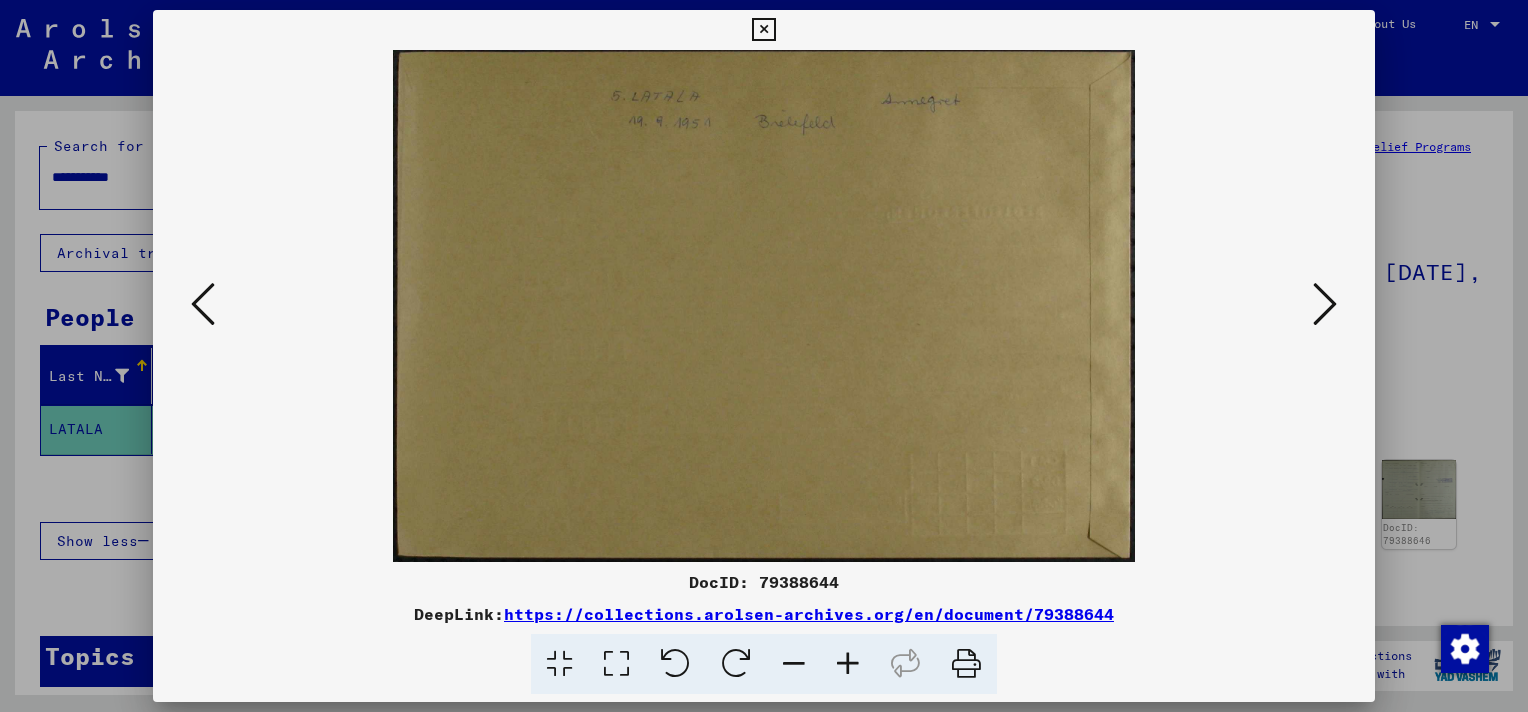 click at bounding box center (1325, 304) 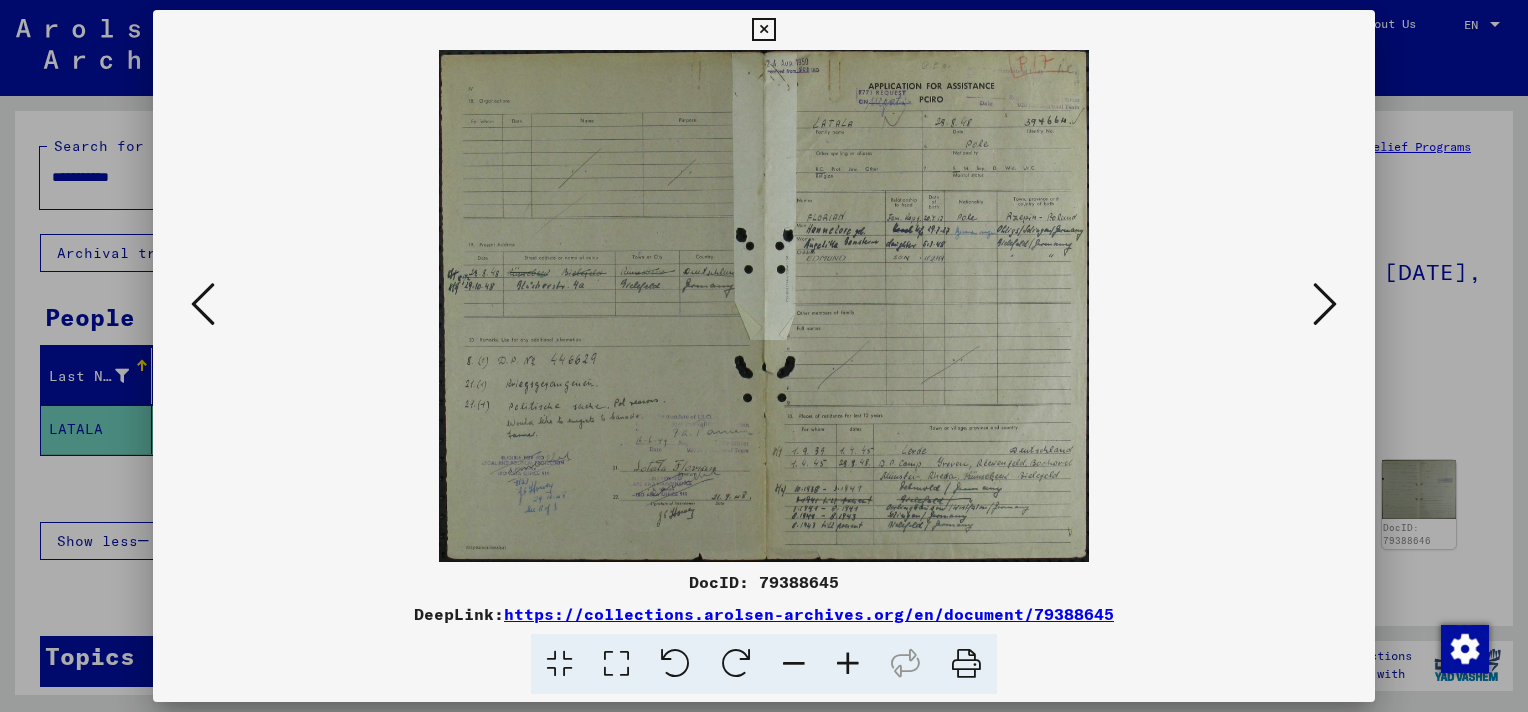 click at bounding box center (1325, 304) 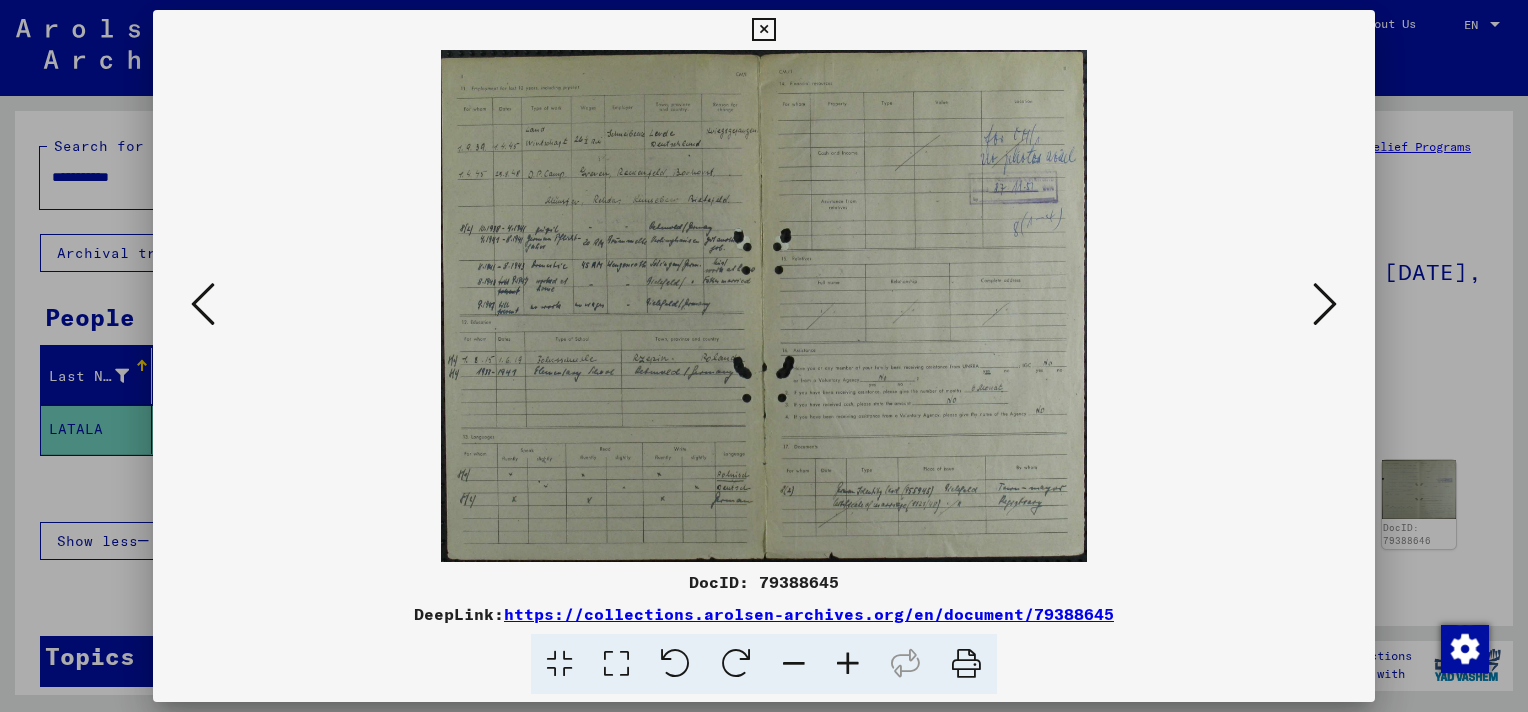 click at bounding box center (1325, 304) 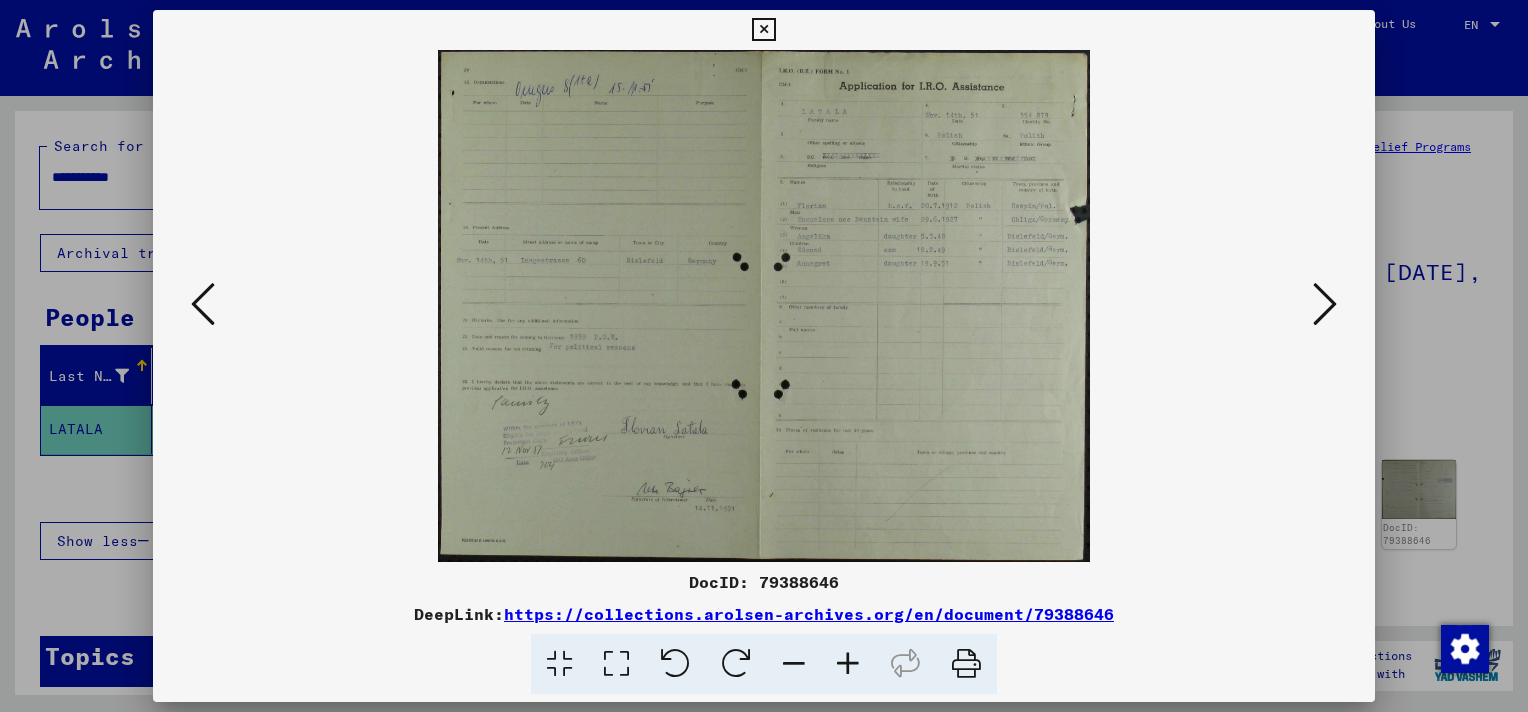 click at bounding box center (1325, 304) 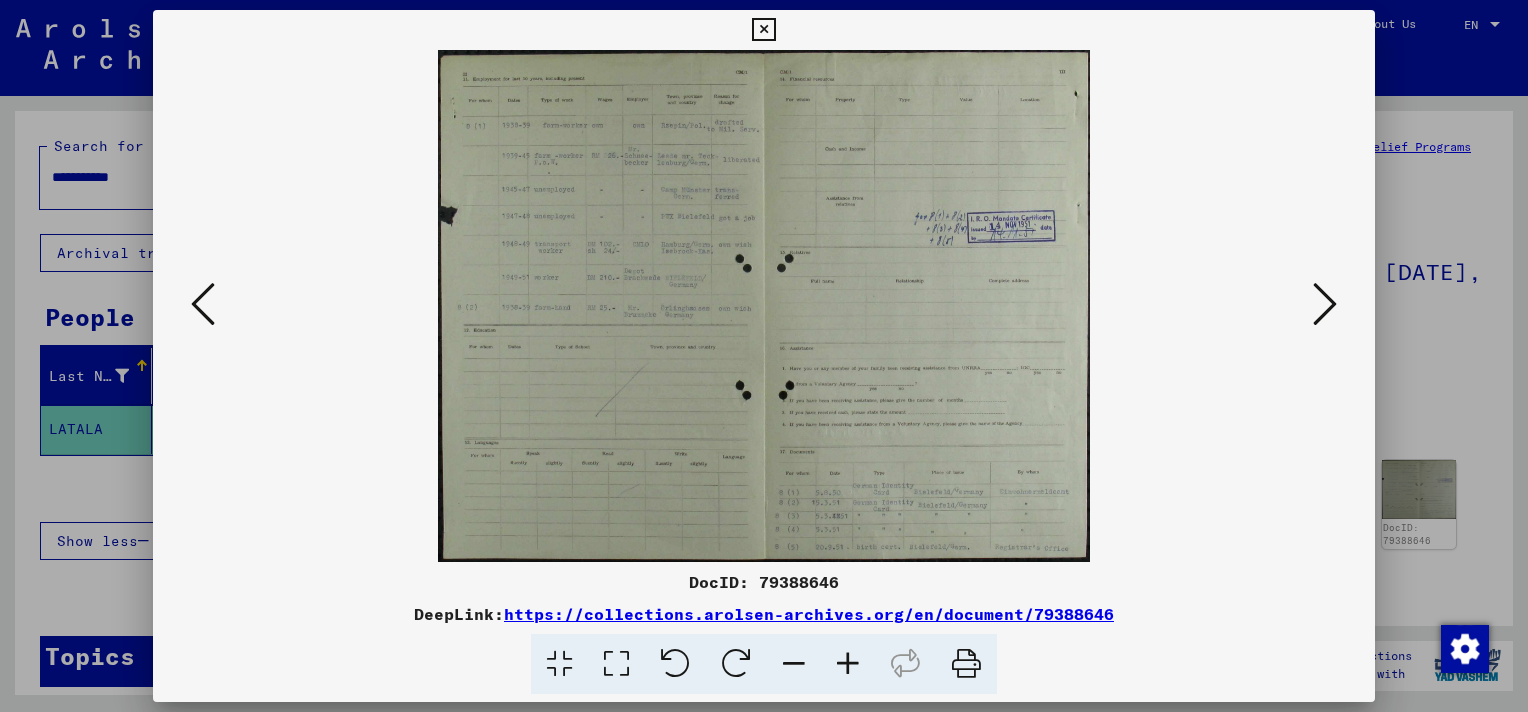 click at bounding box center (1325, 304) 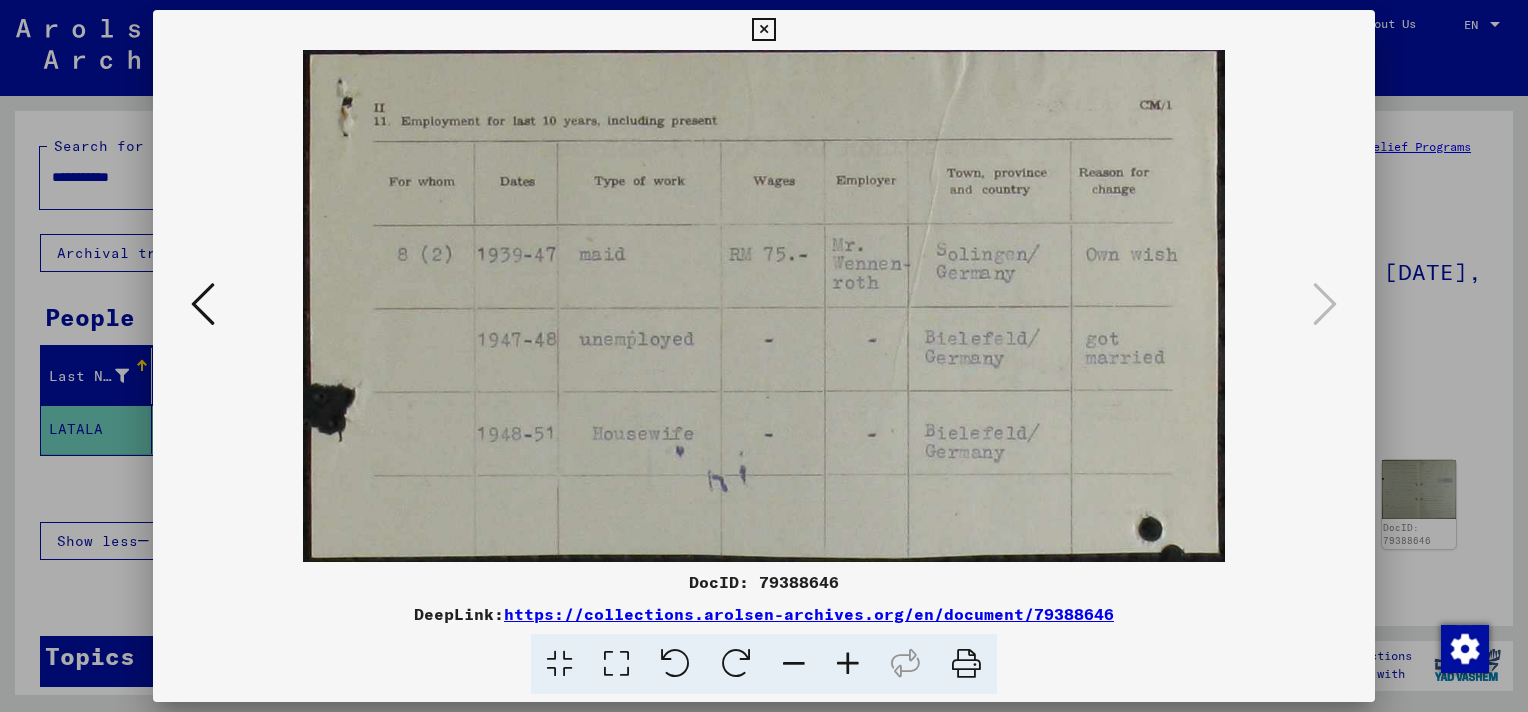 click at bounding box center (763, 30) 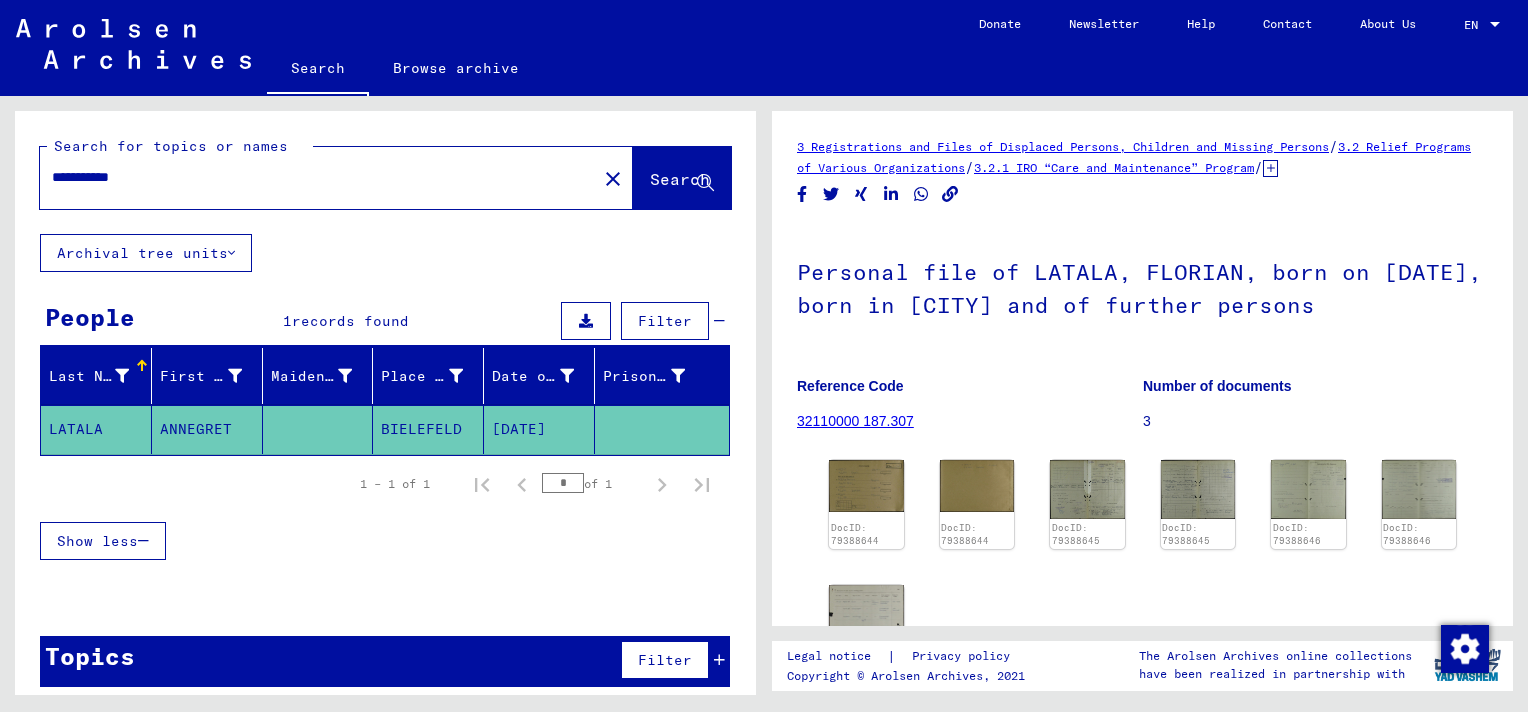 click on "**********" at bounding box center [318, 177] 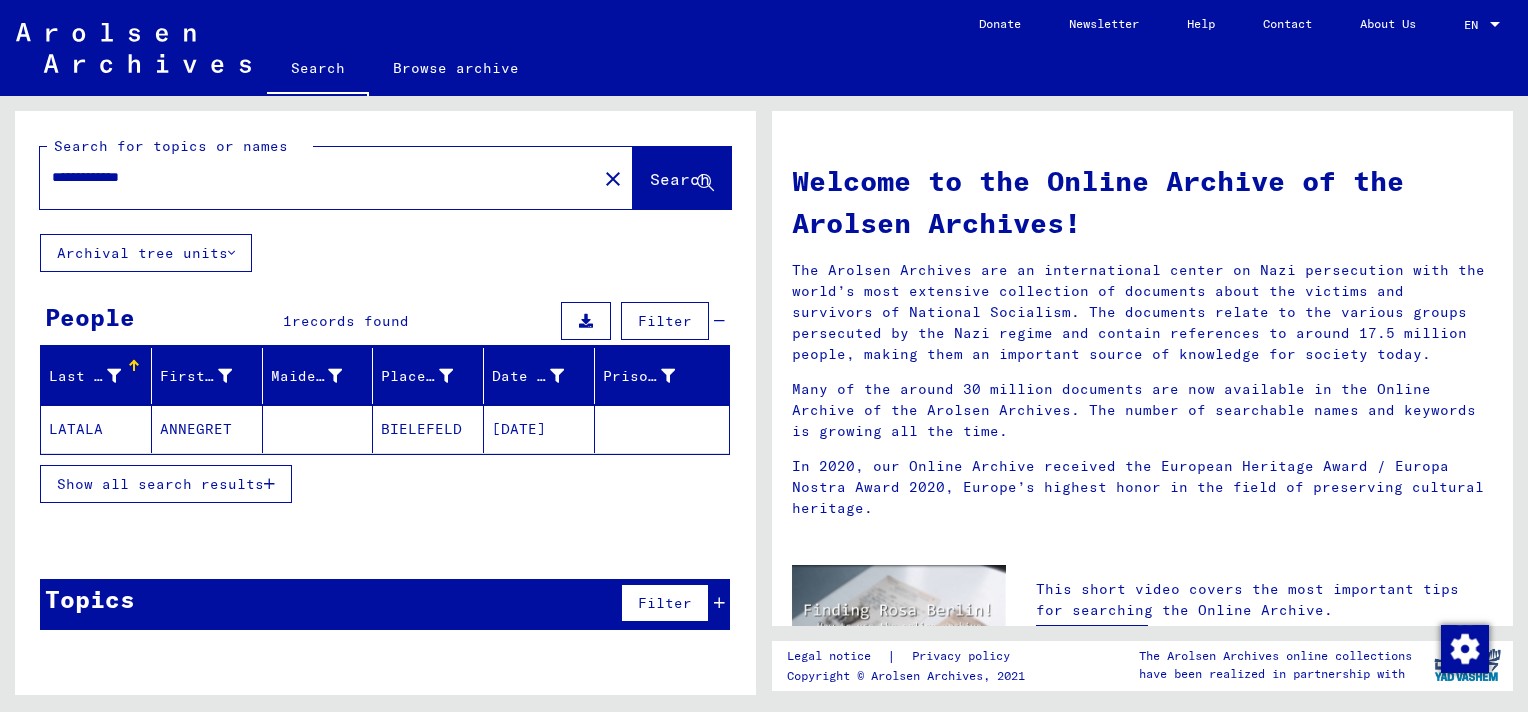 click 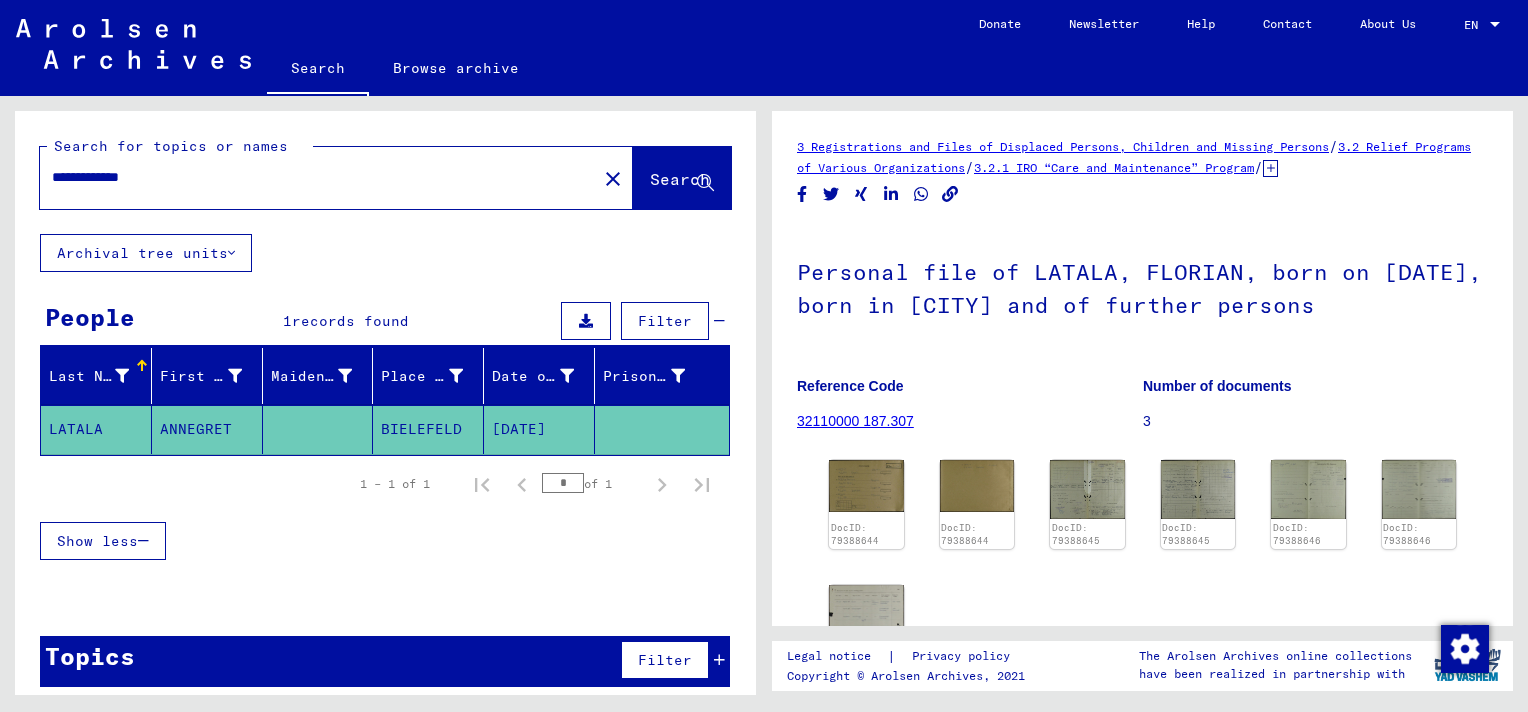 scroll, scrollTop: 0, scrollLeft: 0, axis: both 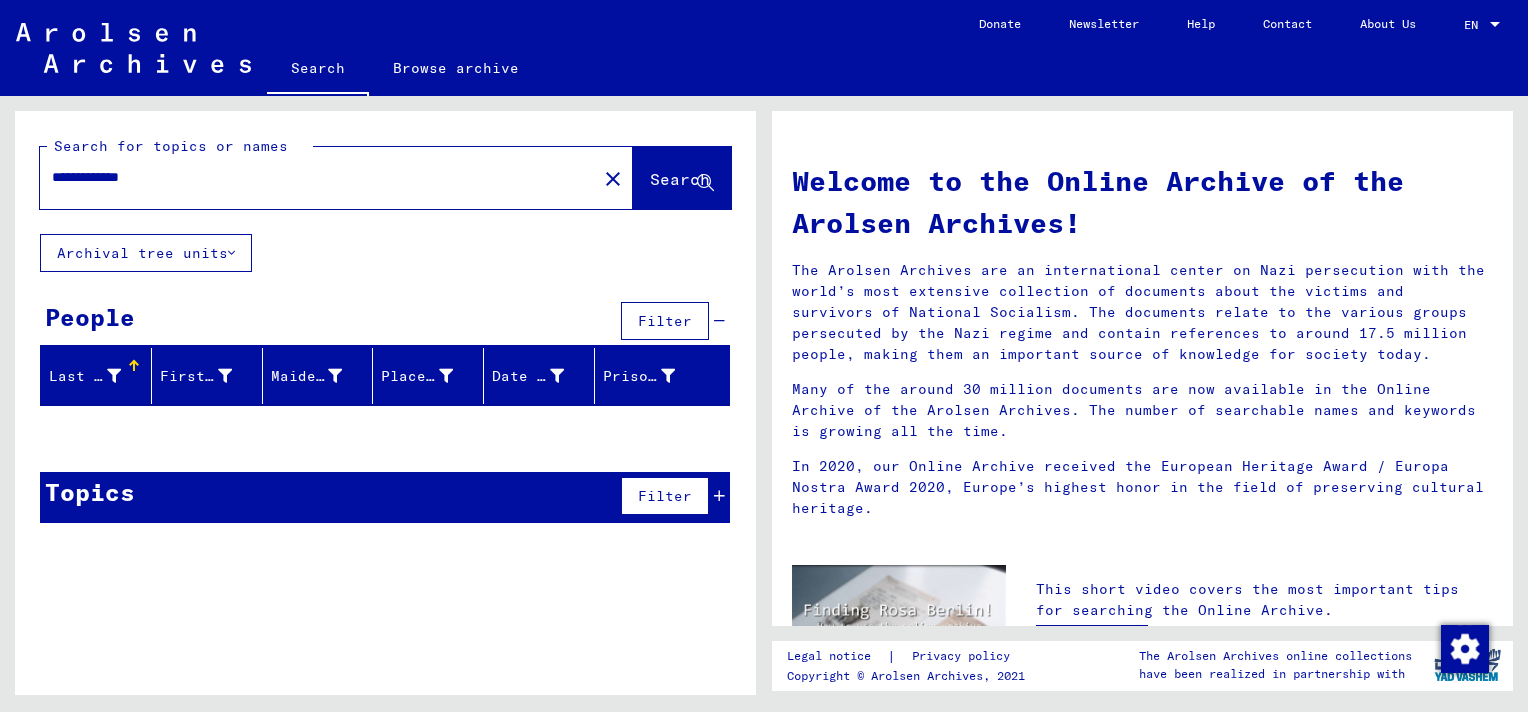 click on "**********" at bounding box center [312, 177] 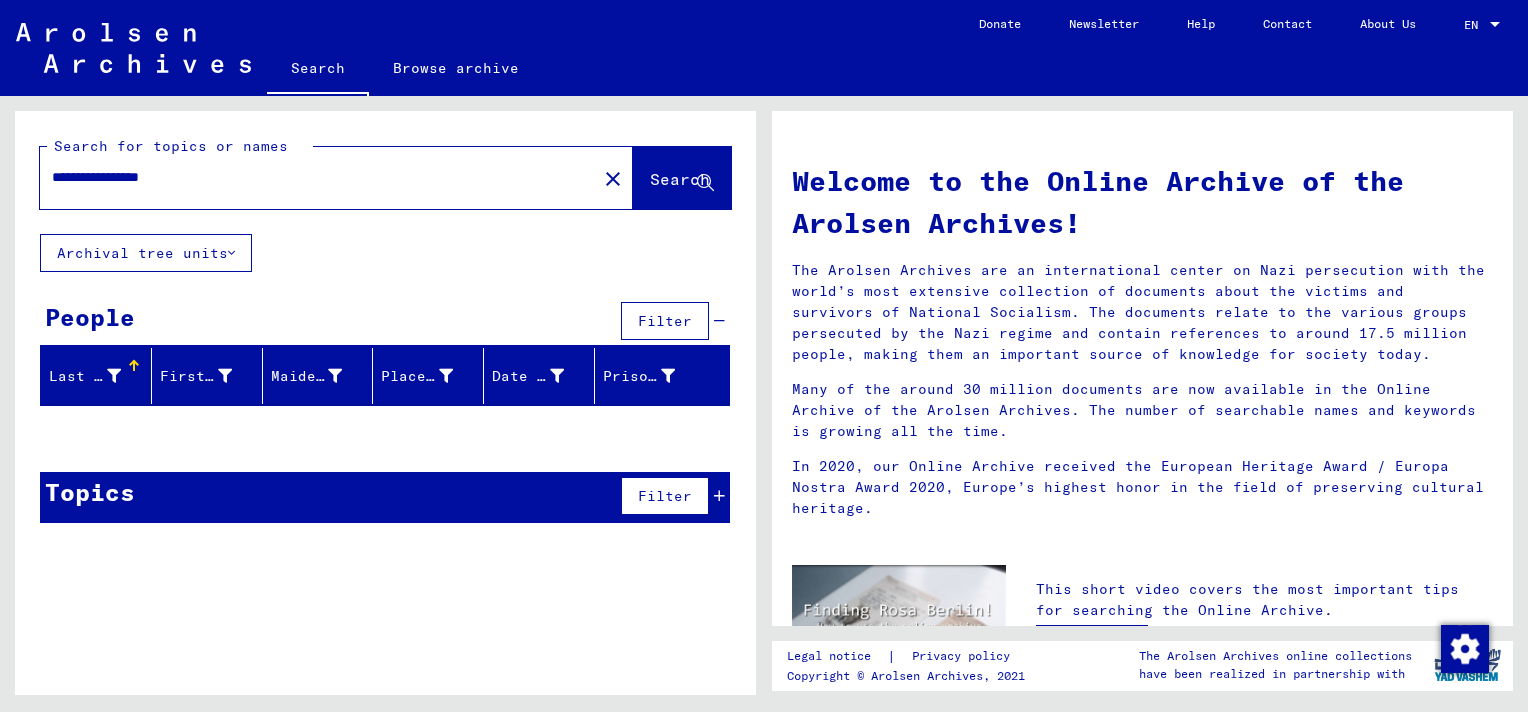 click on "**********" at bounding box center [312, 177] 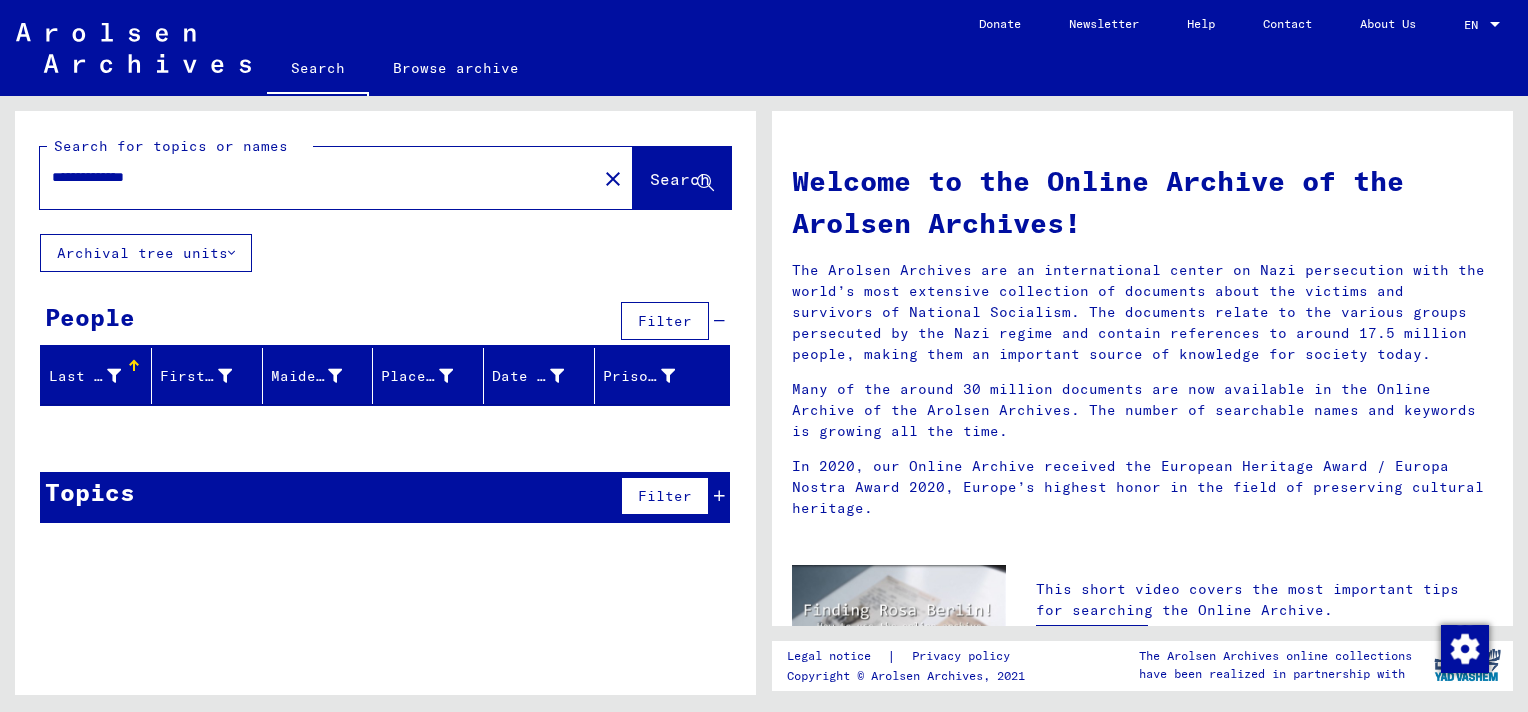 click on "**********" at bounding box center (312, 177) 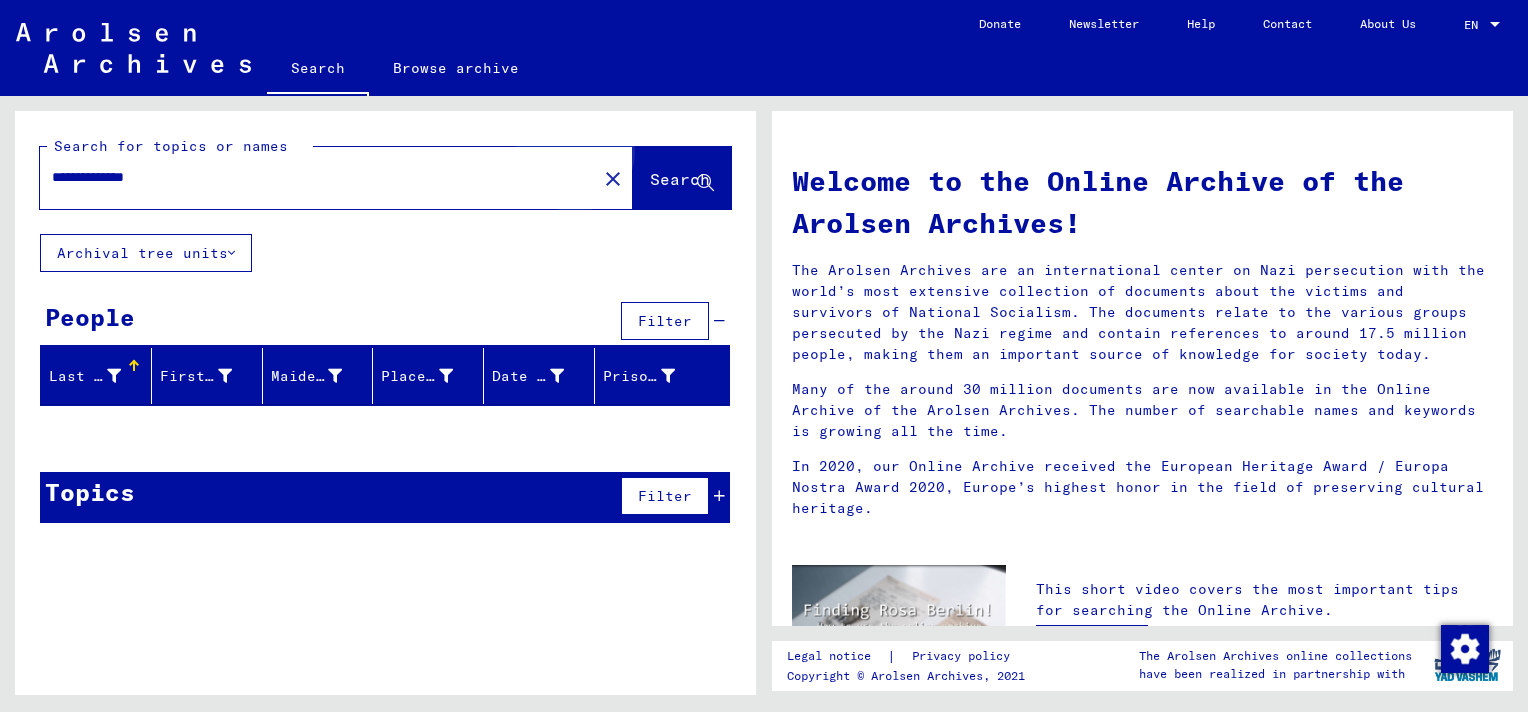 click on "Search" 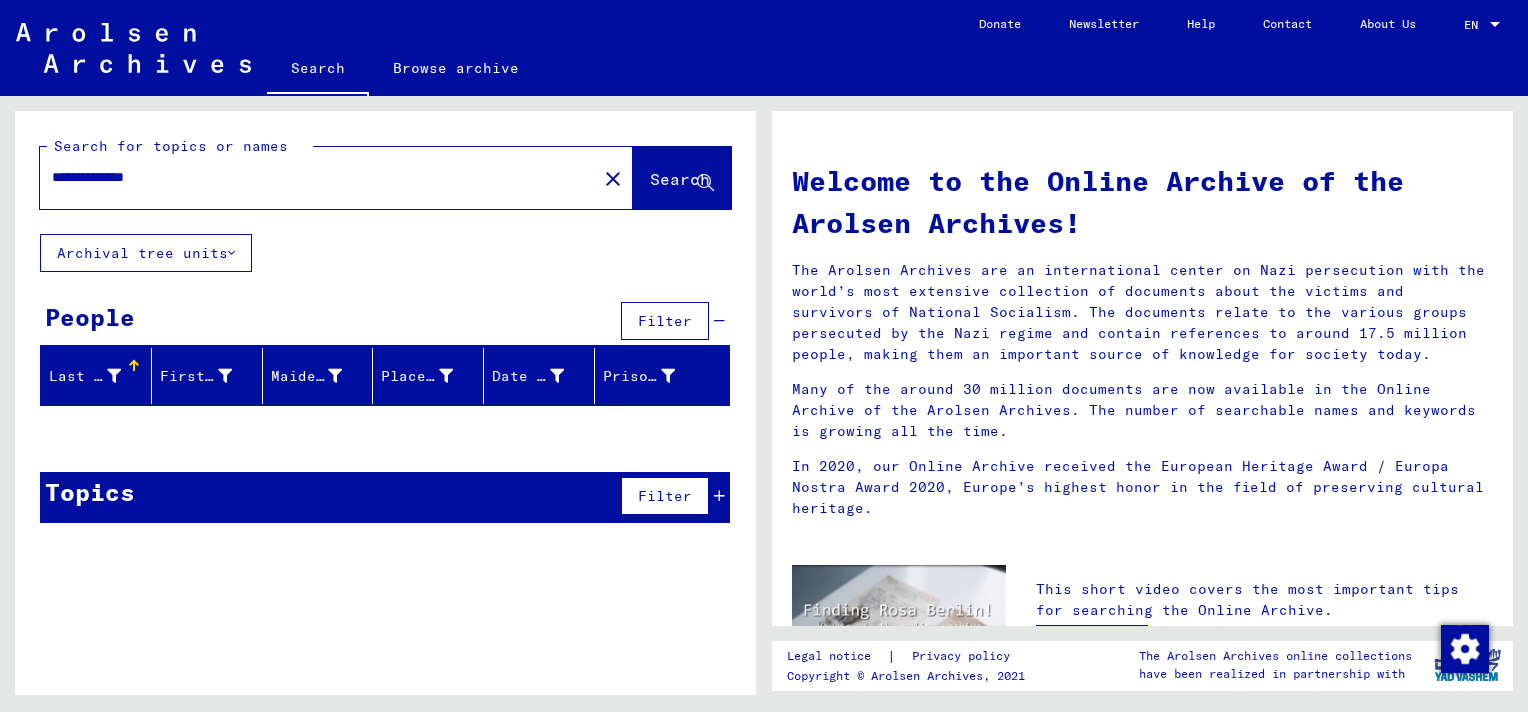 click on "**********" at bounding box center (312, 177) 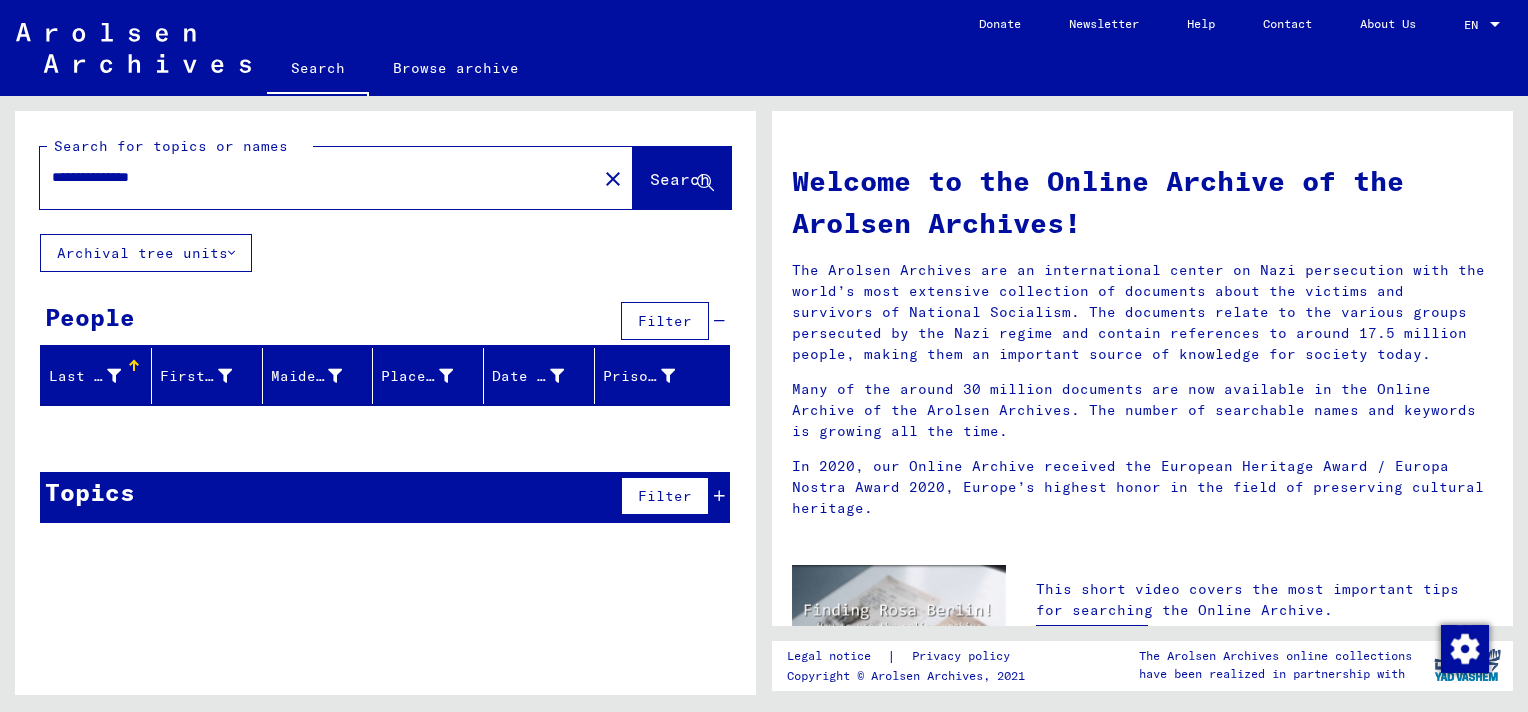 click on "**********" at bounding box center [312, 177] 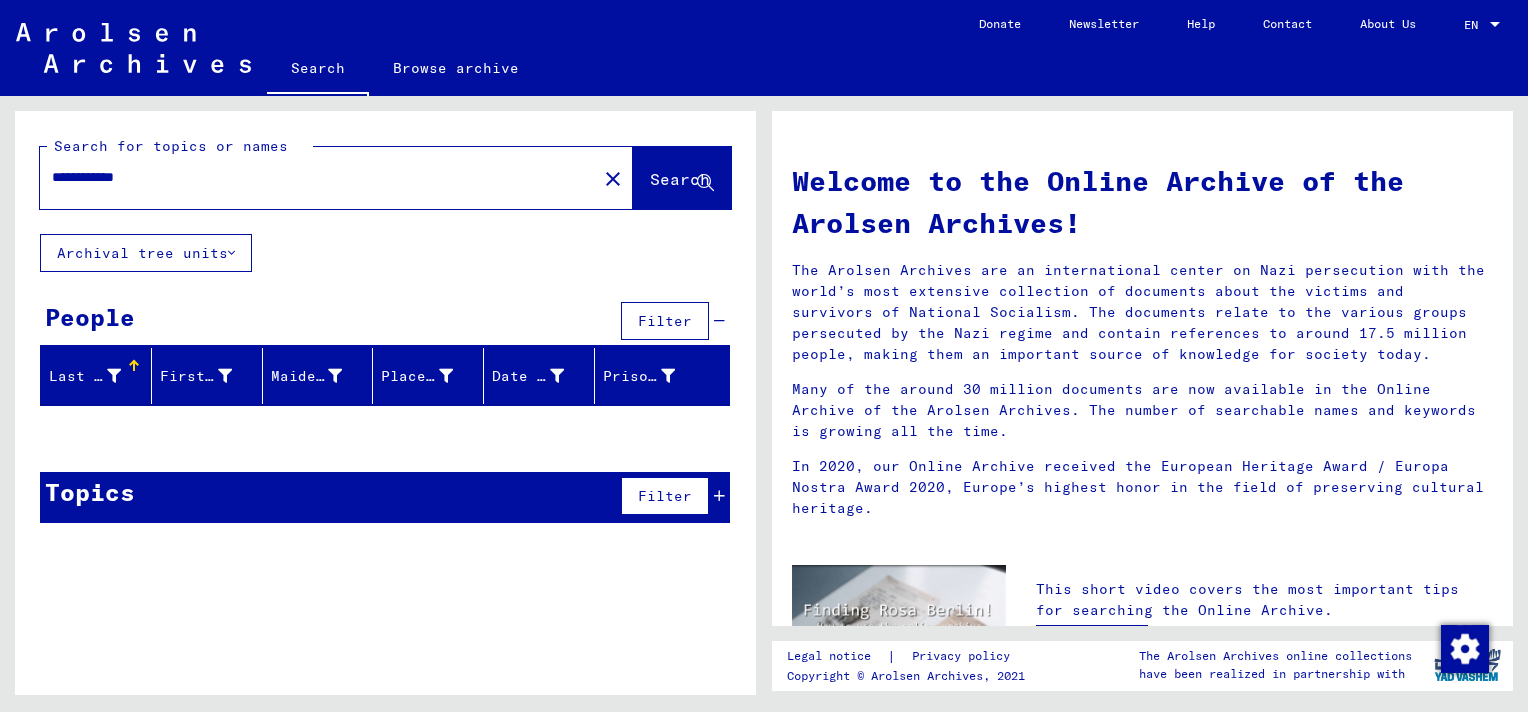 click on "**********" at bounding box center [312, 177] 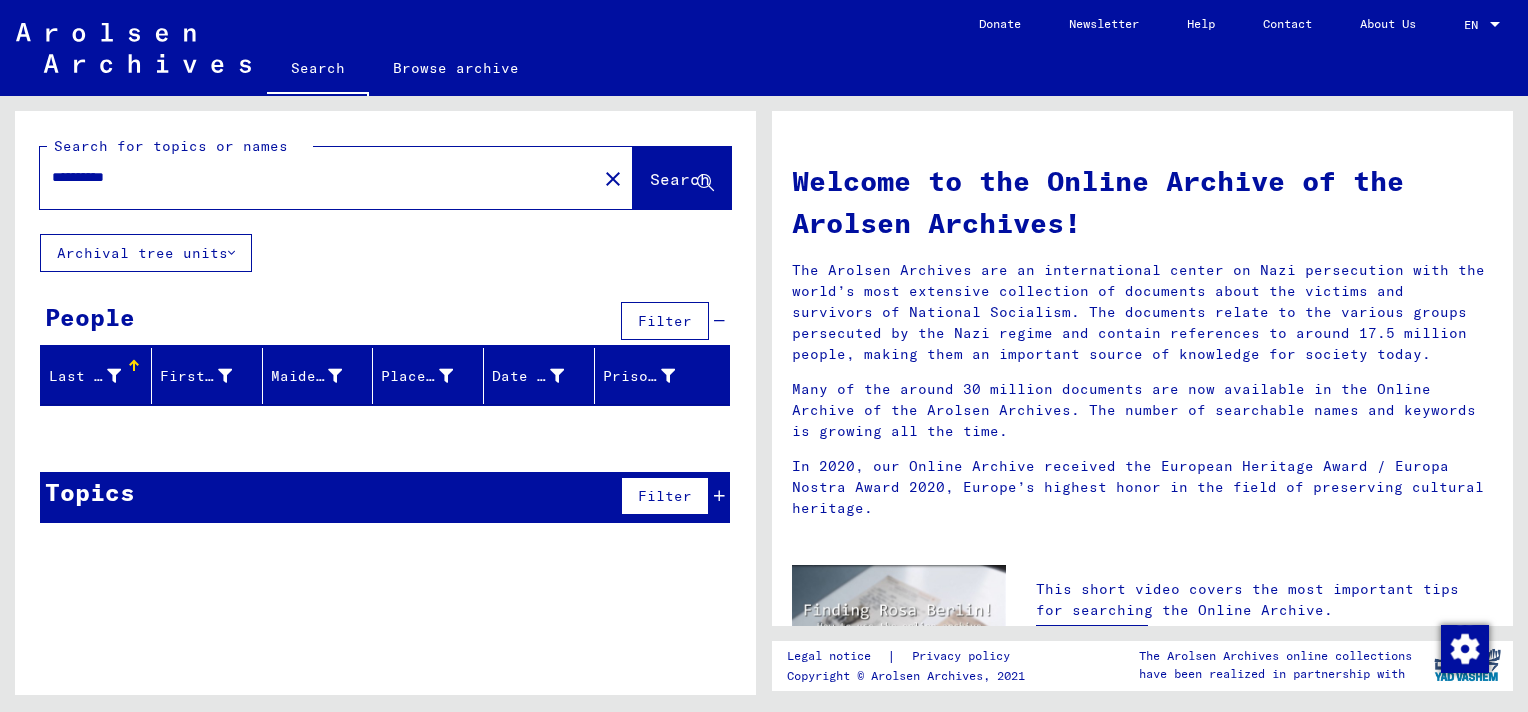 click on "**********" at bounding box center [312, 177] 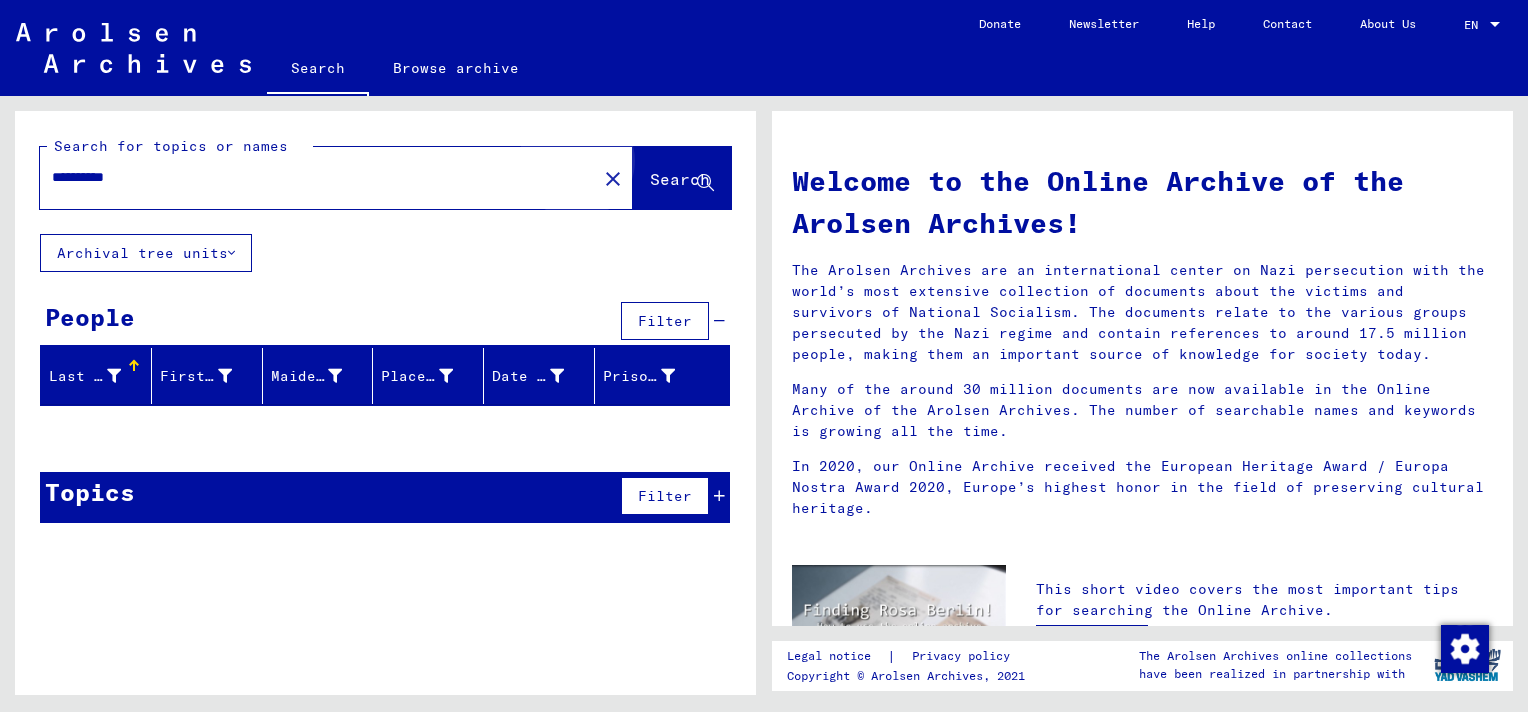 click on "Search" 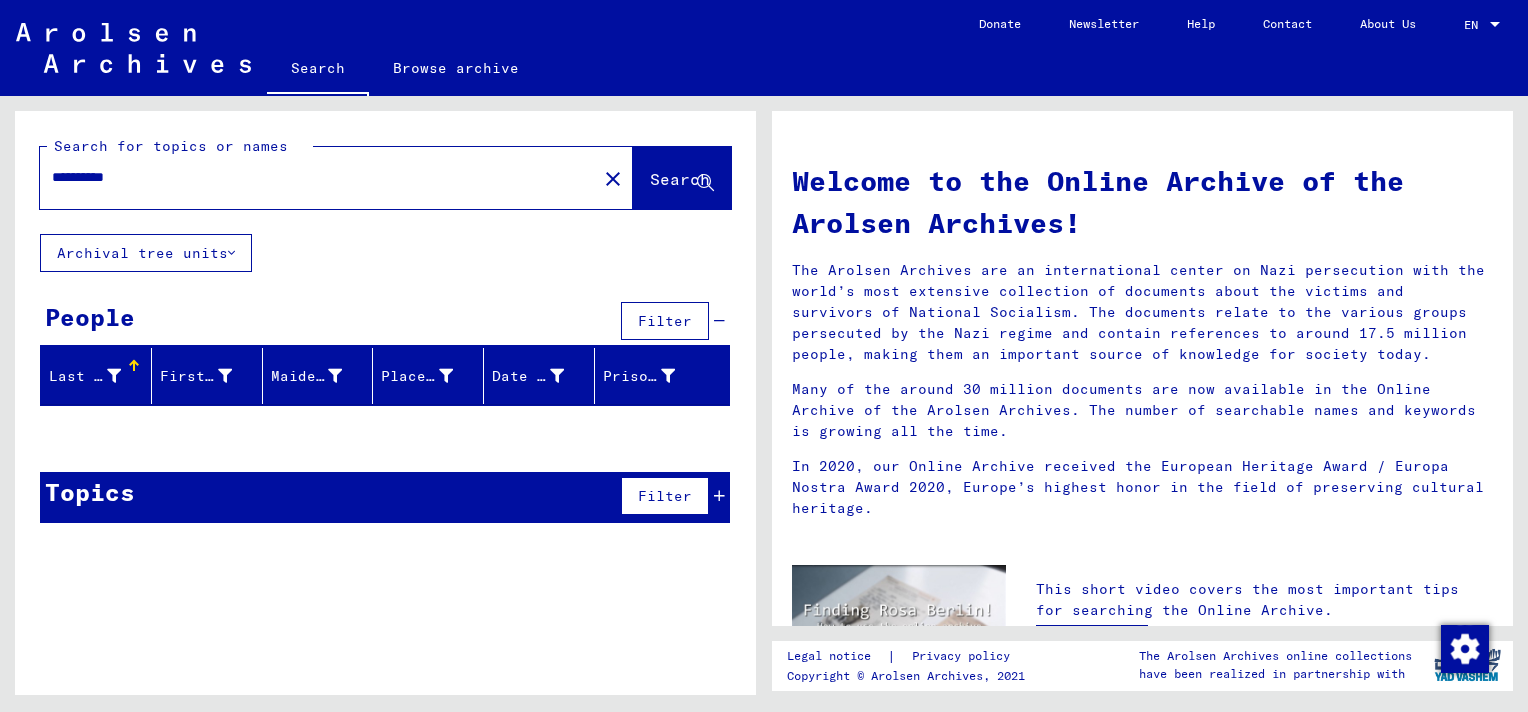 click on "**********" at bounding box center [312, 177] 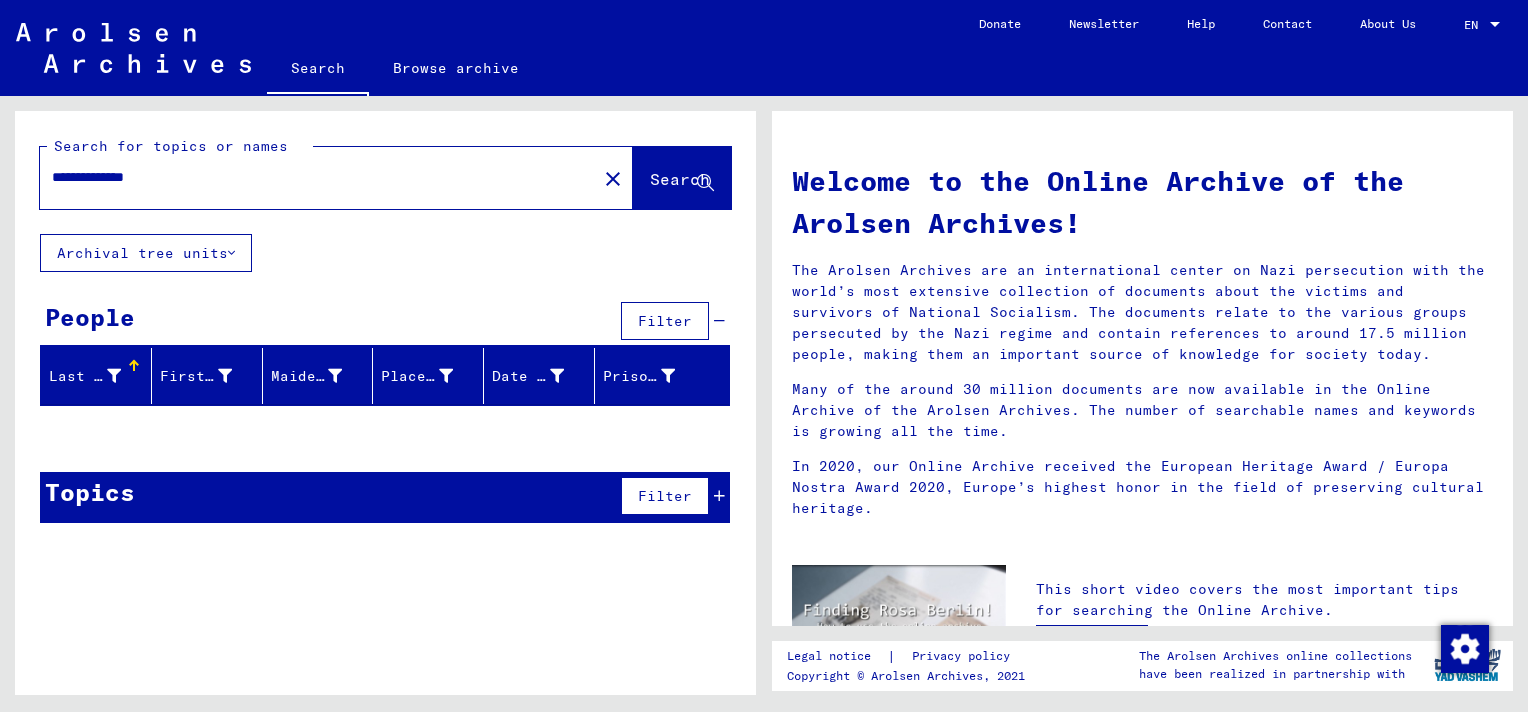 click on "**********" at bounding box center [312, 177] 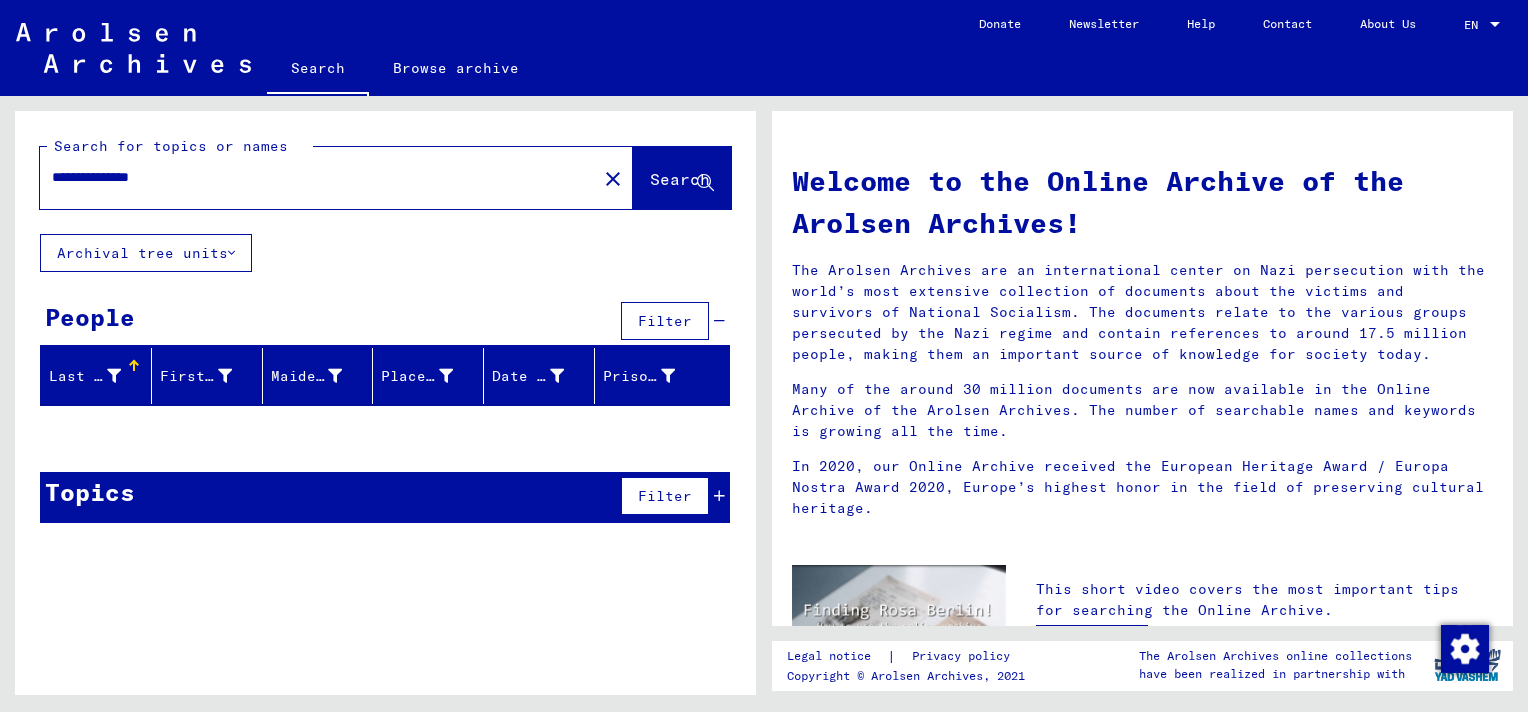 click on "**********" at bounding box center [312, 177] 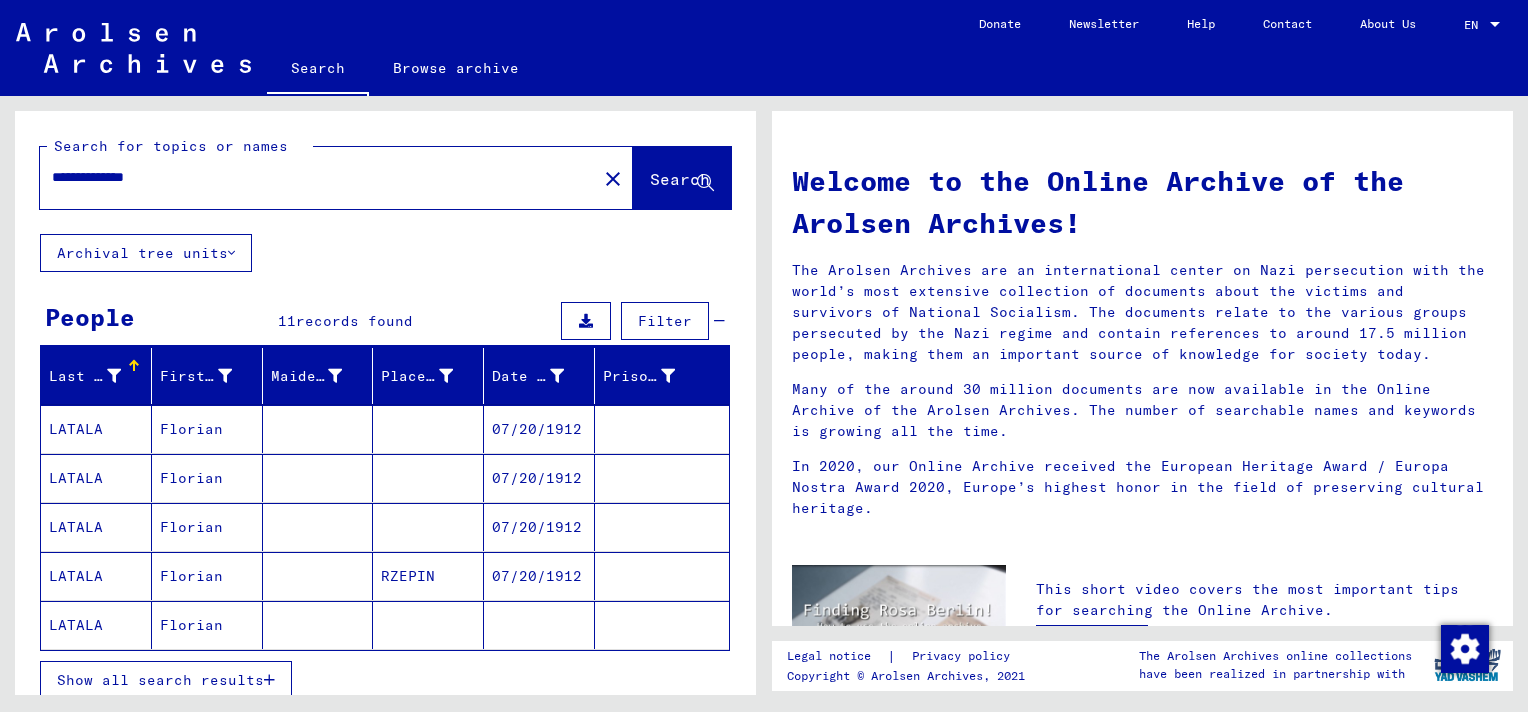 click at bounding box center [662, 478] 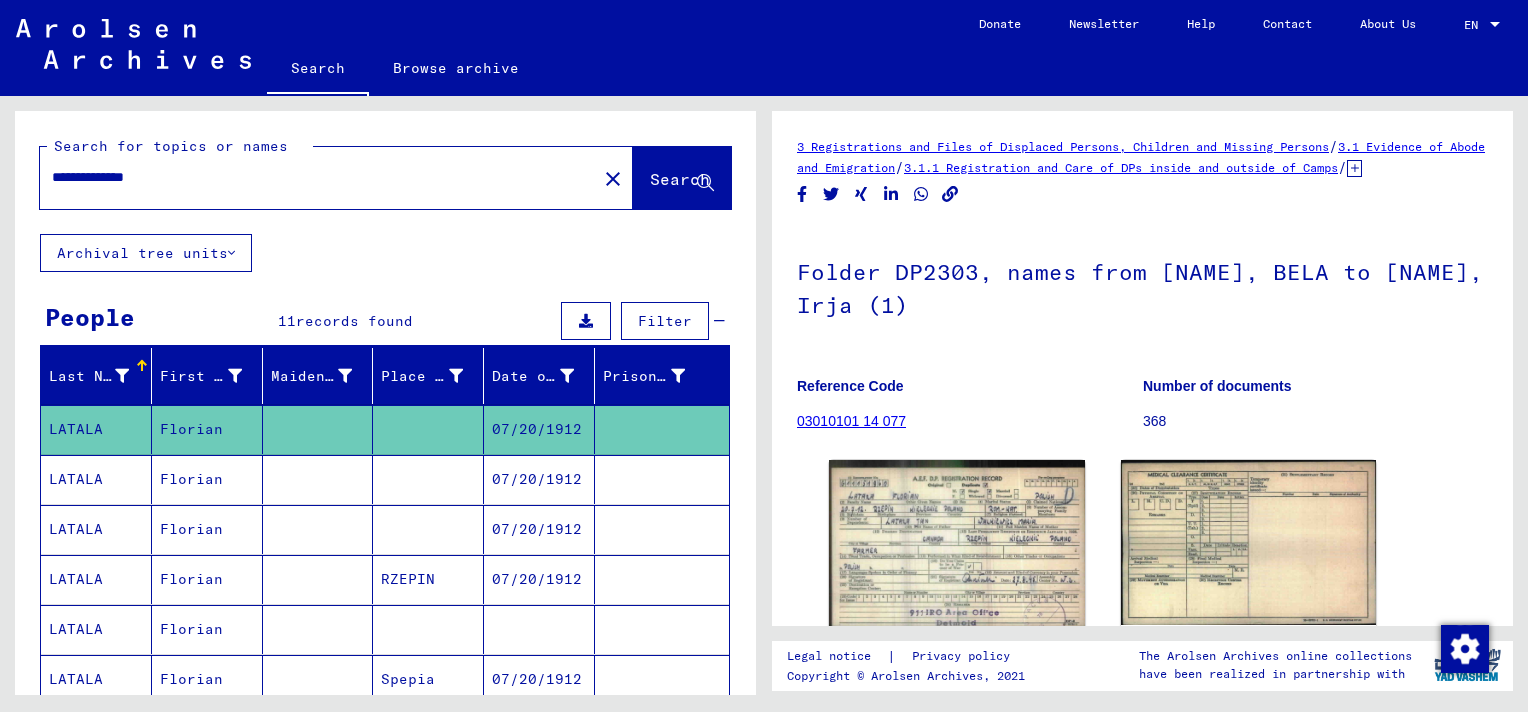 scroll, scrollTop: 0, scrollLeft: 0, axis: both 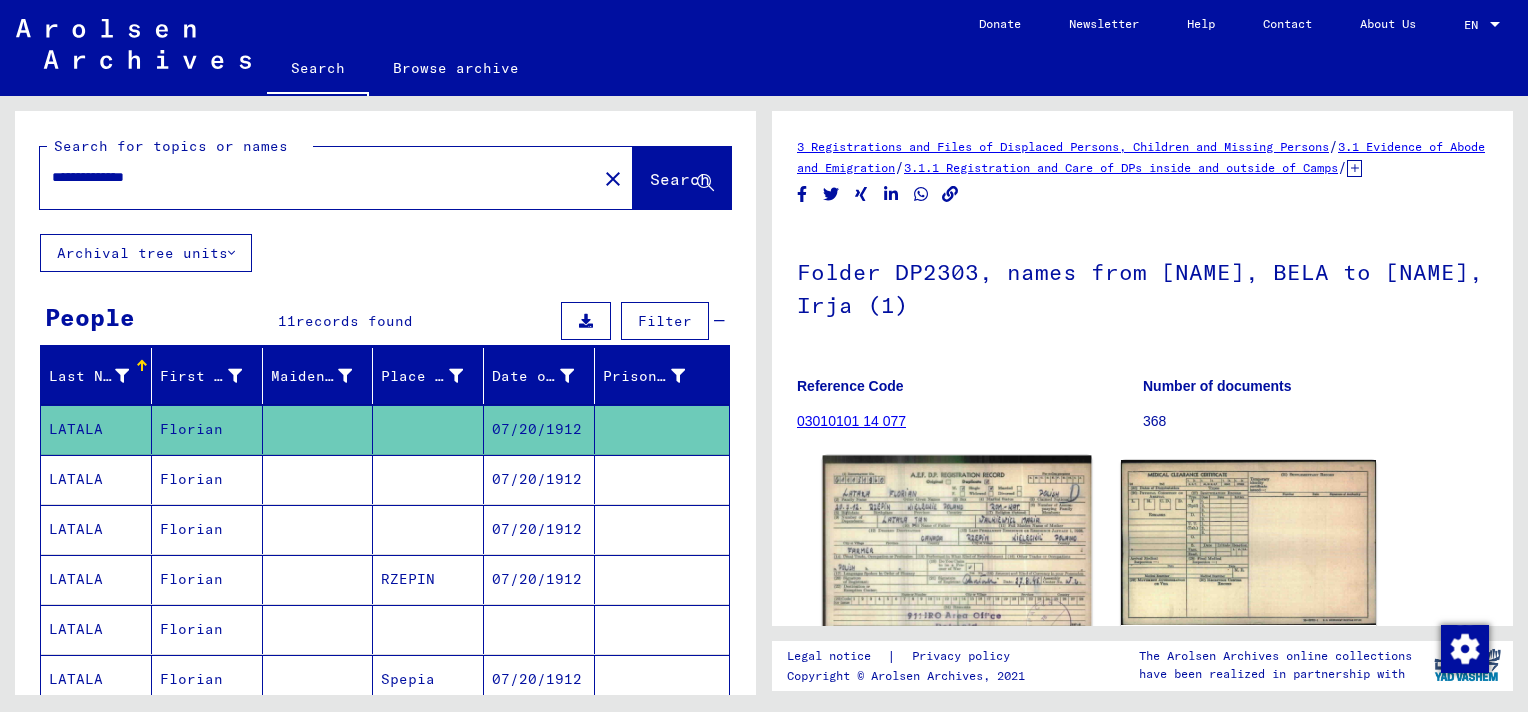 click 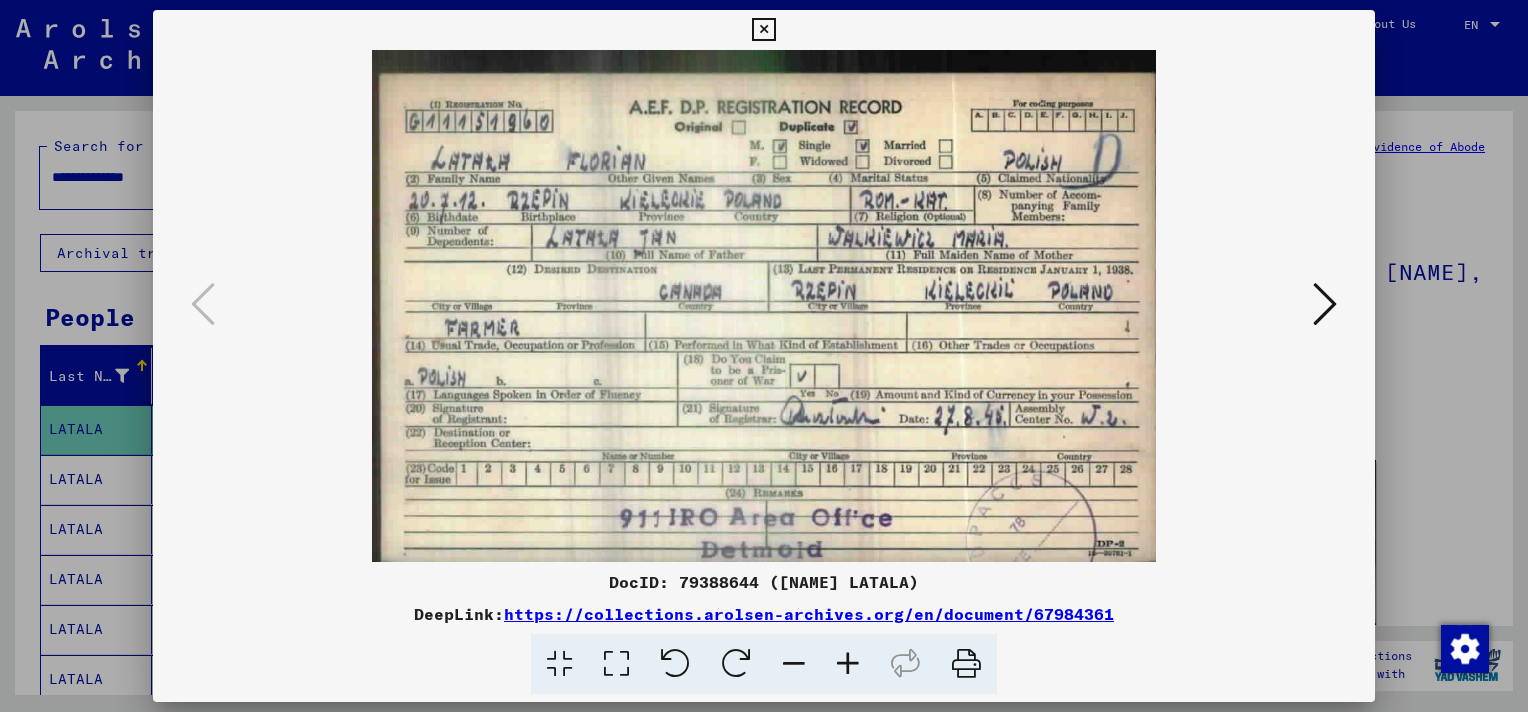 click at bounding box center [1325, 304] 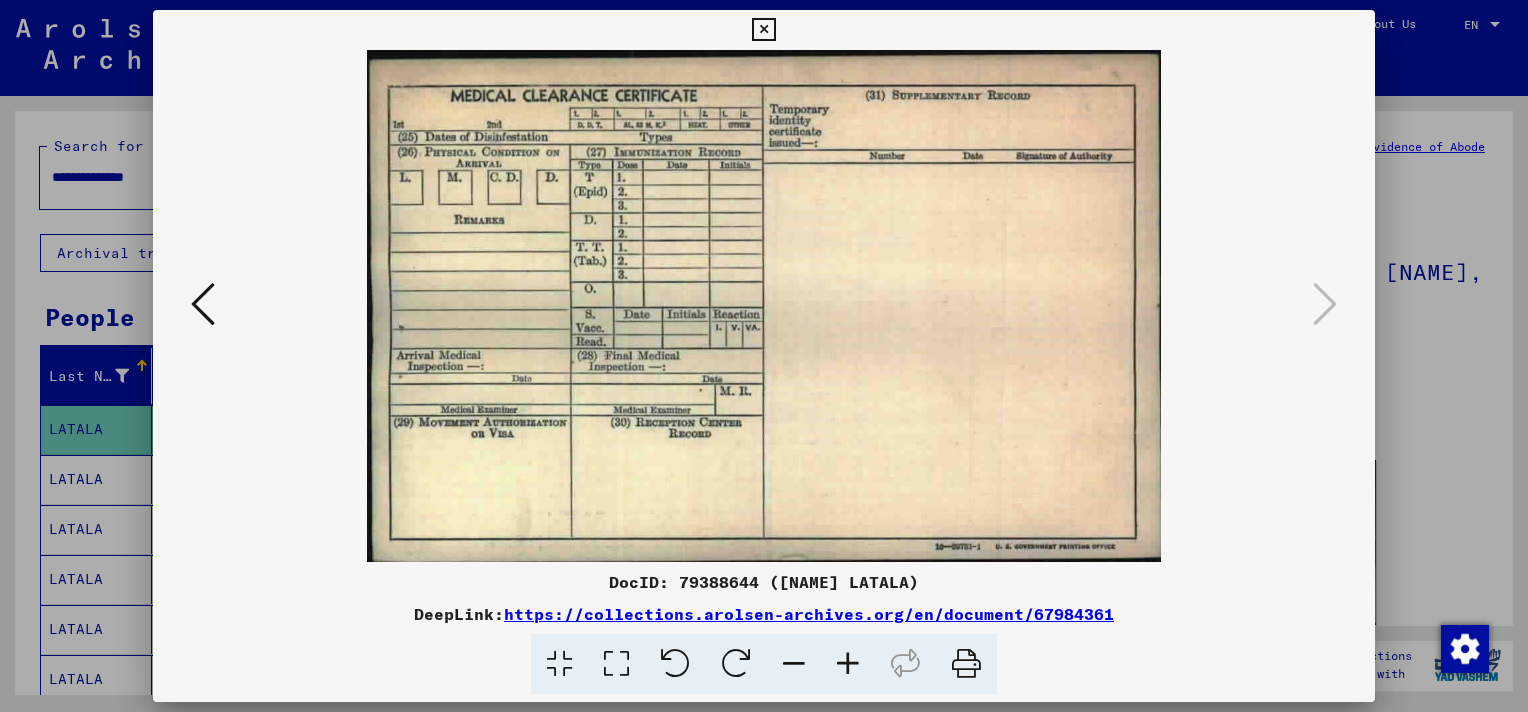 click at bounding box center [763, 30] 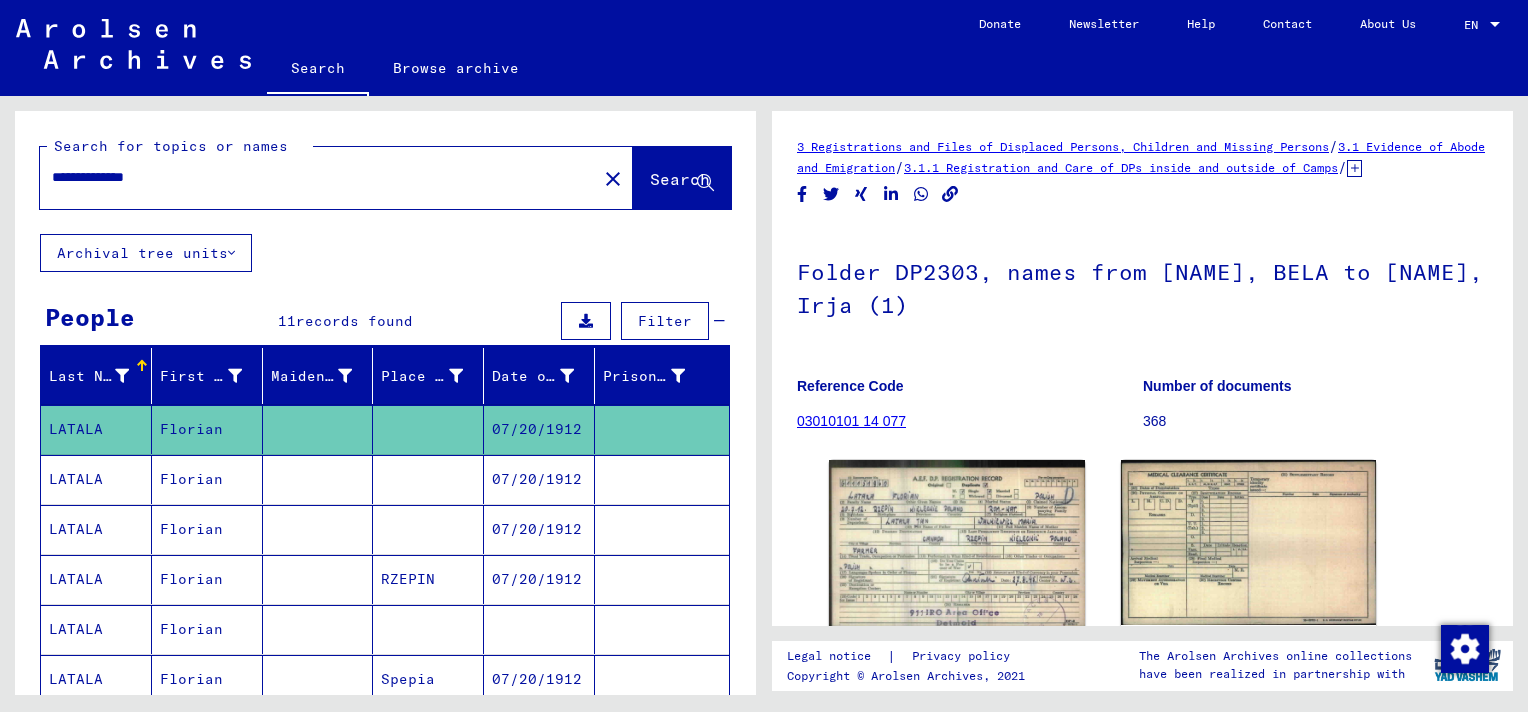 click at bounding box center (662, 529) 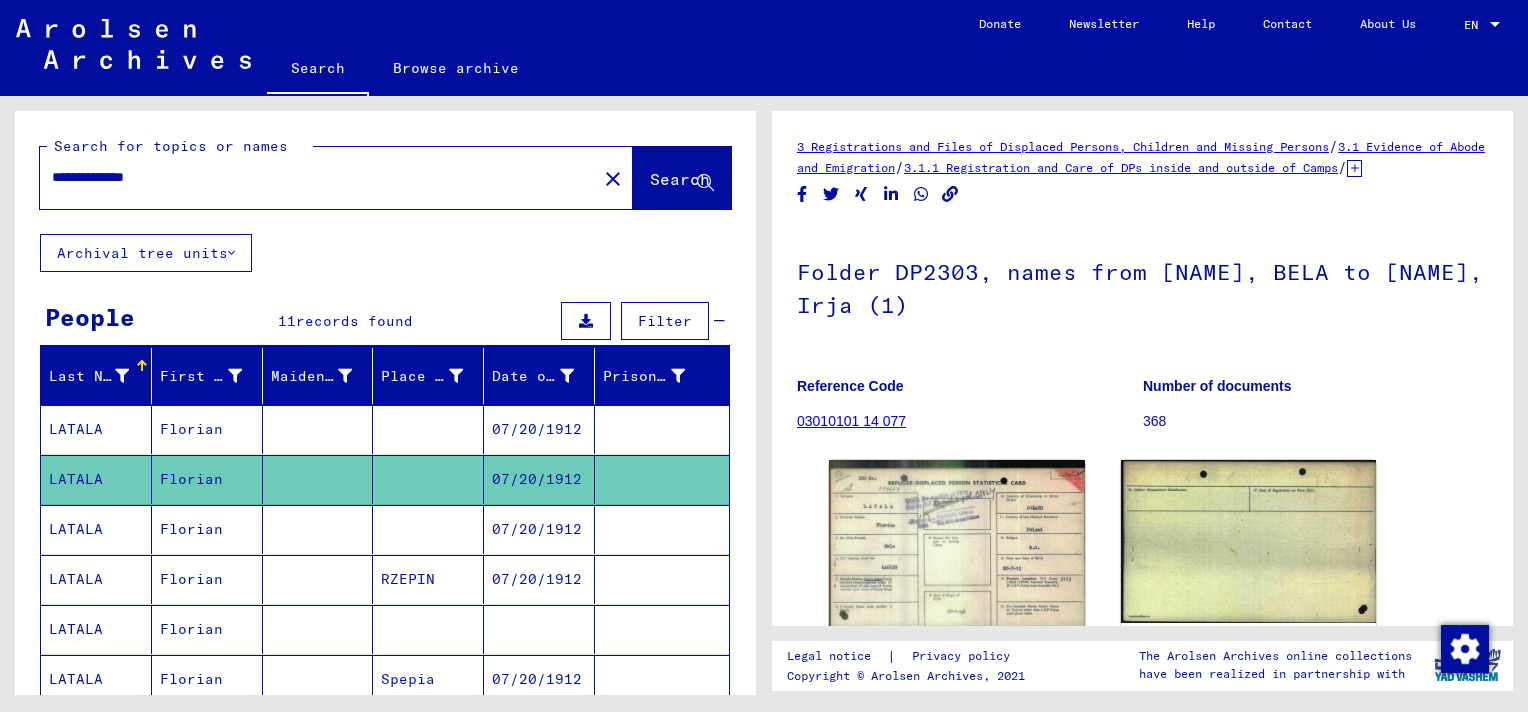 scroll, scrollTop: 0, scrollLeft: 0, axis: both 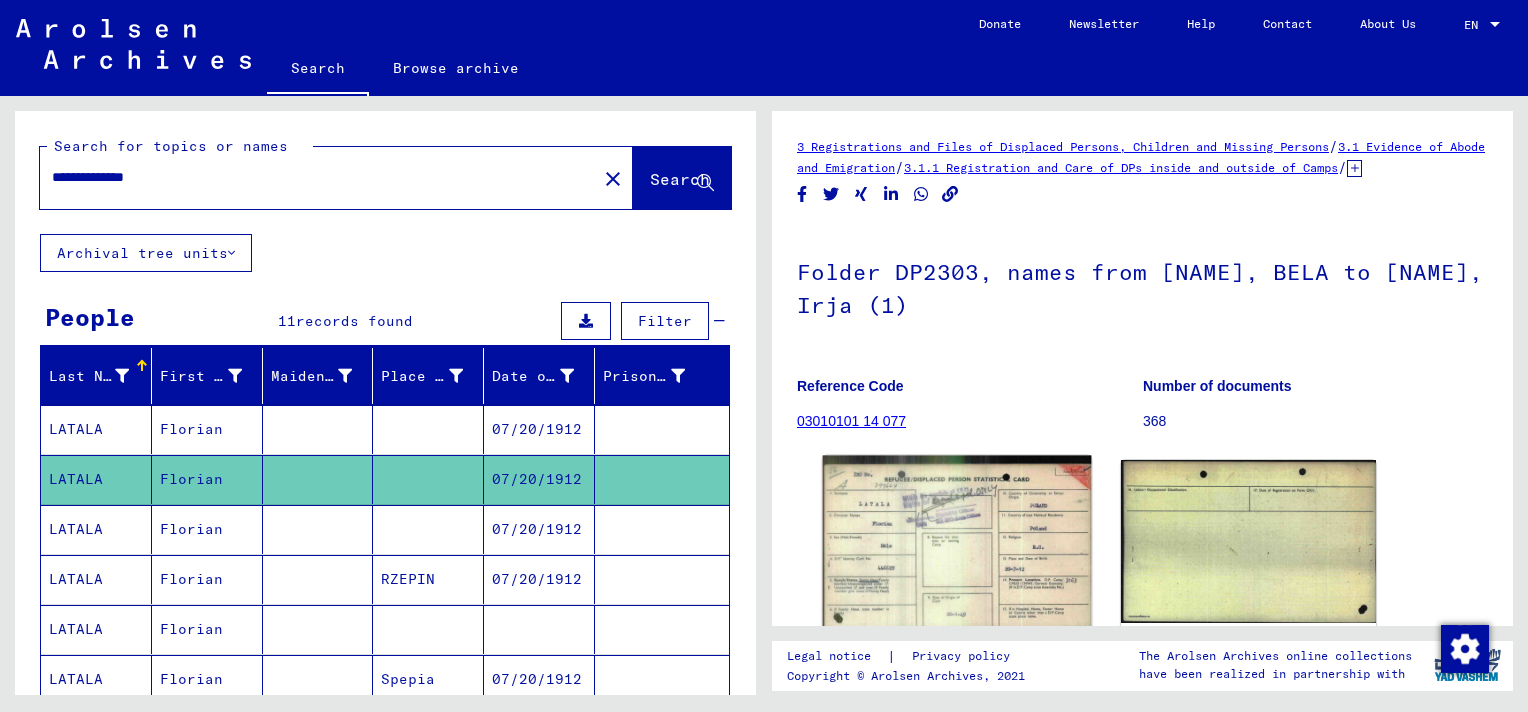click 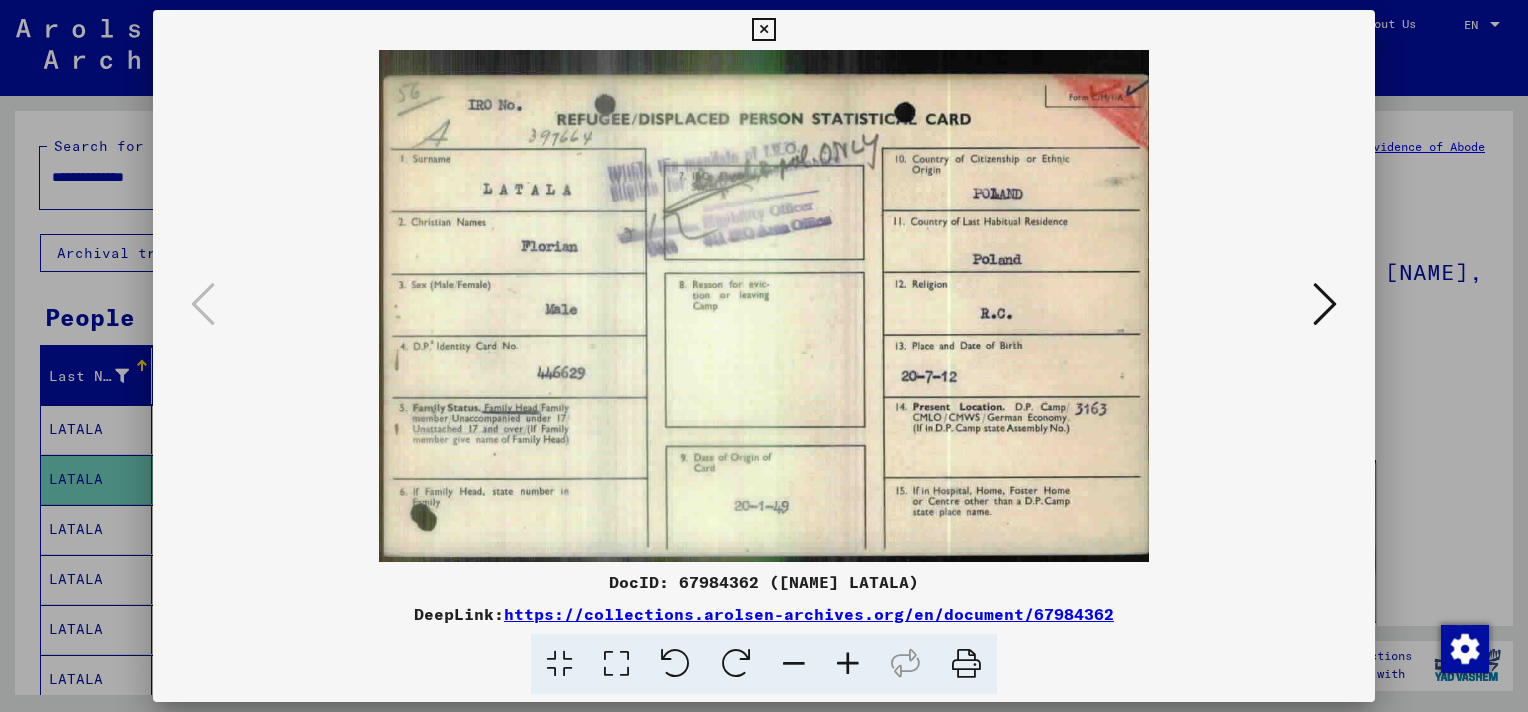 click at bounding box center [1325, 304] 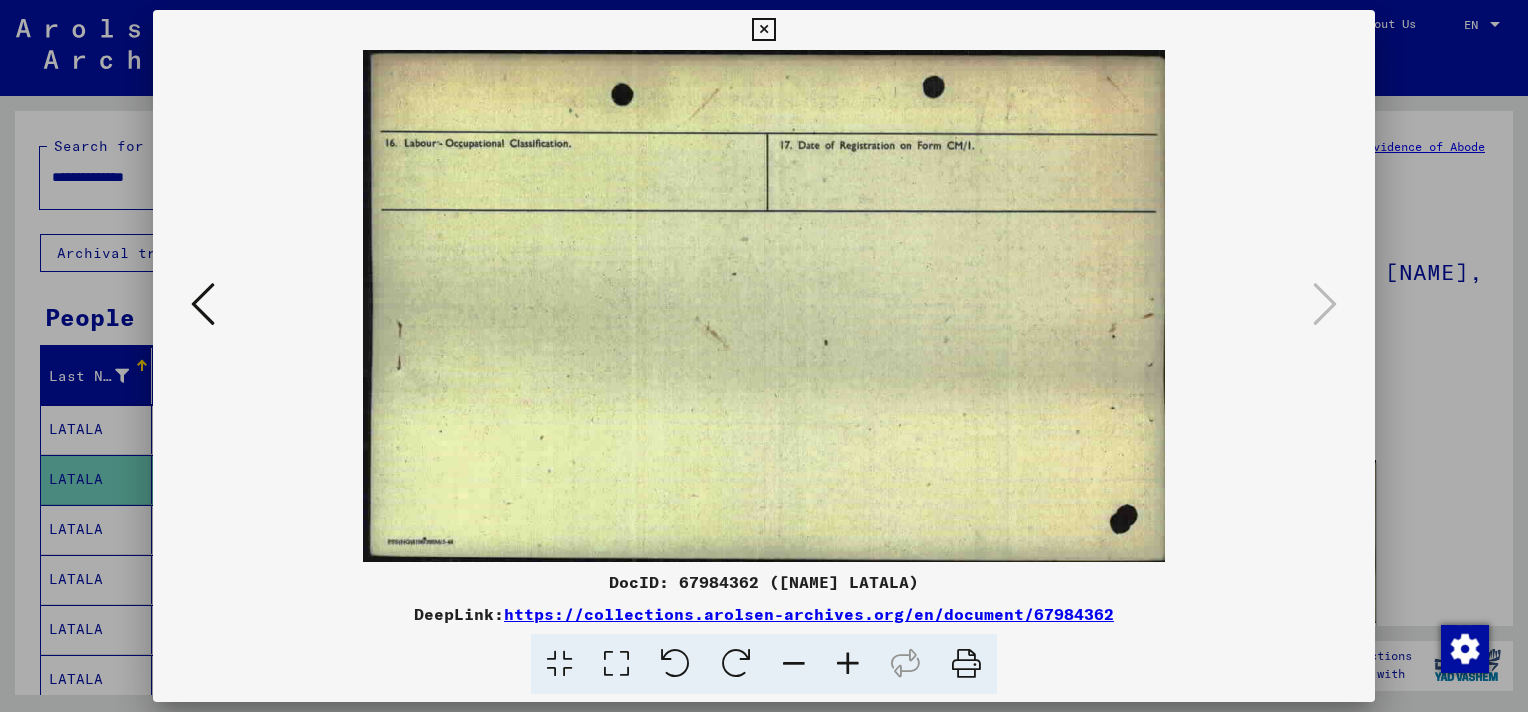 click at bounding box center (763, 30) 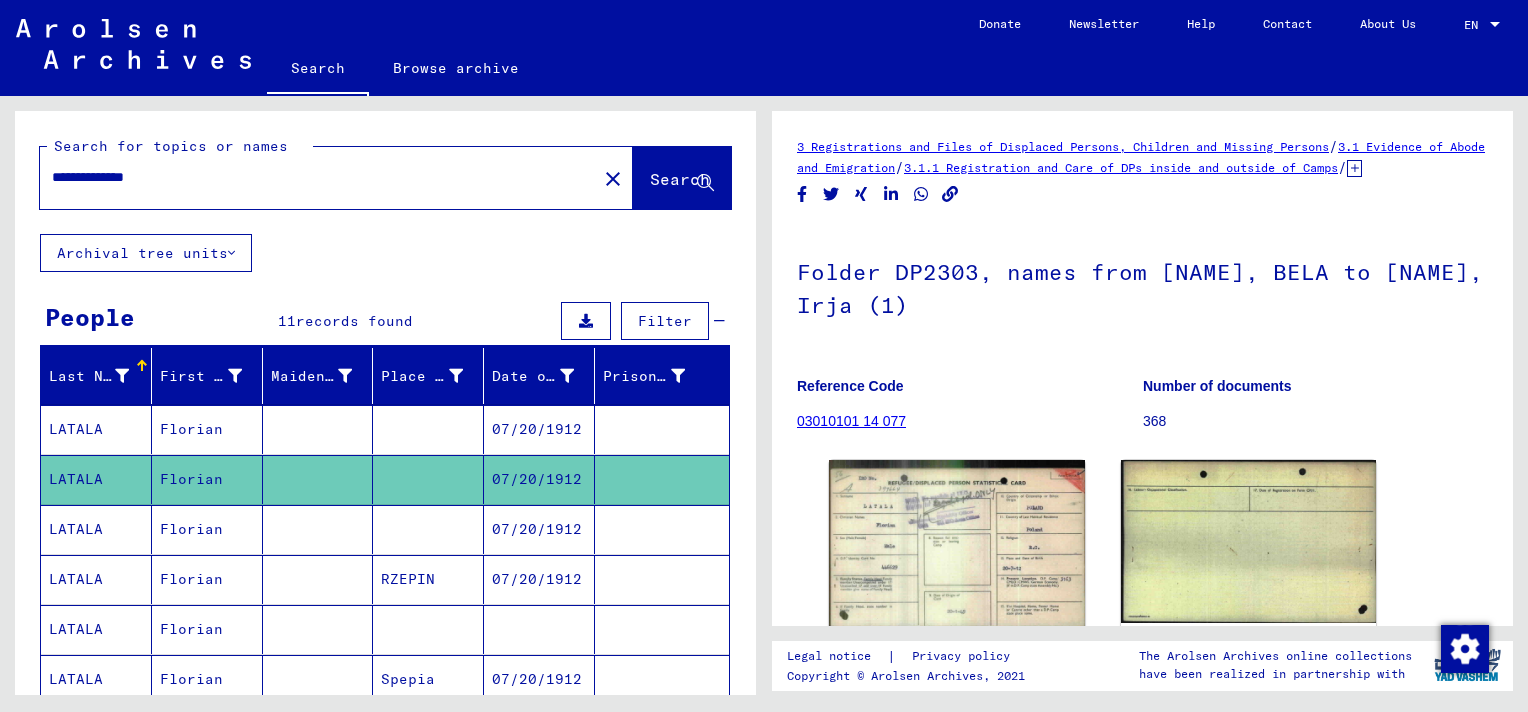 click at bounding box center (662, 579) 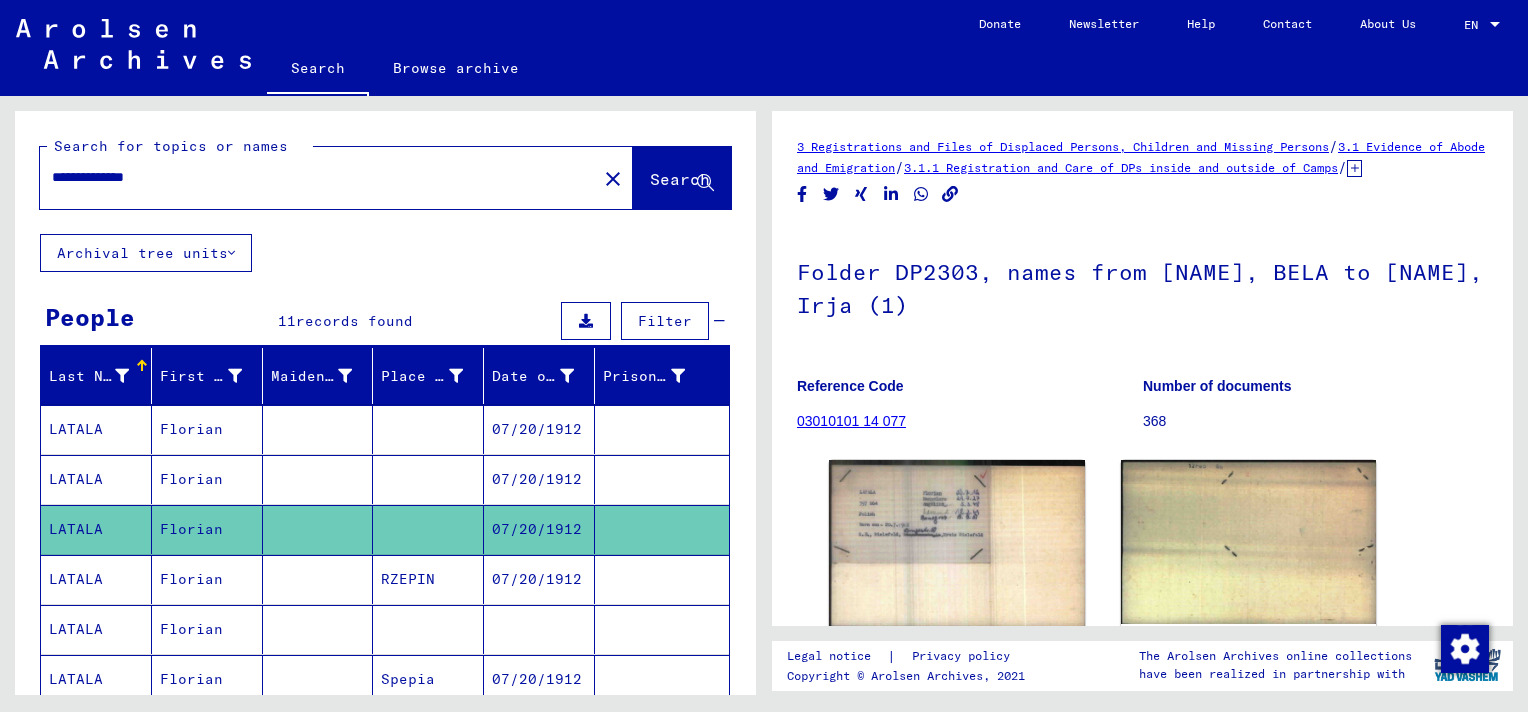 scroll, scrollTop: 0, scrollLeft: 0, axis: both 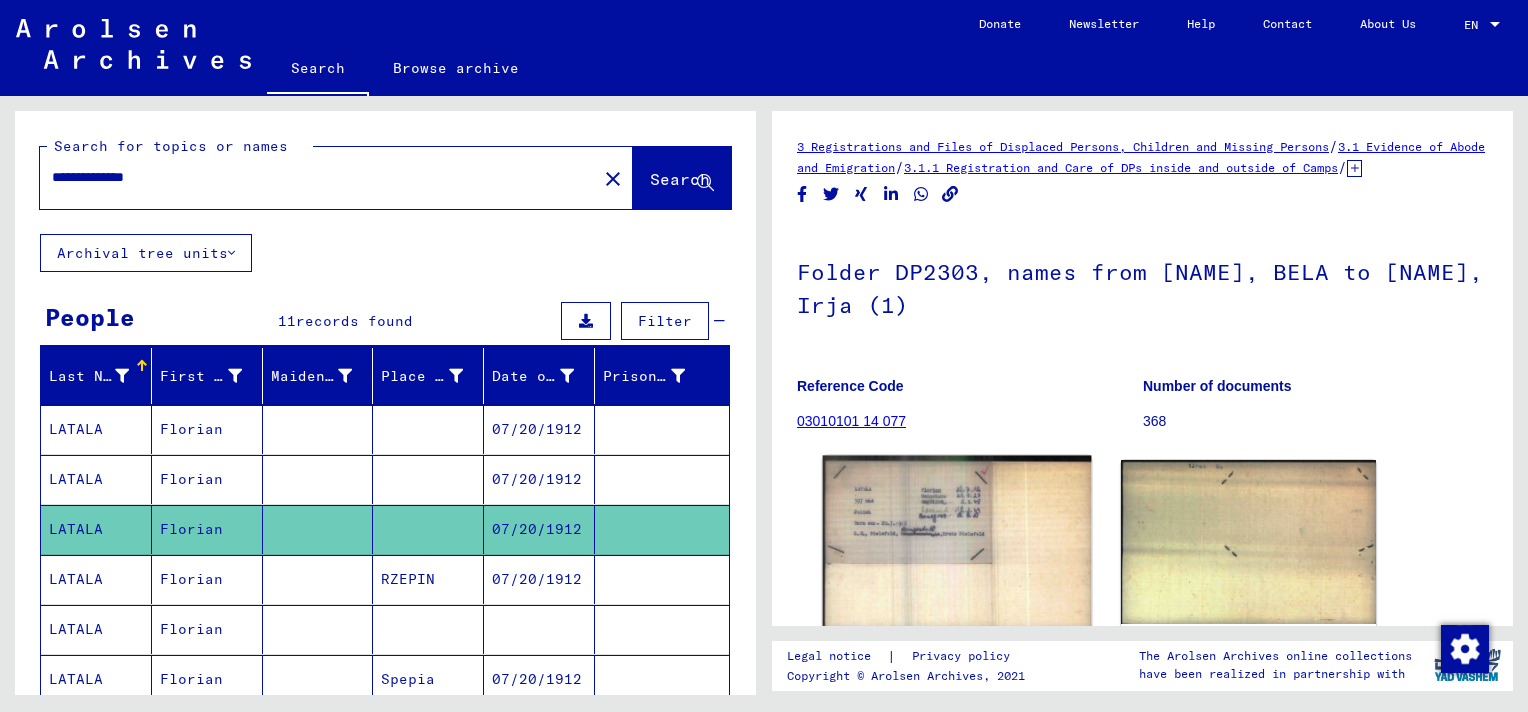 click 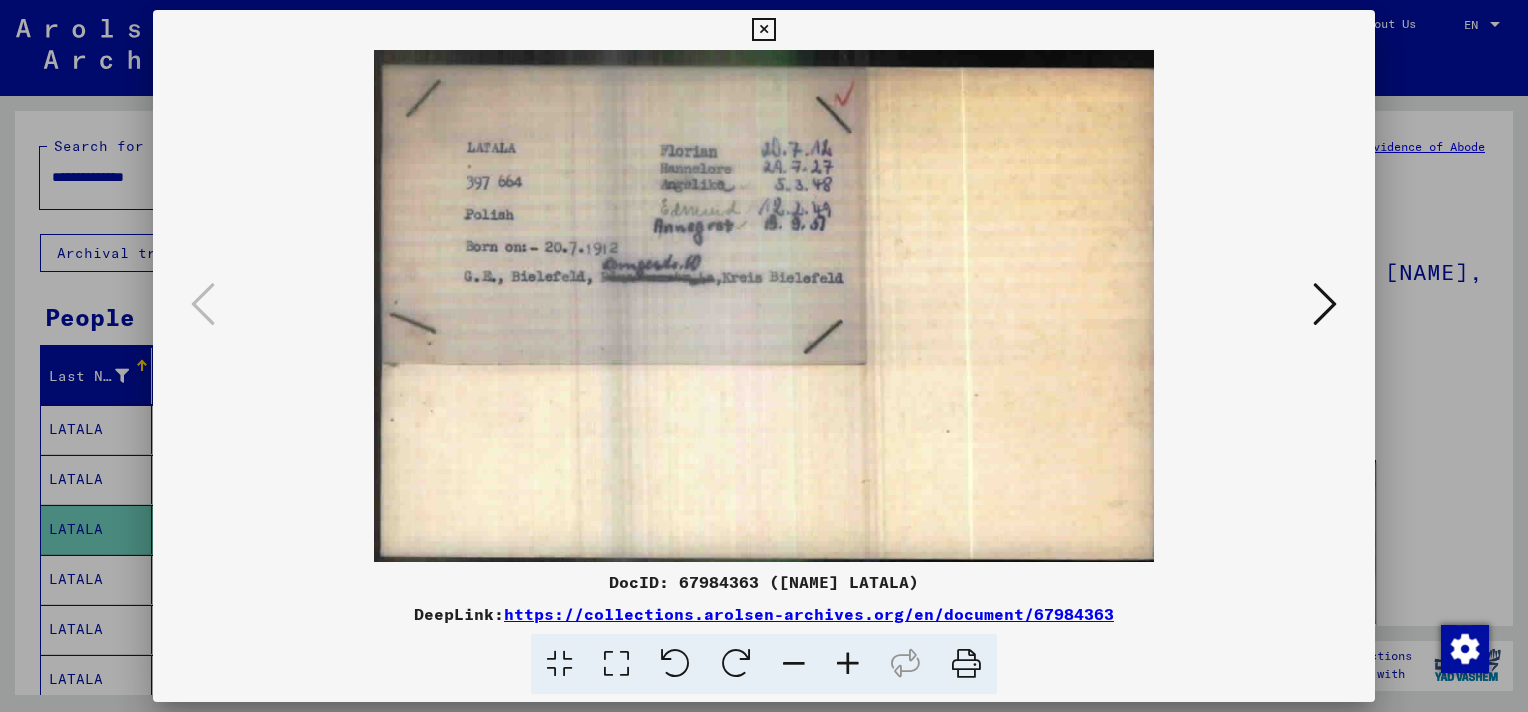 click at bounding box center [1325, 304] 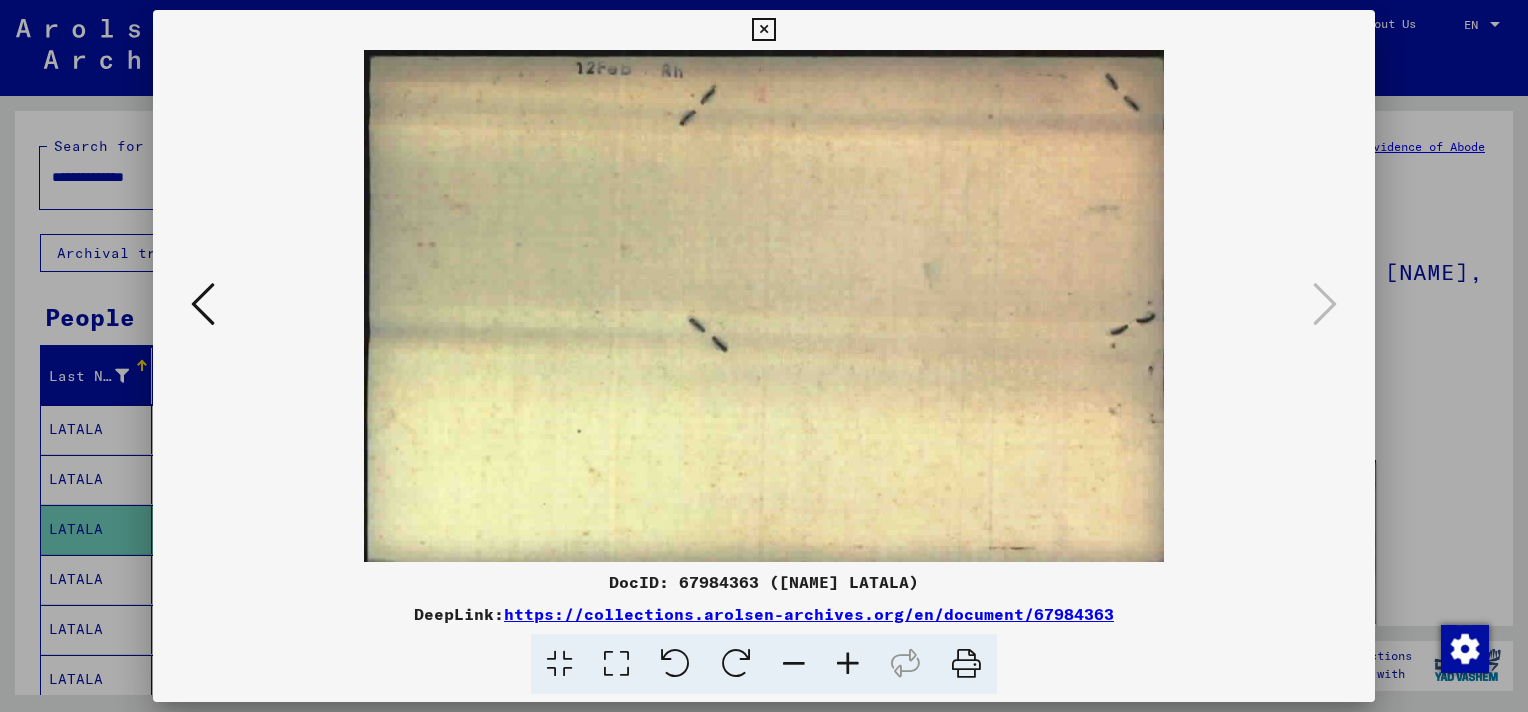 click at bounding box center [763, 30] 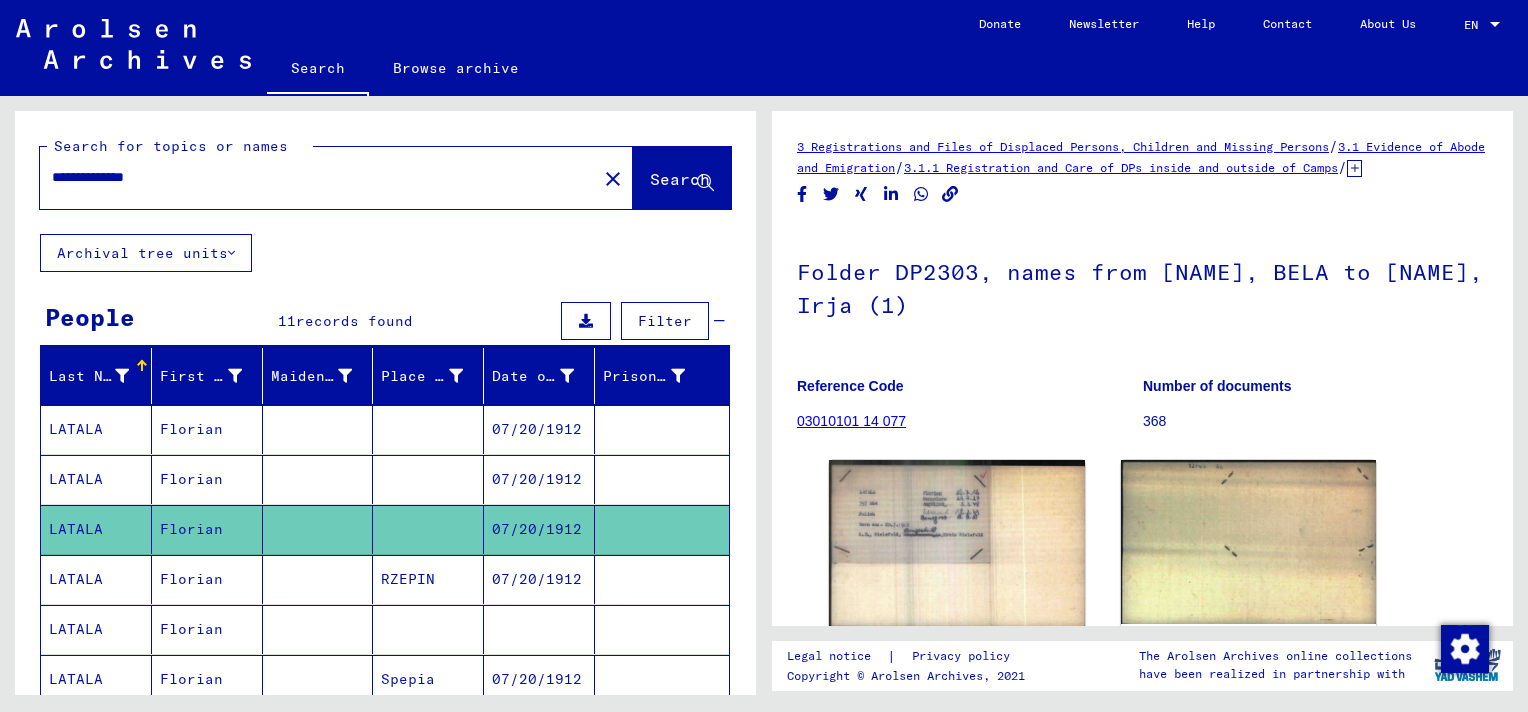click at bounding box center (662, 629) 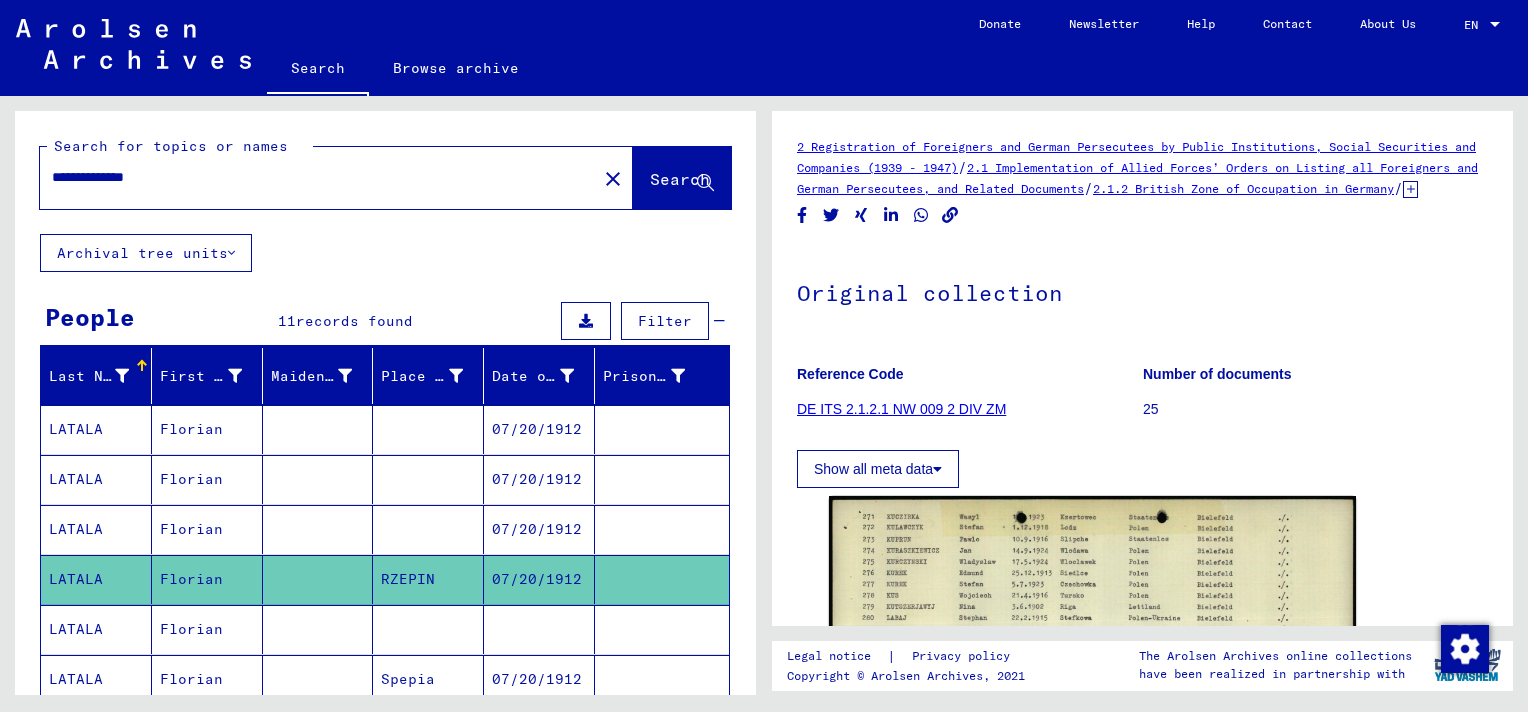 scroll, scrollTop: 0, scrollLeft: 0, axis: both 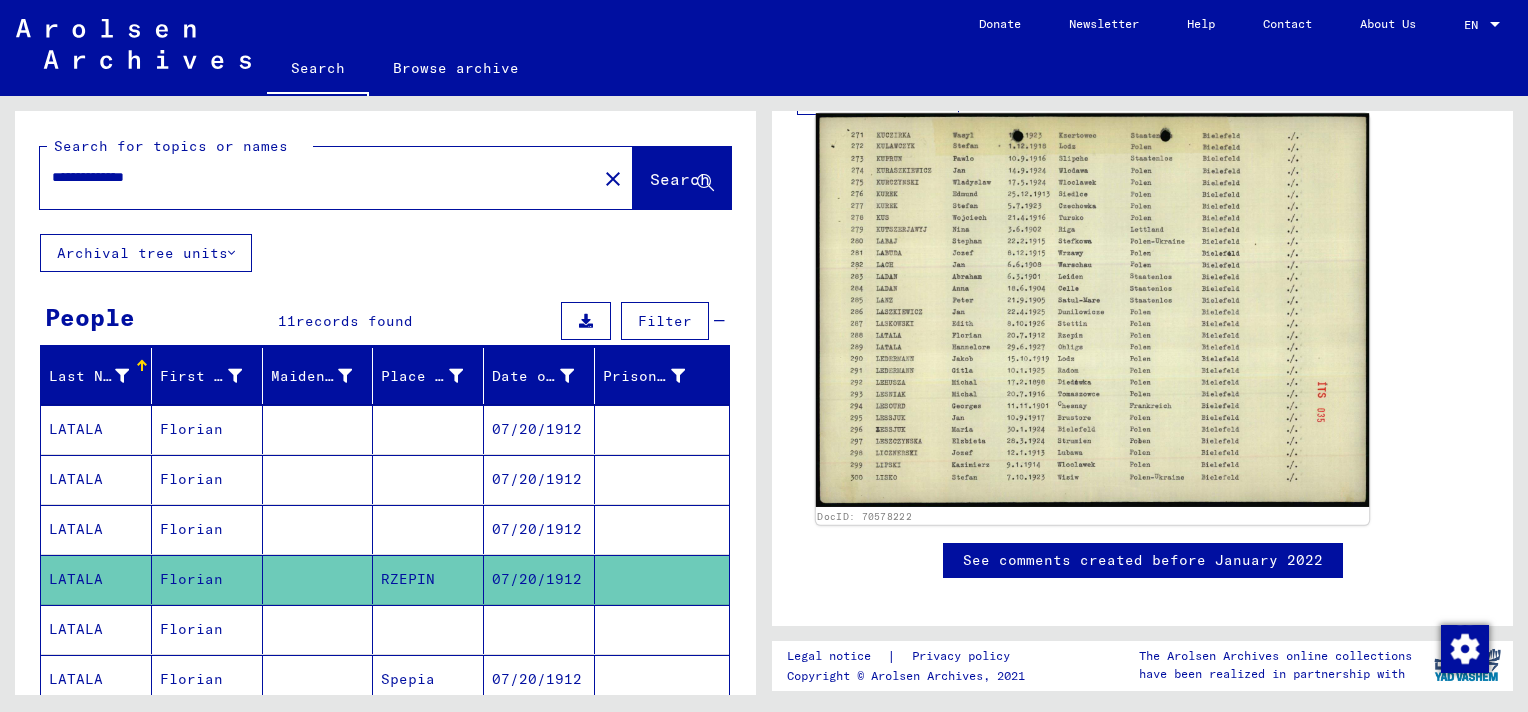 click 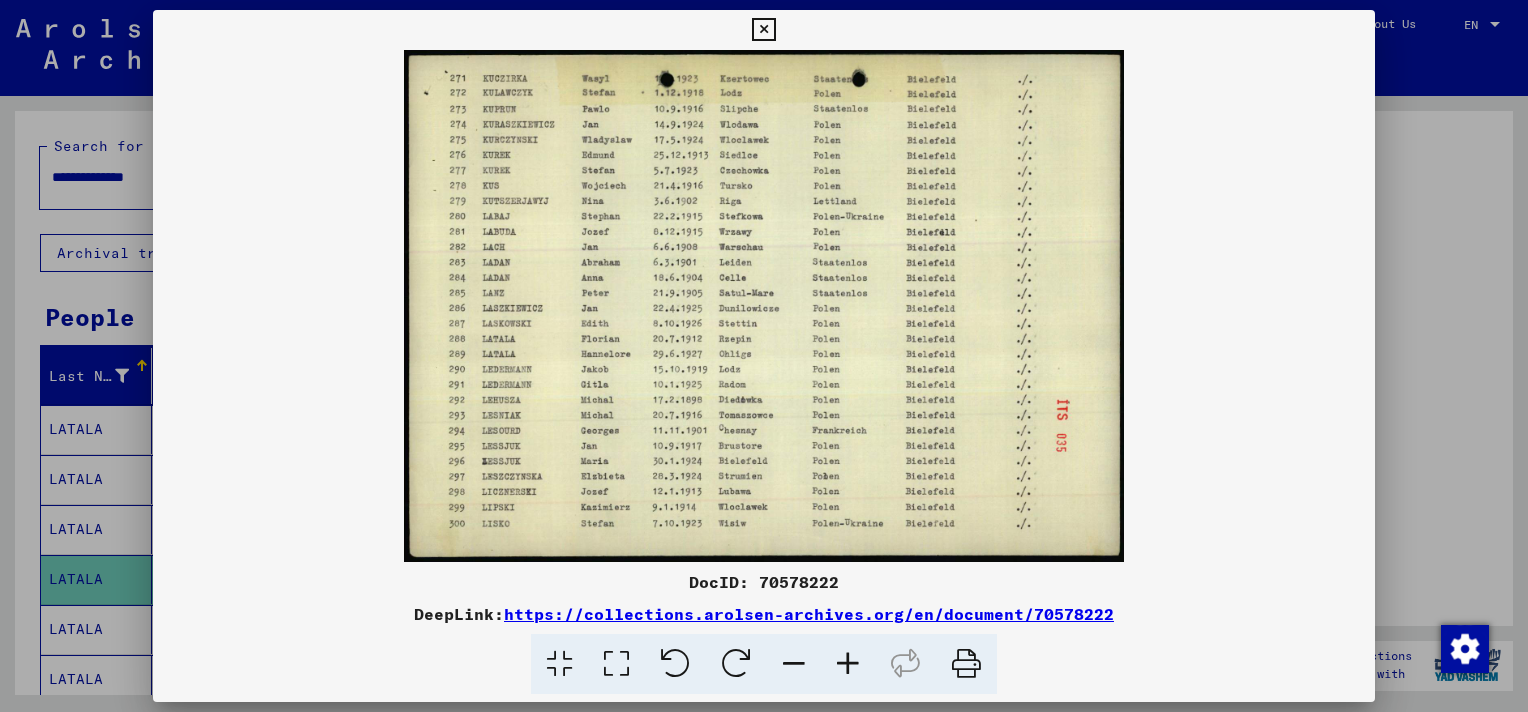 click at bounding box center [848, 664] 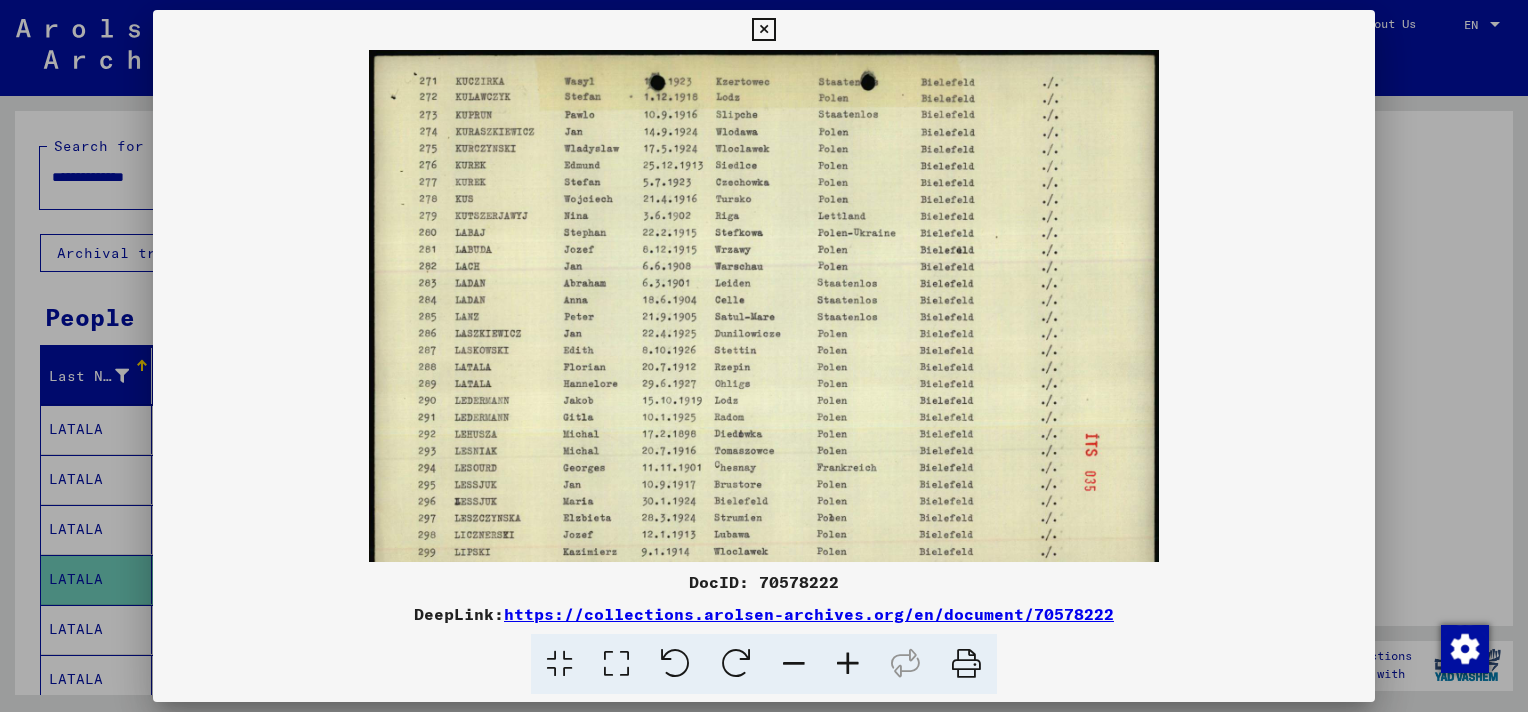 click at bounding box center [763, 30] 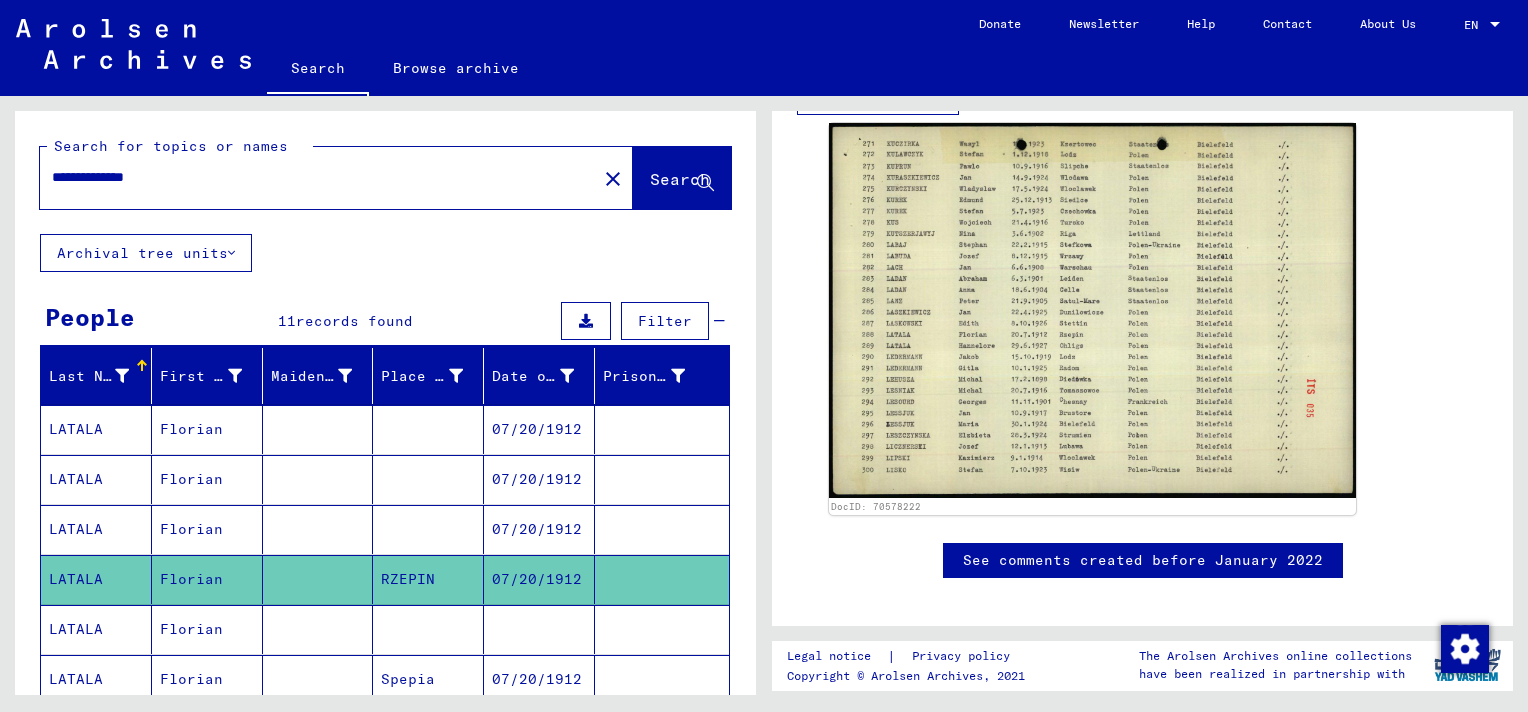 click at bounding box center (662, 679) 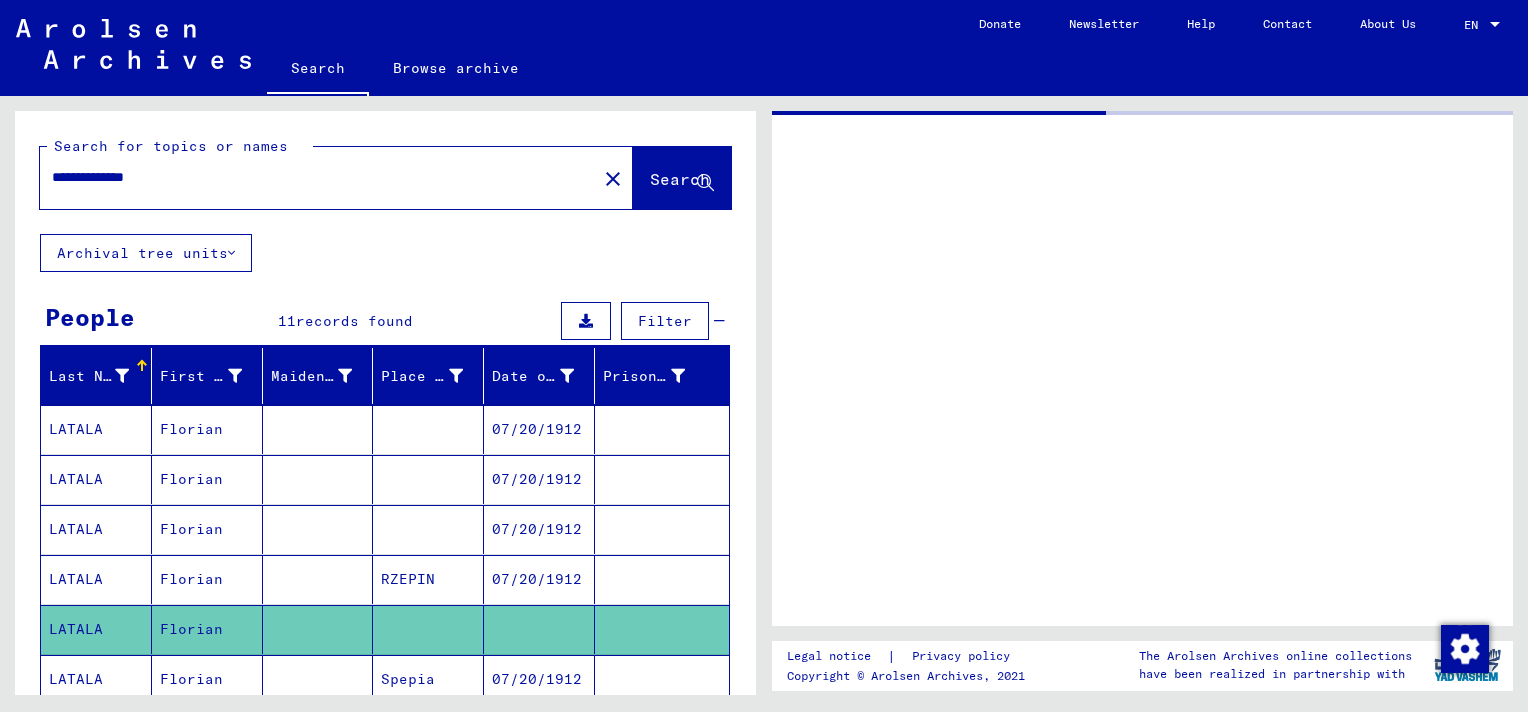 scroll, scrollTop: 0, scrollLeft: 0, axis: both 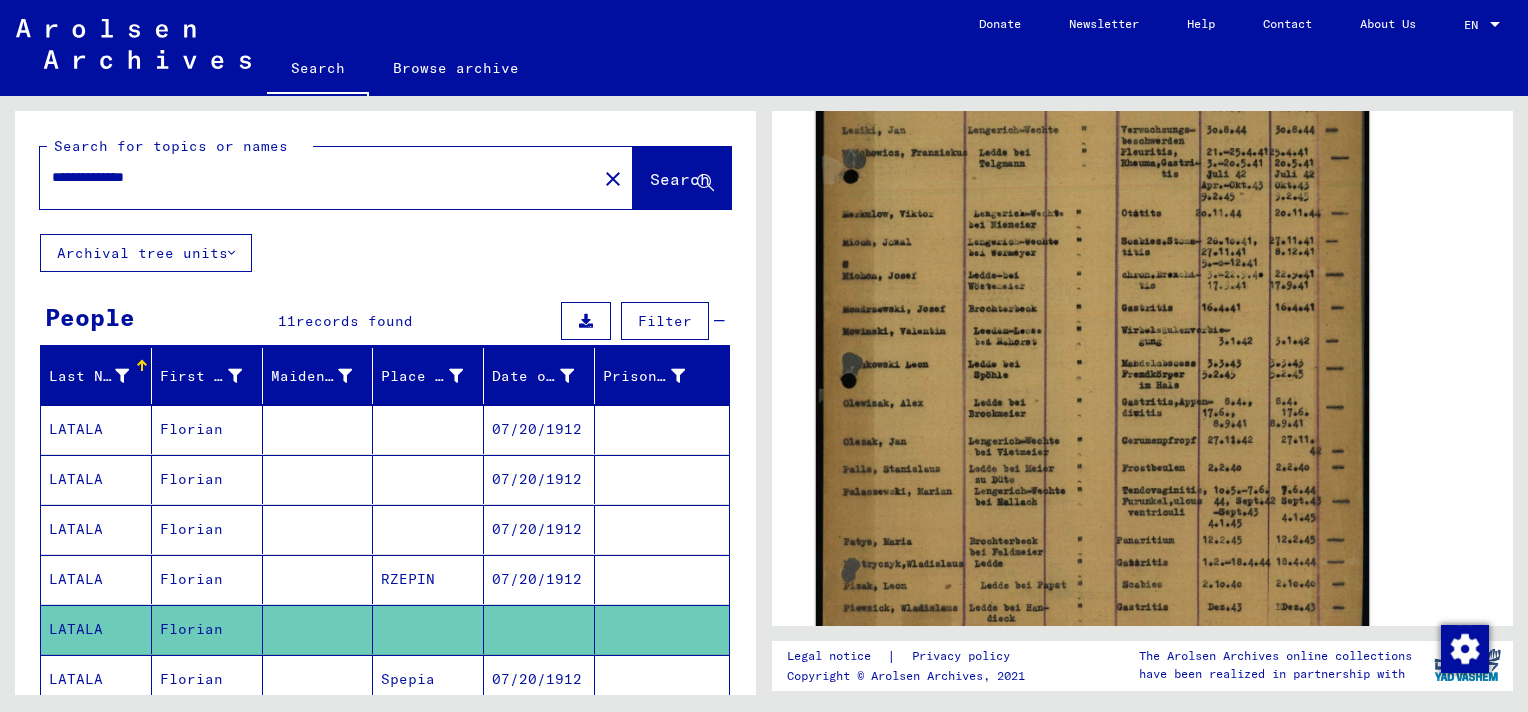 click 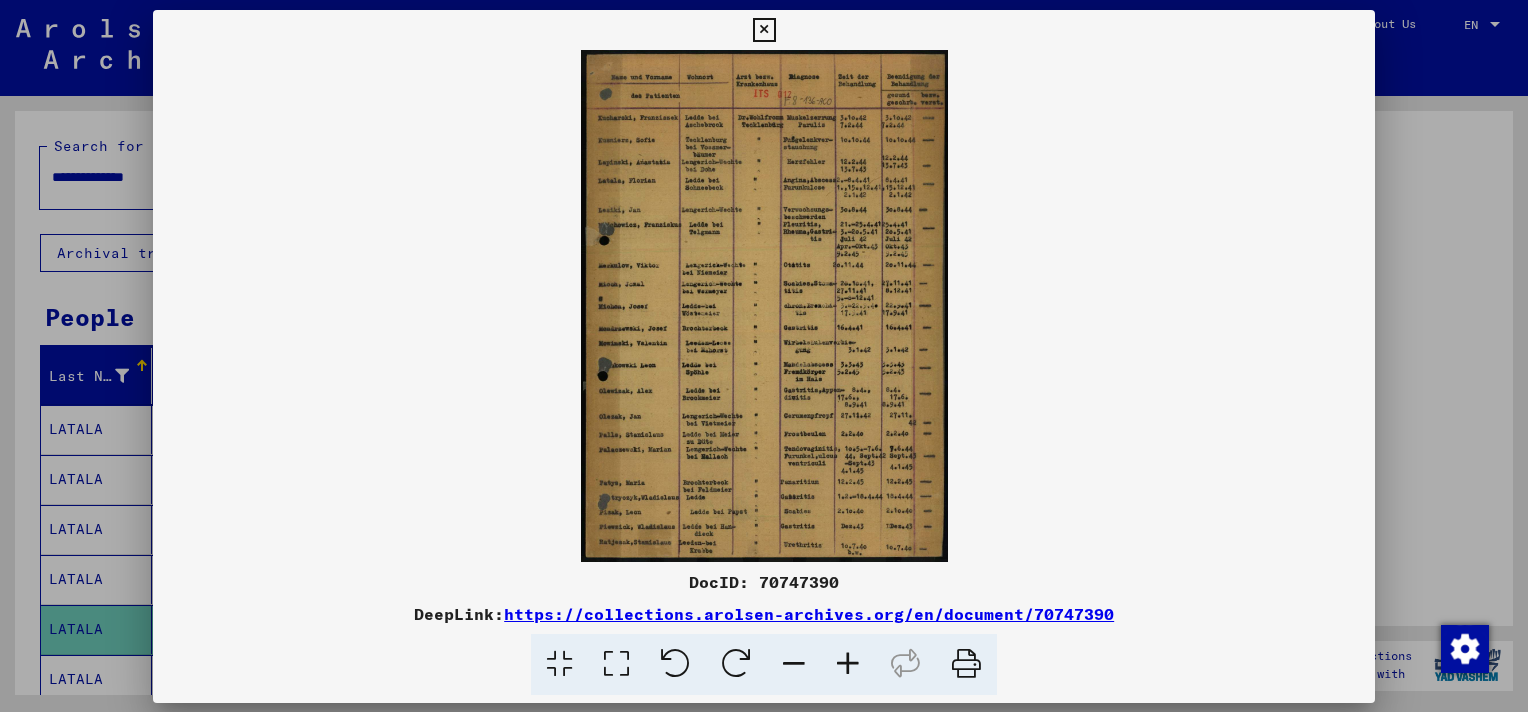 scroll, scrollTop: 588, scrollLeft: 0, axis: vertical 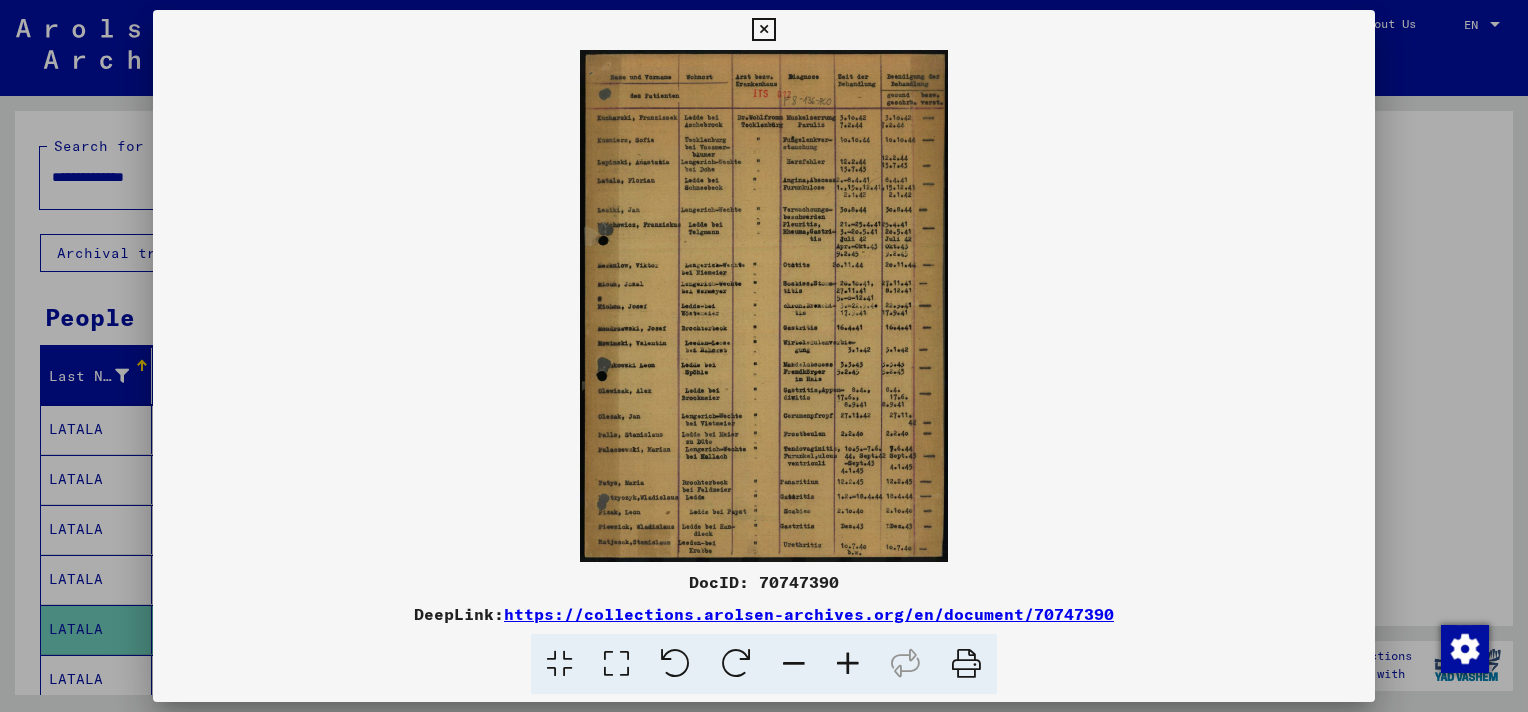 click at bounding box center (848, 664) 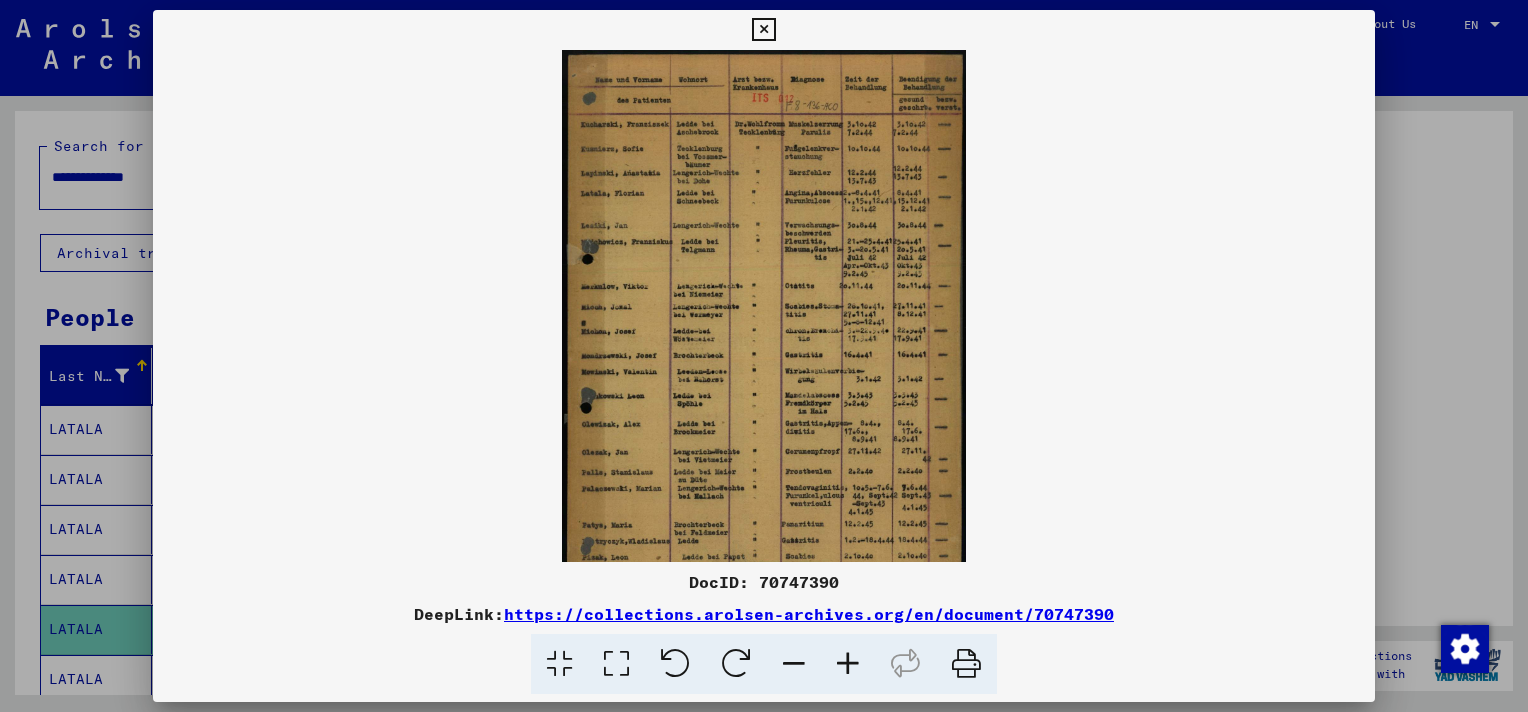 click at bounding box center (848, 664) 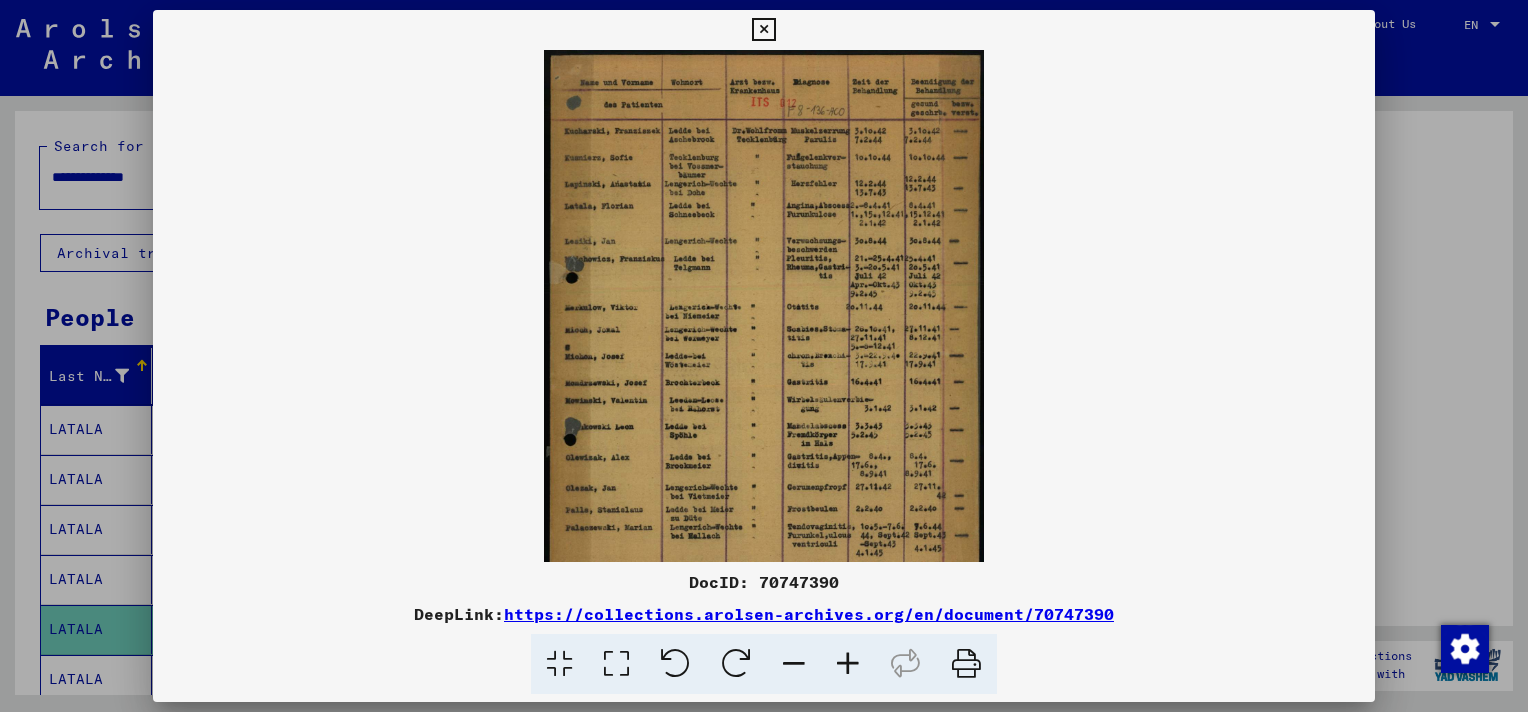 click at bounding box center [848, 664] 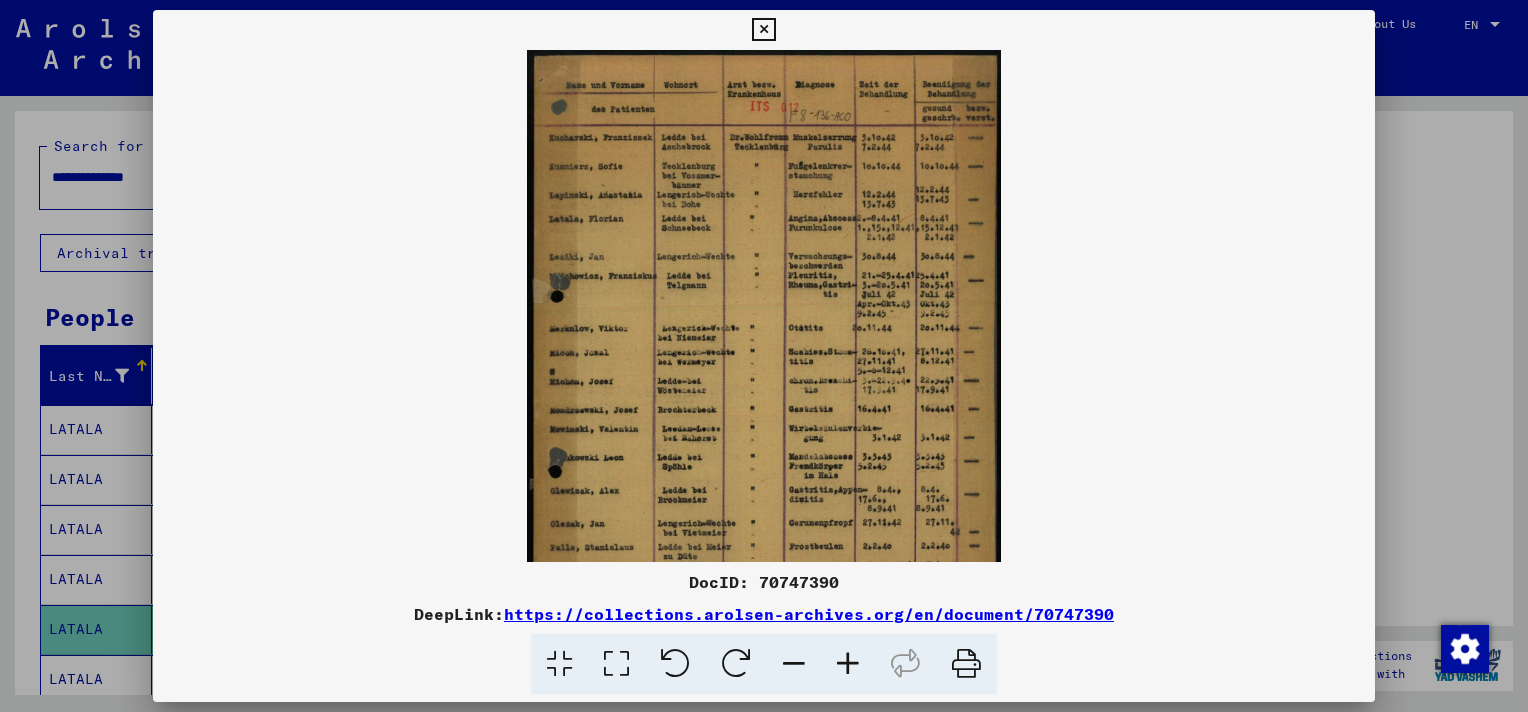 click at bounding box center [848, 664] 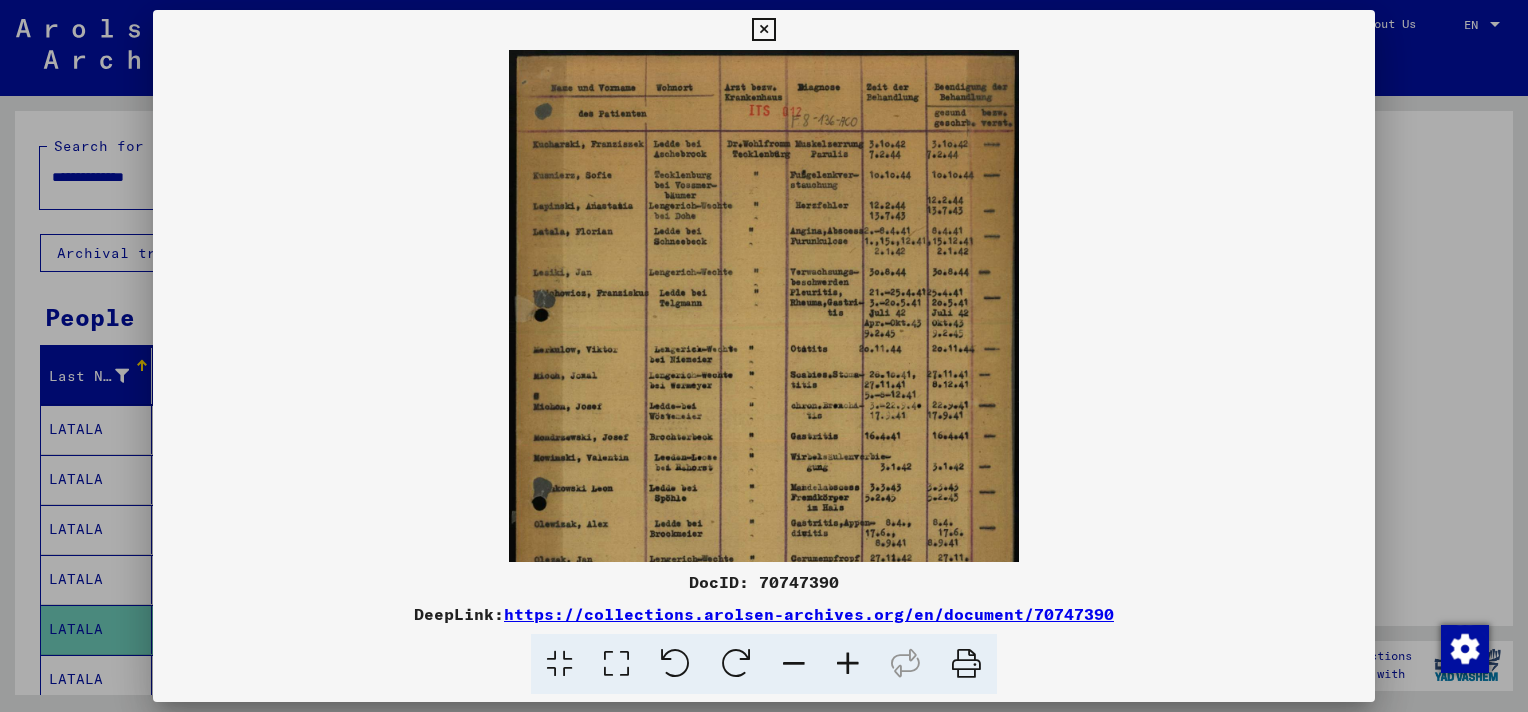 click at bounding box center [848, 664] 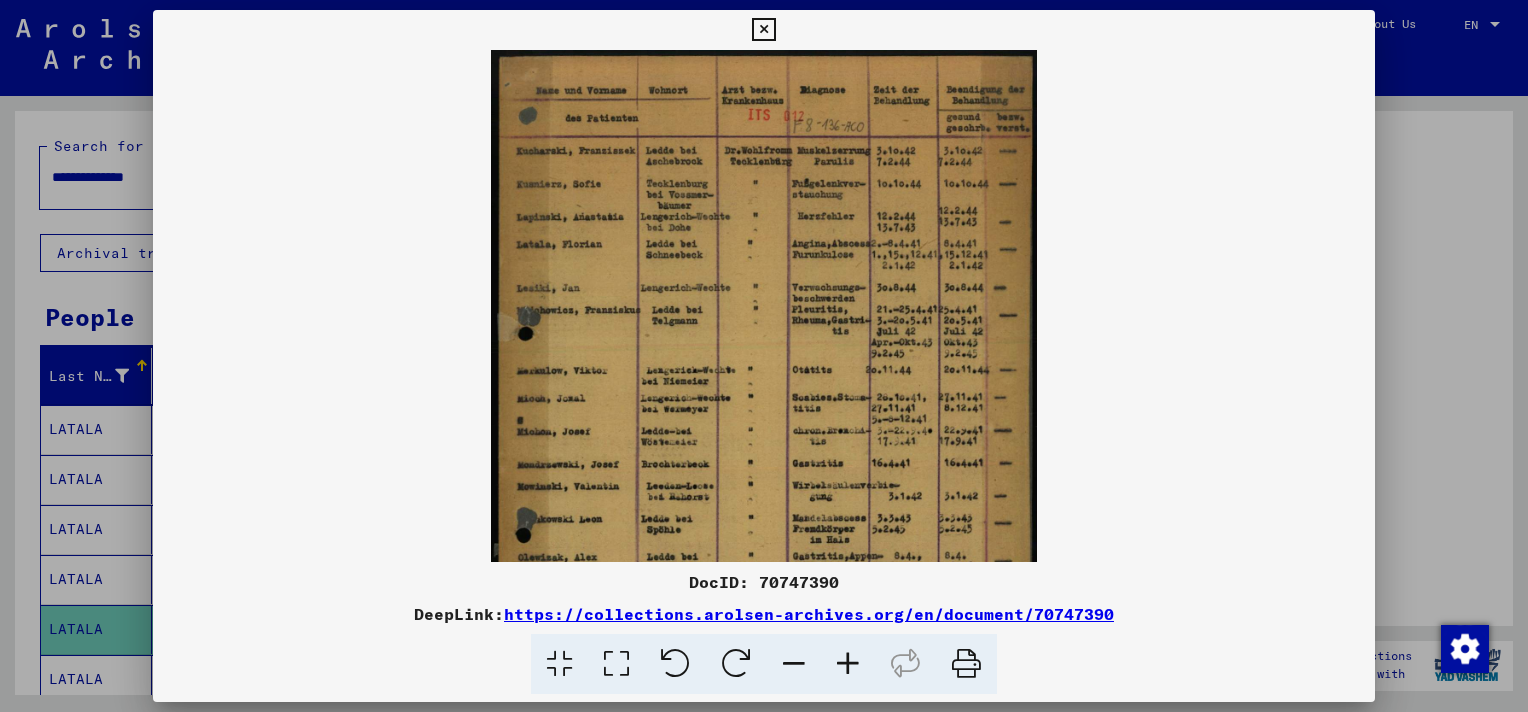 click at bounding box center [763, 30] 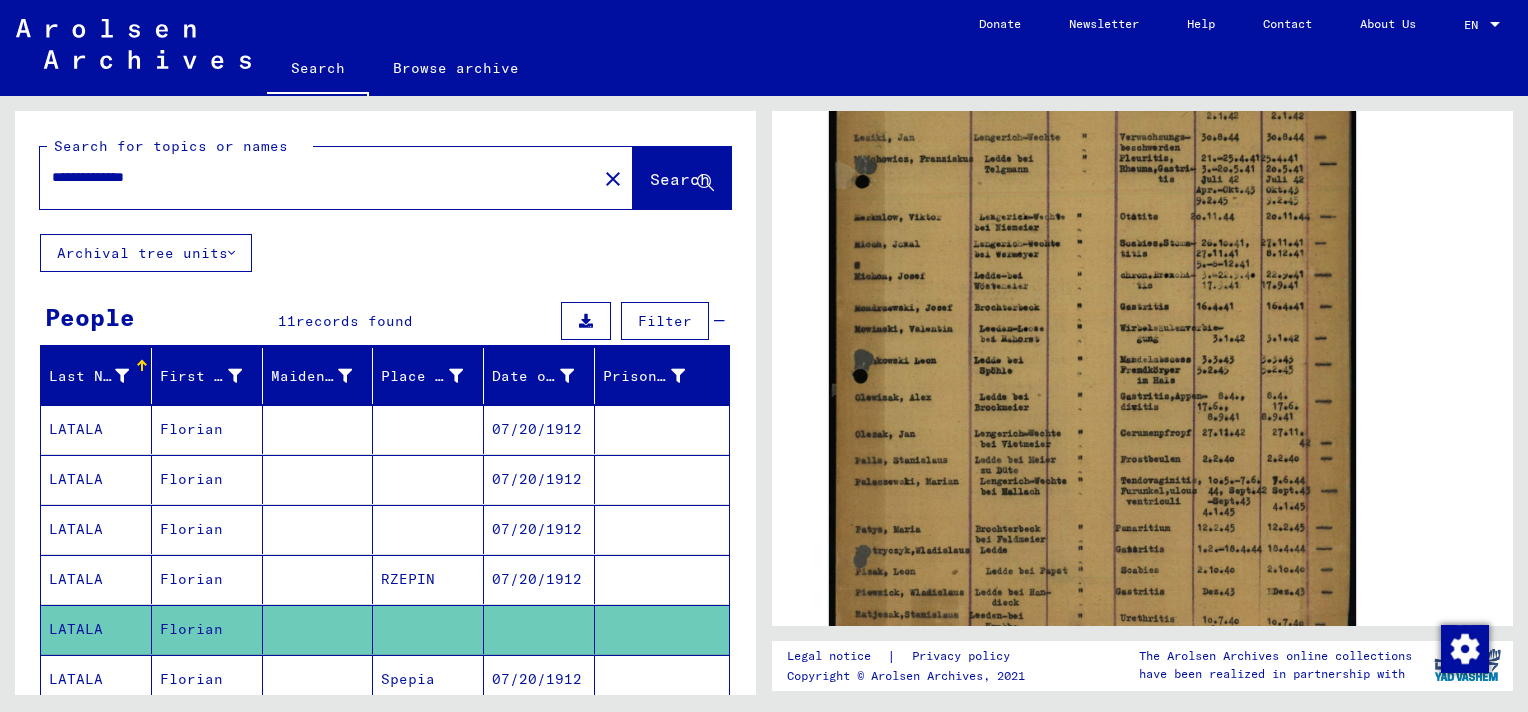 scroll, scrollTop: 137, scrollLeft: 0, axis: vertical 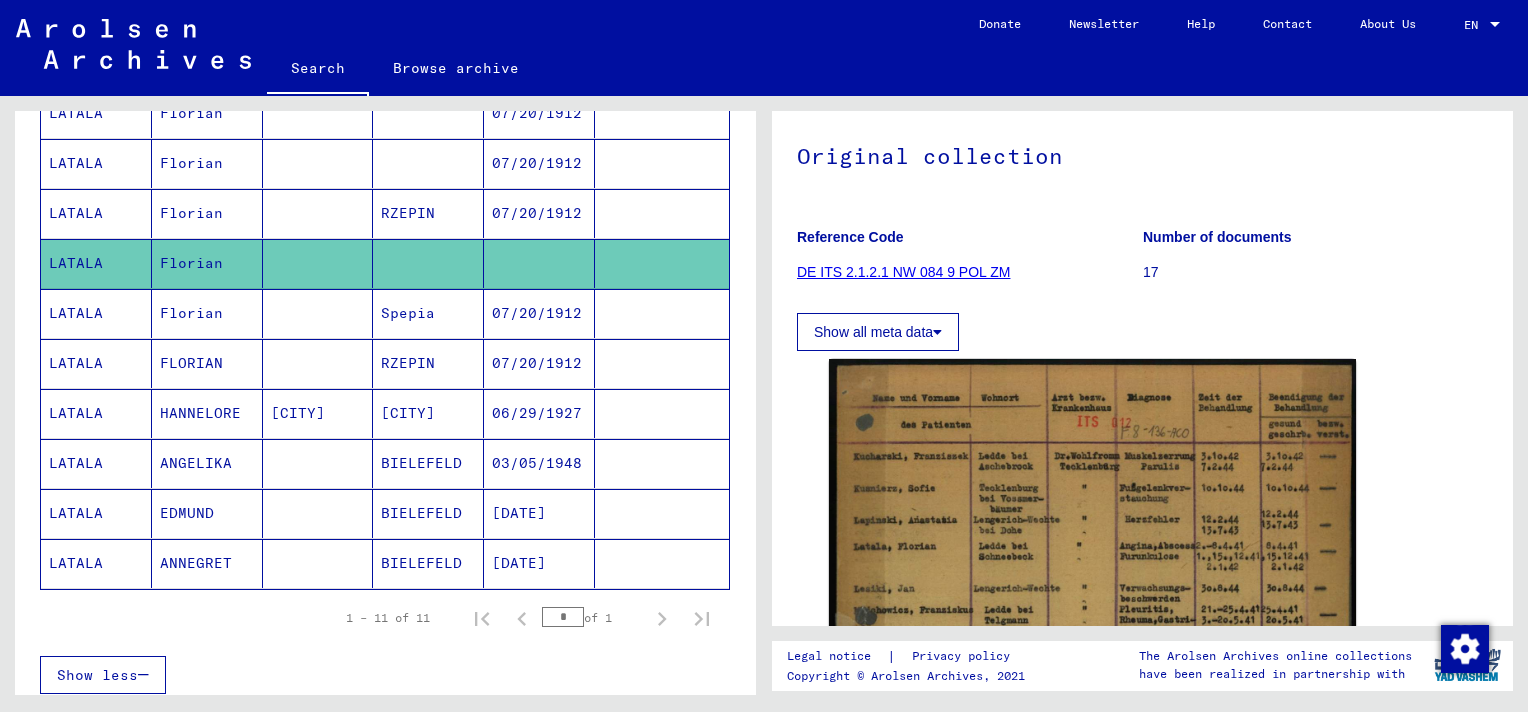 click at bounding box center (662, 363) 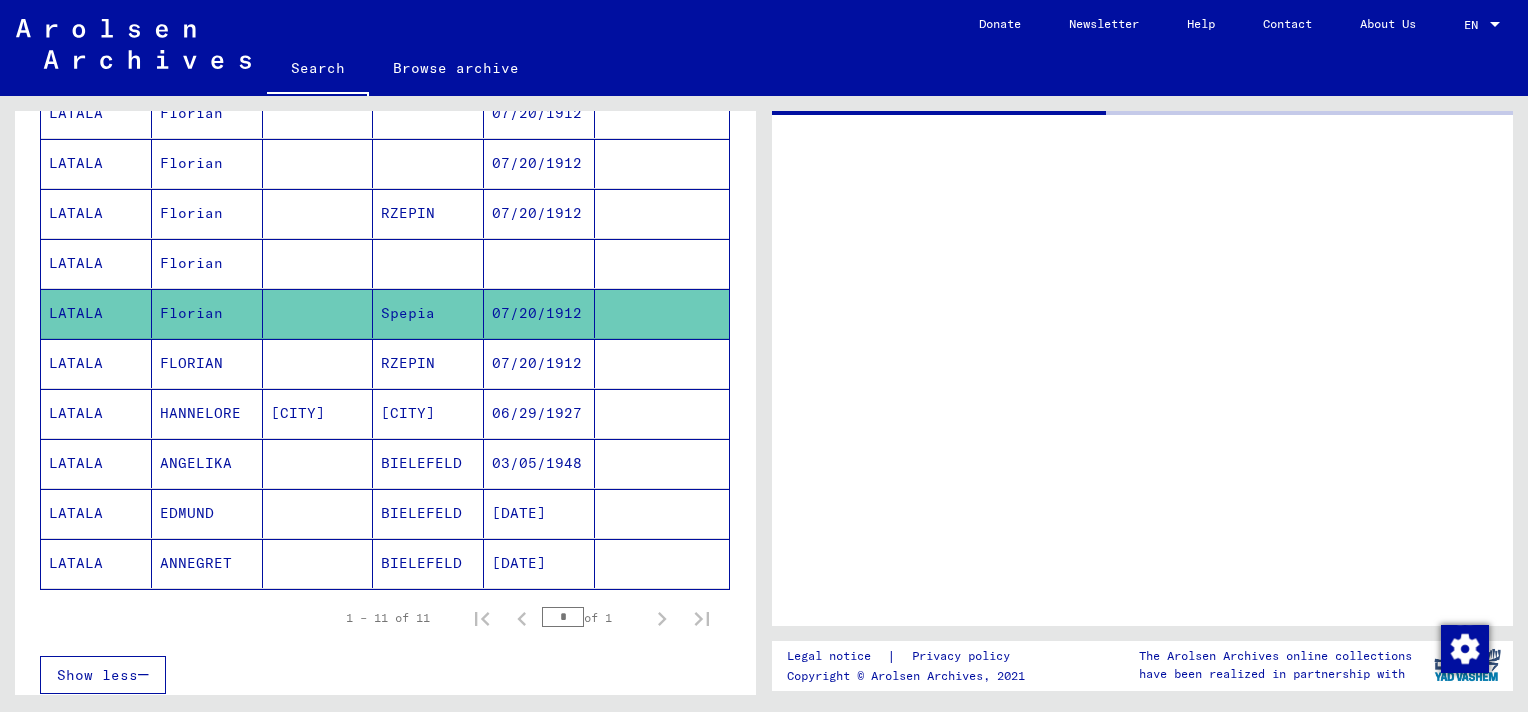 scroll, scrollTop: 0, scrollLeft: 0, axis: both 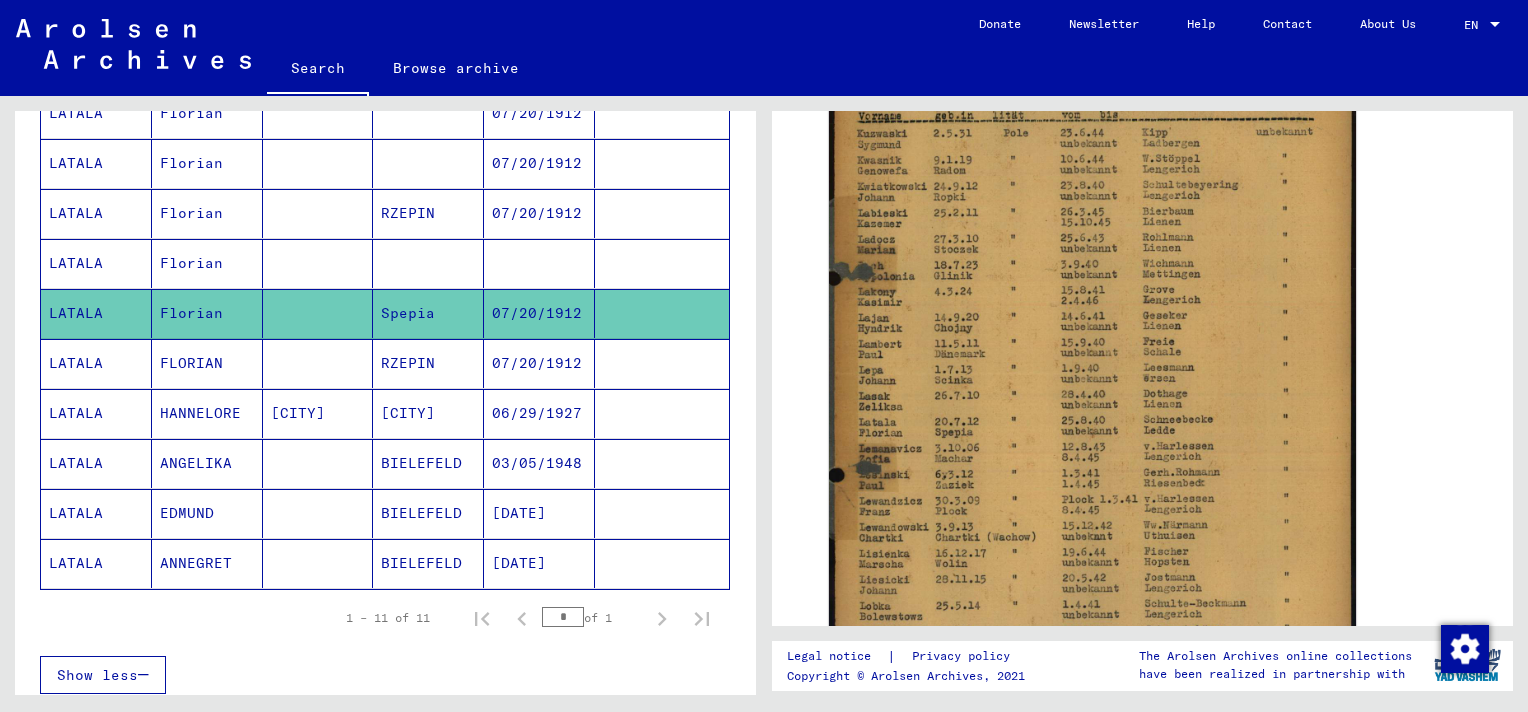 click at bounding box center [662, 413] 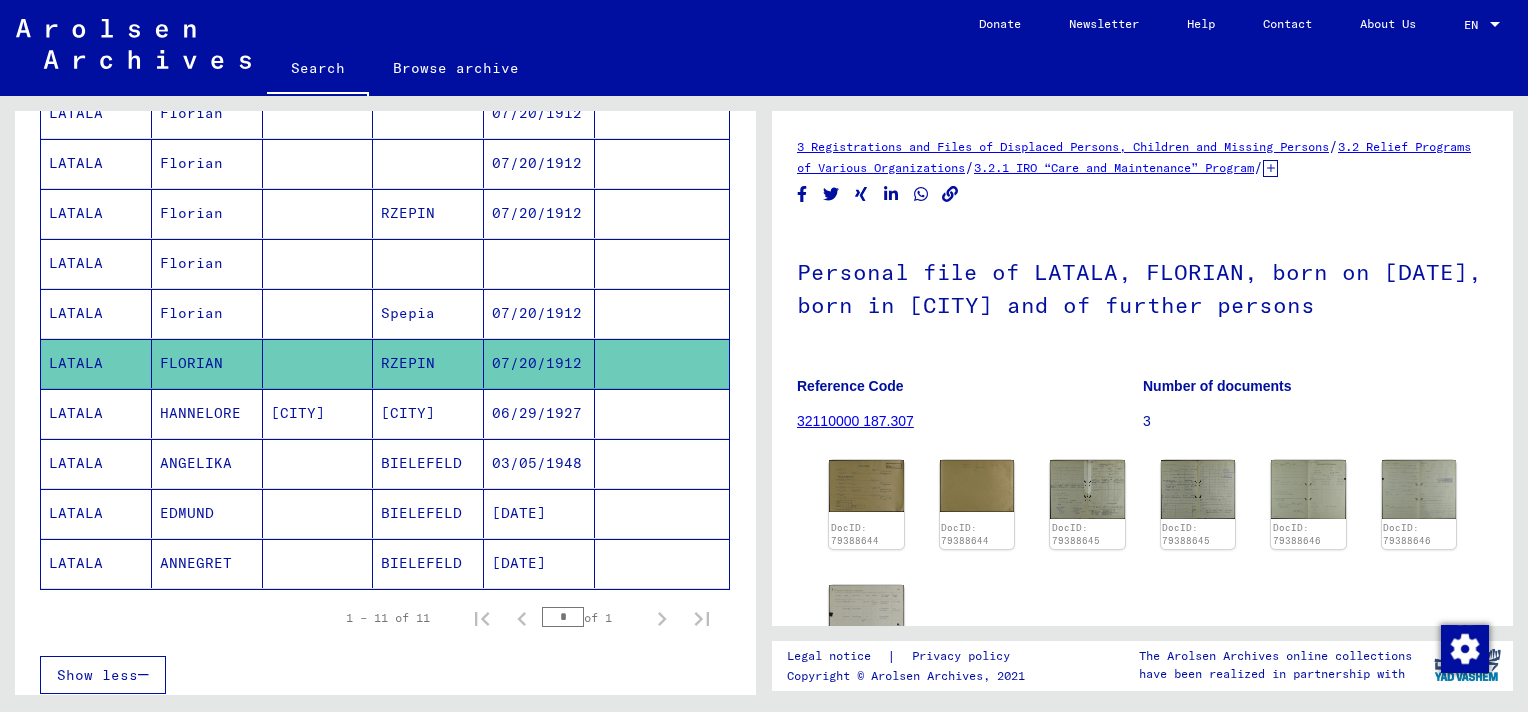 scroll, scrollTop: 0, scrollLeft: 0, axis: both 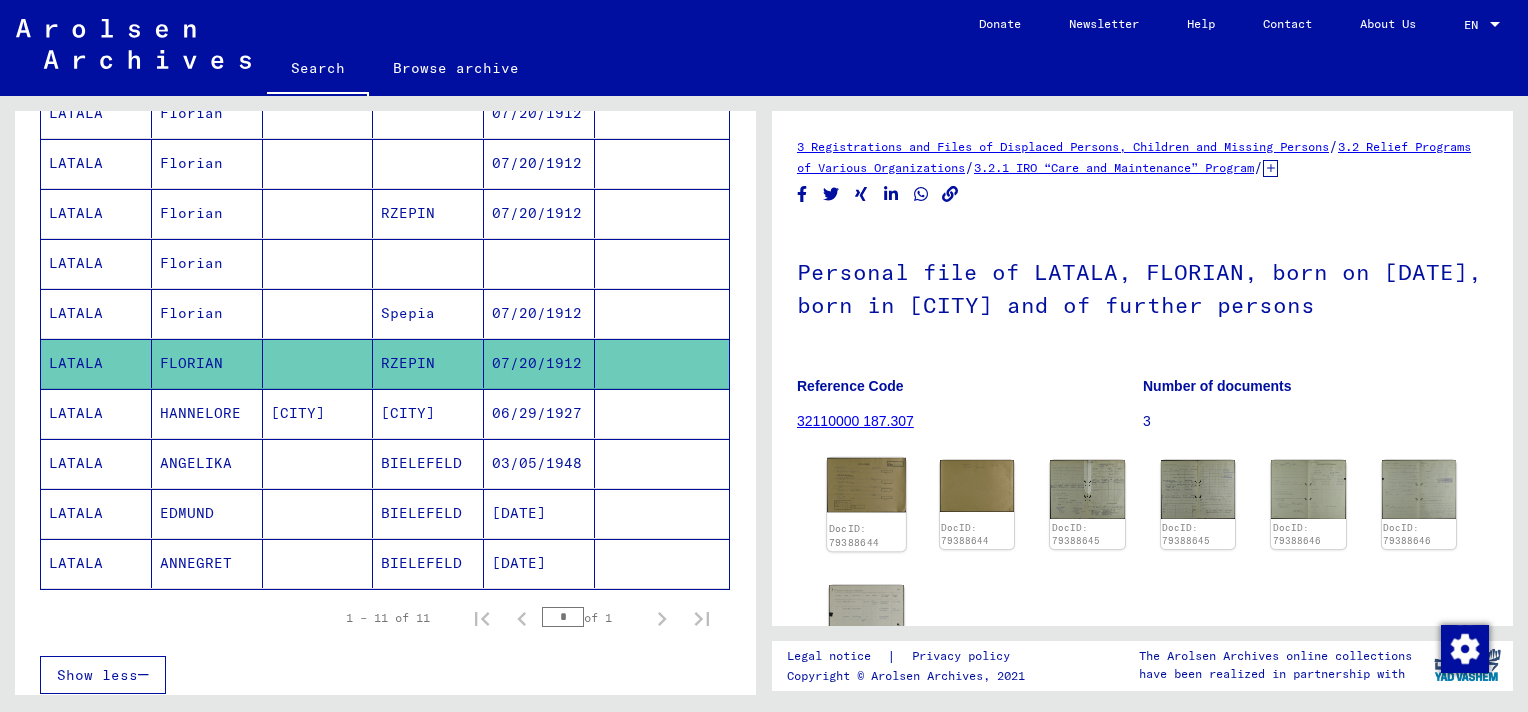 click 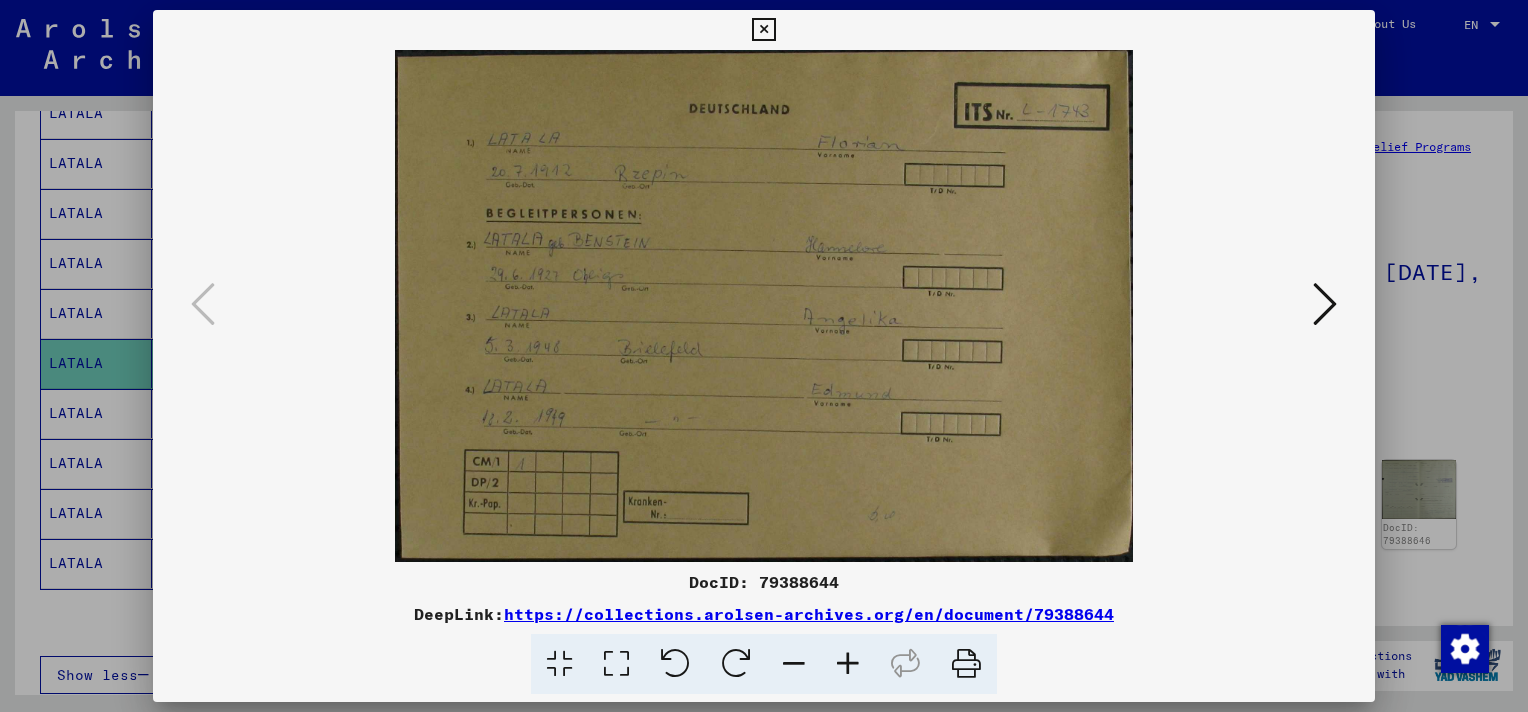 click at bounding box center (1325, 304) 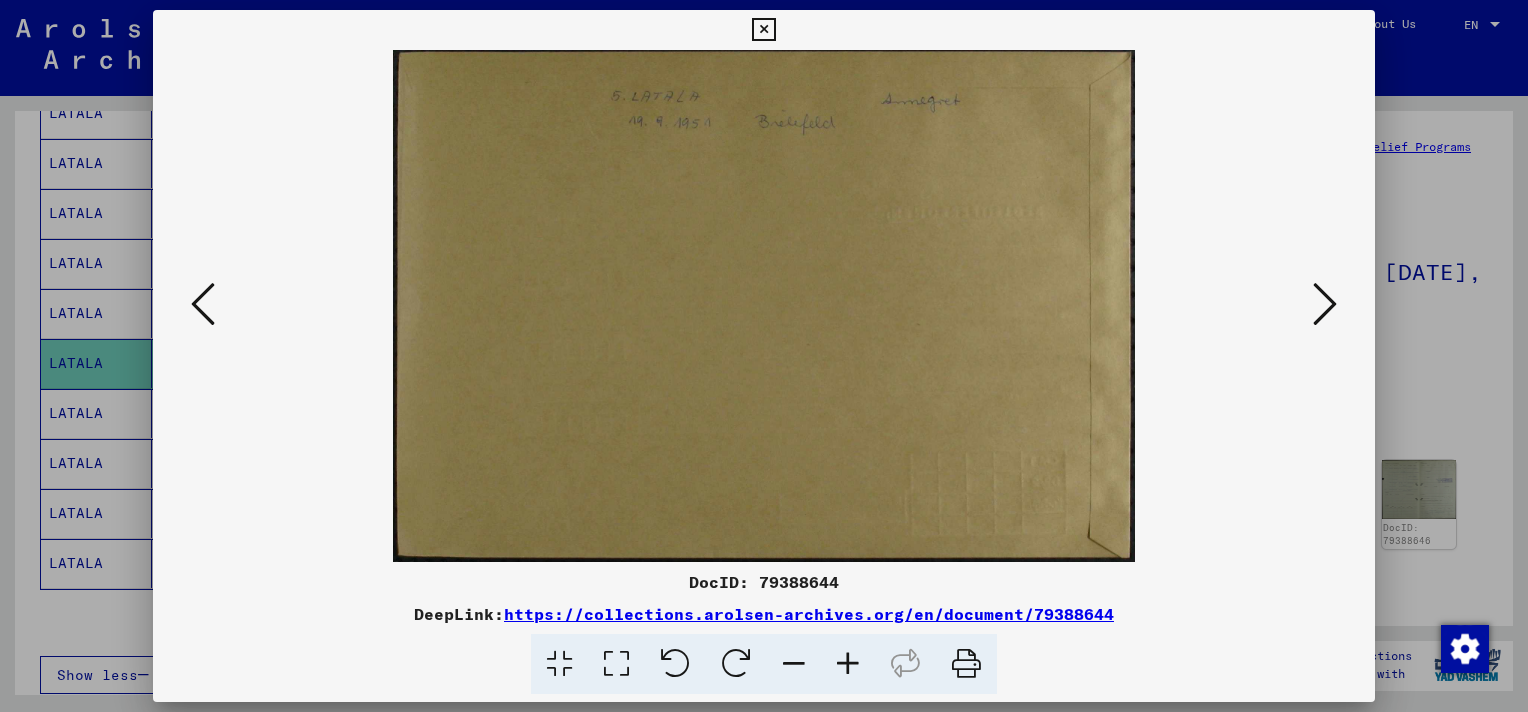 click at bounding box center [1325, 304] 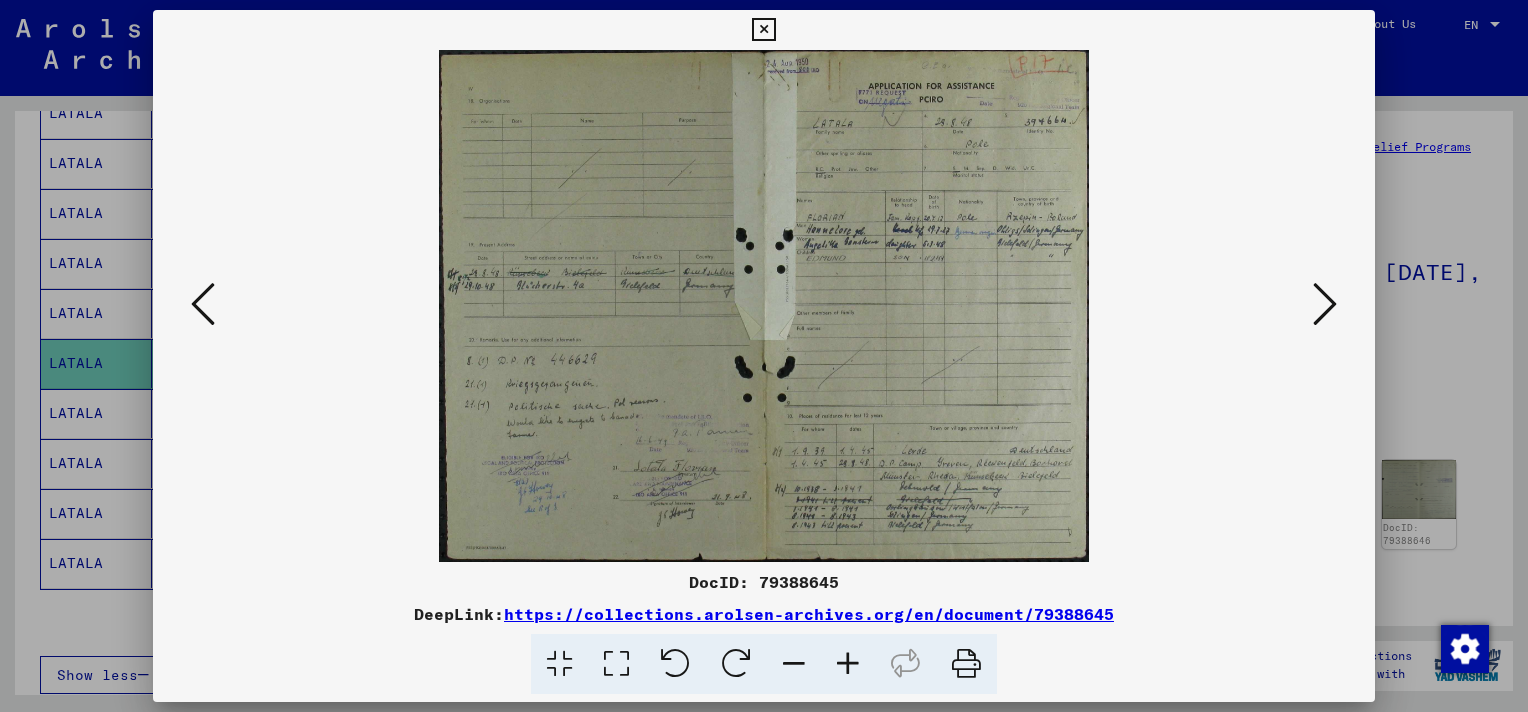 click at bounding box center (1325, 304) 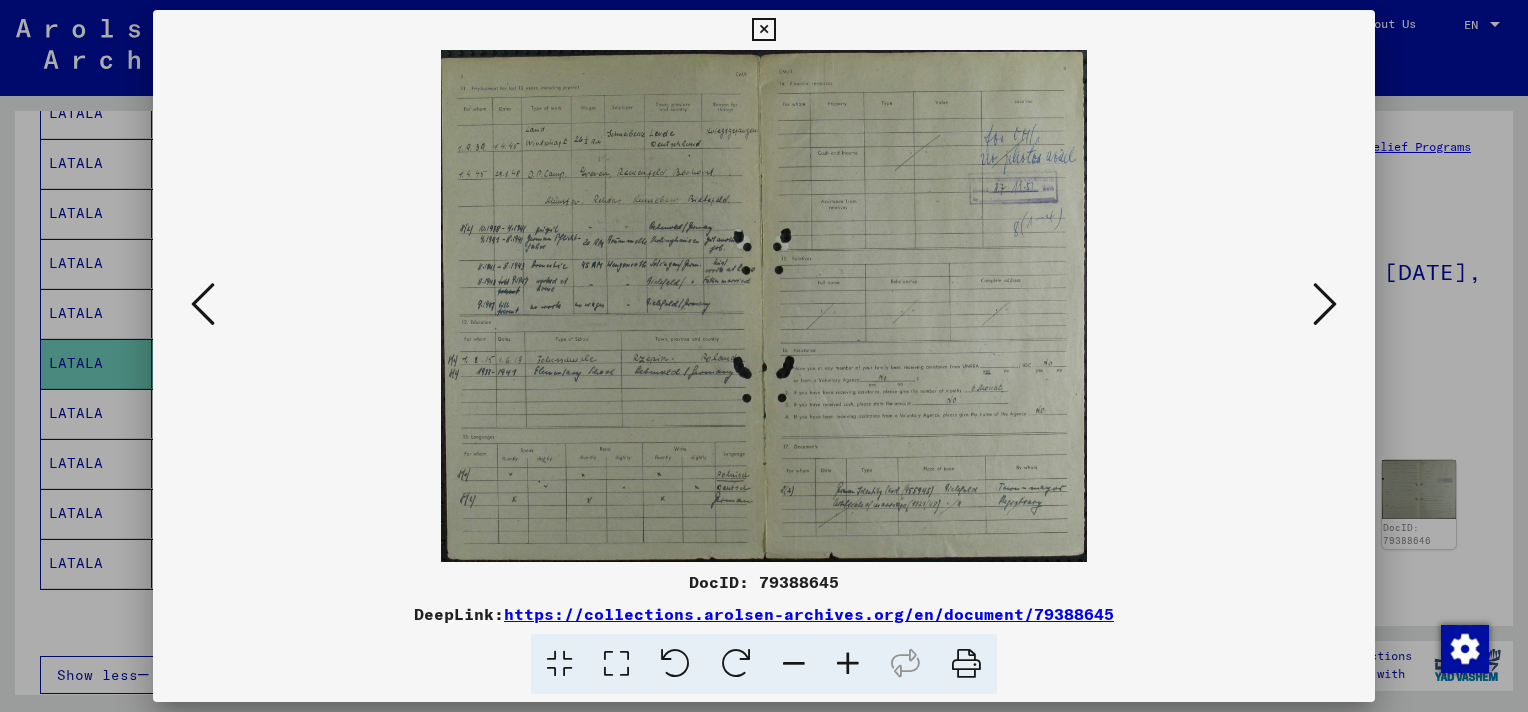 click at bounding box center (1325, 304) 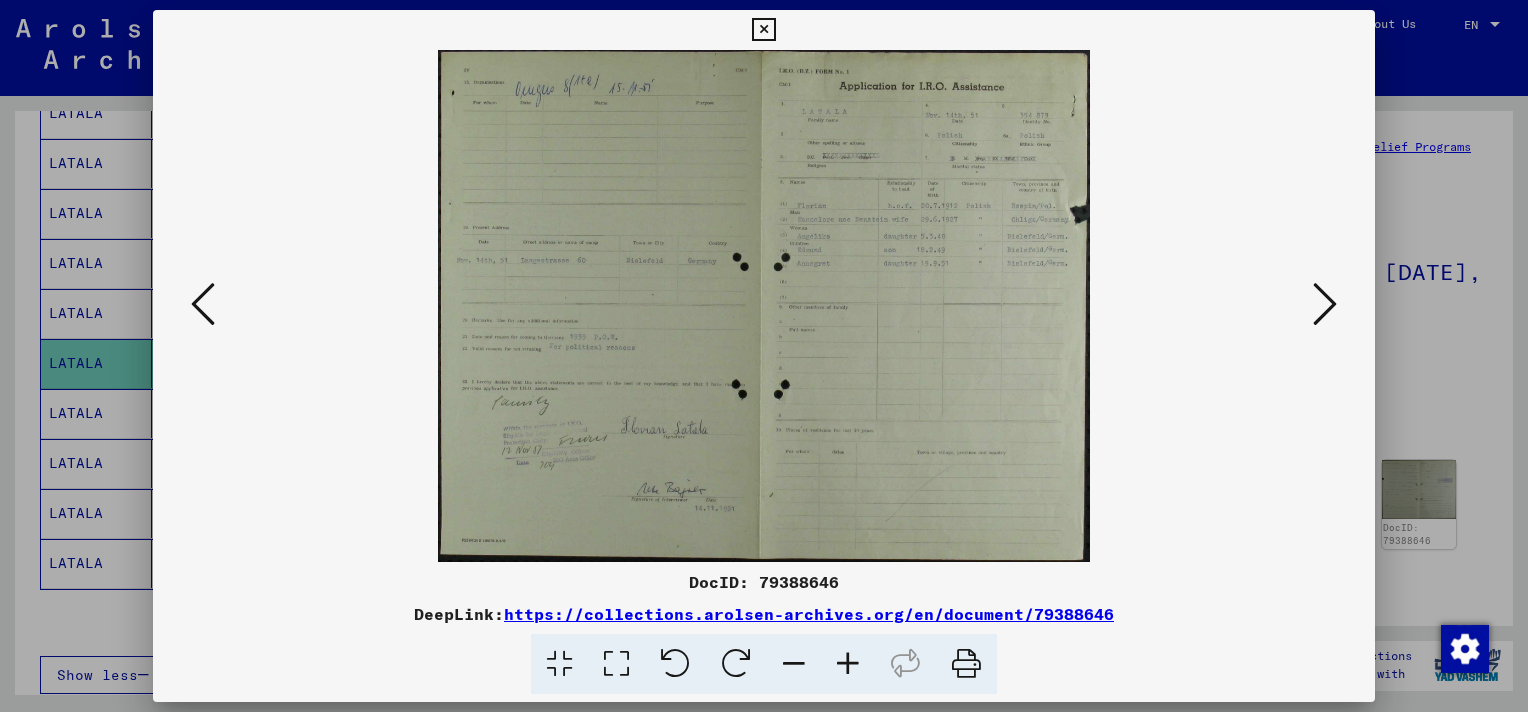 click at bounding box center (1325, 304) 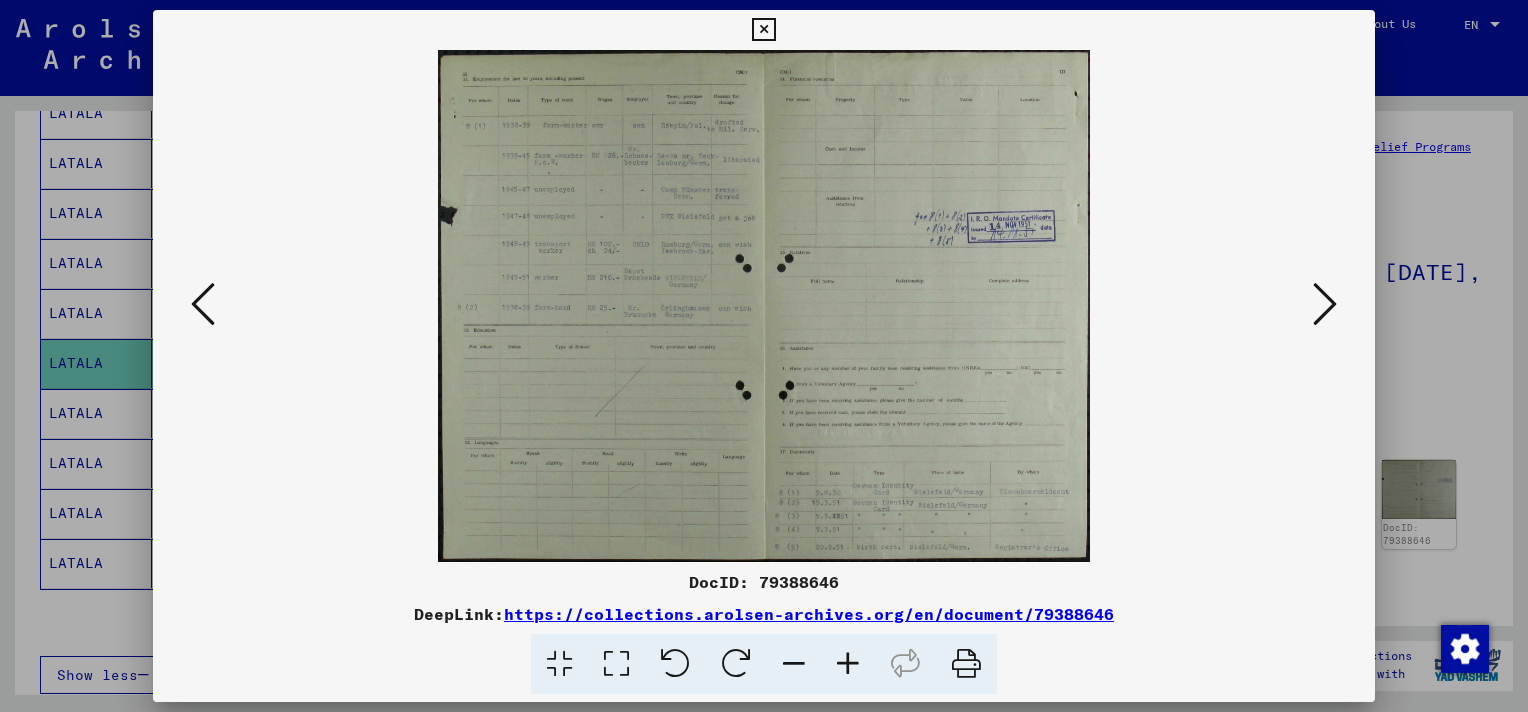 click at bounding box center [1325, 304] 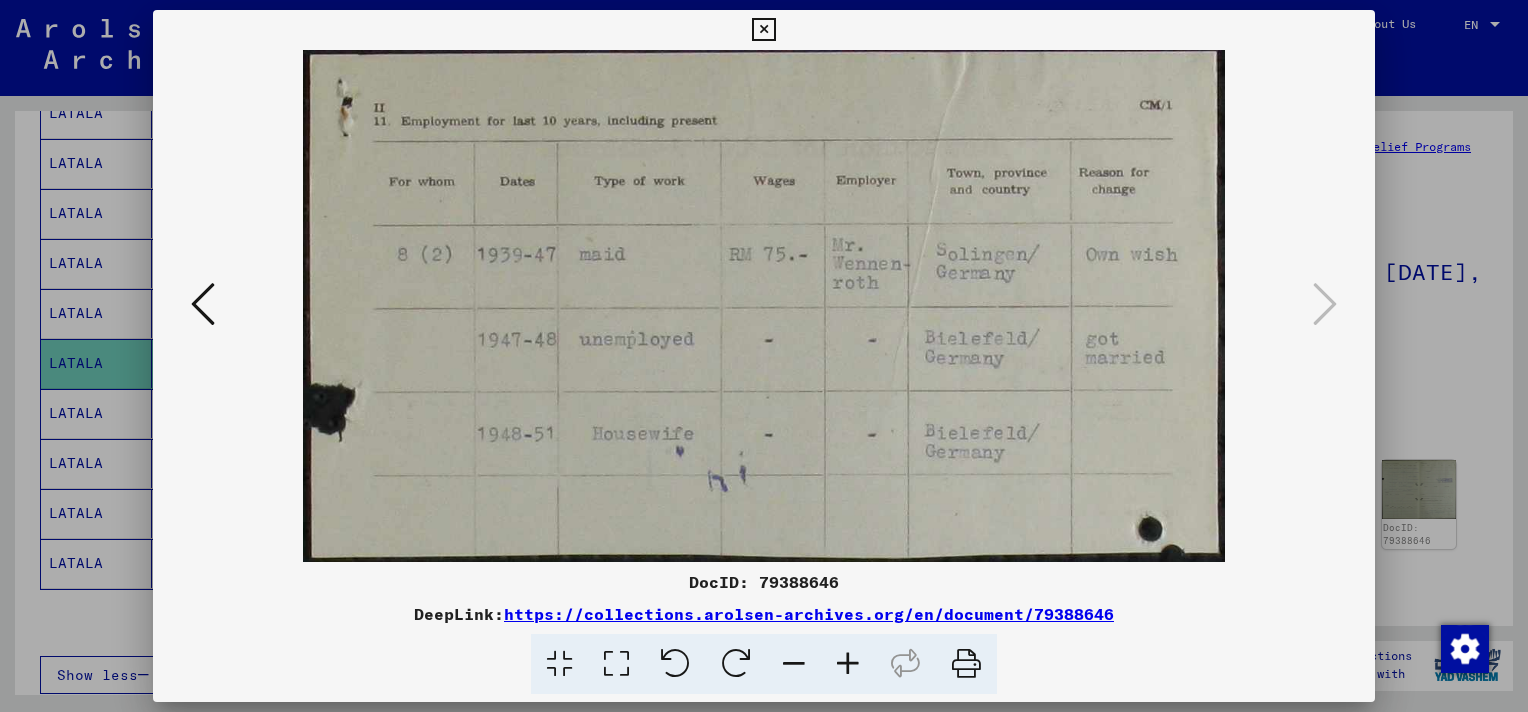 click at bounding box center (763, 30) 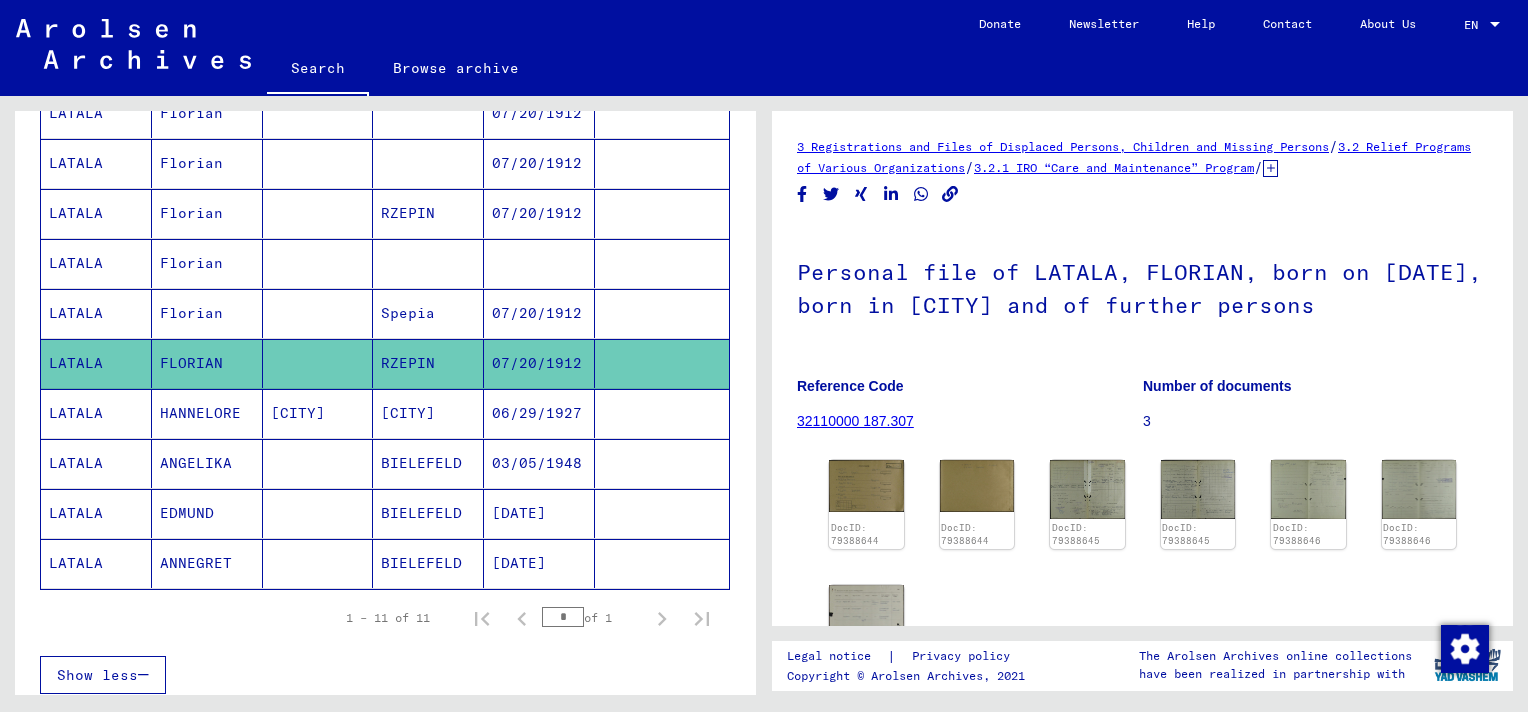 click at bounding box center (662, 463) 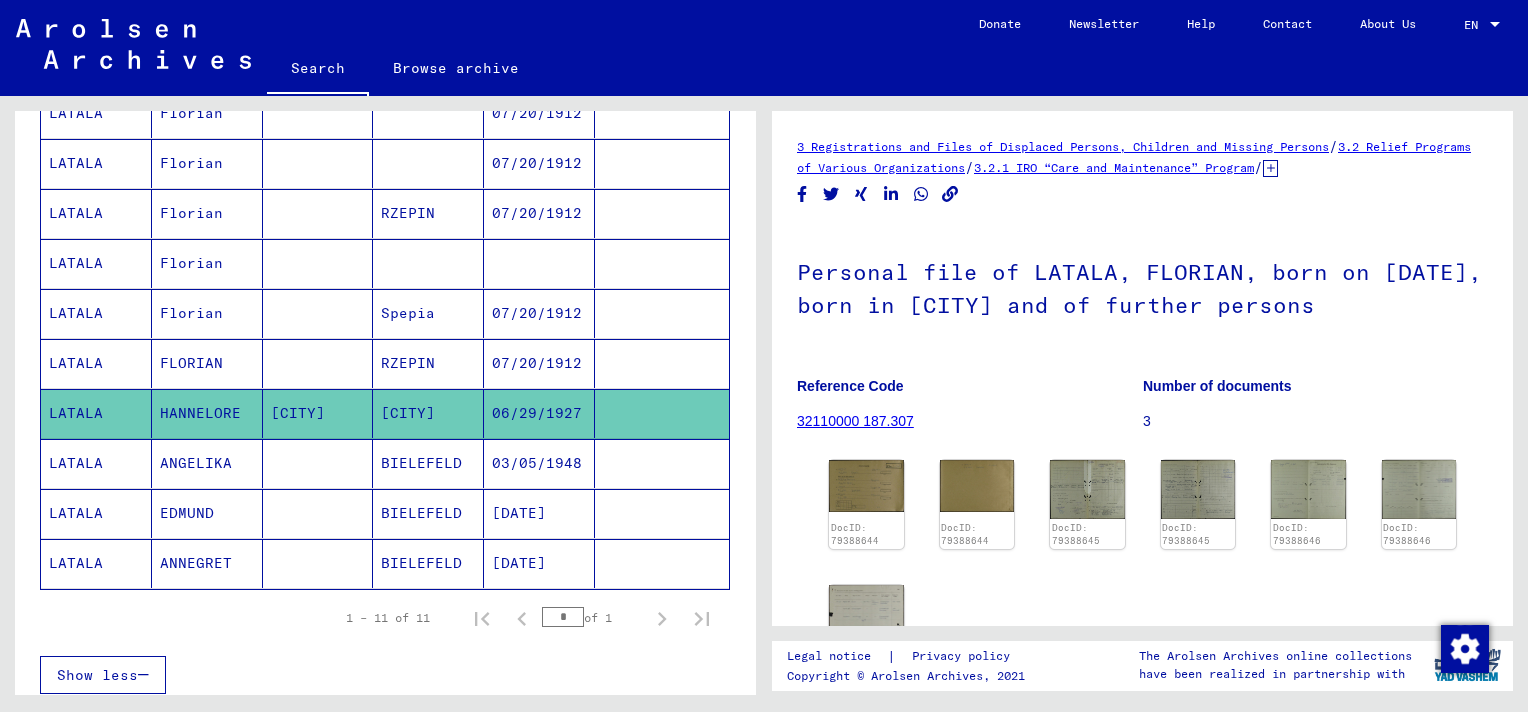click at bounding box center [662, 513] 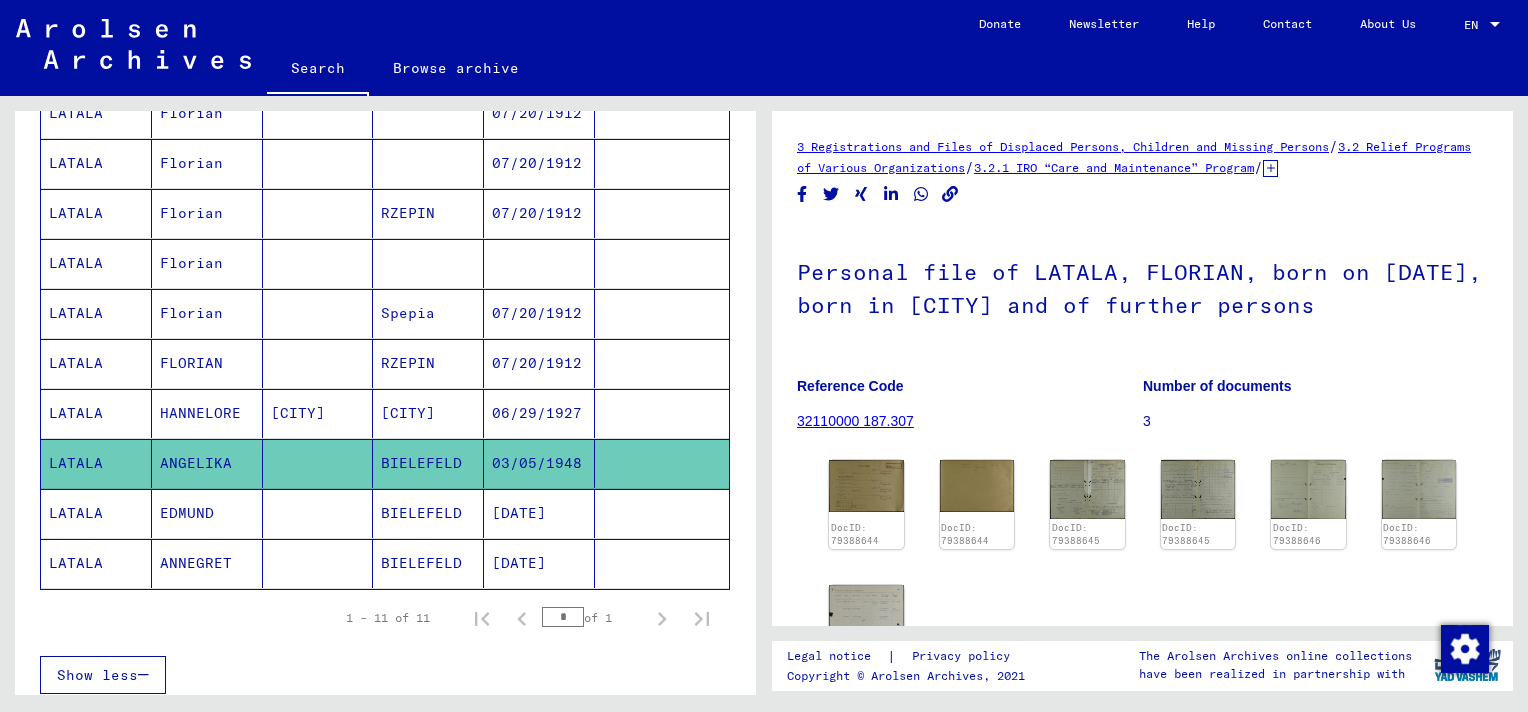 click at bounding box center (662, 563) 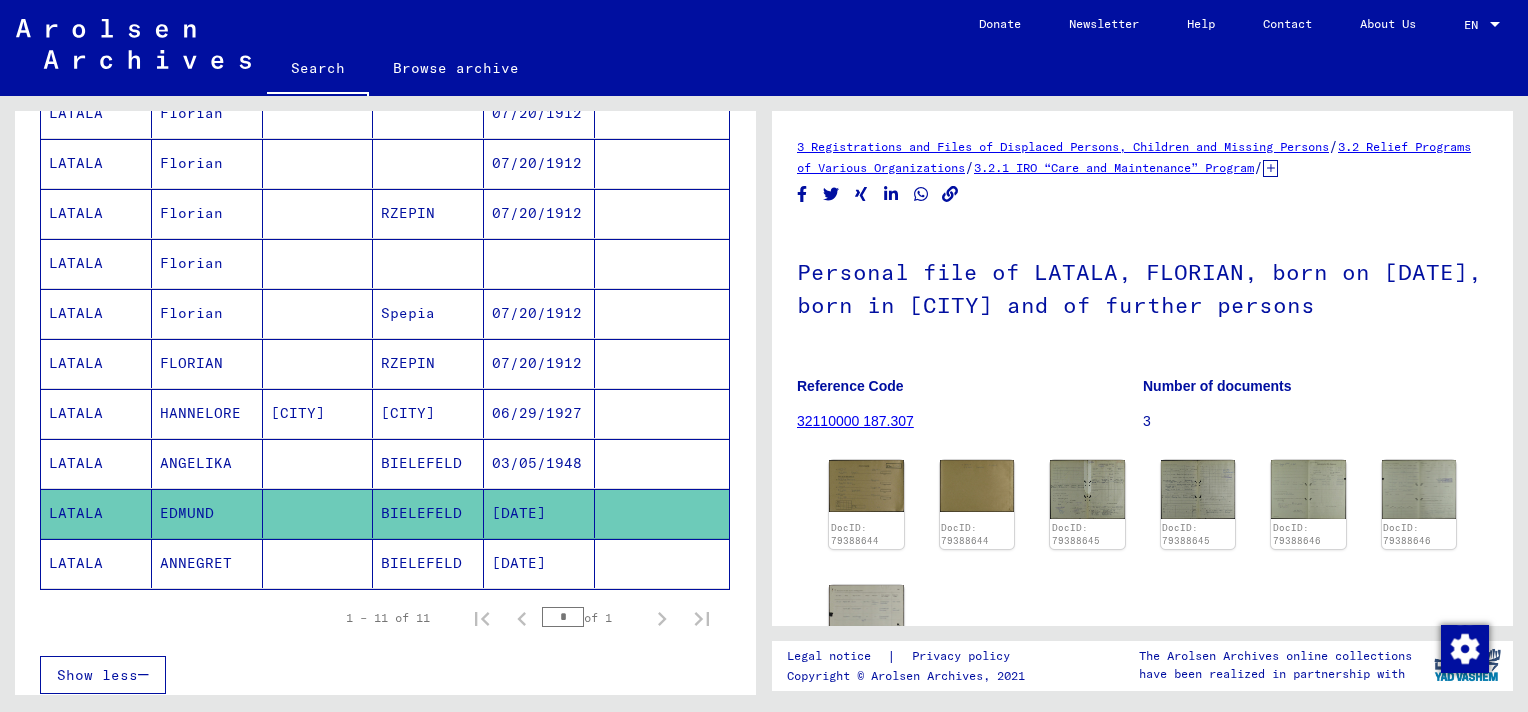 click 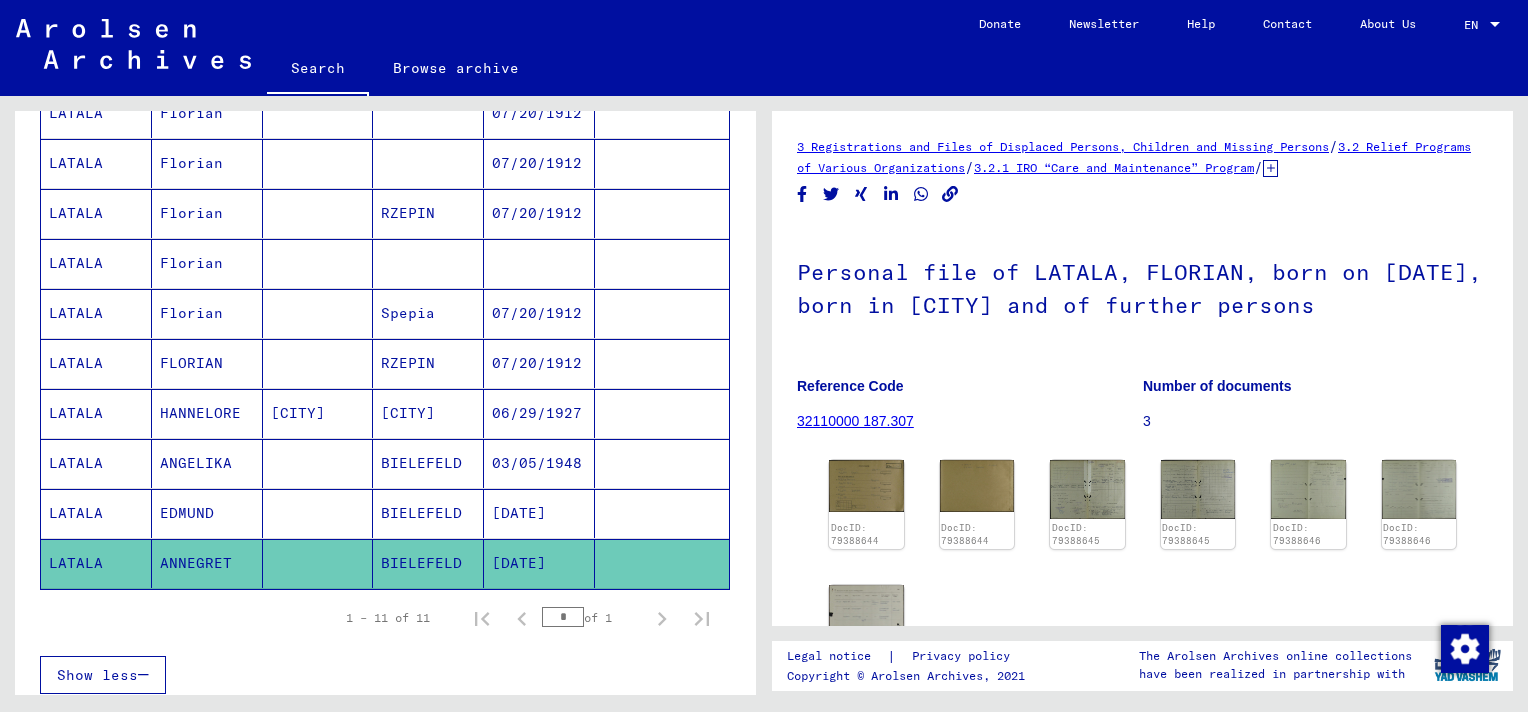 click at bounding box center (539, 313) 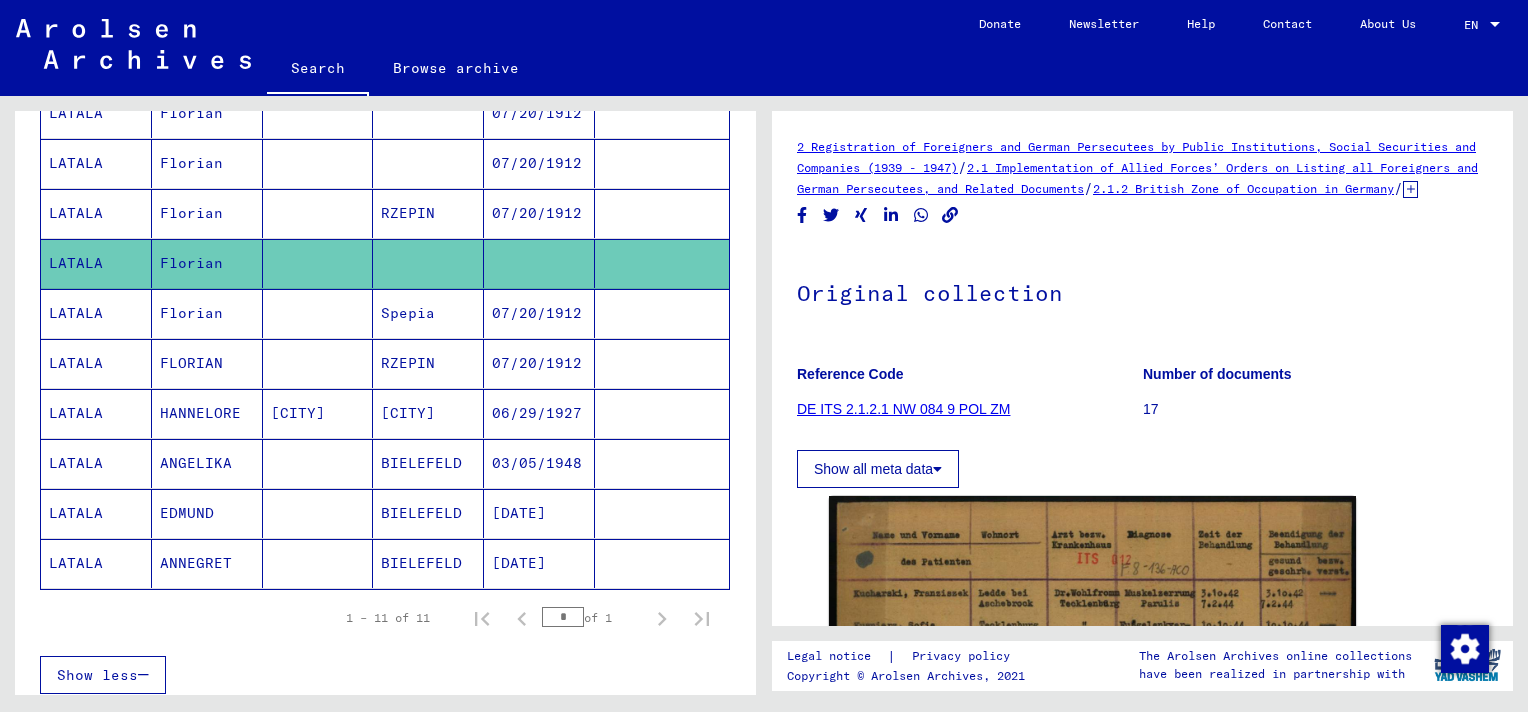 scroll, scrollTop: 0, scrollLeft: 0, axis: both 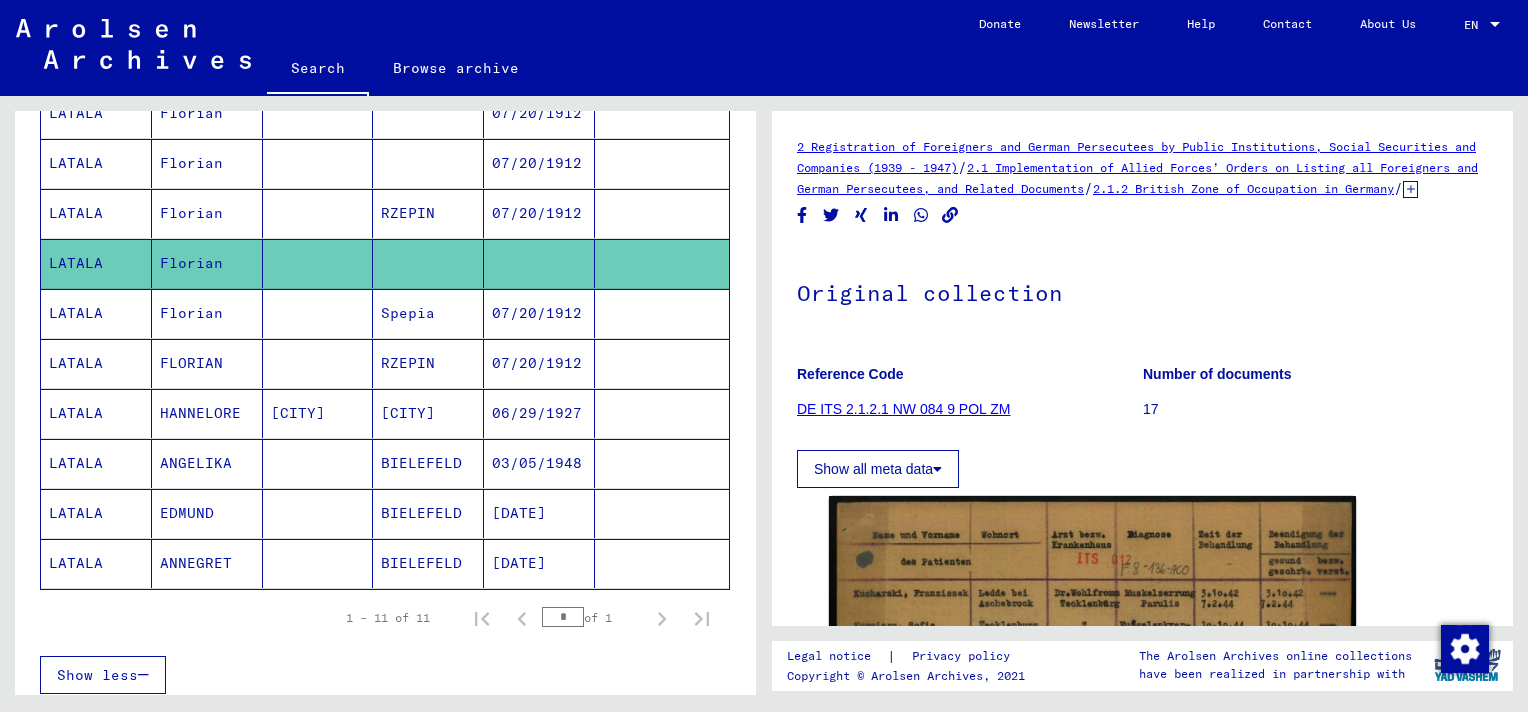 click on "[DATE]" 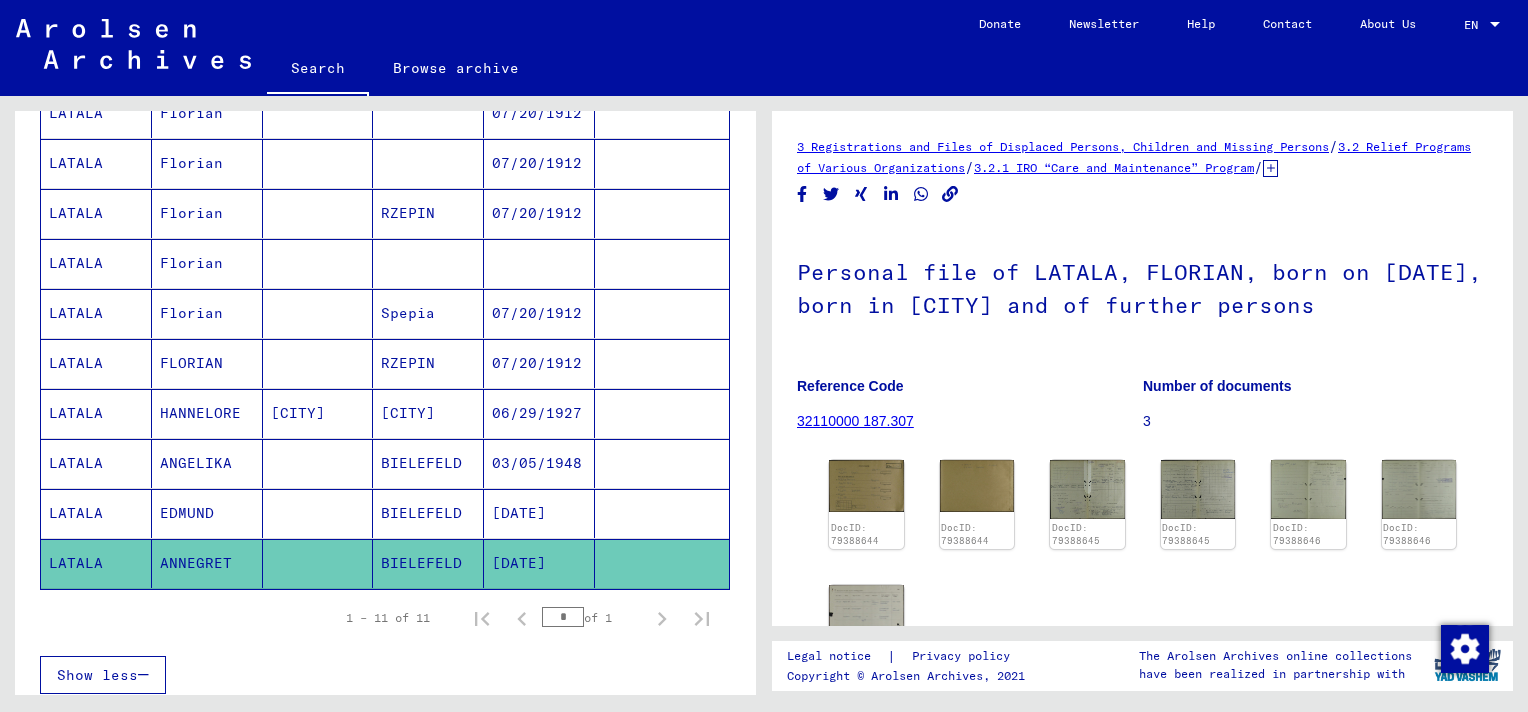 scroll, scrollTop: 0, scrollLeft: 0, axis: both 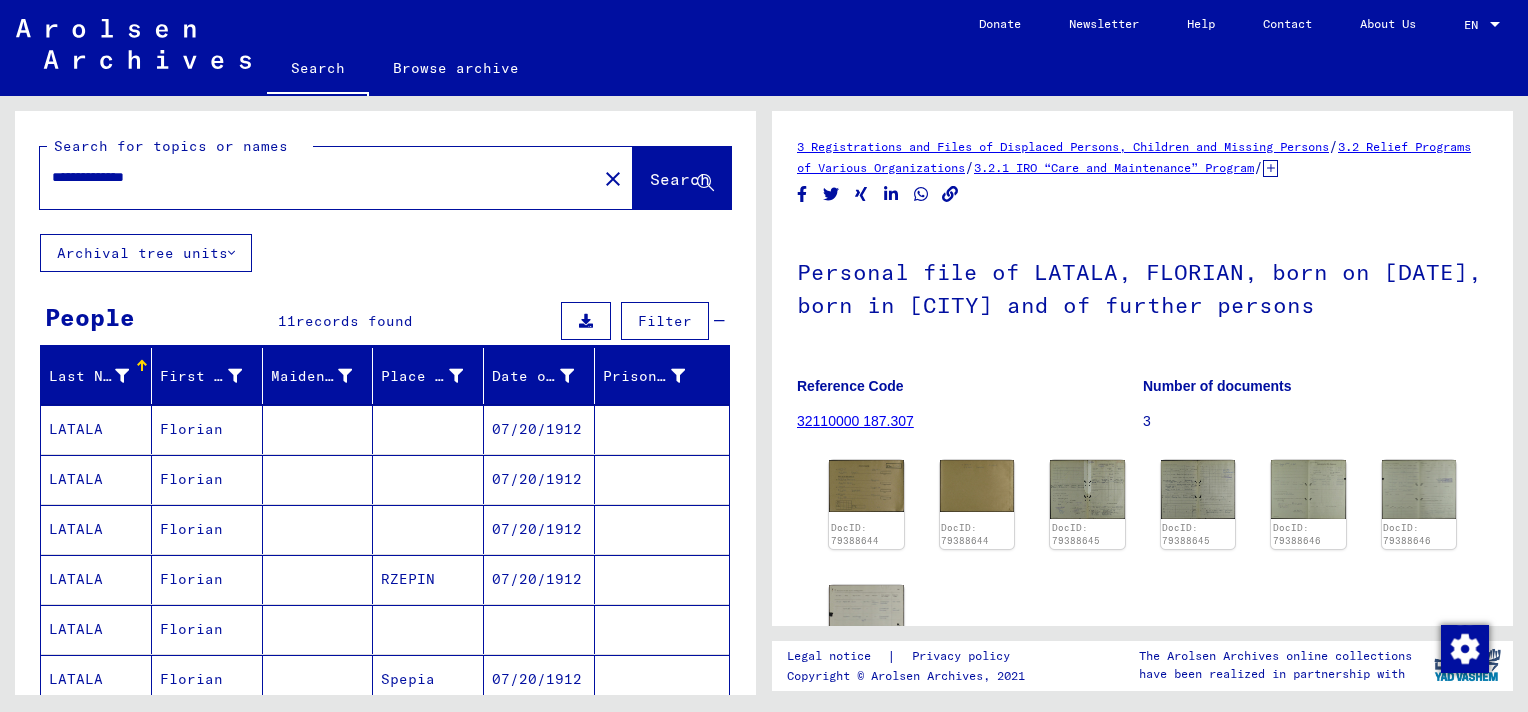 click on "**********" at bounding box center (318, 177) 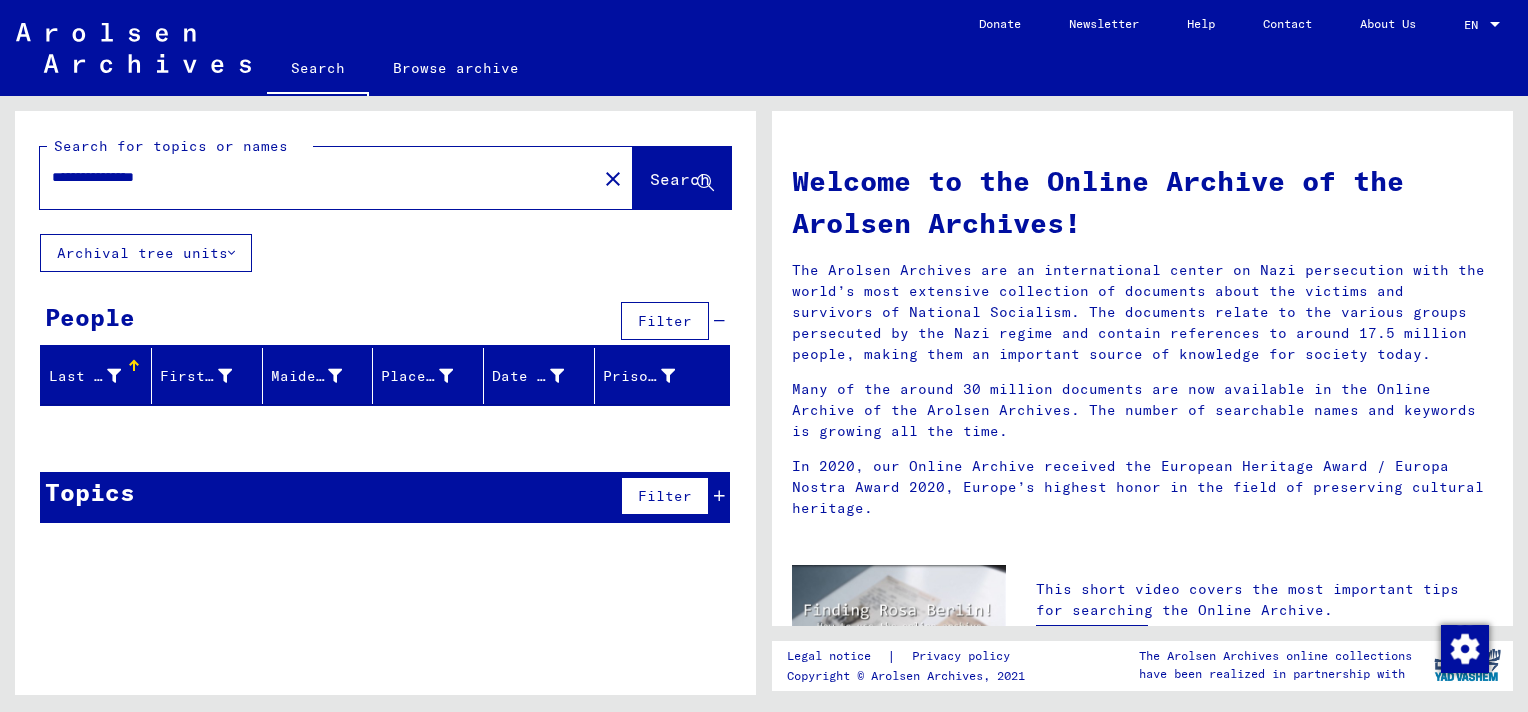 click on "**********" at bounding box center (312, 177) 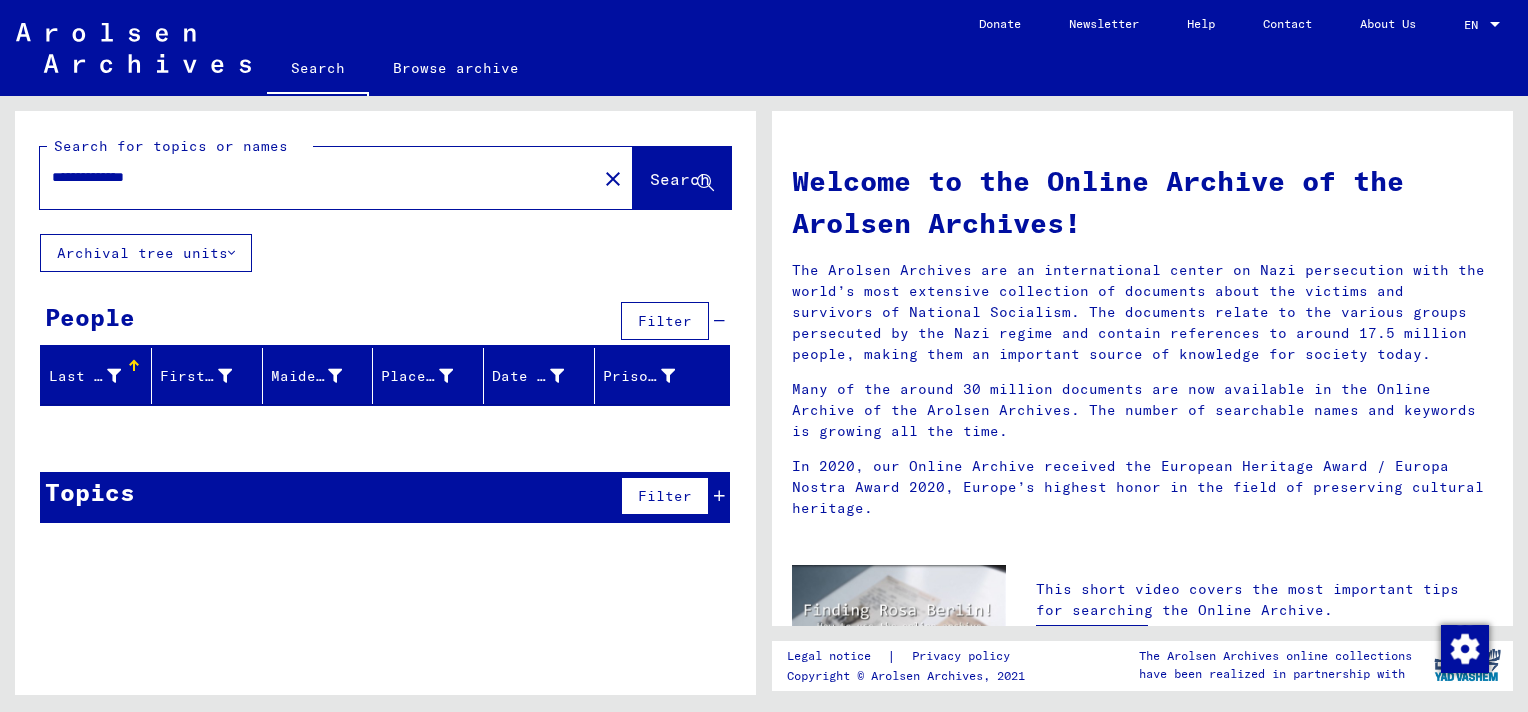 click on "**********" at bounding box center (312, 177) 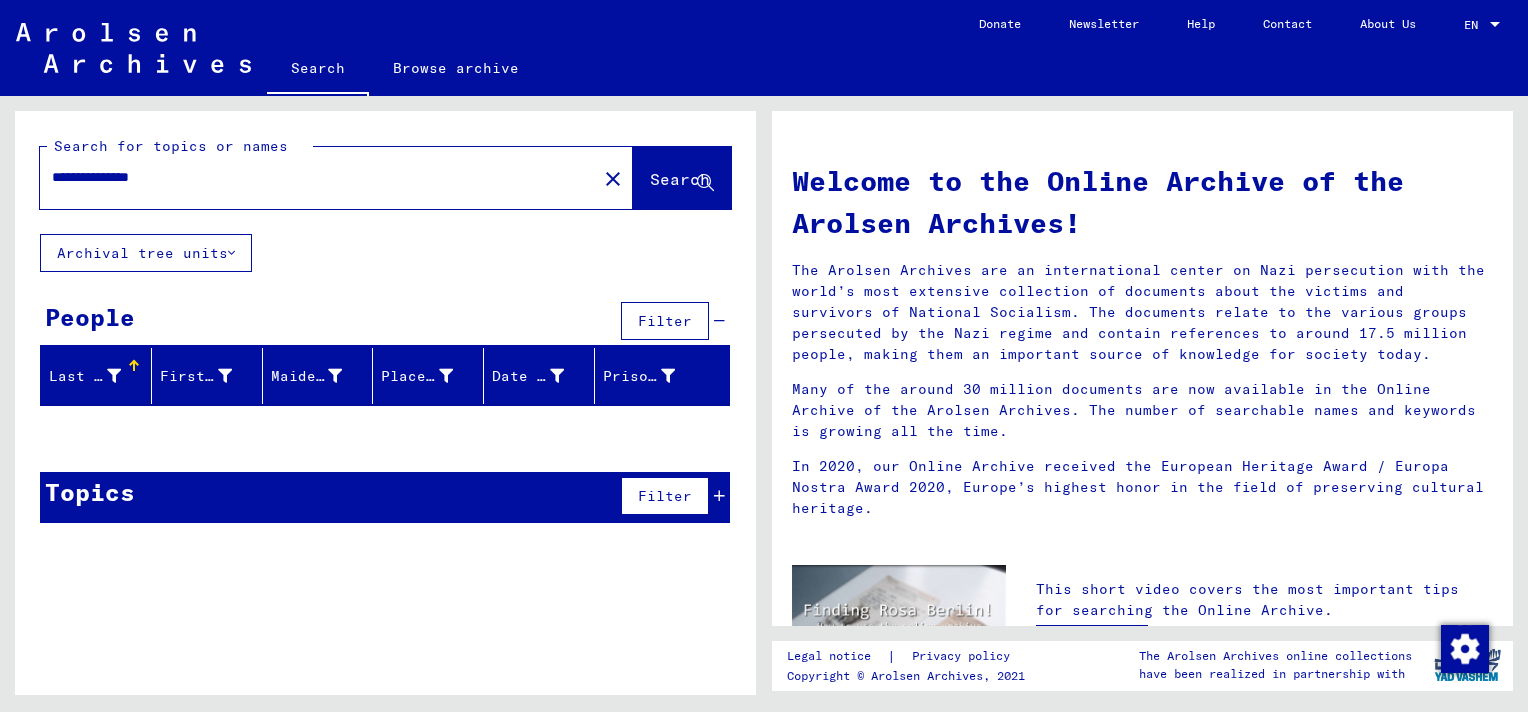 click on "**********" at bounding box center (312, 177) 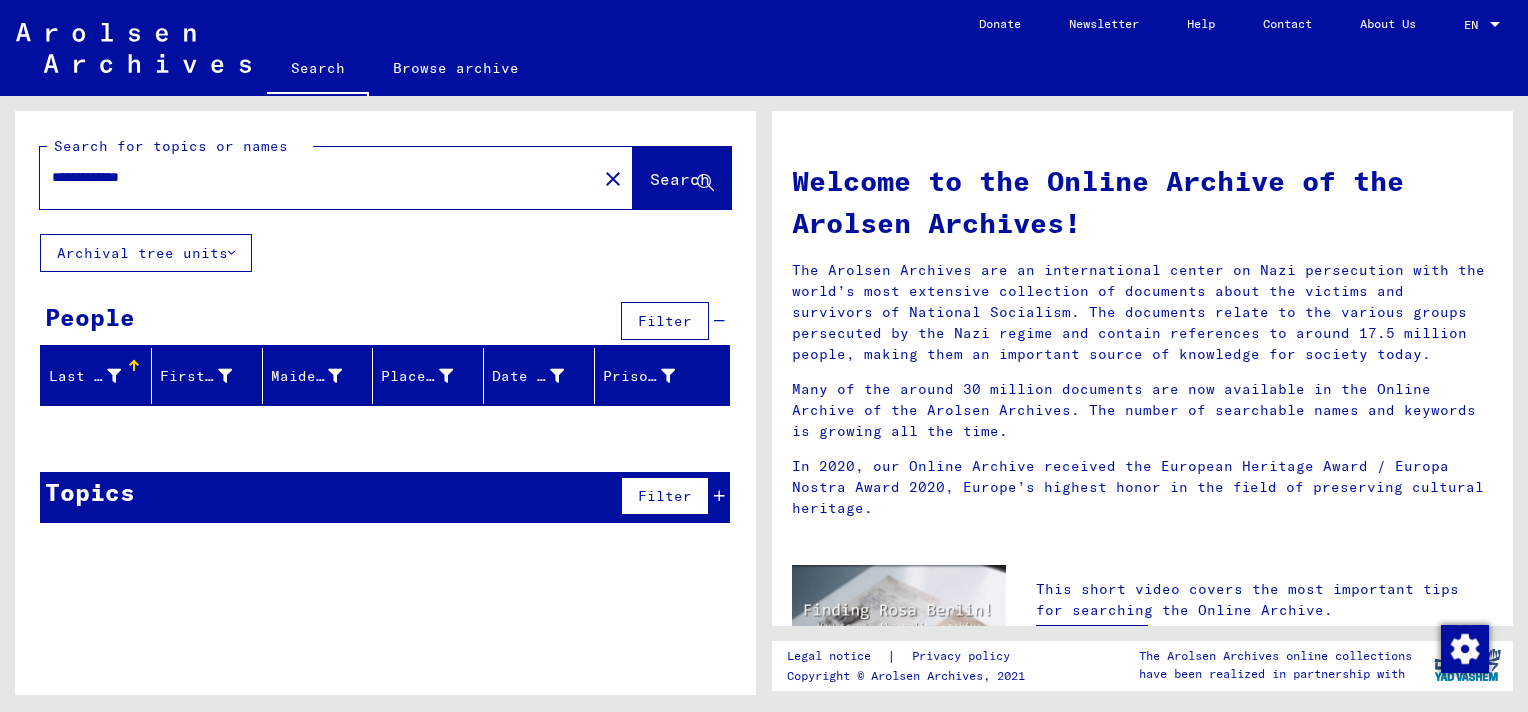 click on "**********" at bounding box center (312, 177) 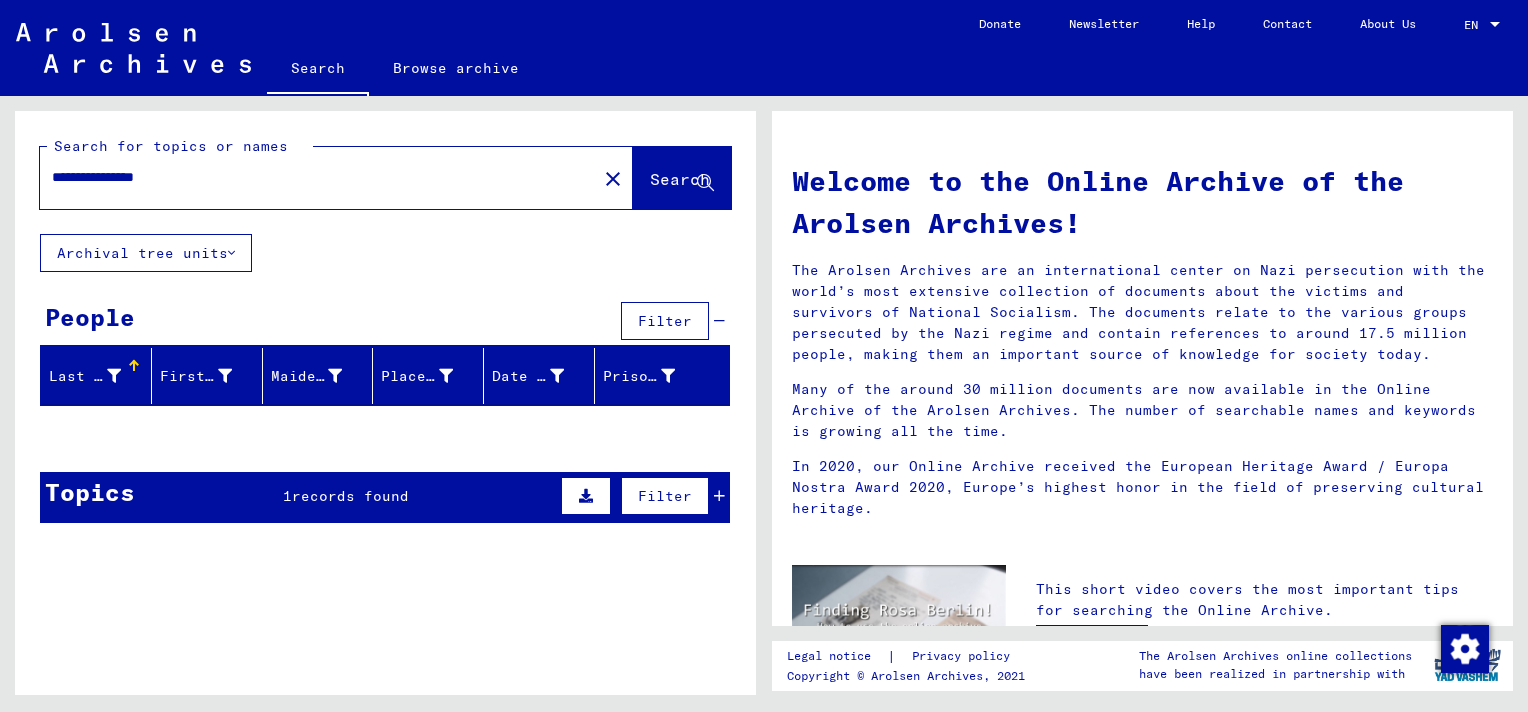 click on "**********" at bounding box center [312, 177] 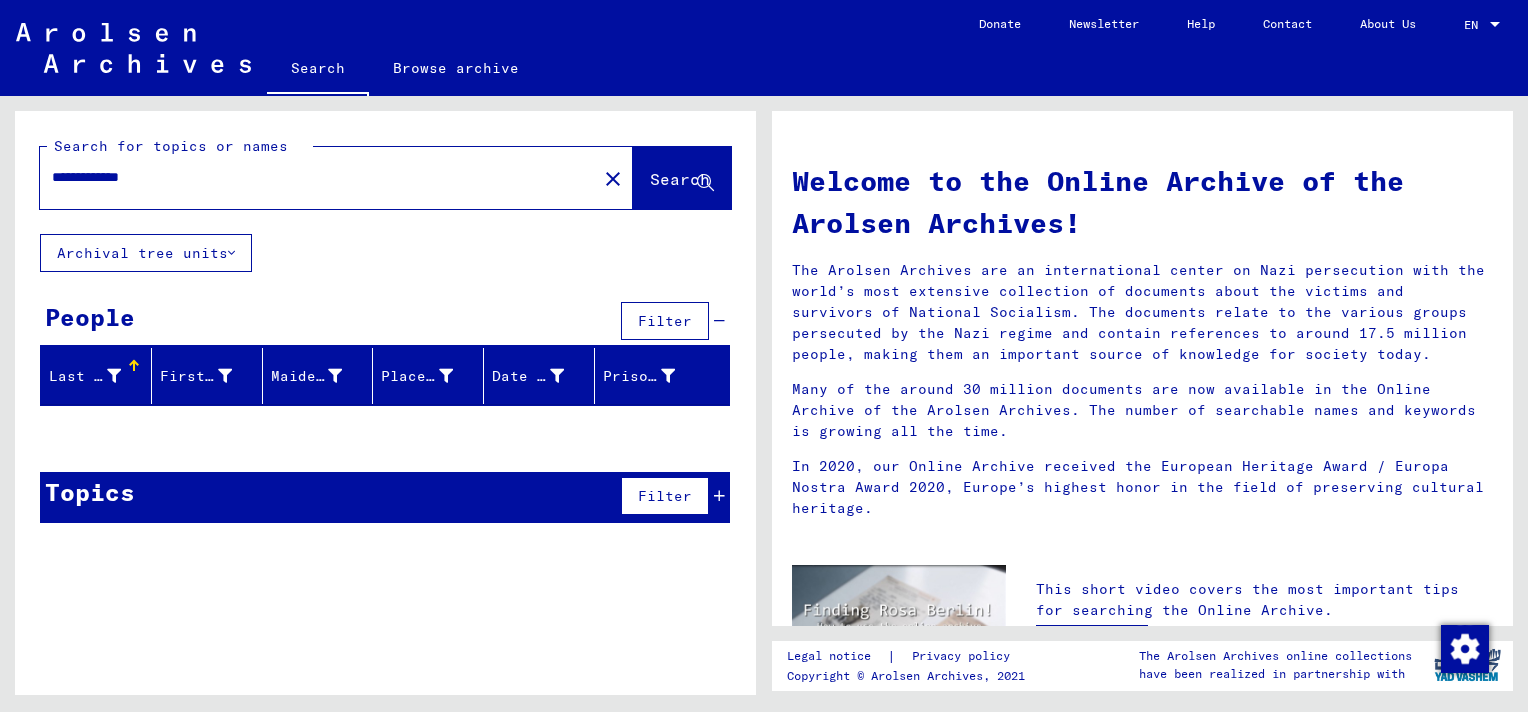 click on "**********" at bounding box center (312, 177) 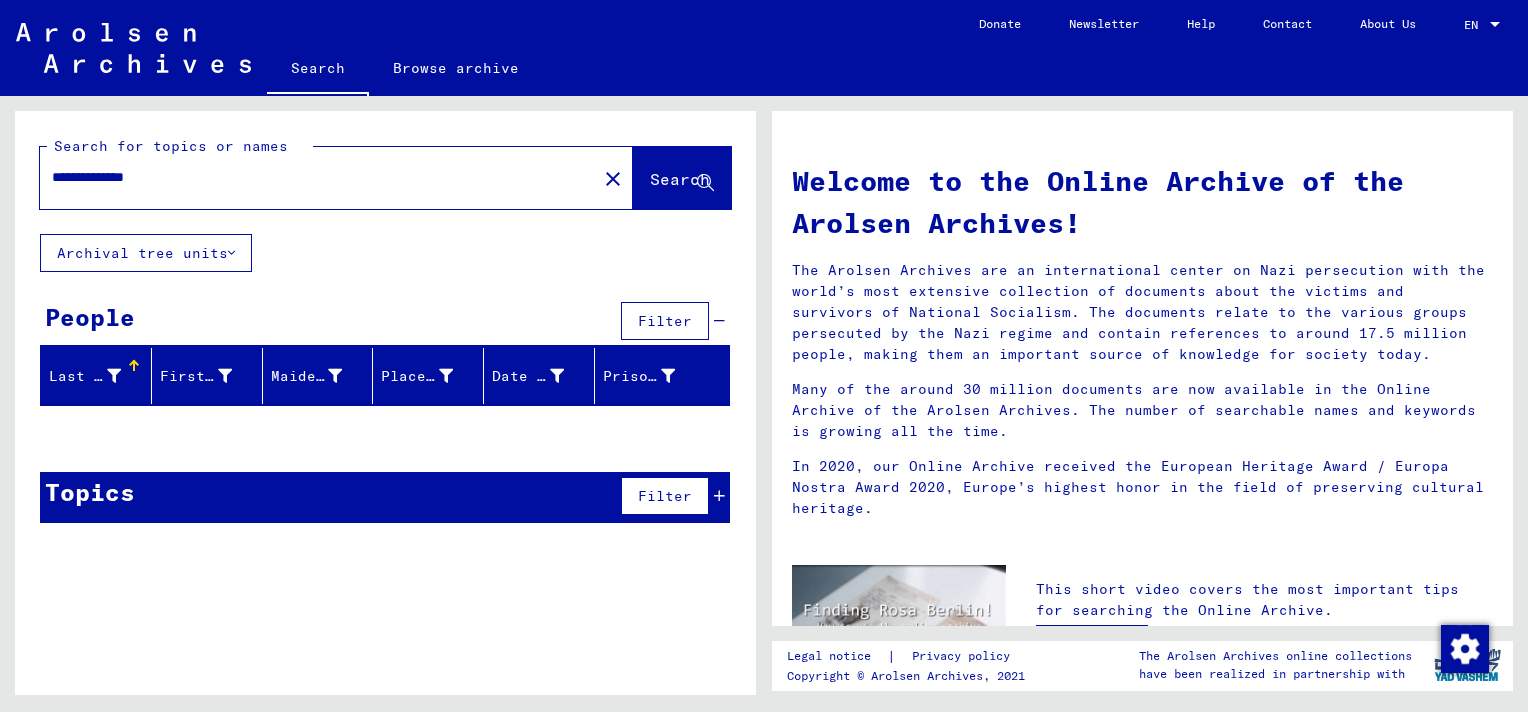 click on "**********" at bounding box center (312, 177) 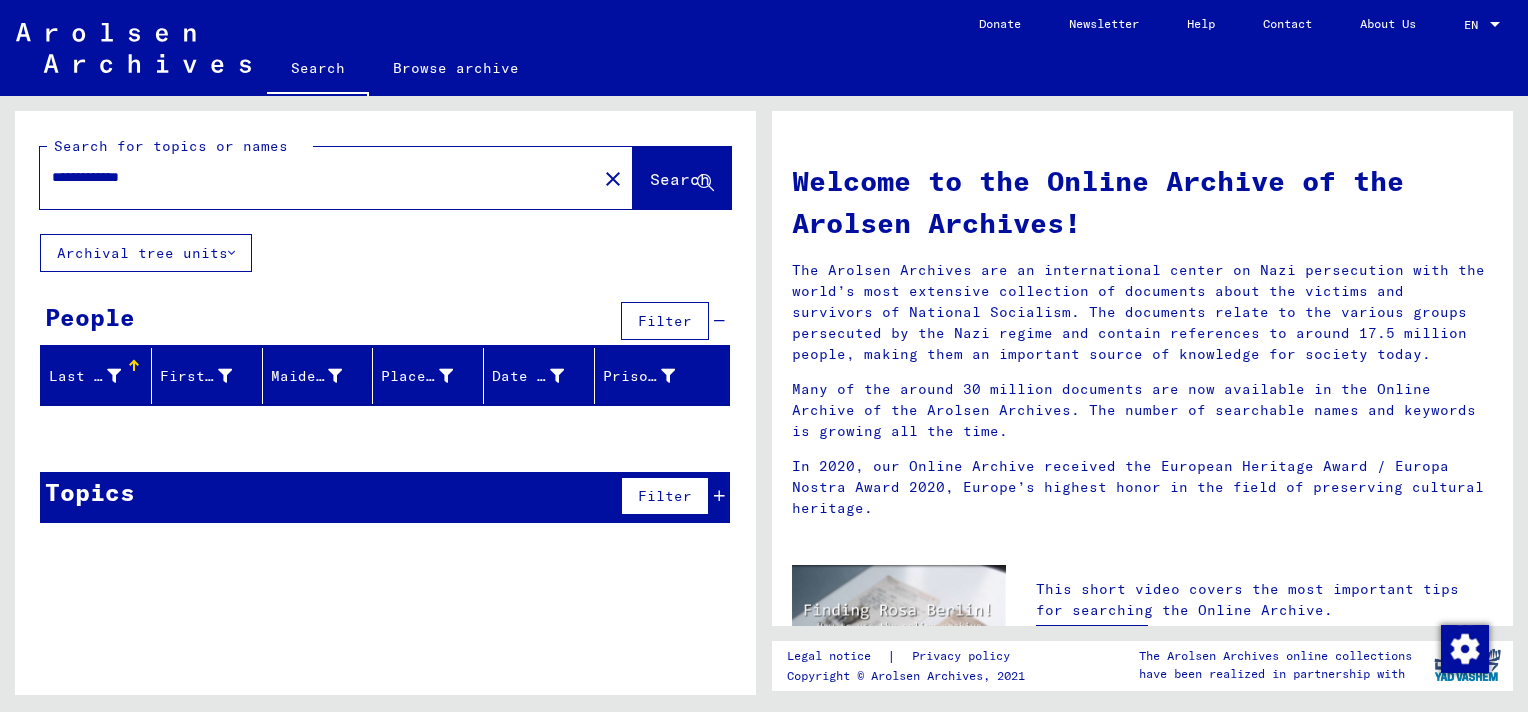 click on "**********" at bounding box center [312, 177] 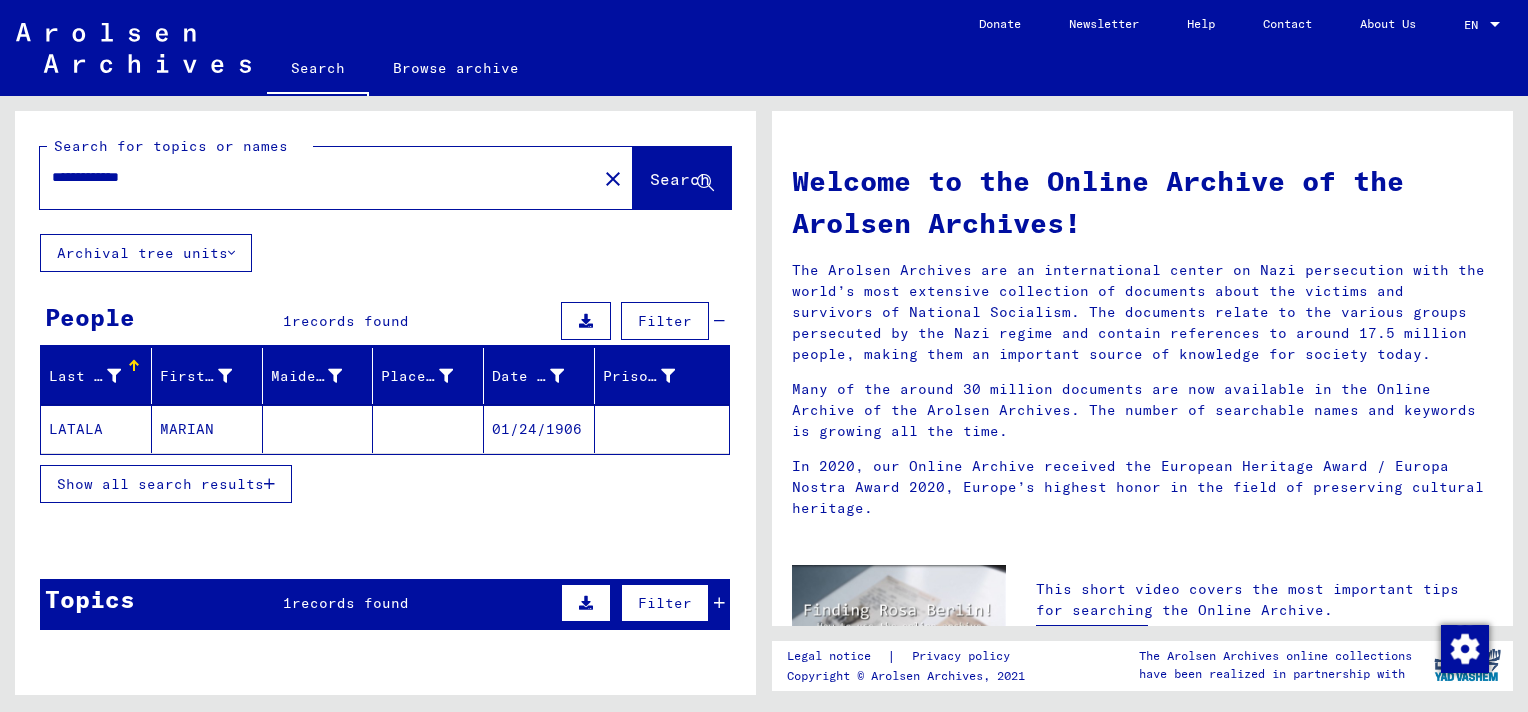 click 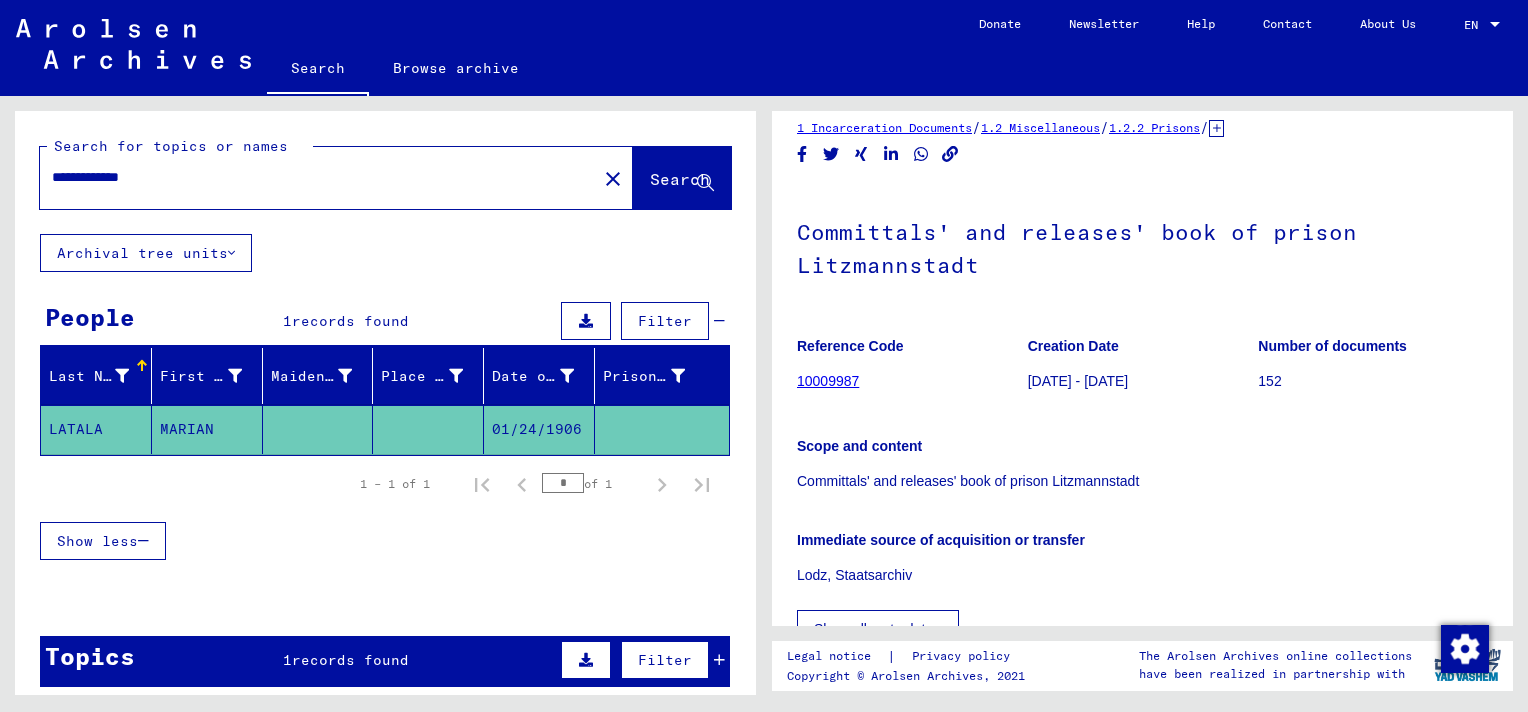 scroll, scrollTop: 18, scrollLeft: 0, axis: vertical 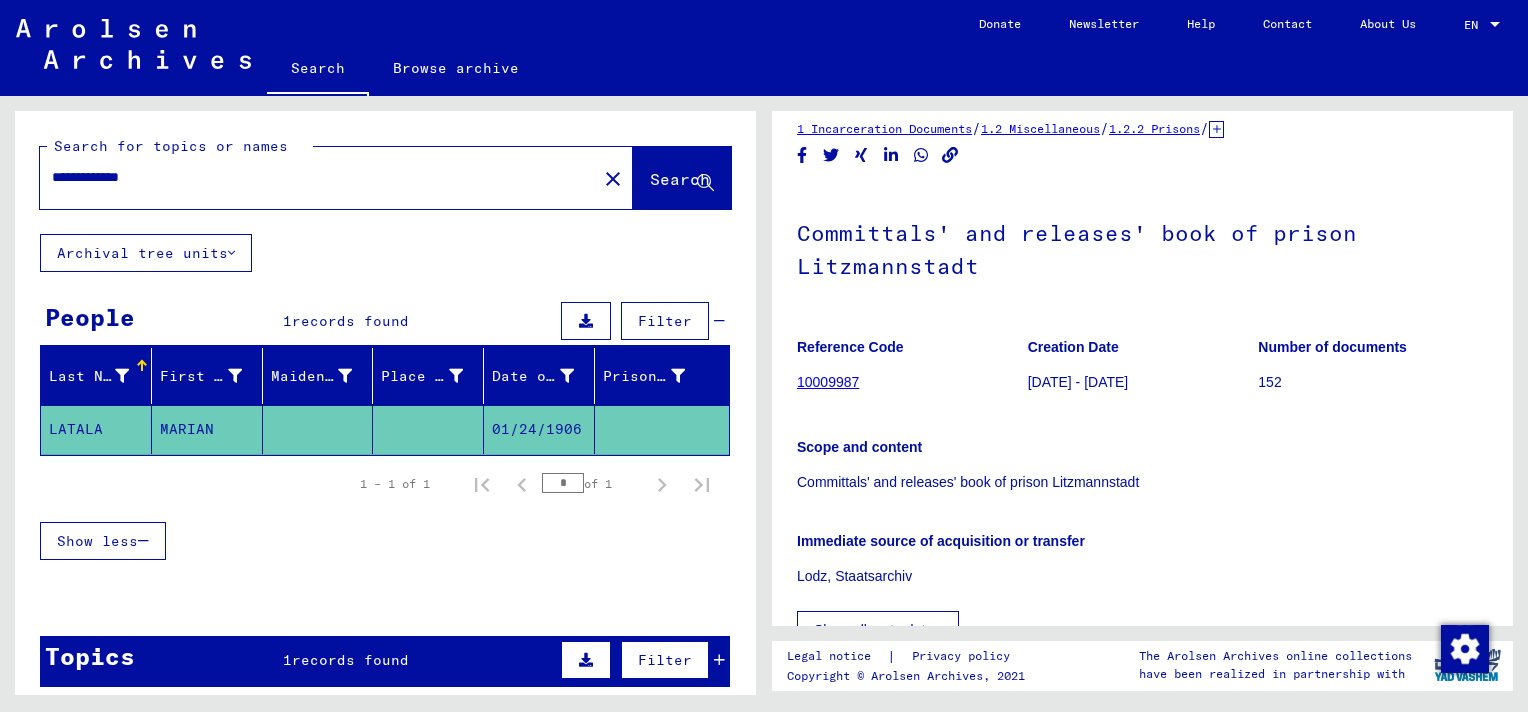 click on "**********" at bounding box center (318, 177) 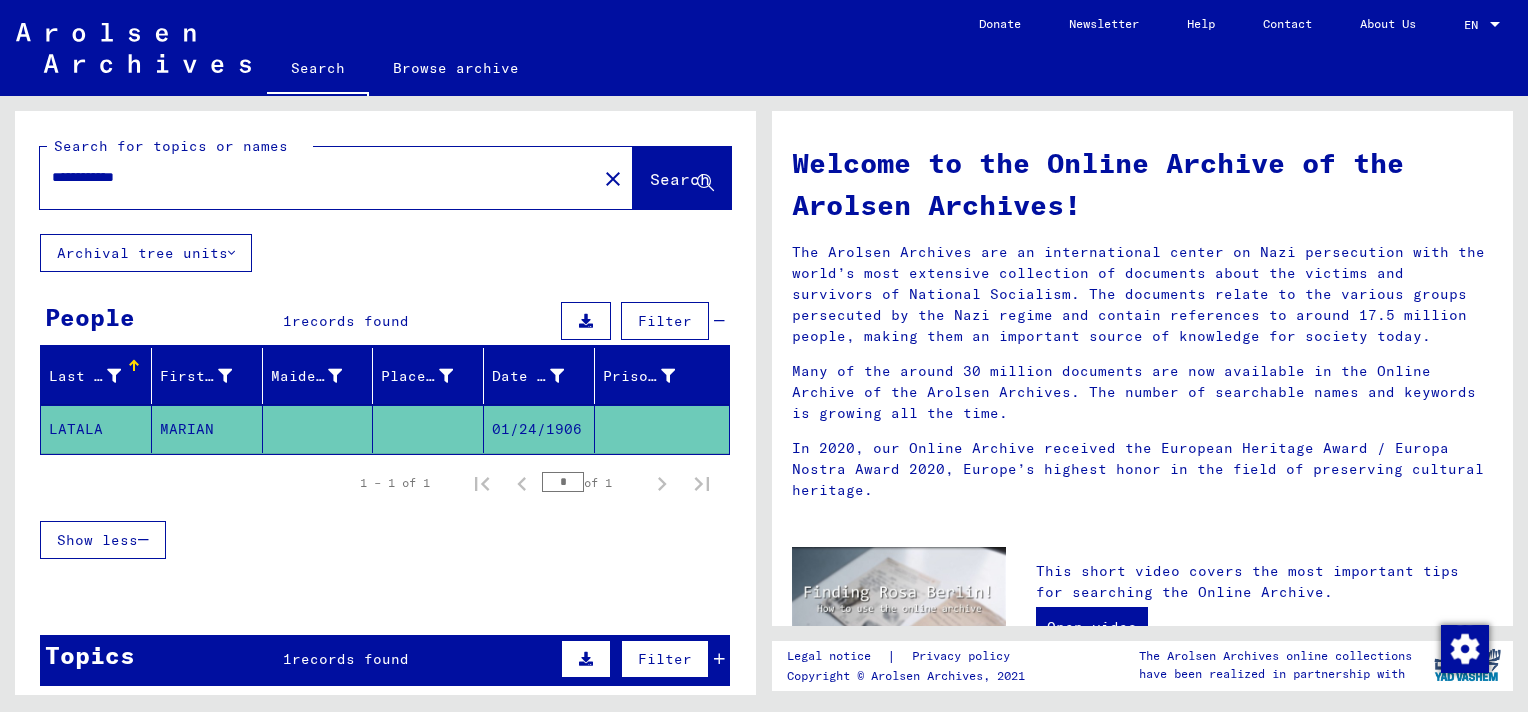 scroll, scrollTop: 0, scrollLeft: 0, axis: both 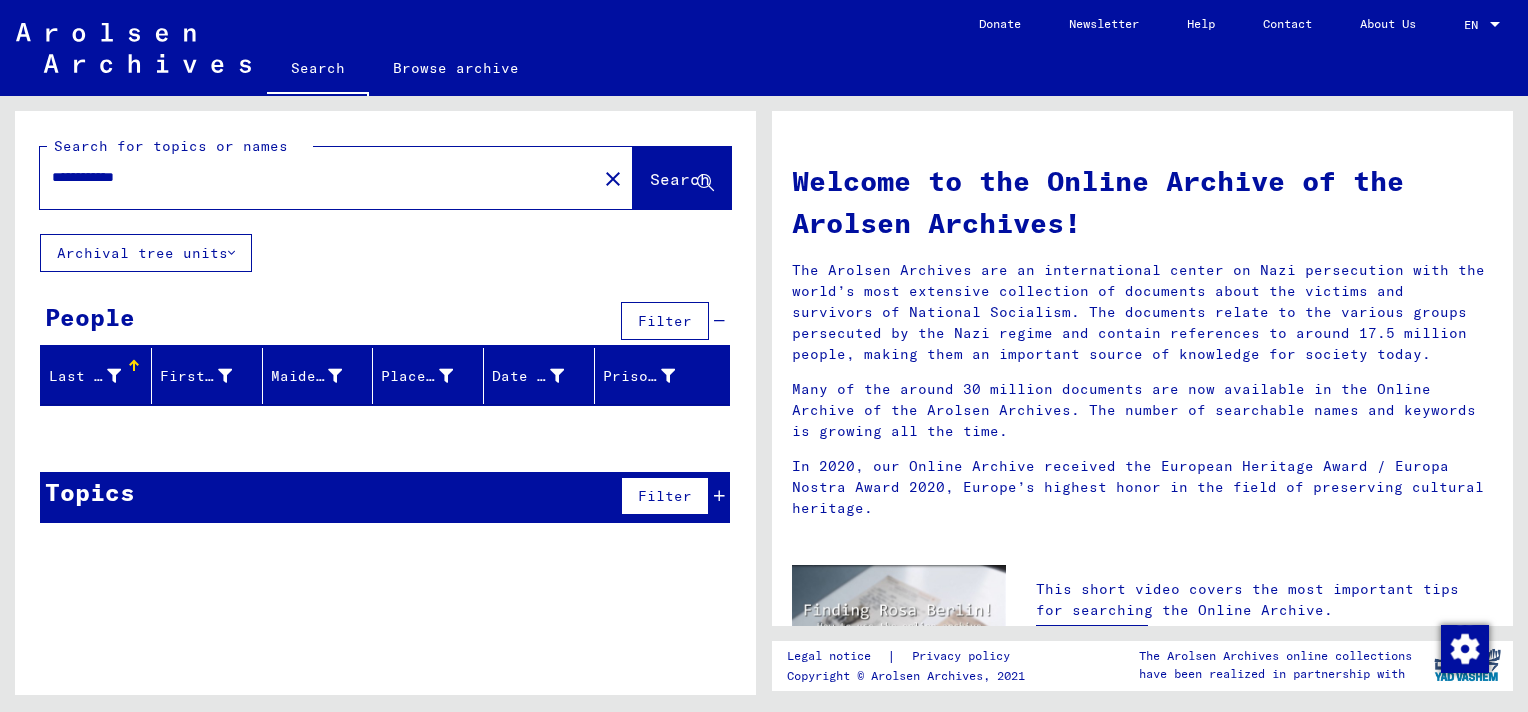 click on "**********" at bounding box center [312, 177] 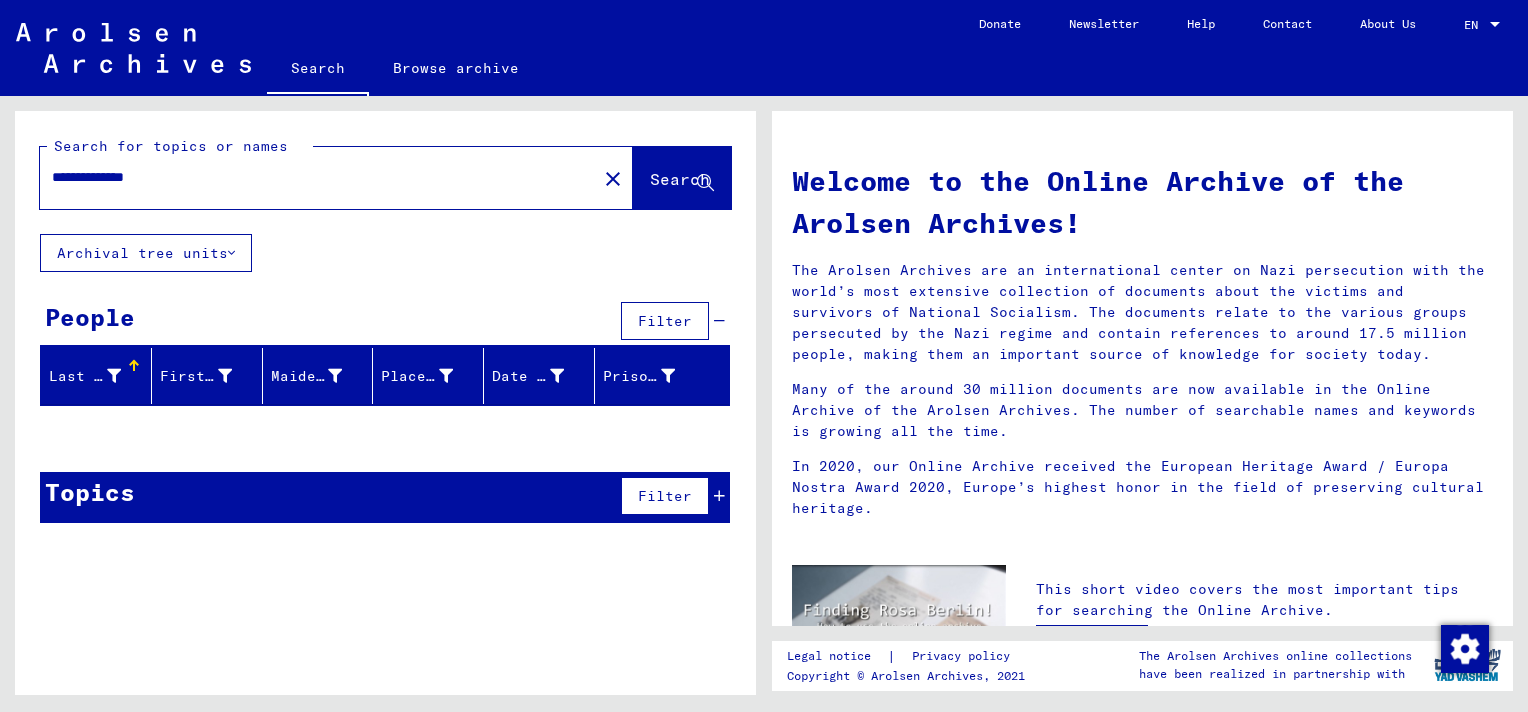 click on "**********" at bounding box center [312, 177] 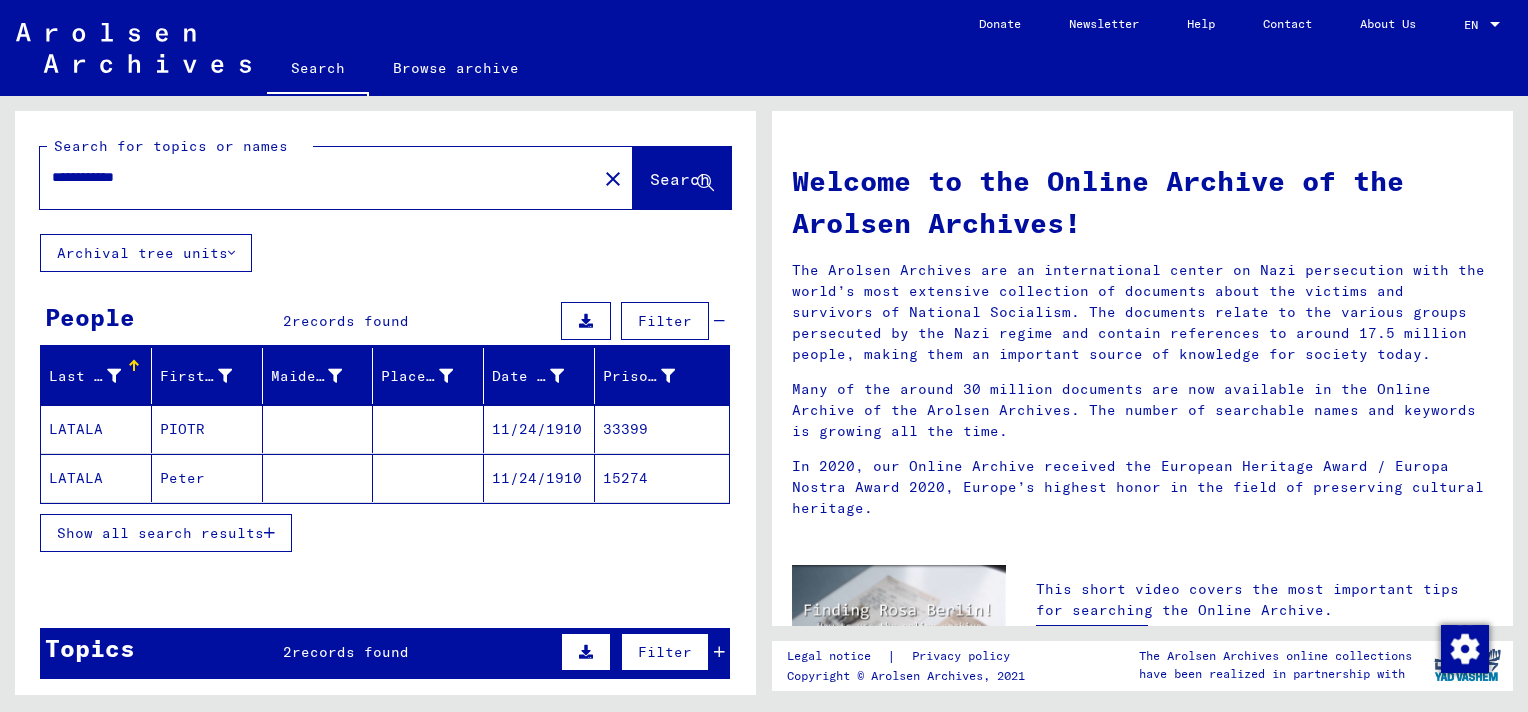 click on "33399" at bounding box center (662, 478) 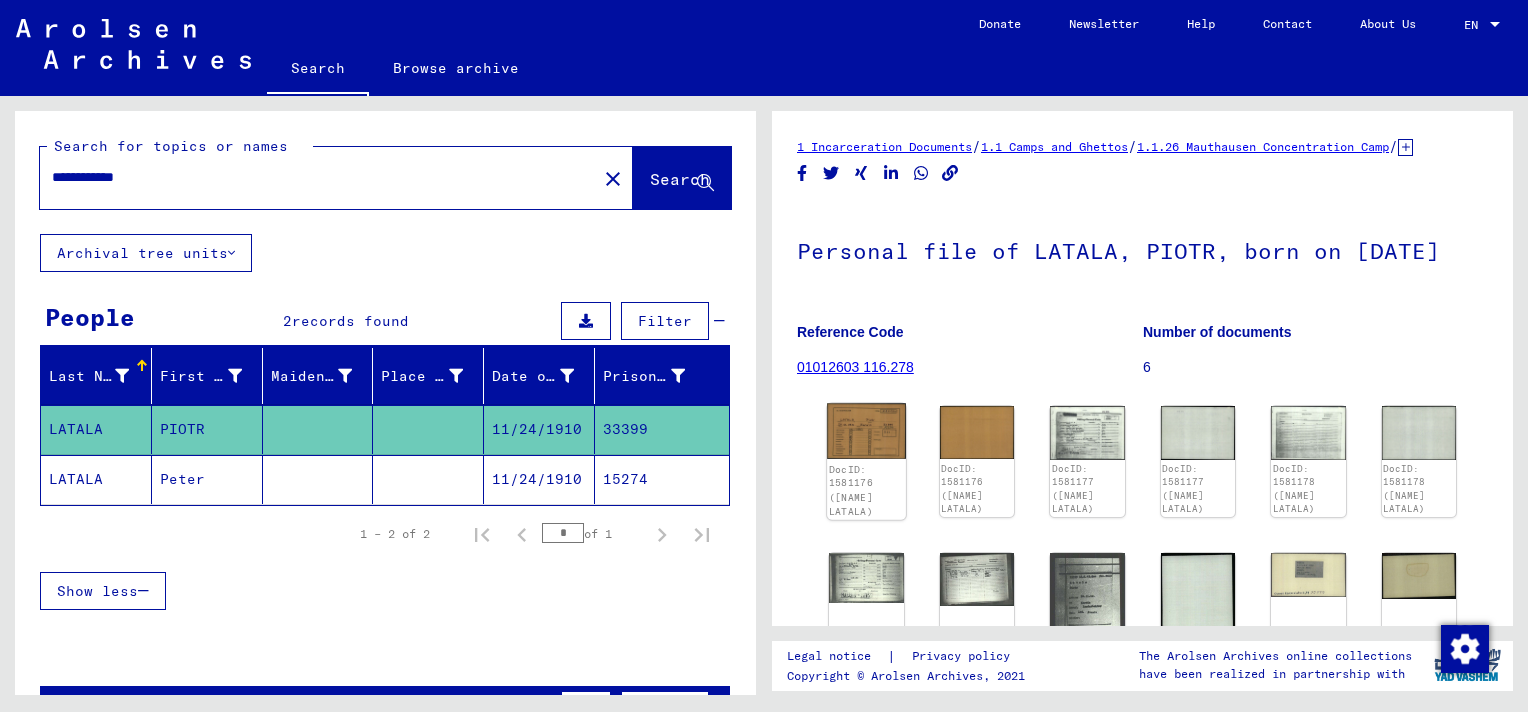 click 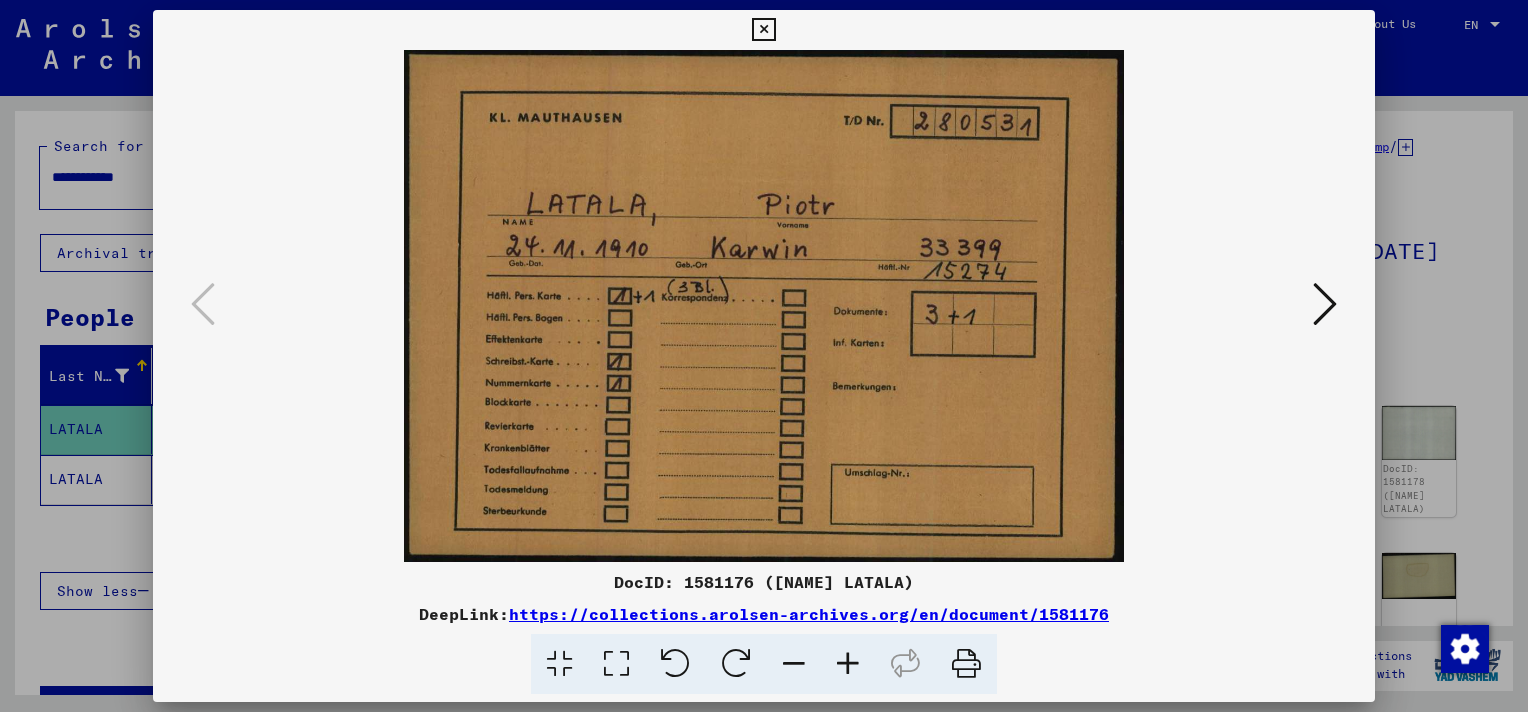 click at bounding box center (1325, 304) 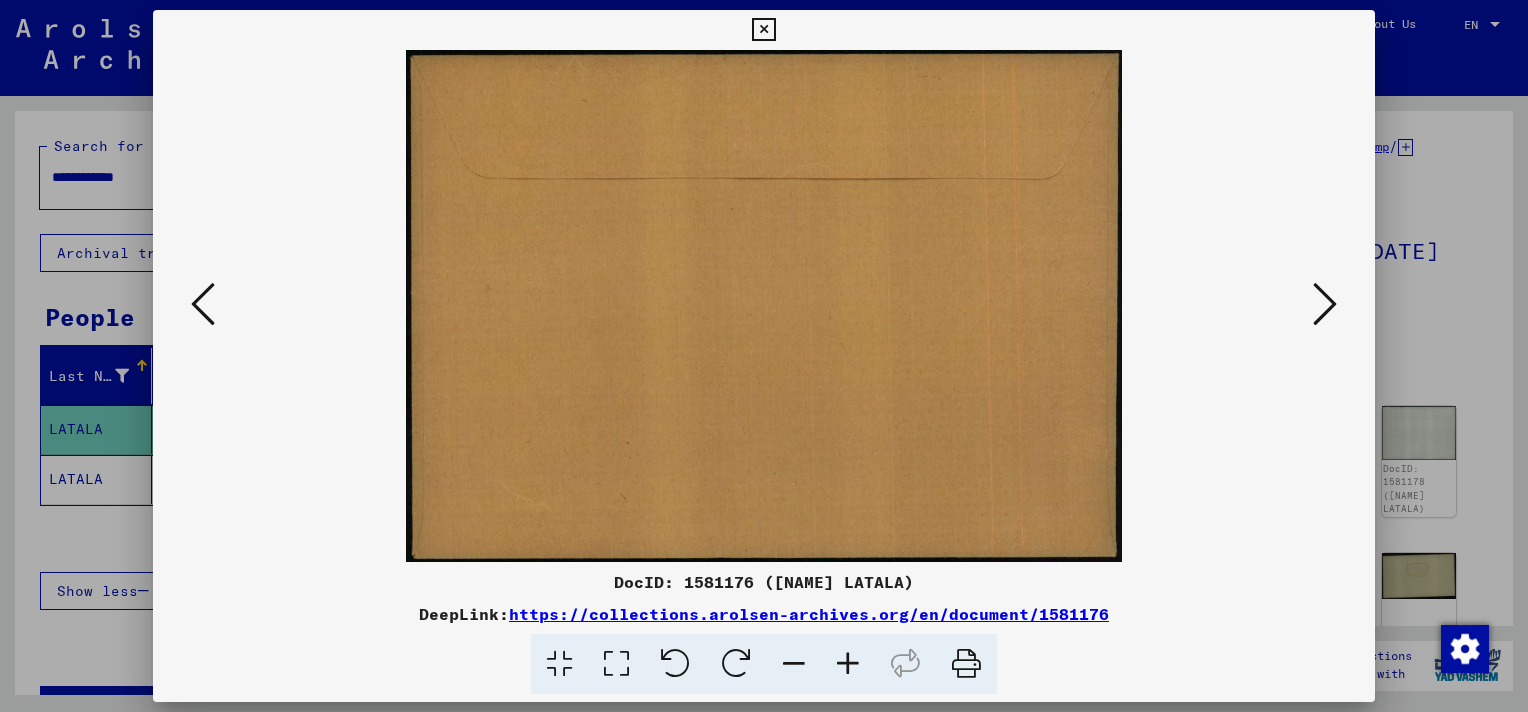 click at bounding box center (1325, 304) 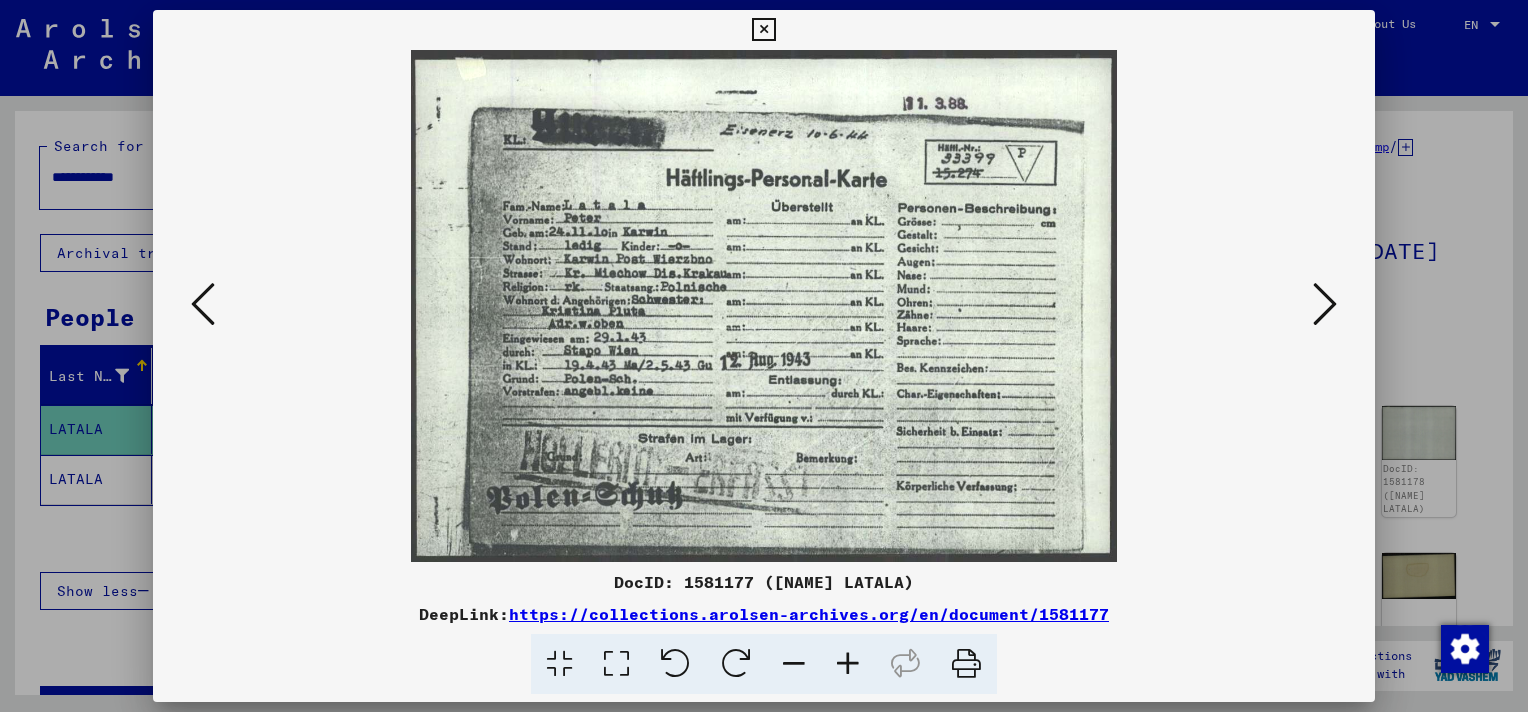 click at bounding box center (1325, 304) 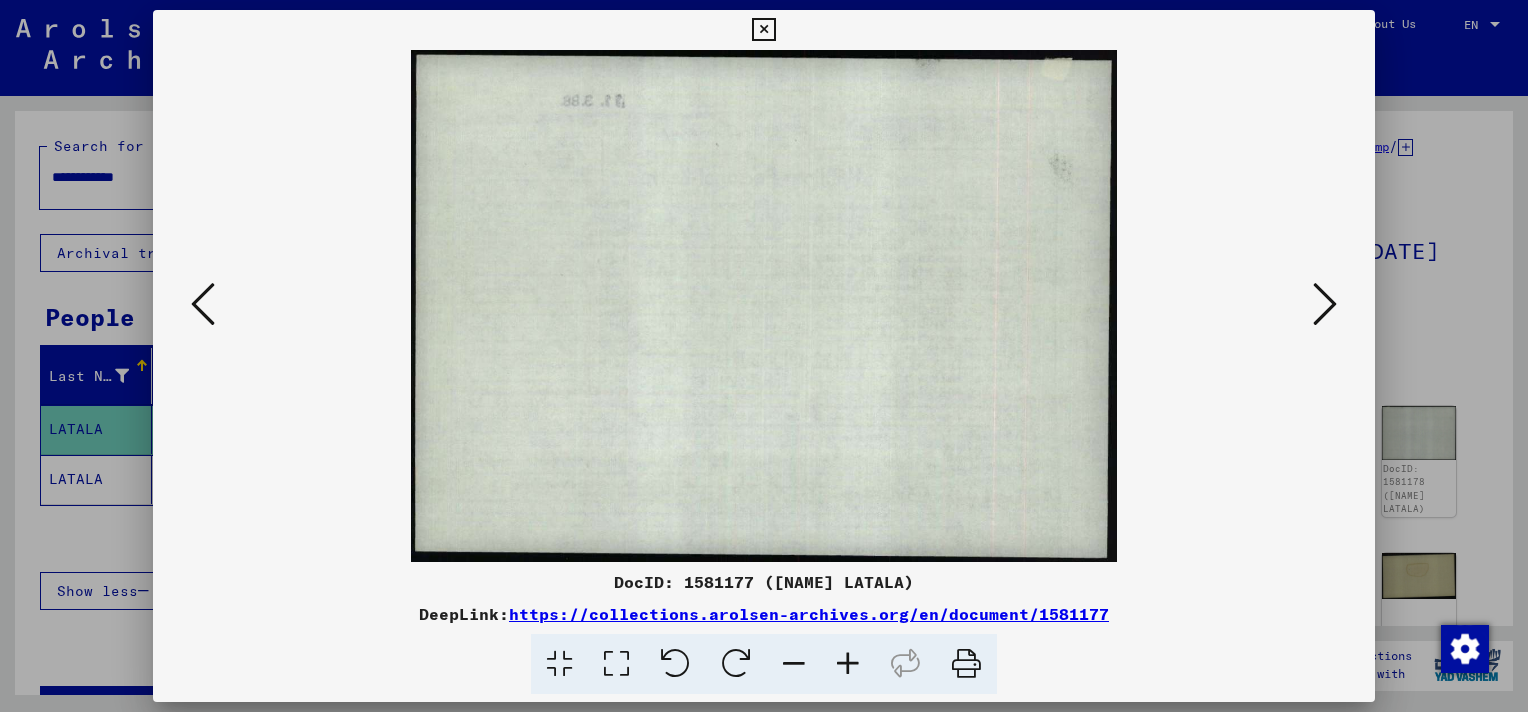 click at bounding box center [1325, 304] 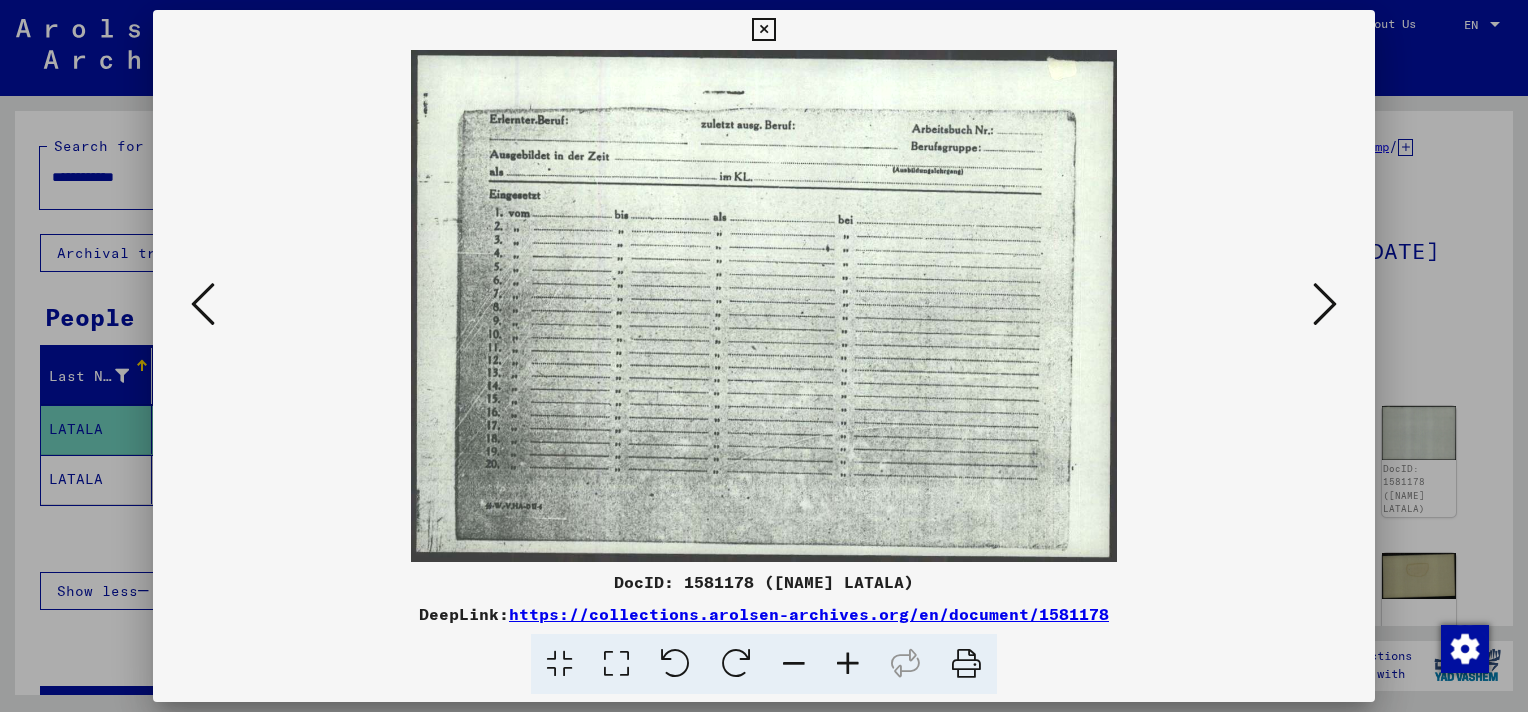 click at bounding box center [1325, 304] 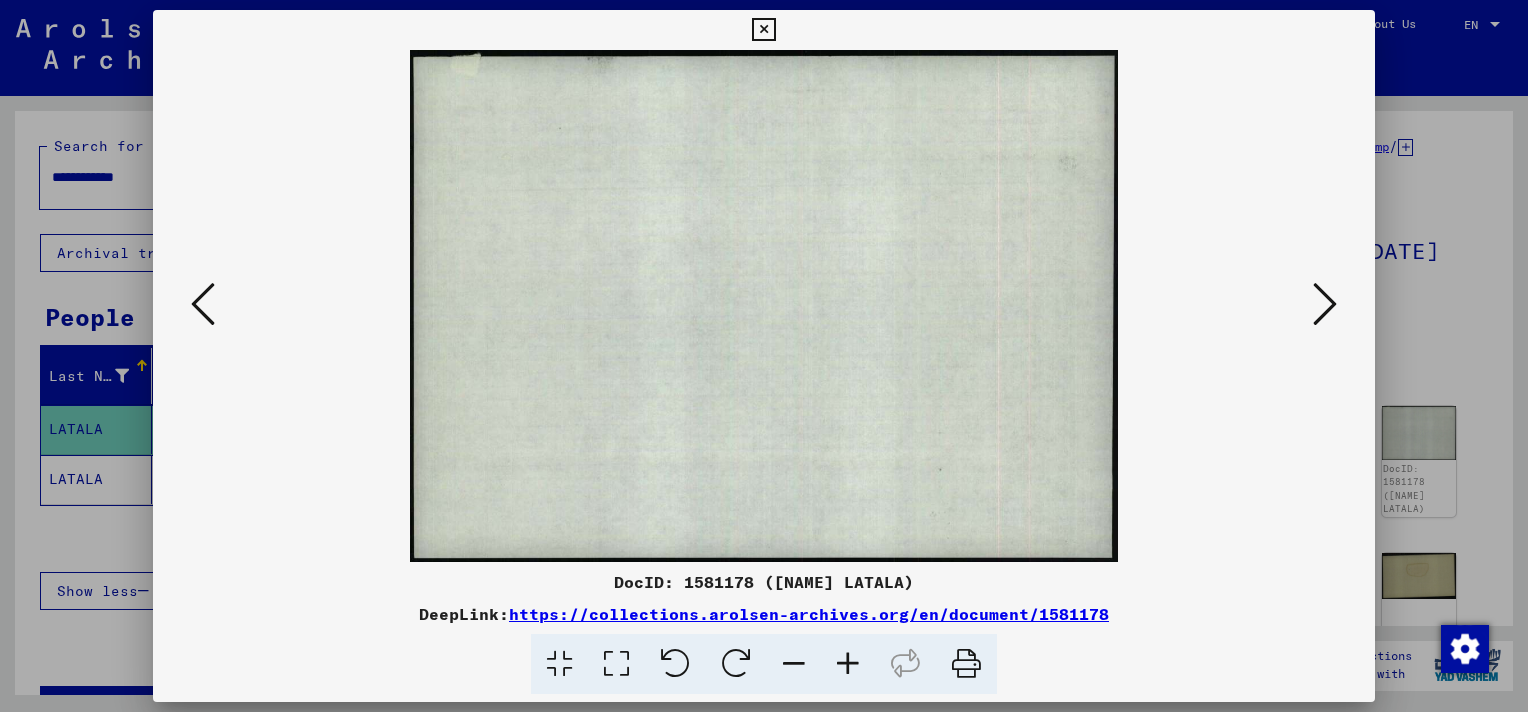 click at bounding box center [1325, 304] 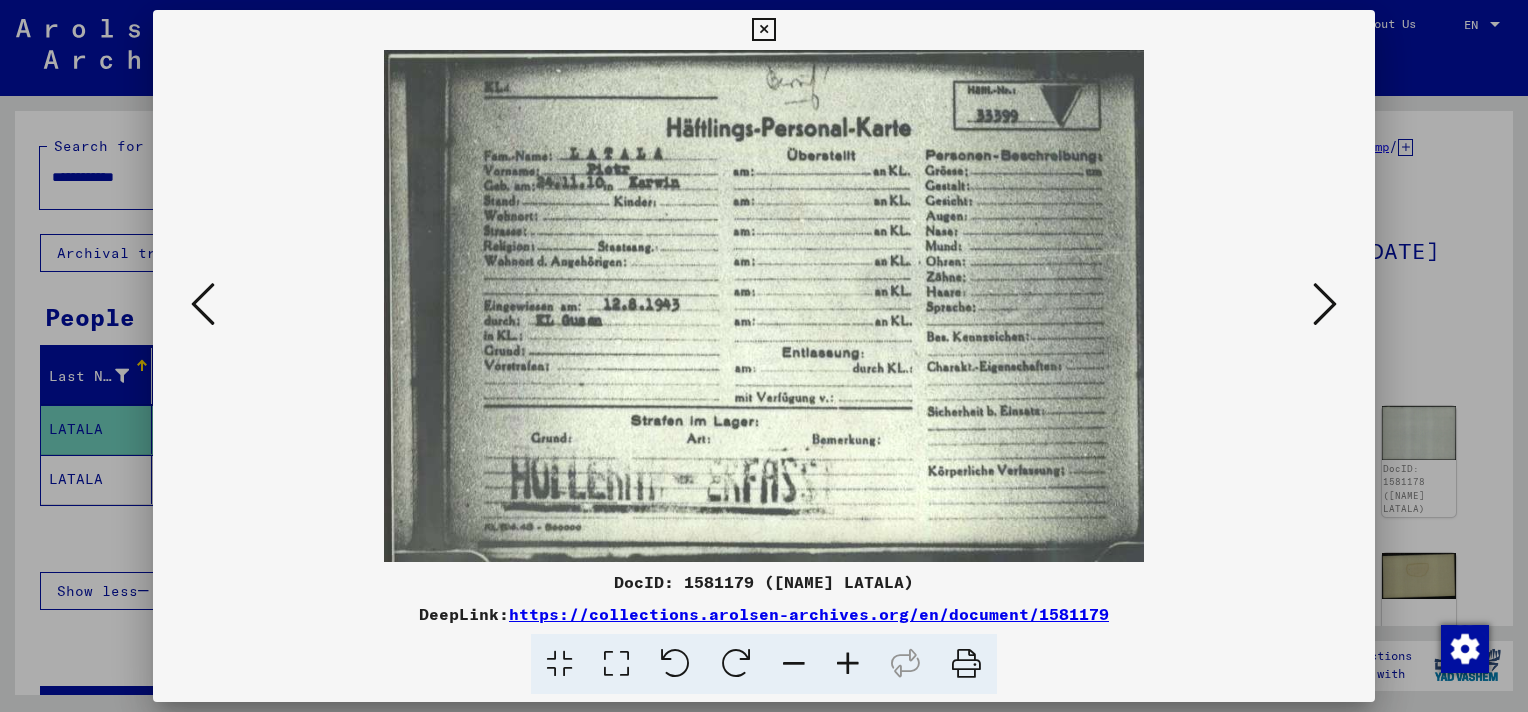 click at bounding box center (1325, 304) 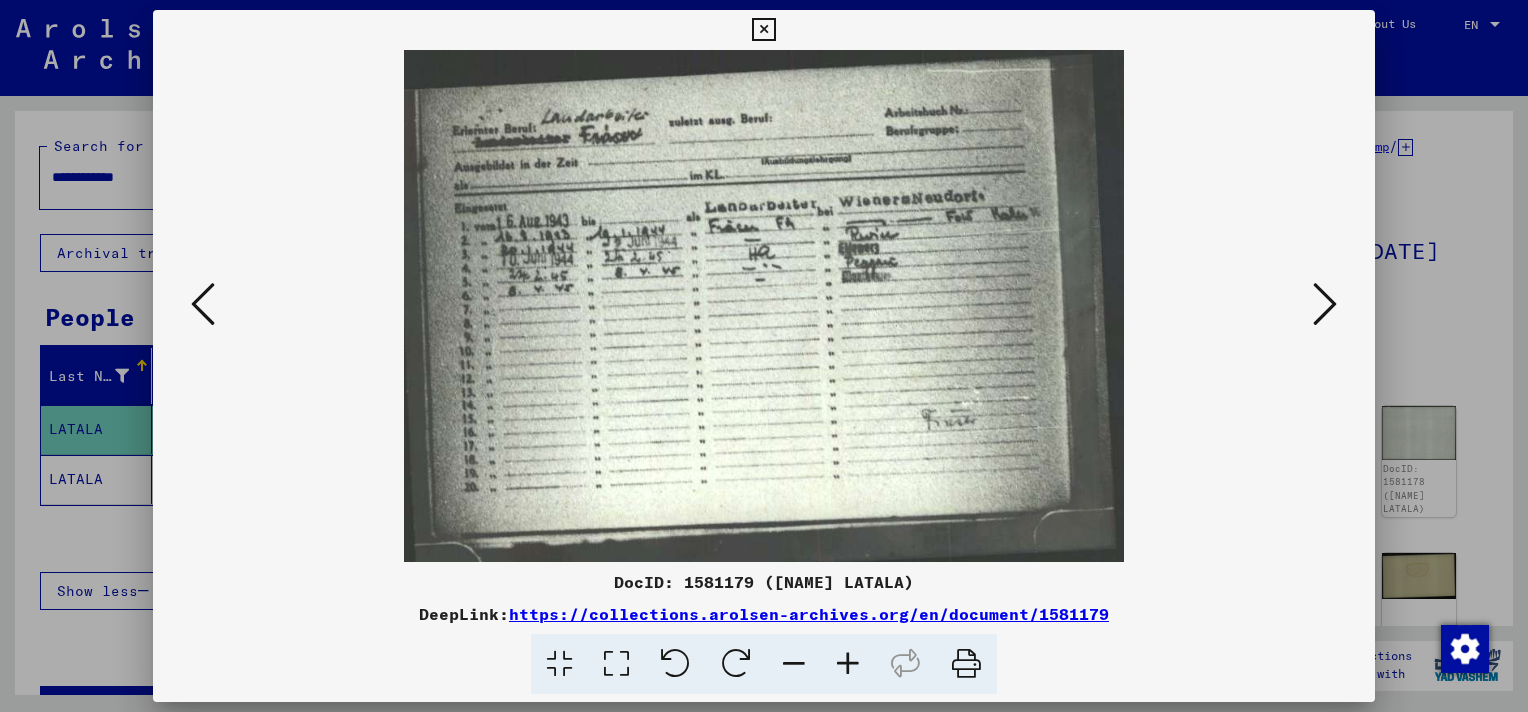 click at bounding box center [1325, 304] 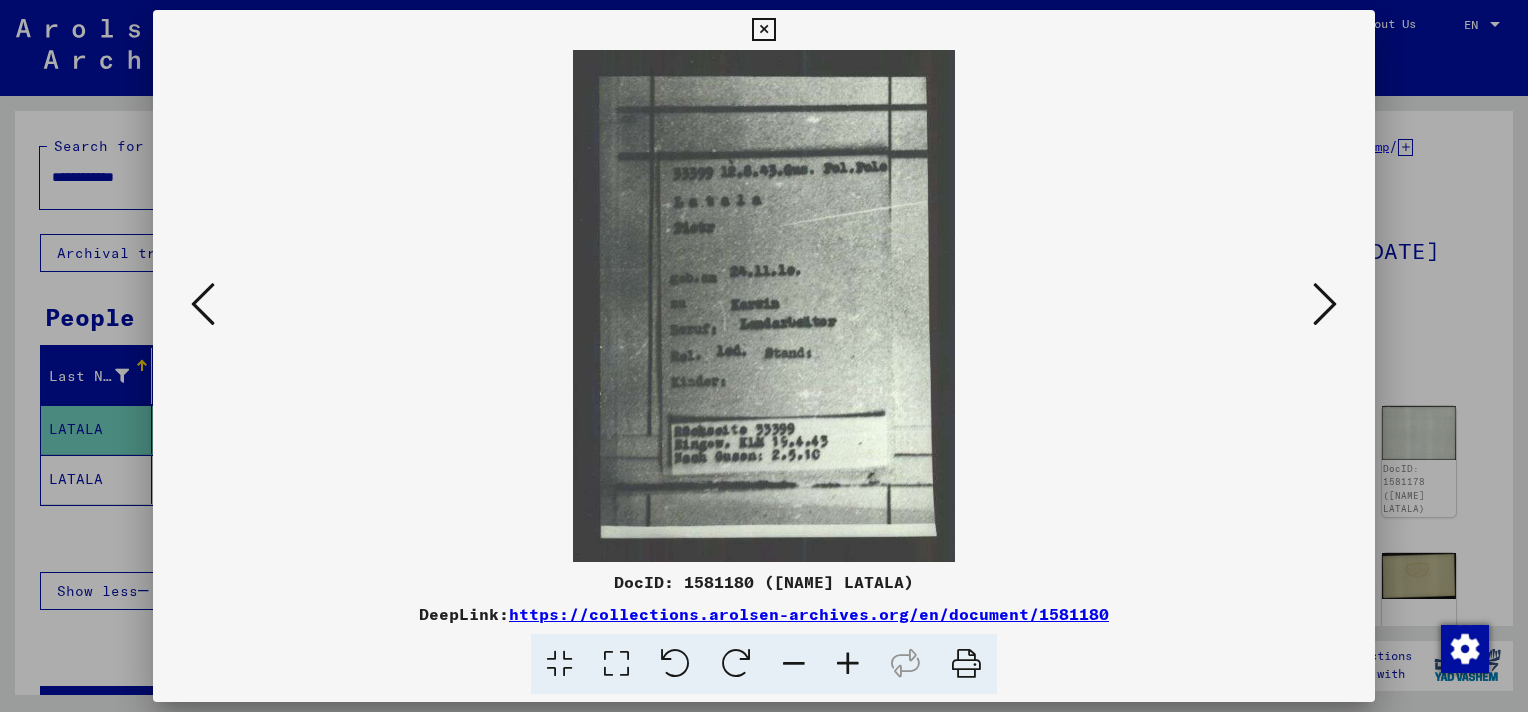 click at bounding box center [1325, 304] 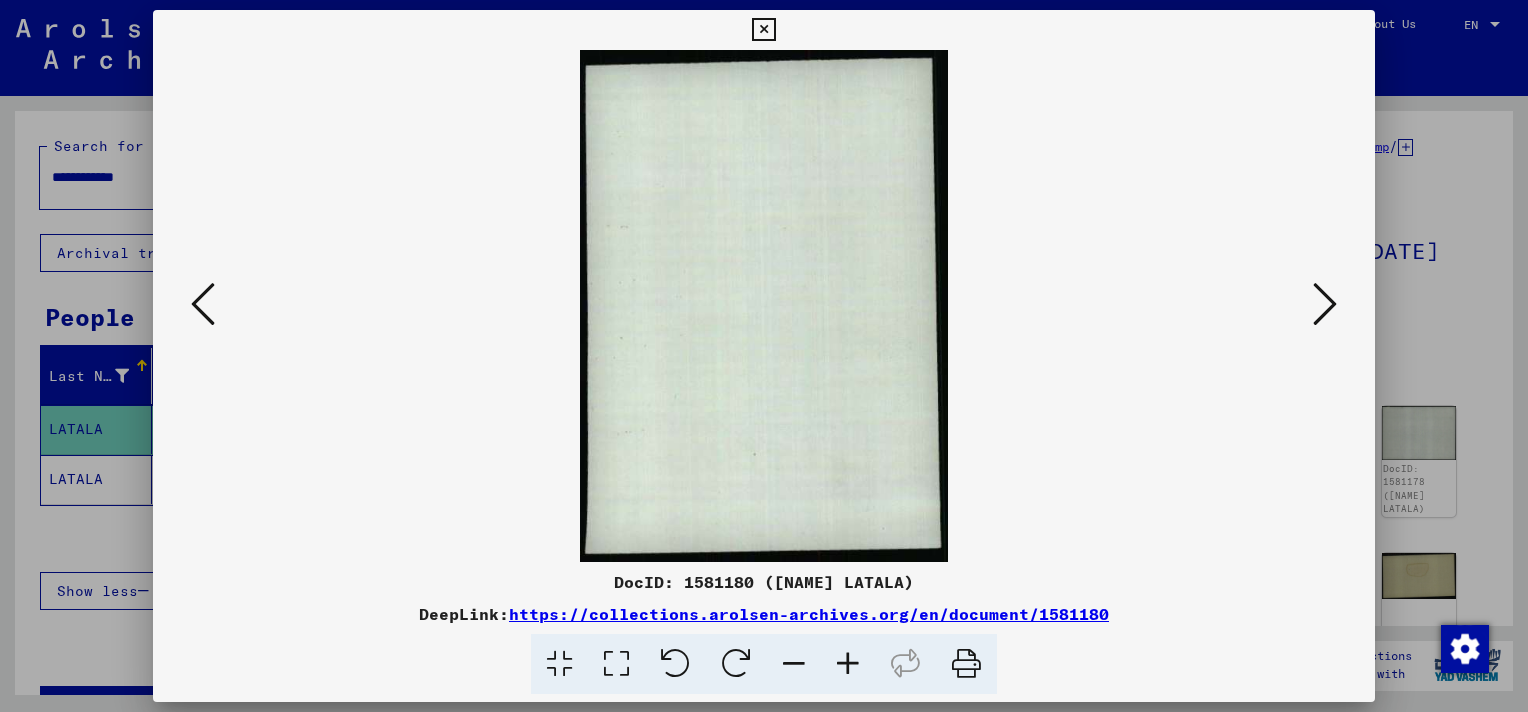 click at bounding box center (1325, 304) 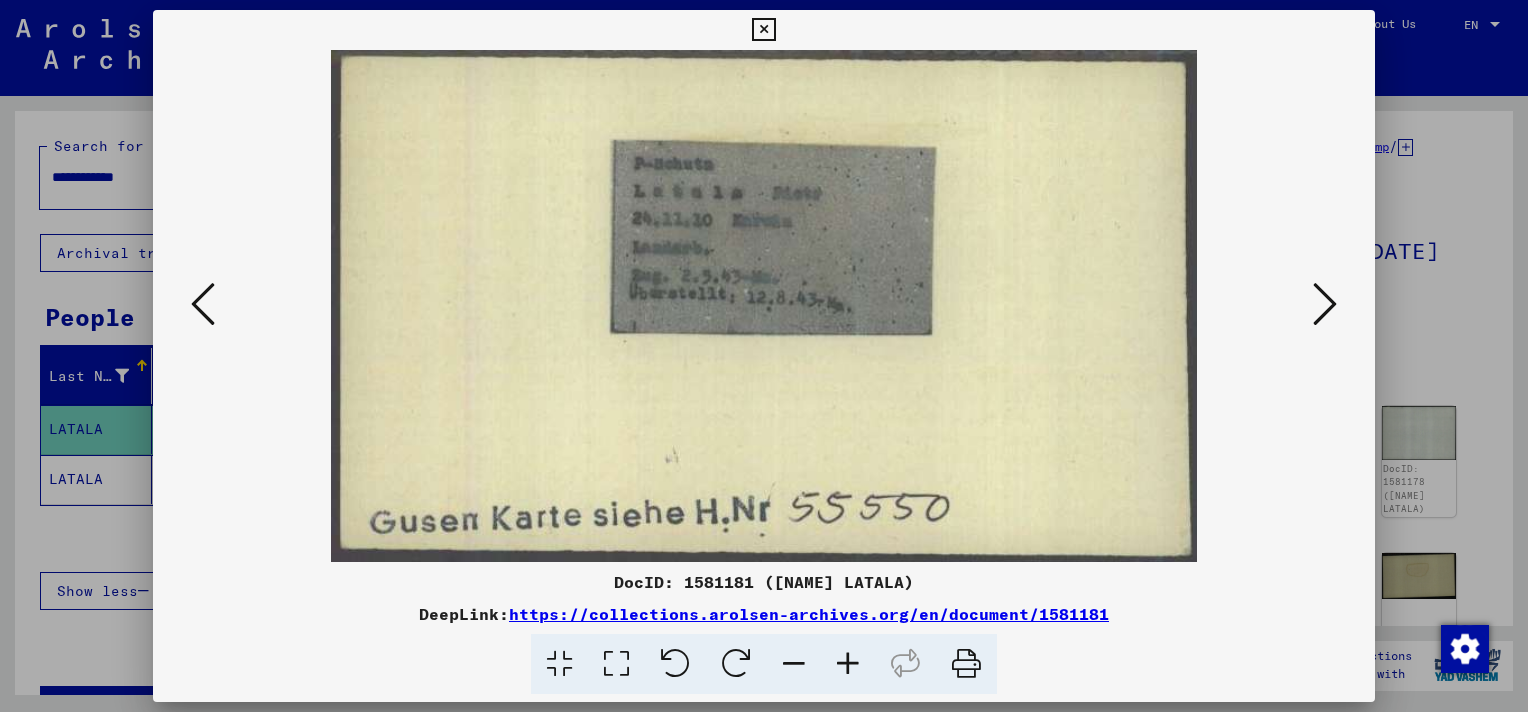 click at bounding box center [1325, 304] 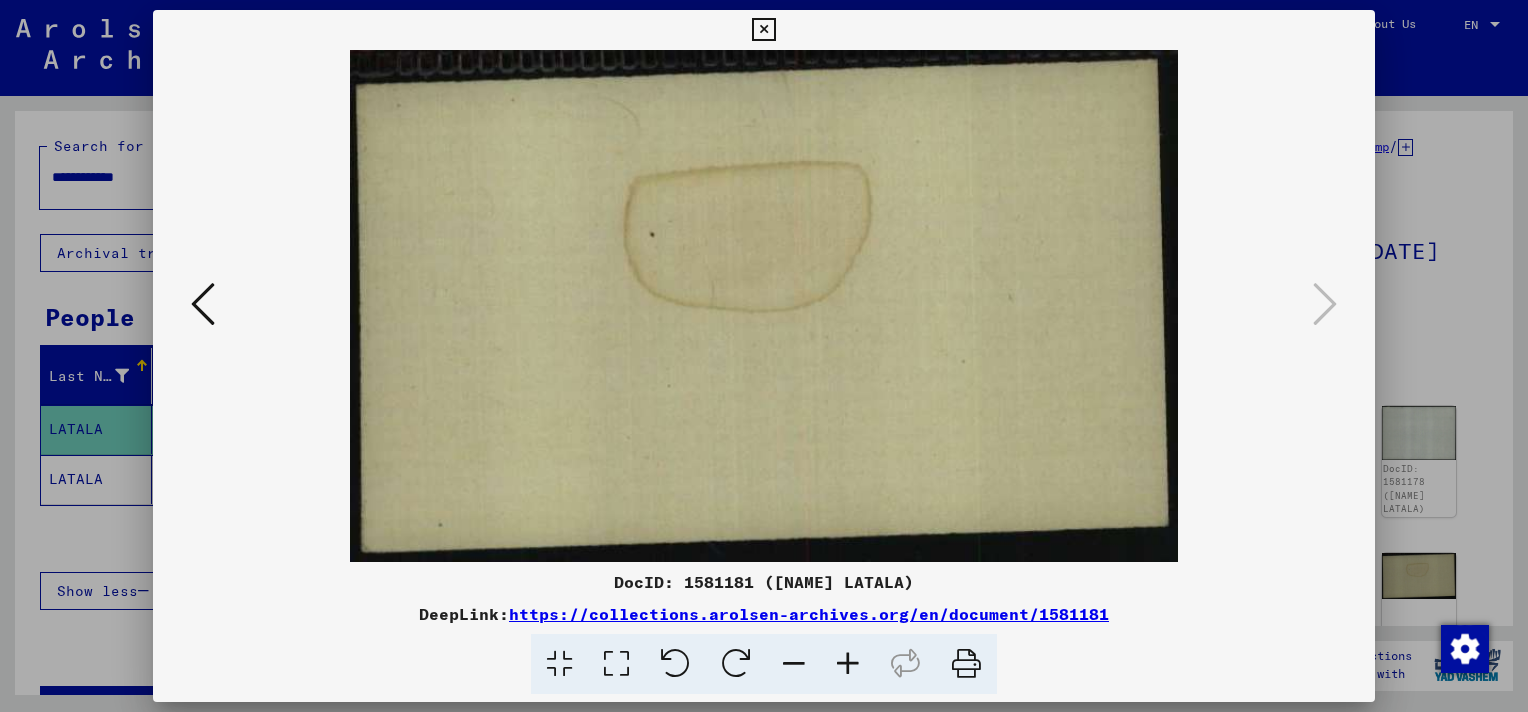 click at bounding box center (763, 30) 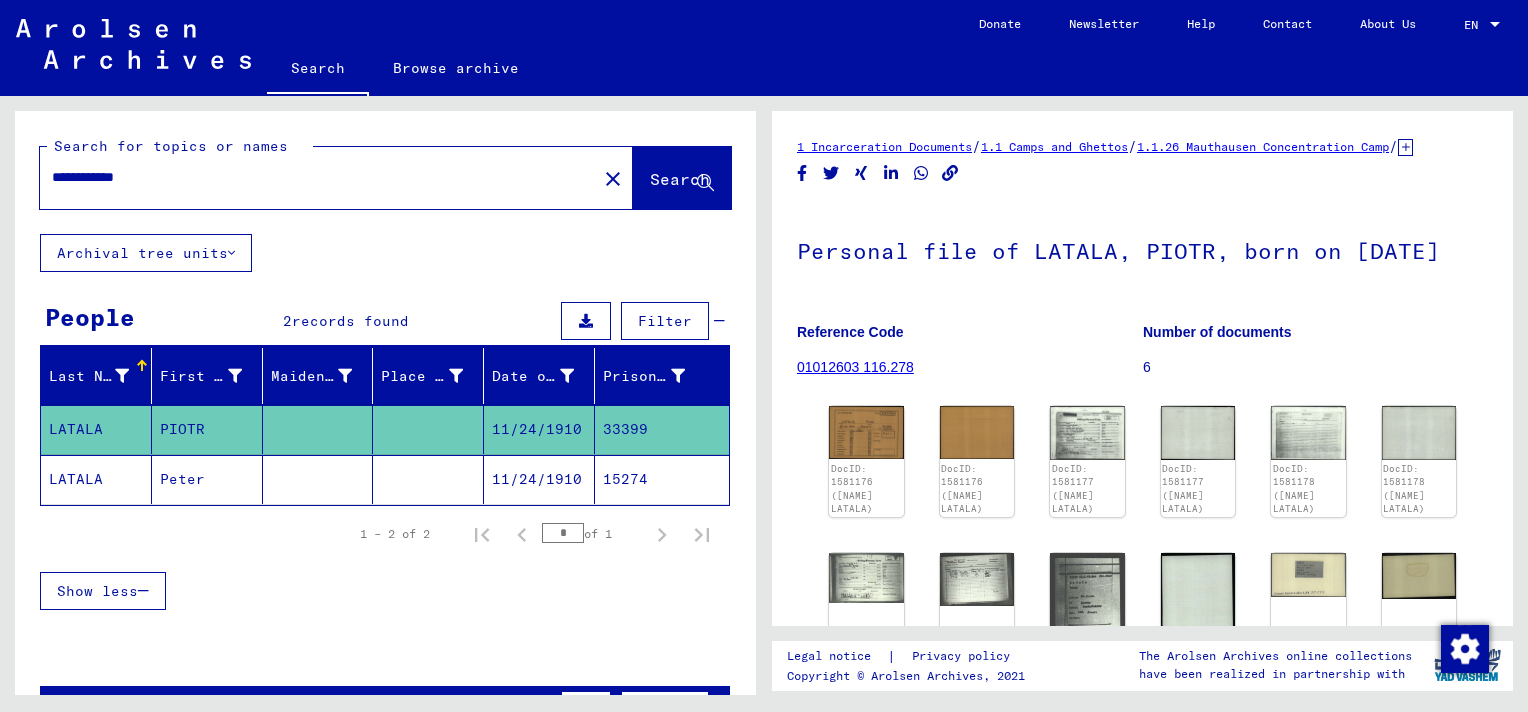 click on "15274" 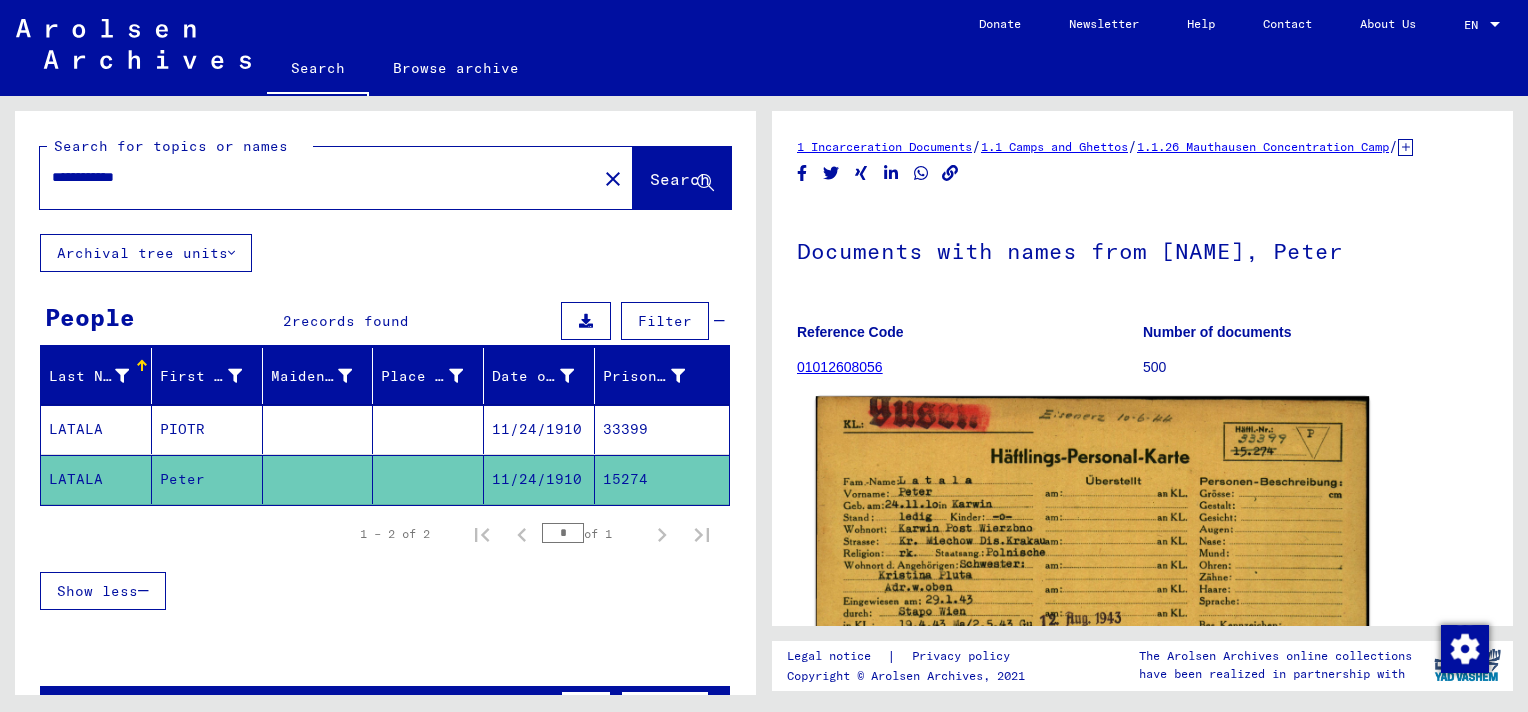 click 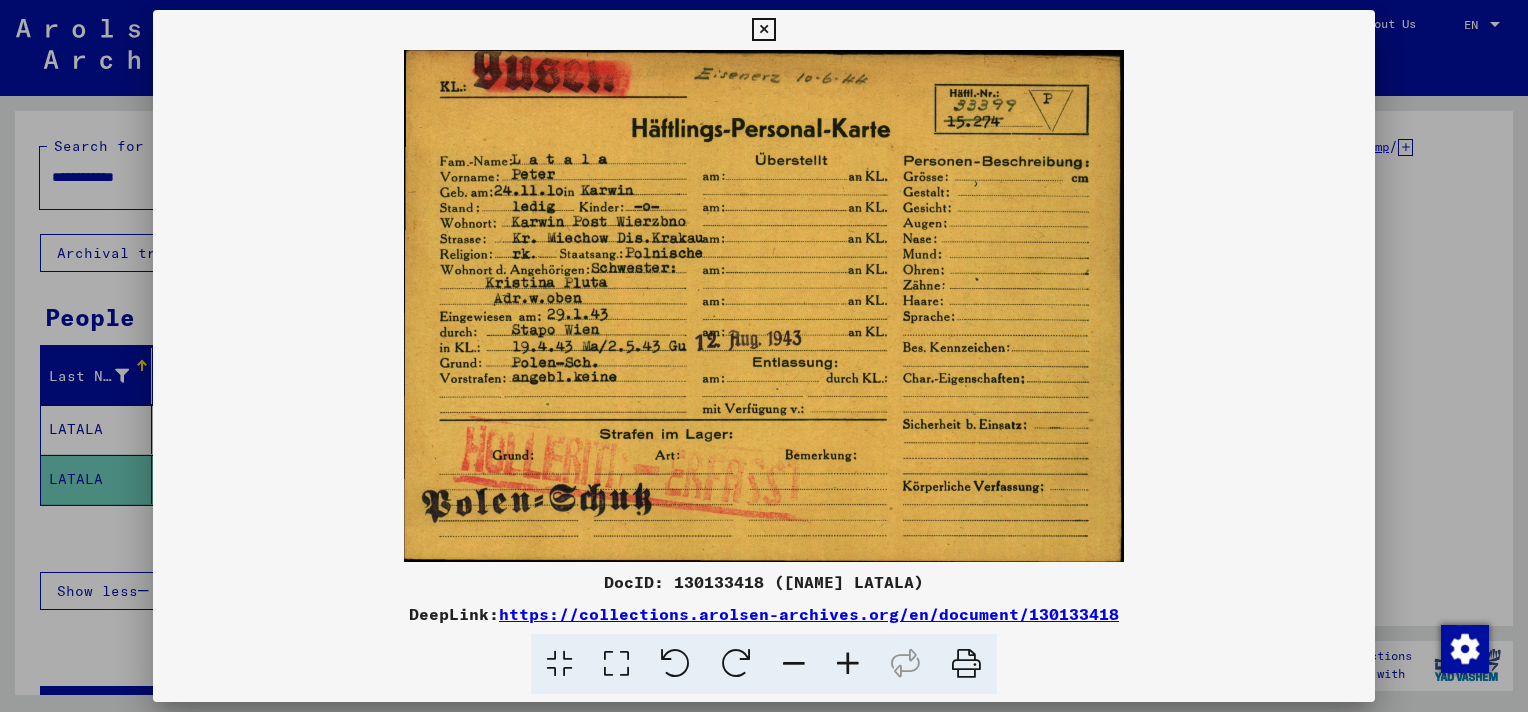 click at bounding box center [763, 30] 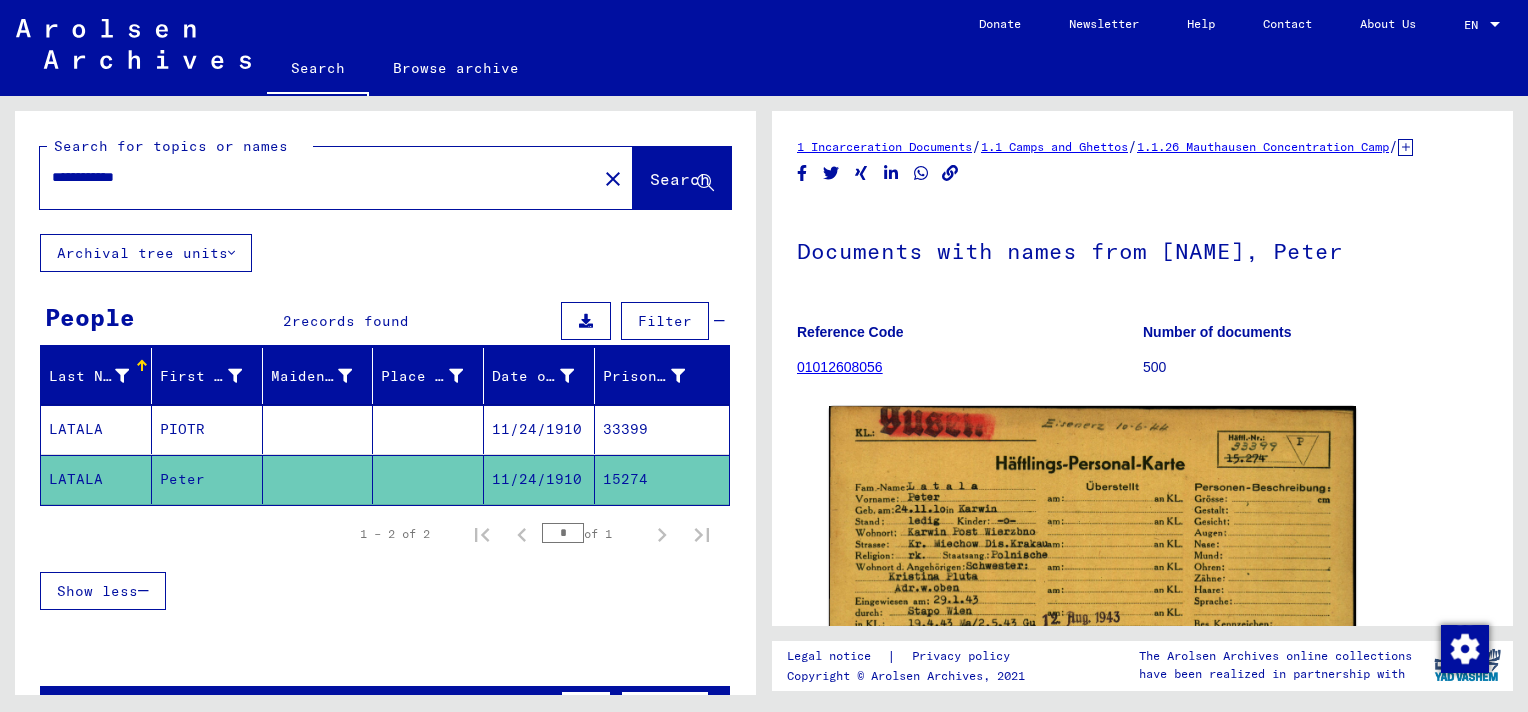 click on "**********" at bounding box center [318, 177] 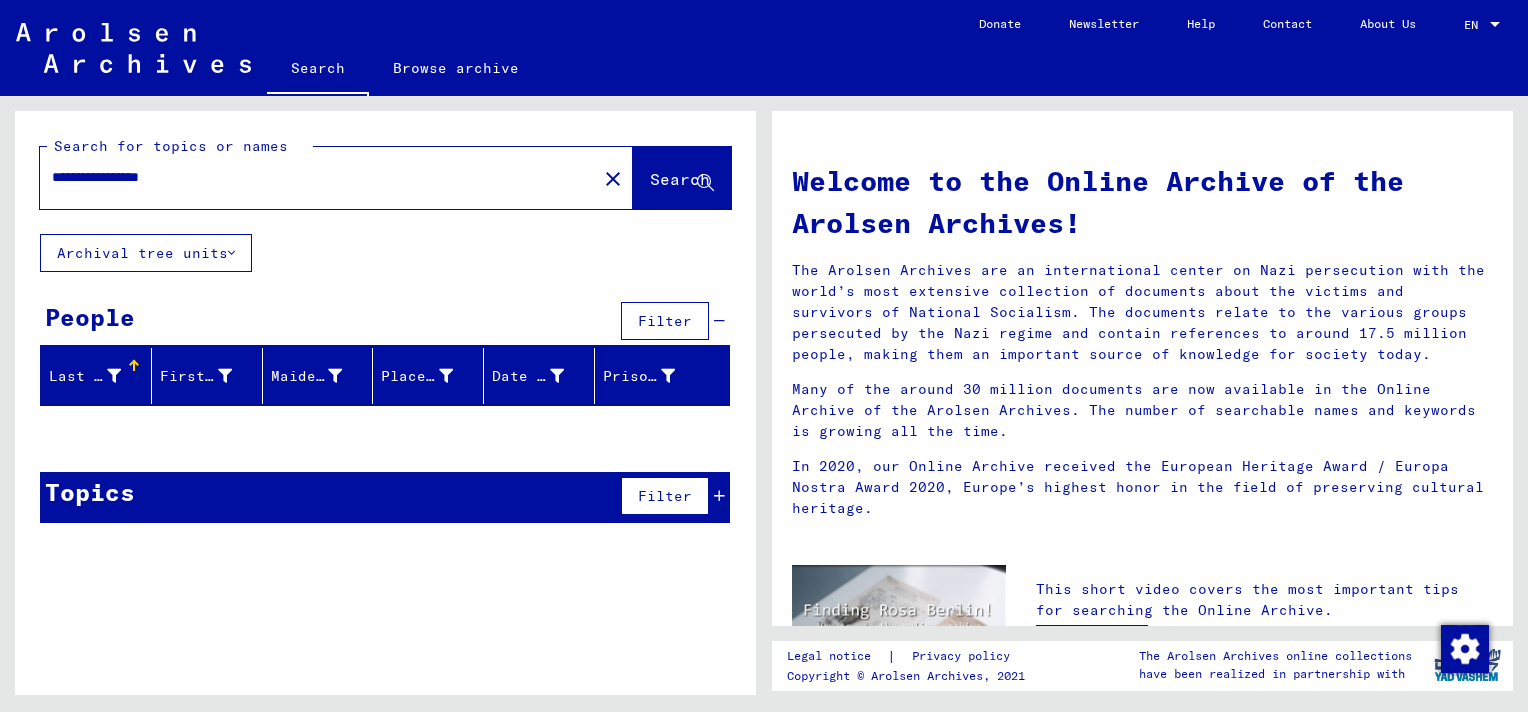 click on "**********" at bounding box center (312, 177) 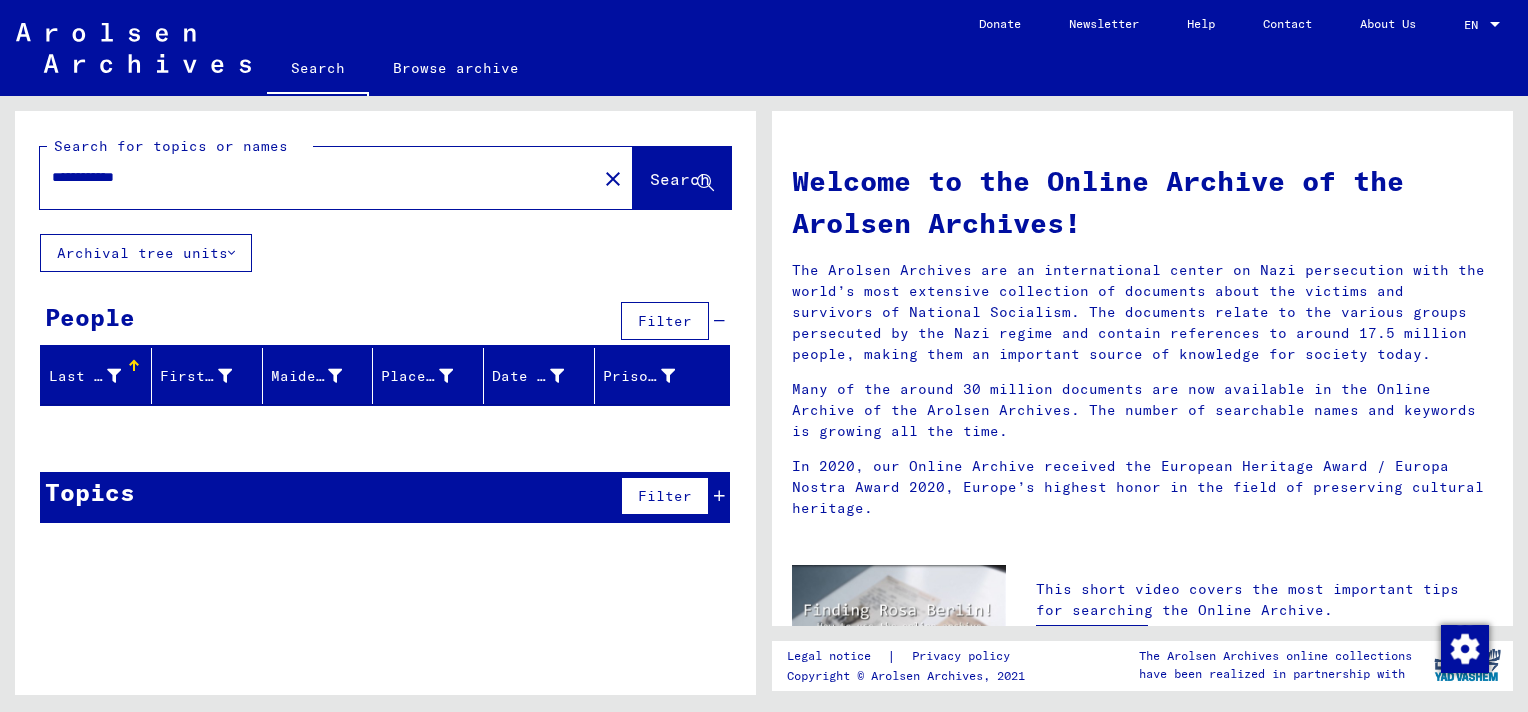 click on "**********" at bounding box center (312, 177) 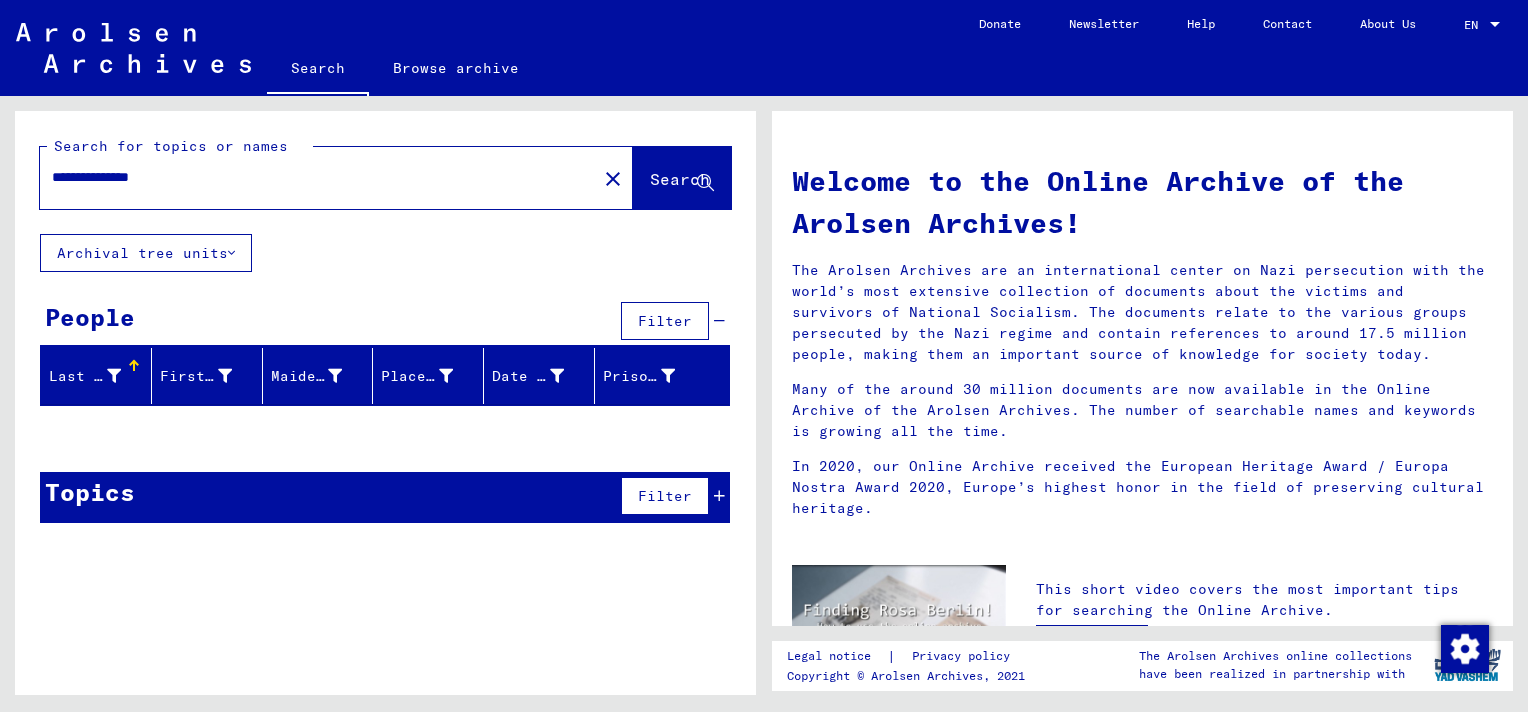 click on "**********" at bounding box center (312, 177) 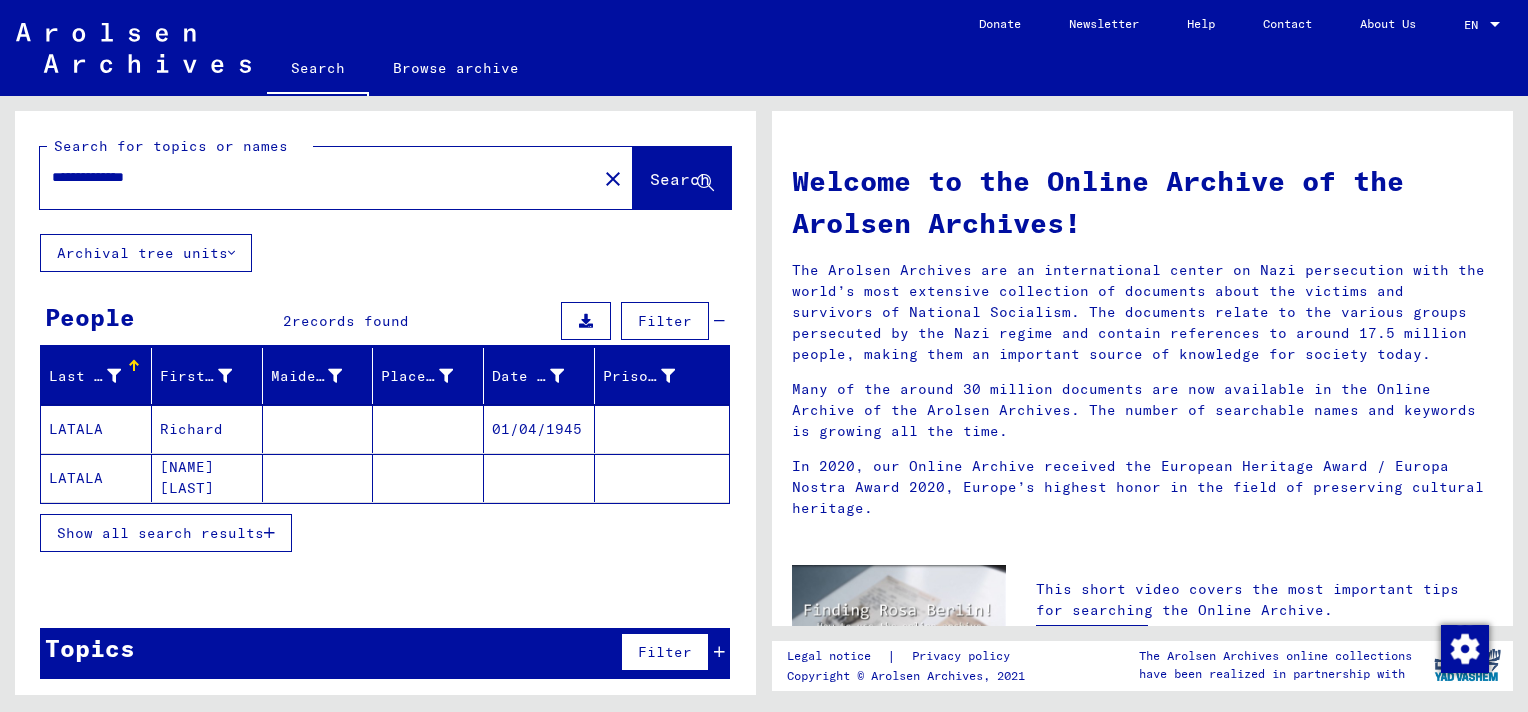 click at bounding box center [662, 478] 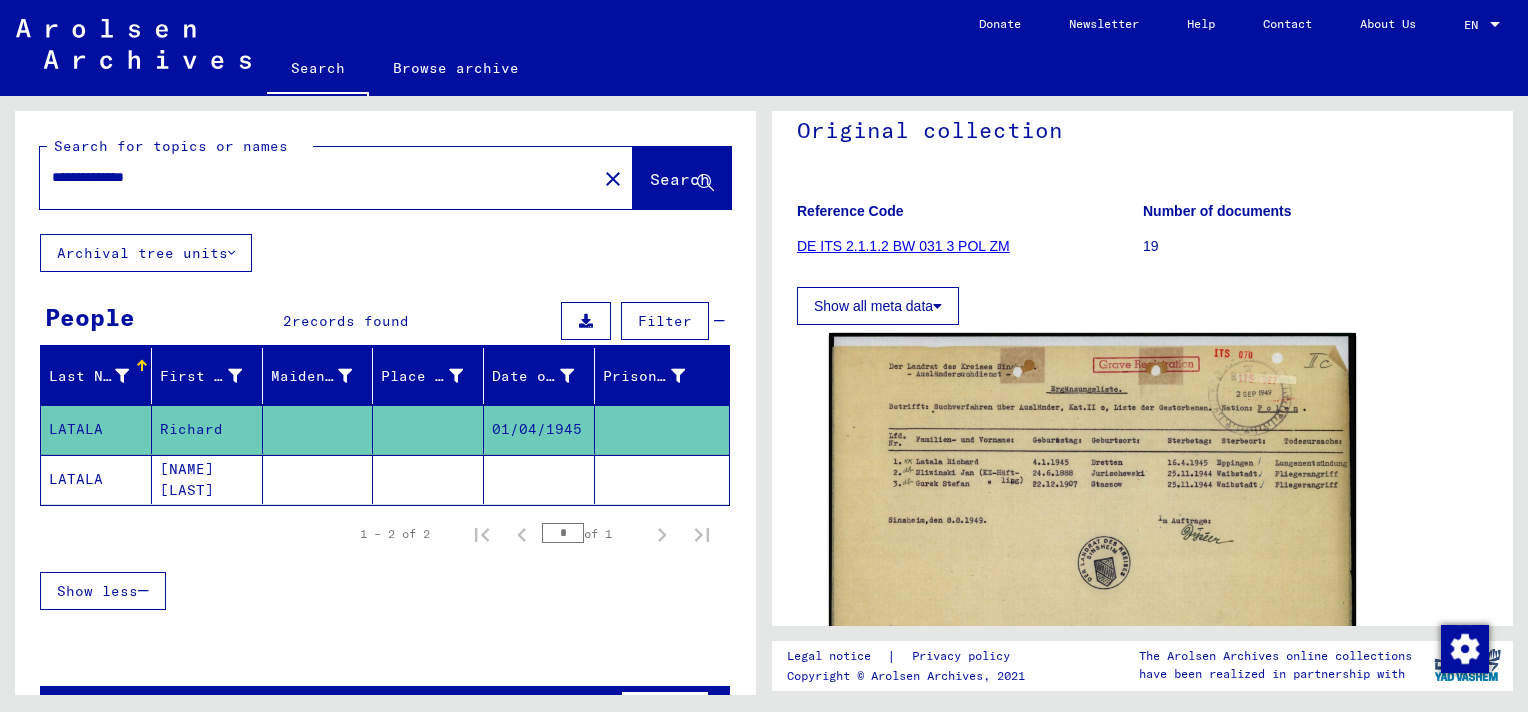 scroll, scrollTop: 168, scrollLeft: 0, axis: vertical 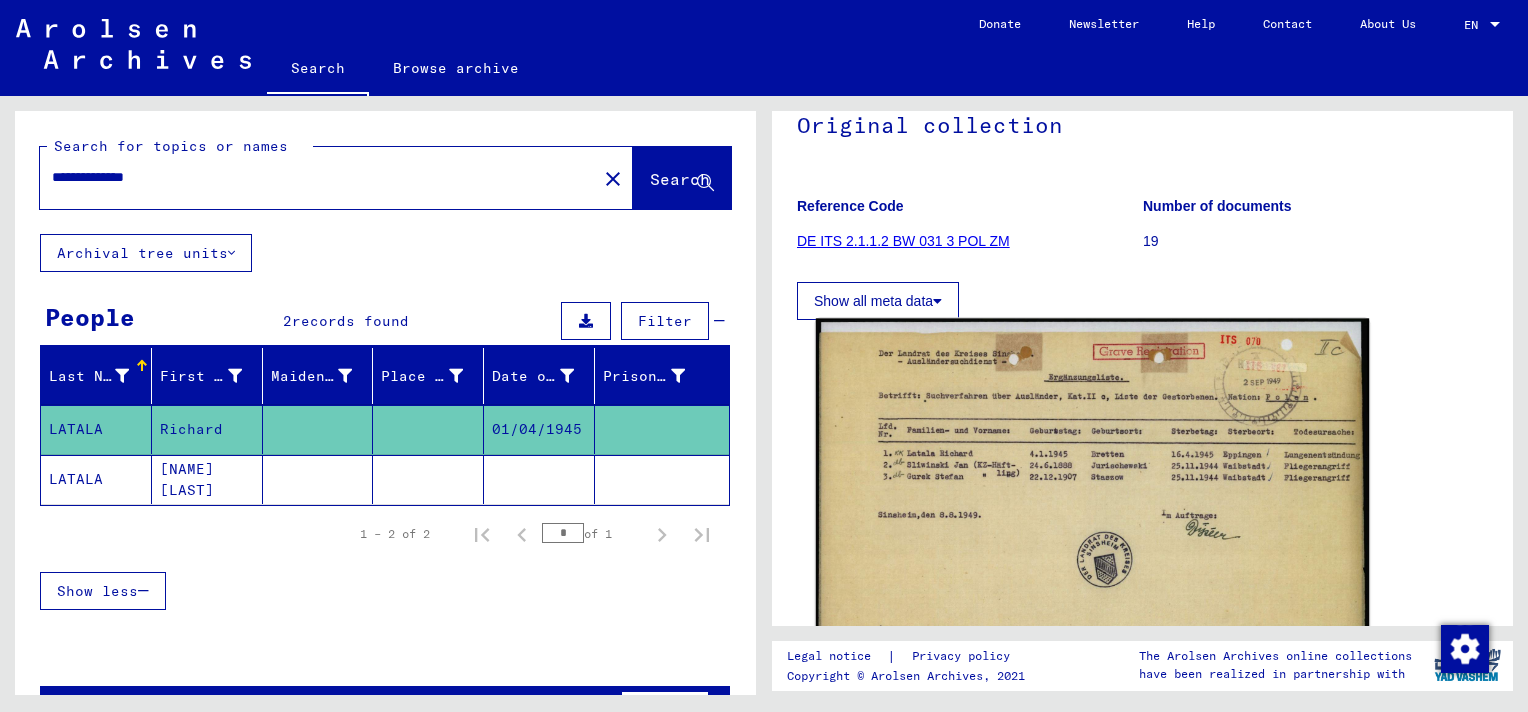 click 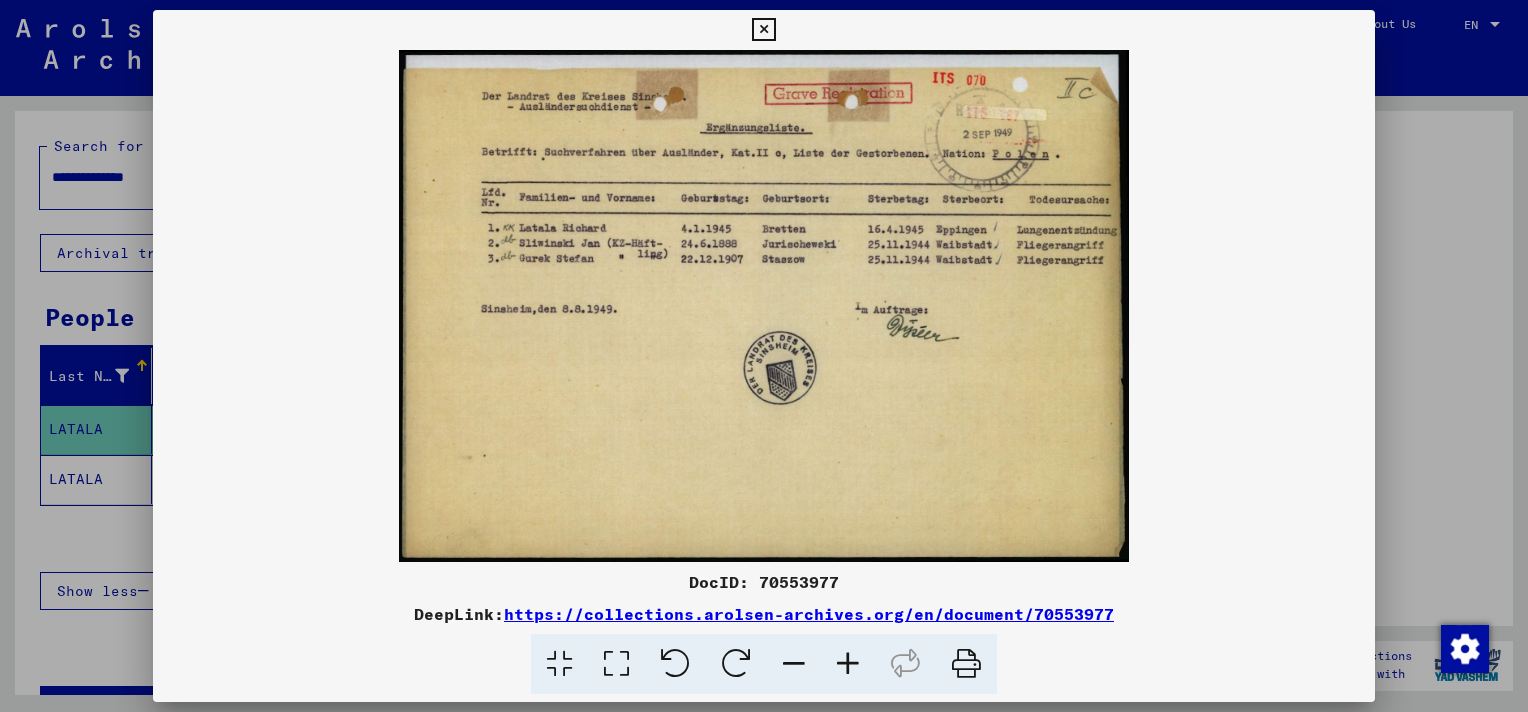 click at bounding box center (763, 30) 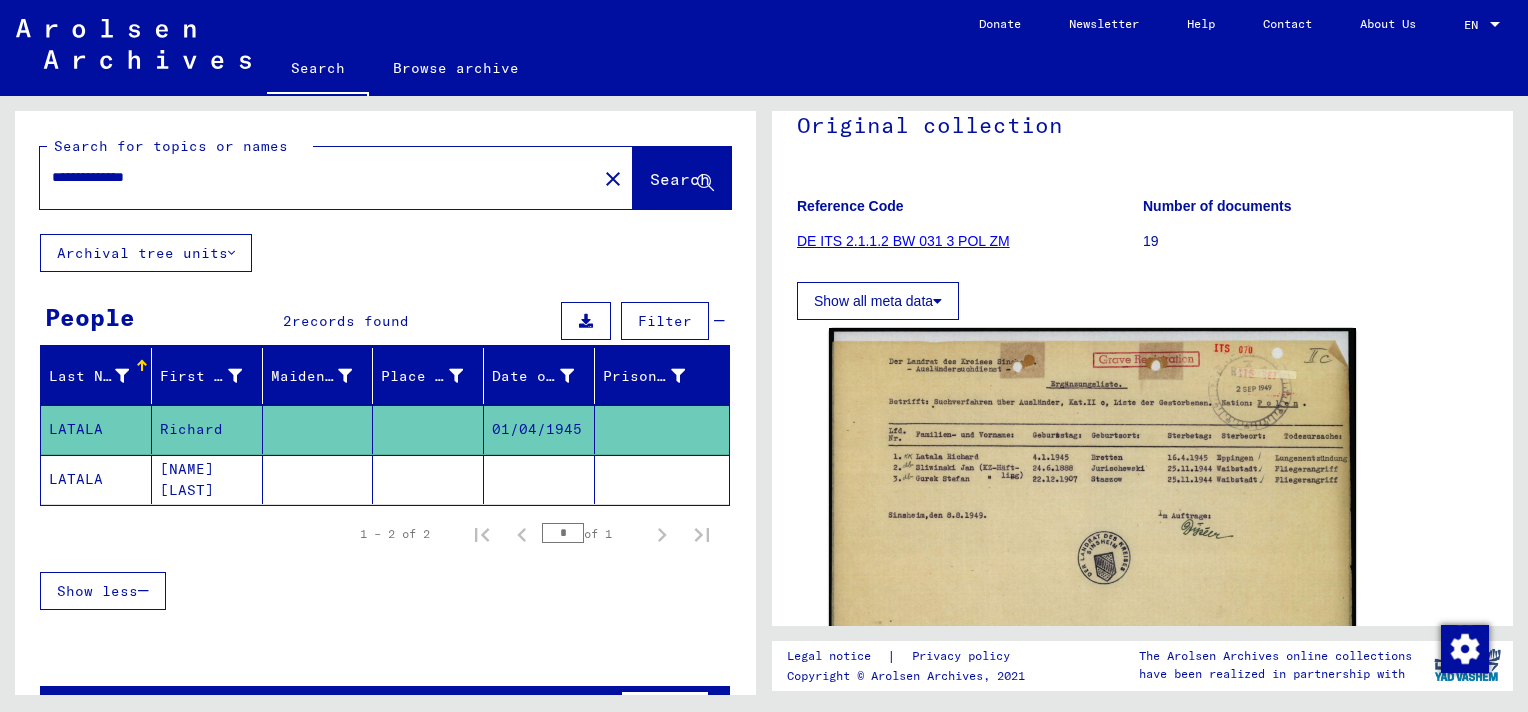 click 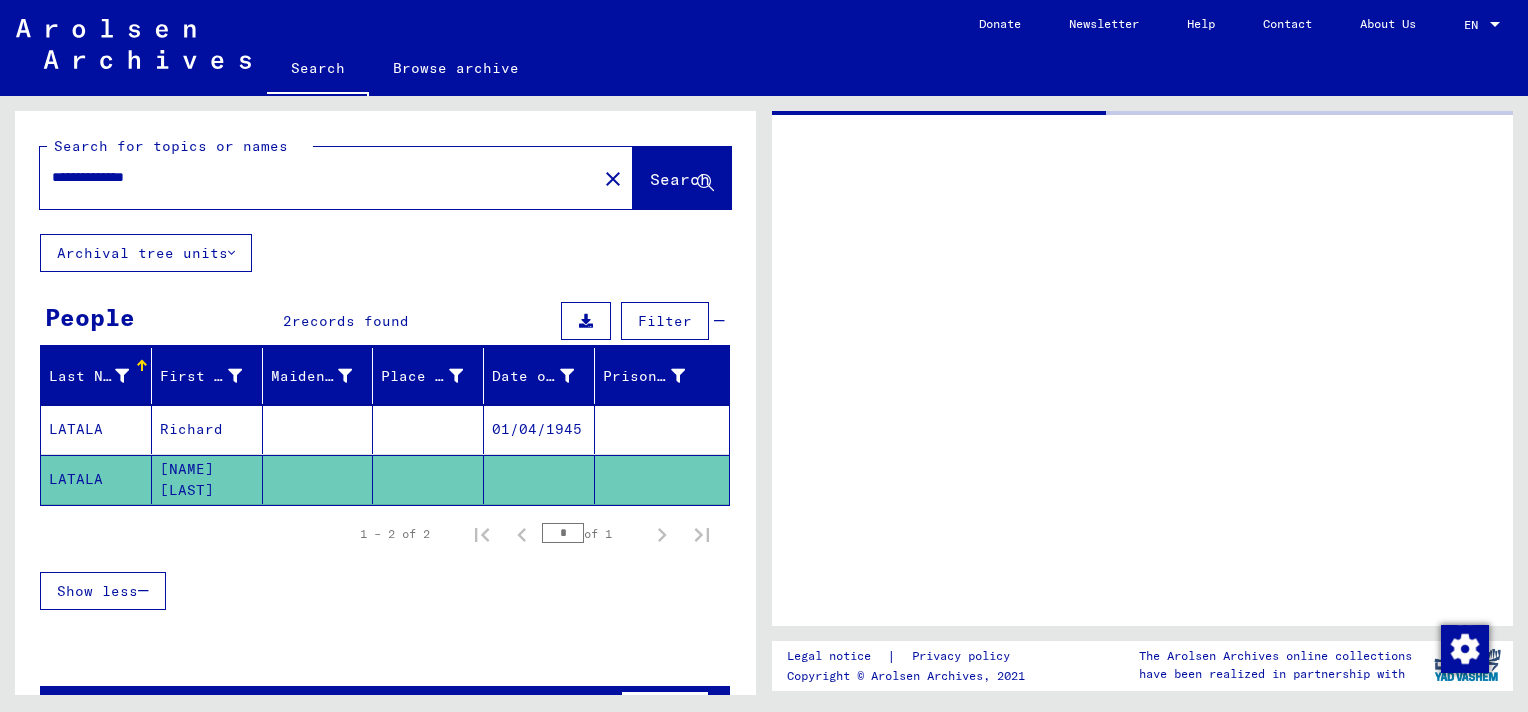 scroll, scrollTop: 0, scrollLeft: 0, axis: both 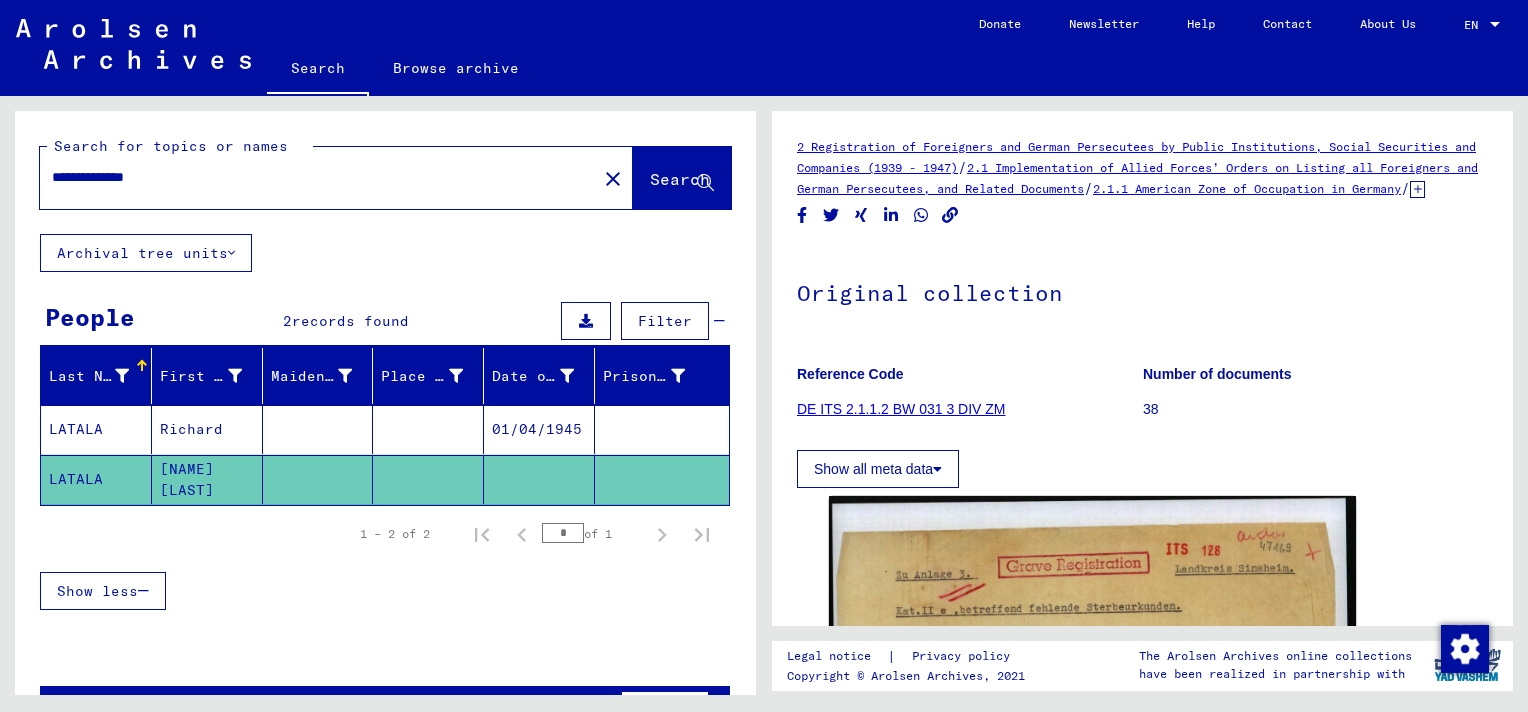 click on "**********" at bounding box center (318, 177) 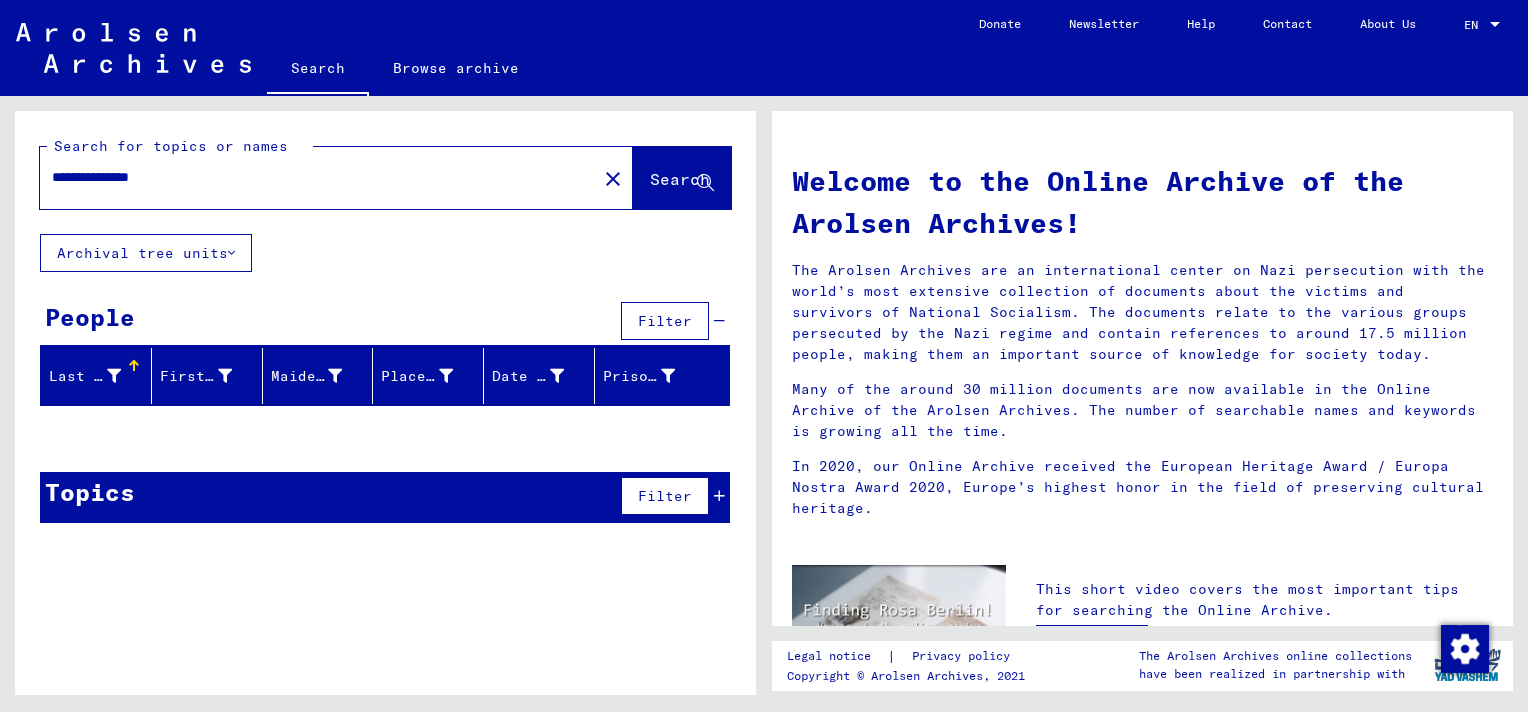 drag, startPoint x: 264, startPoint y: 183, endPoint x: 338, endPoint y: 155, distance: 79.12016 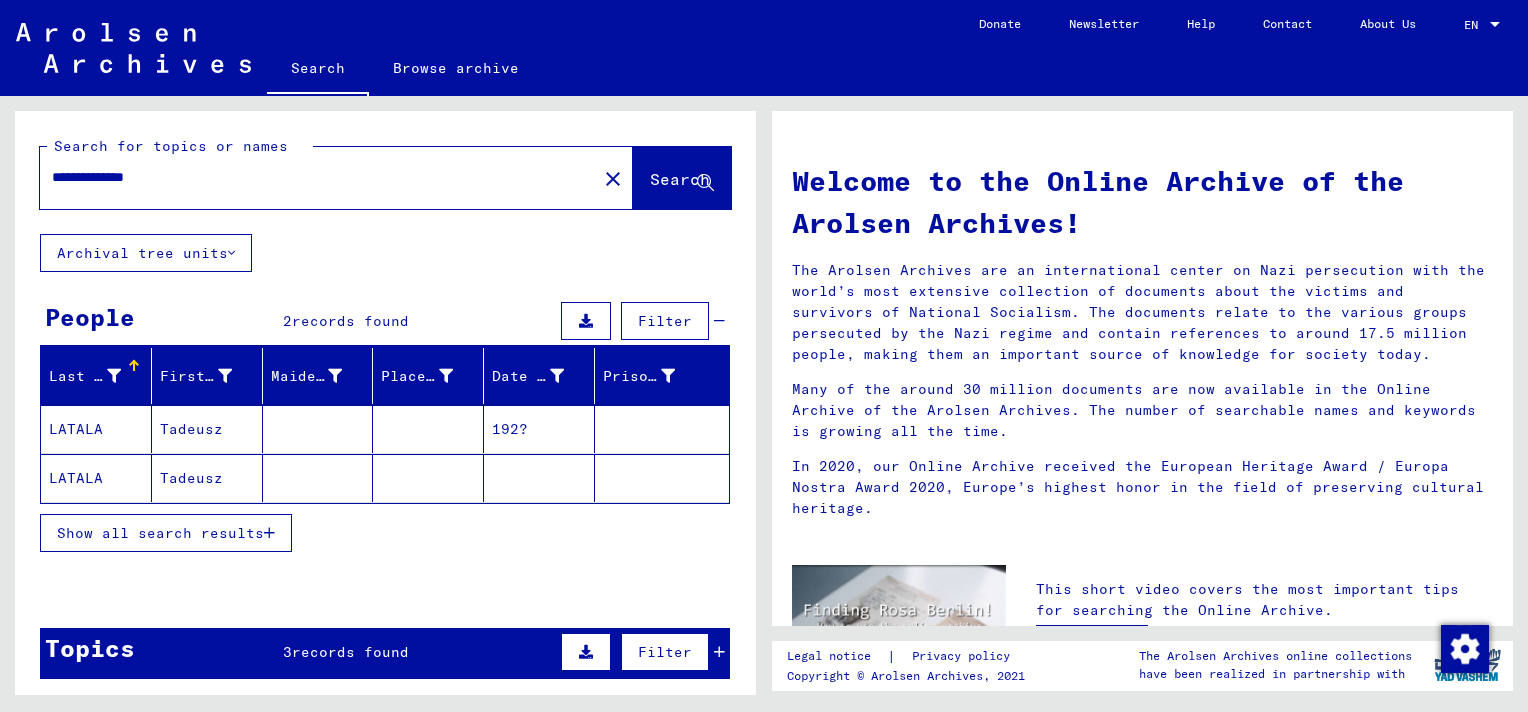click at bounding box center (662, 478) 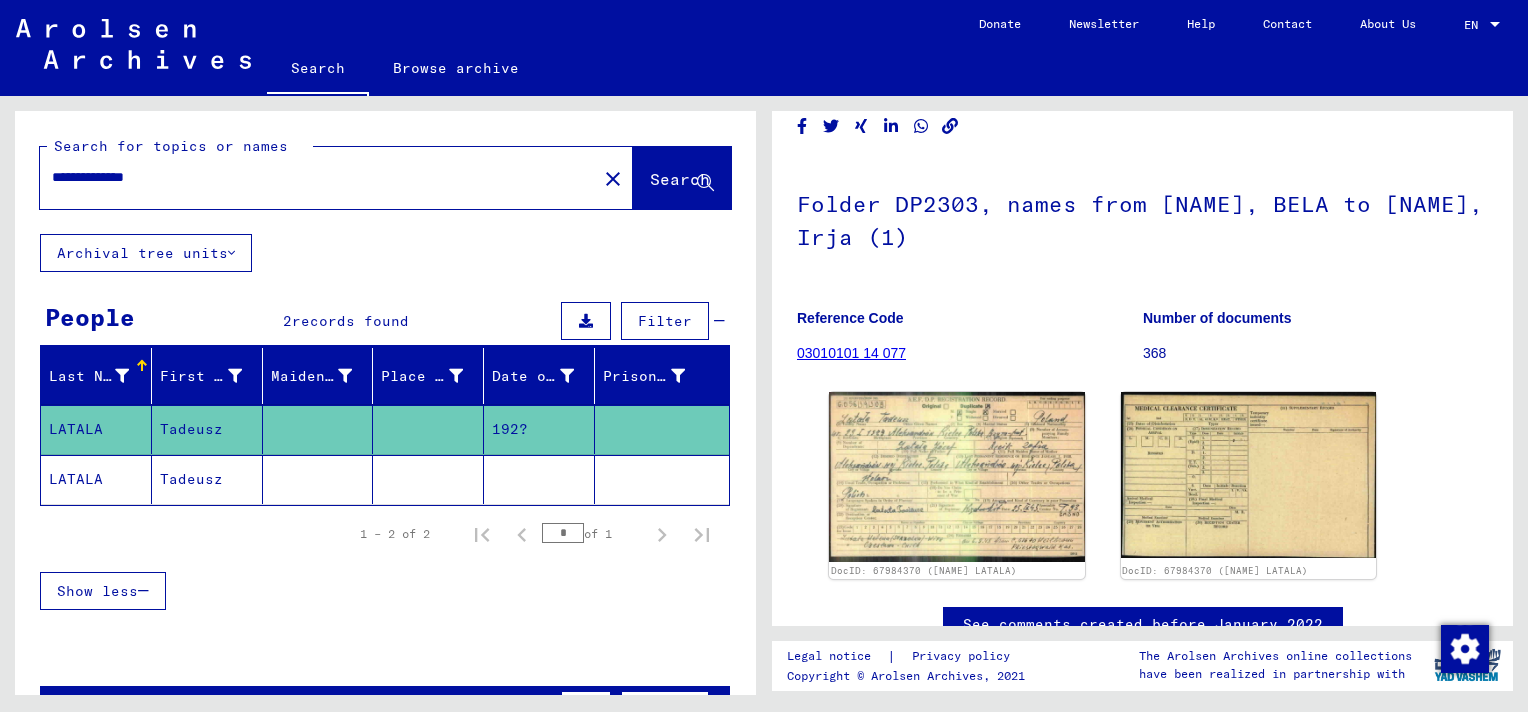 scroll, scrollTop: 79, scrollLeft: 0, axis: vertical 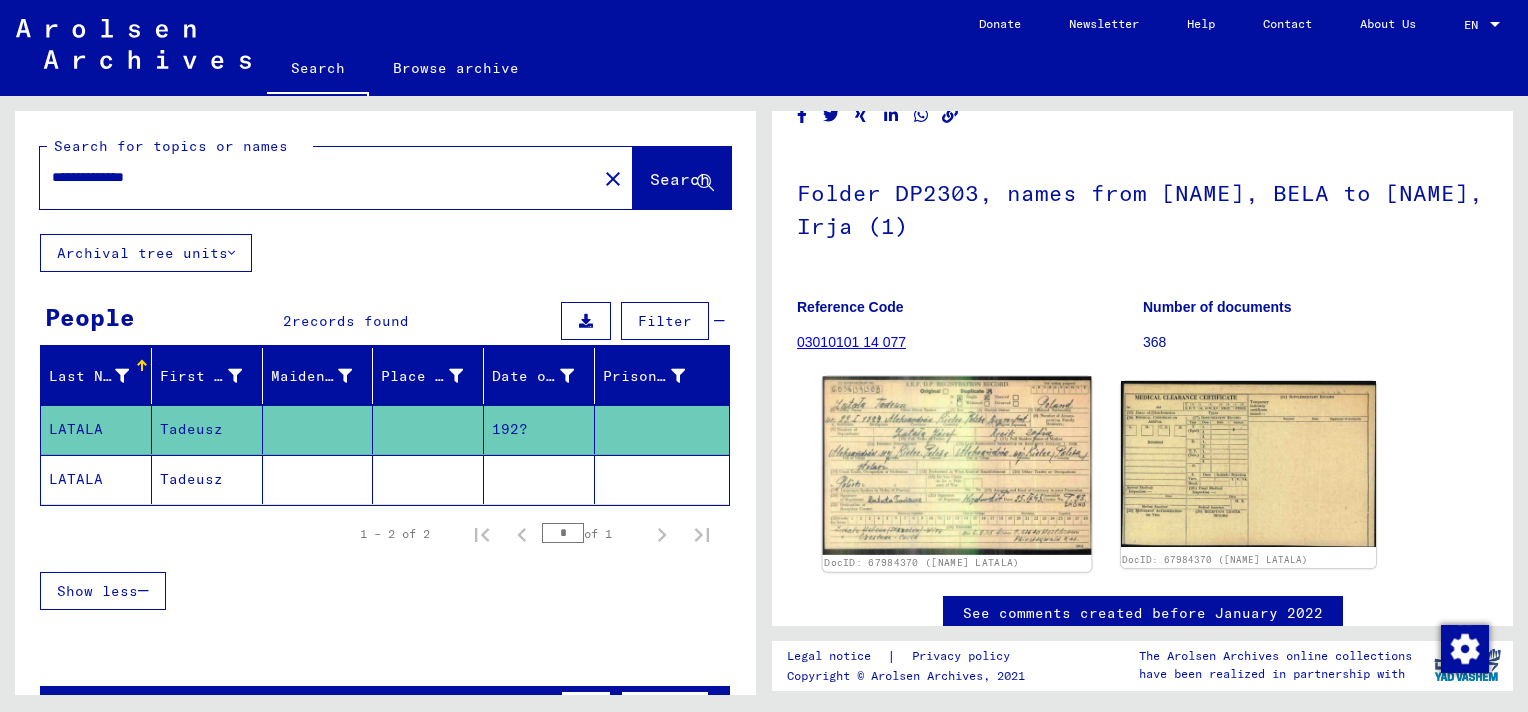 click 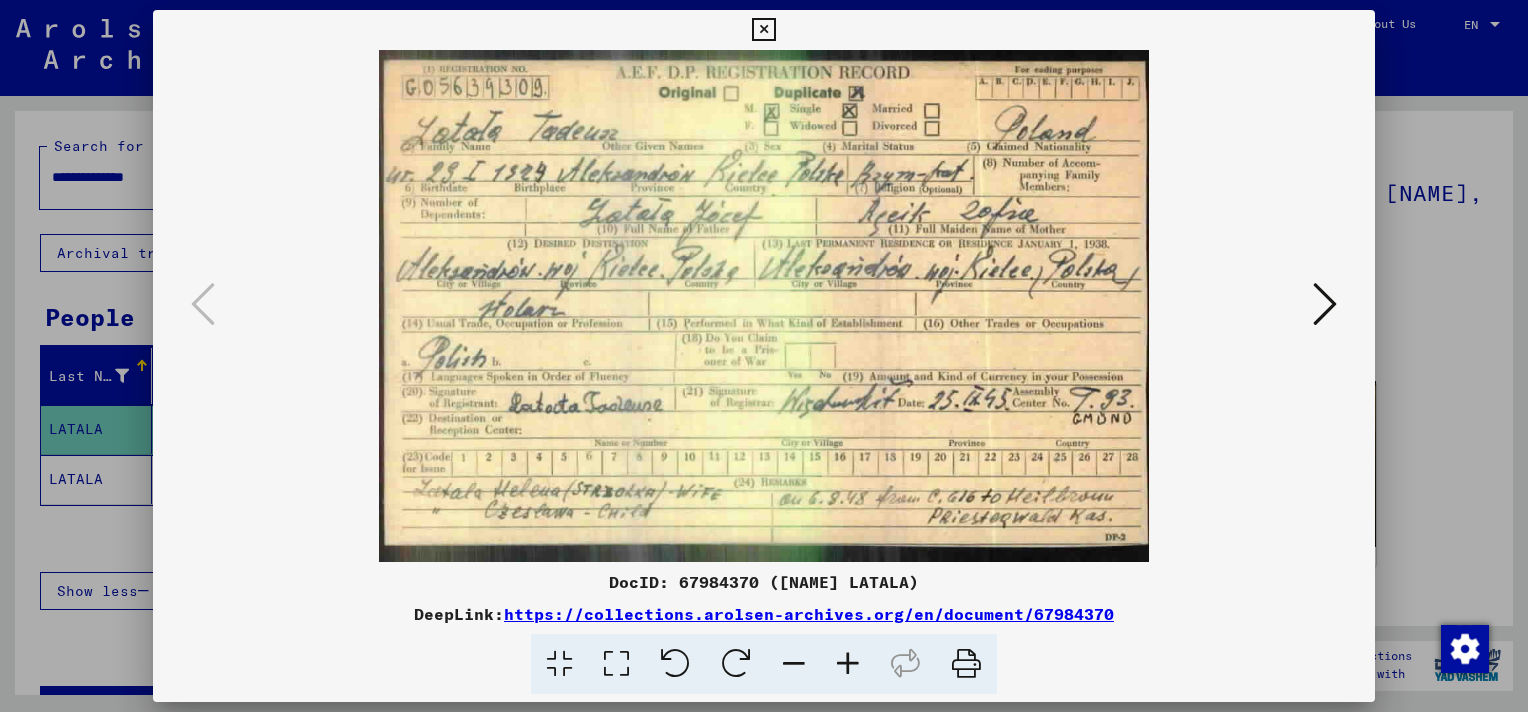 click at bounding box center (1325, 304) 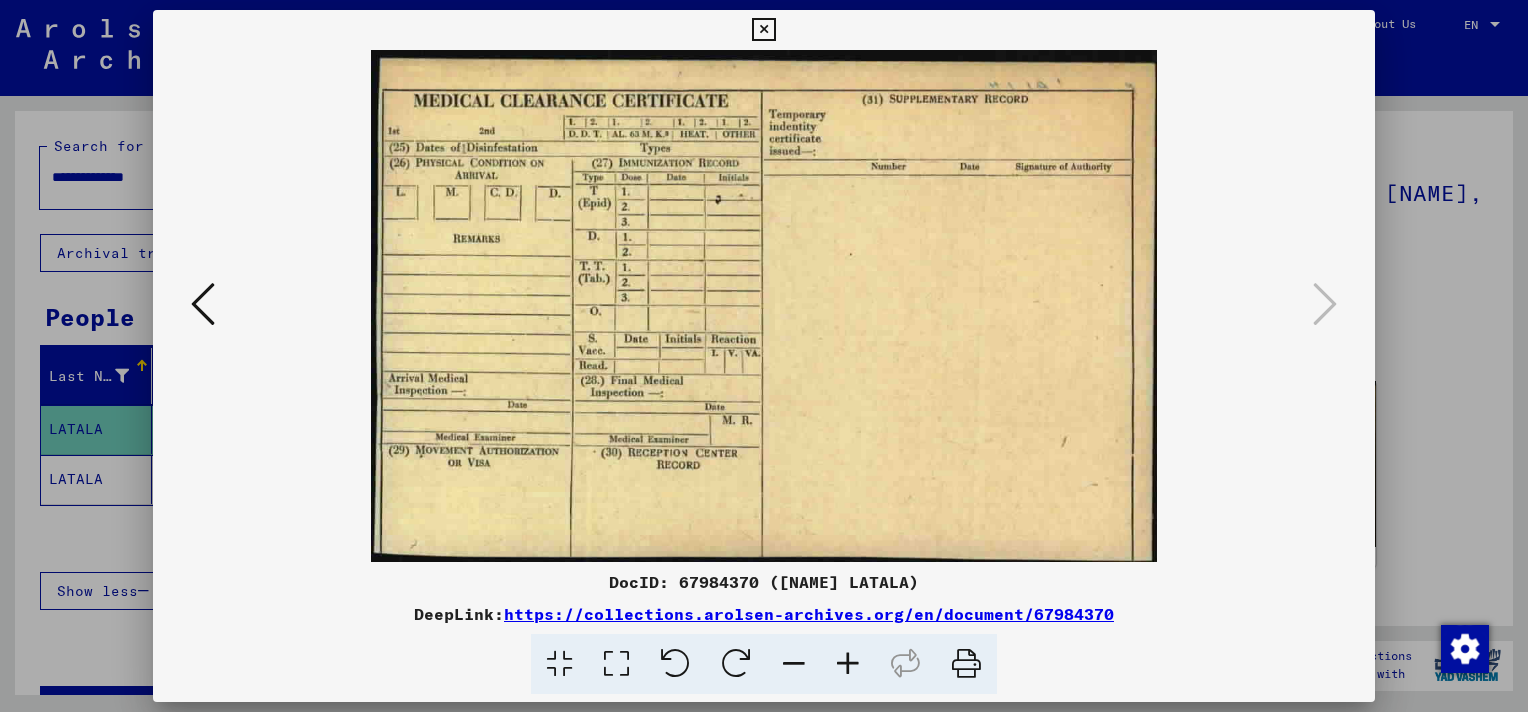 click at bounding box center [763, 30] 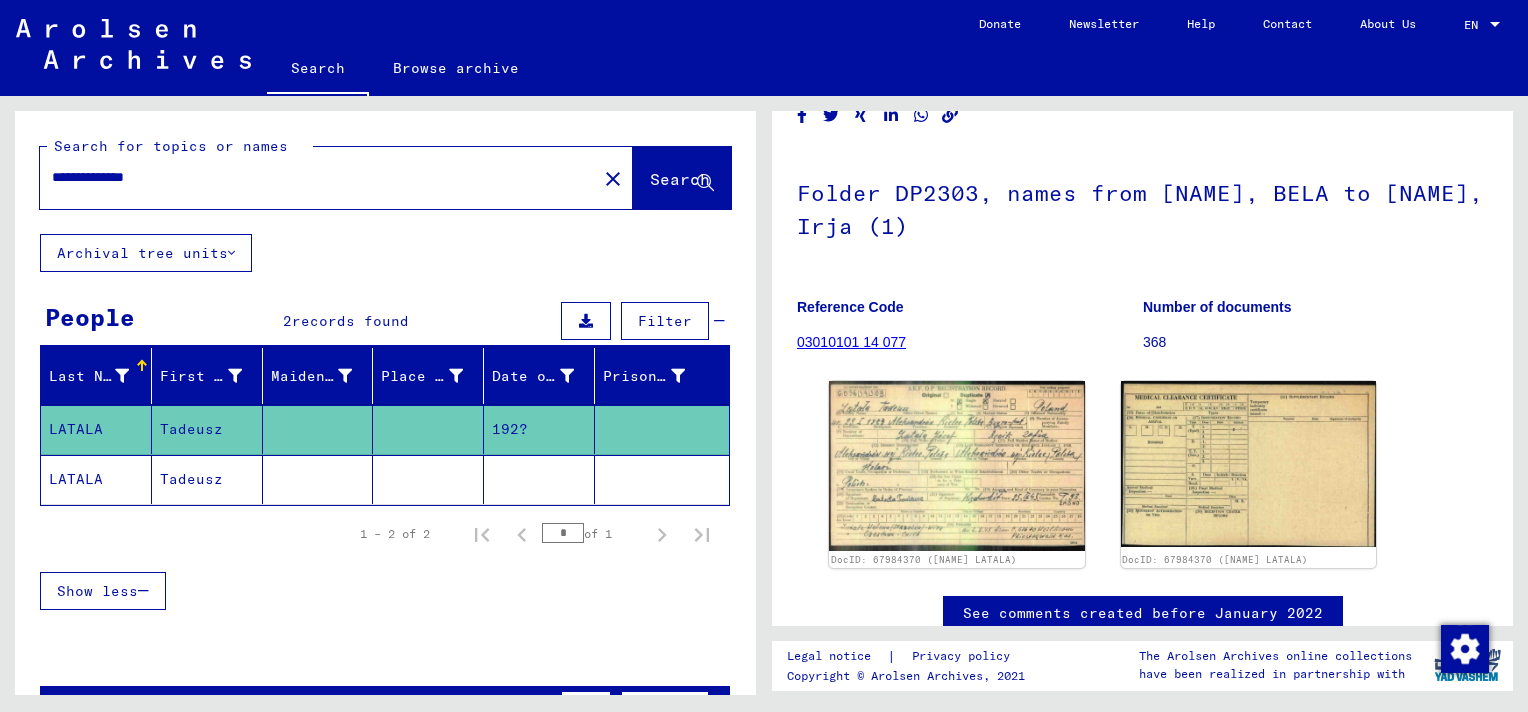click on "**********" at bounding box center (318, 177) 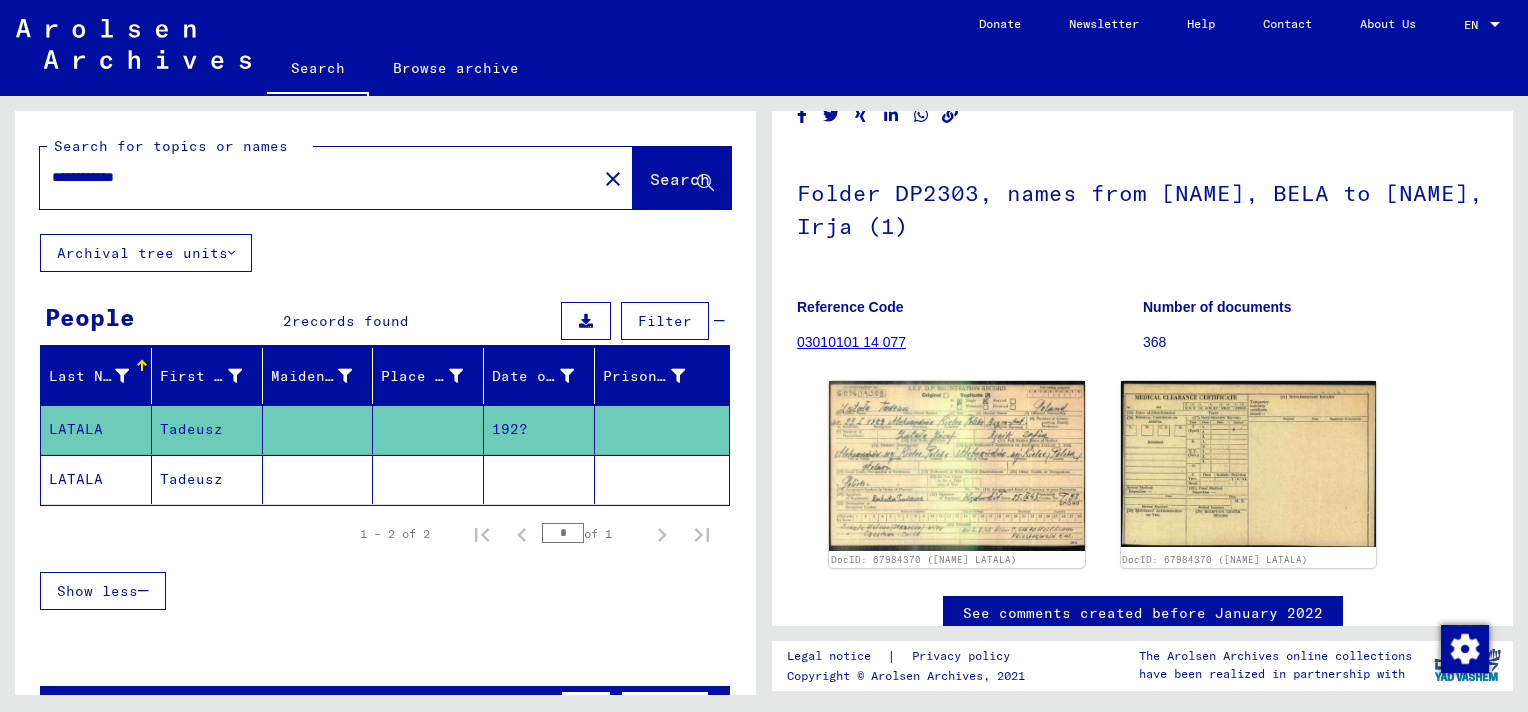 scroll, scrollTop: 0, scrollLeft: 0, axis: both 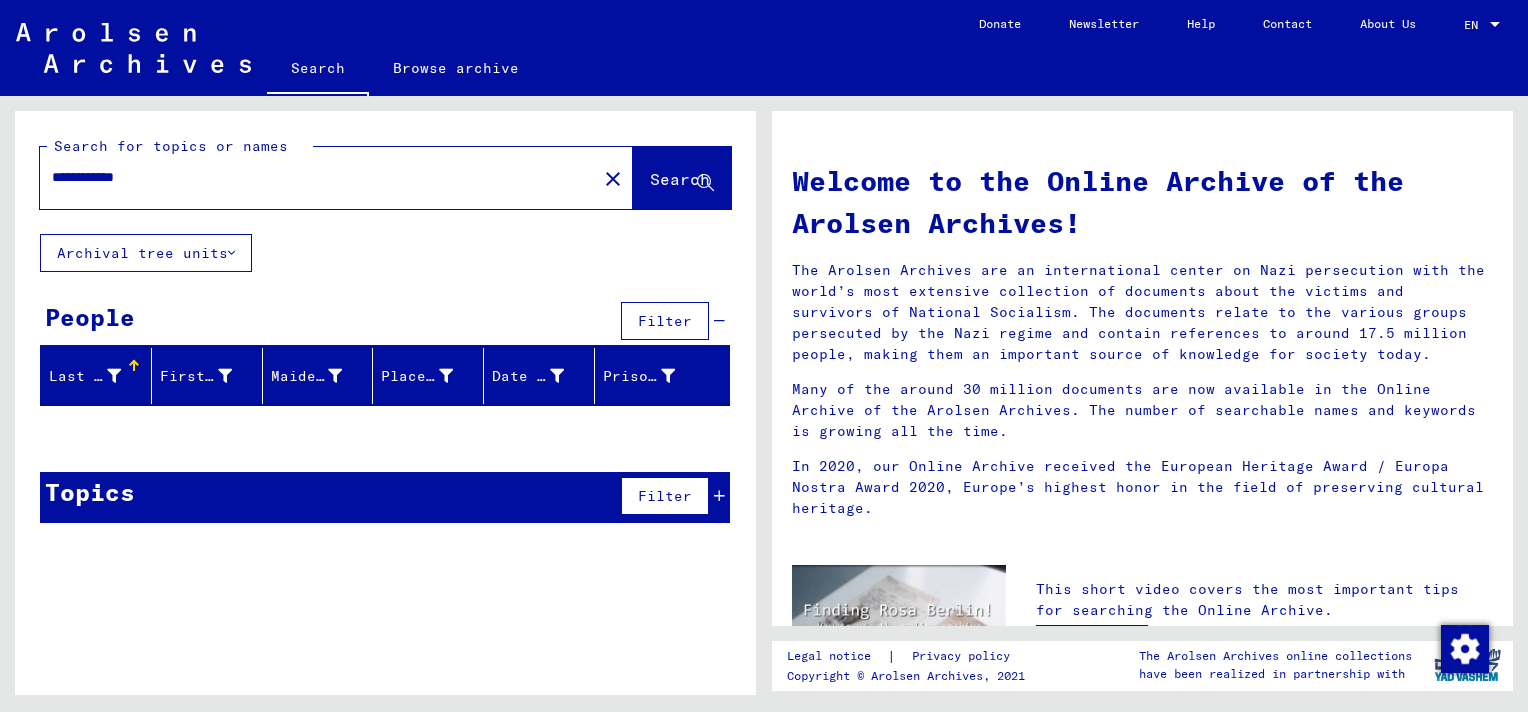 click on "**********" at bounding box center (312, 177) 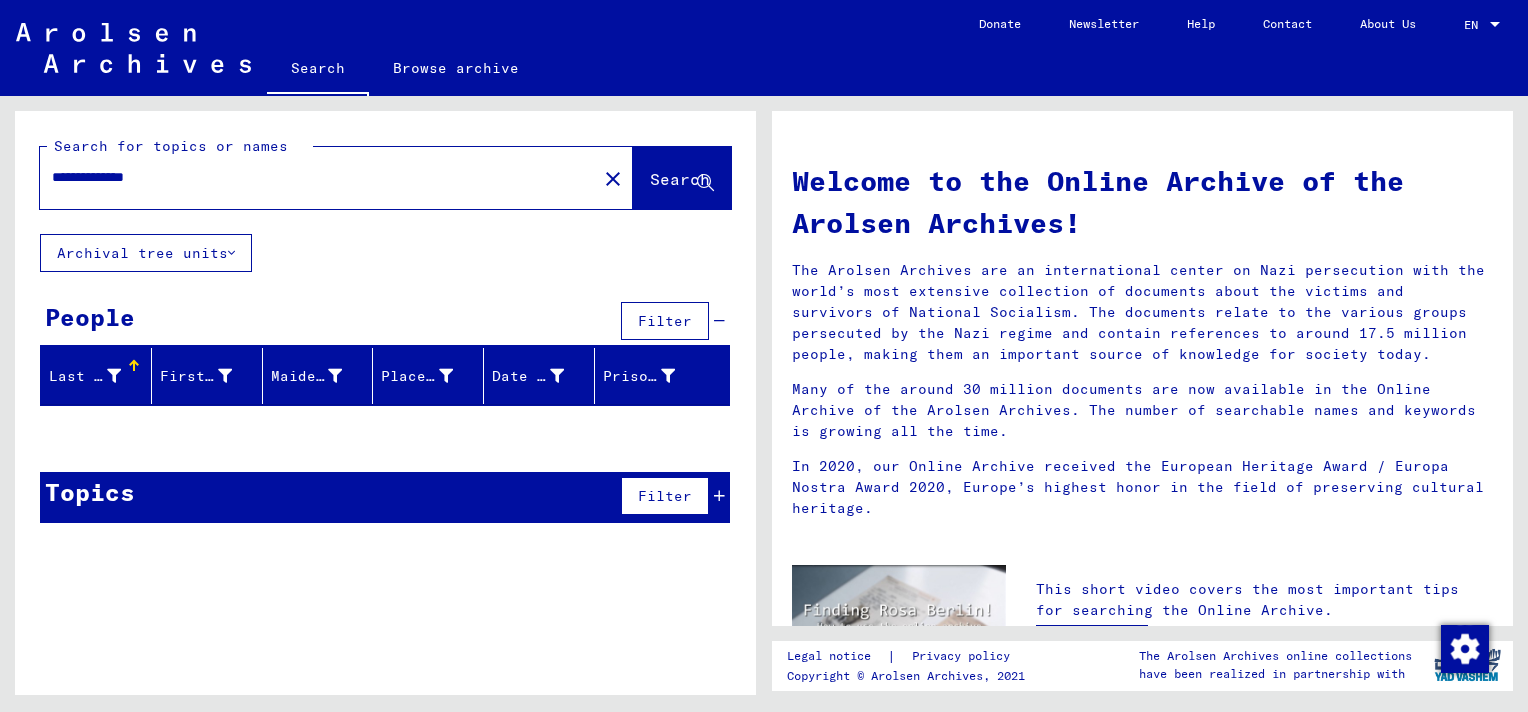 click on "**********" at bounding box center [312, 177] 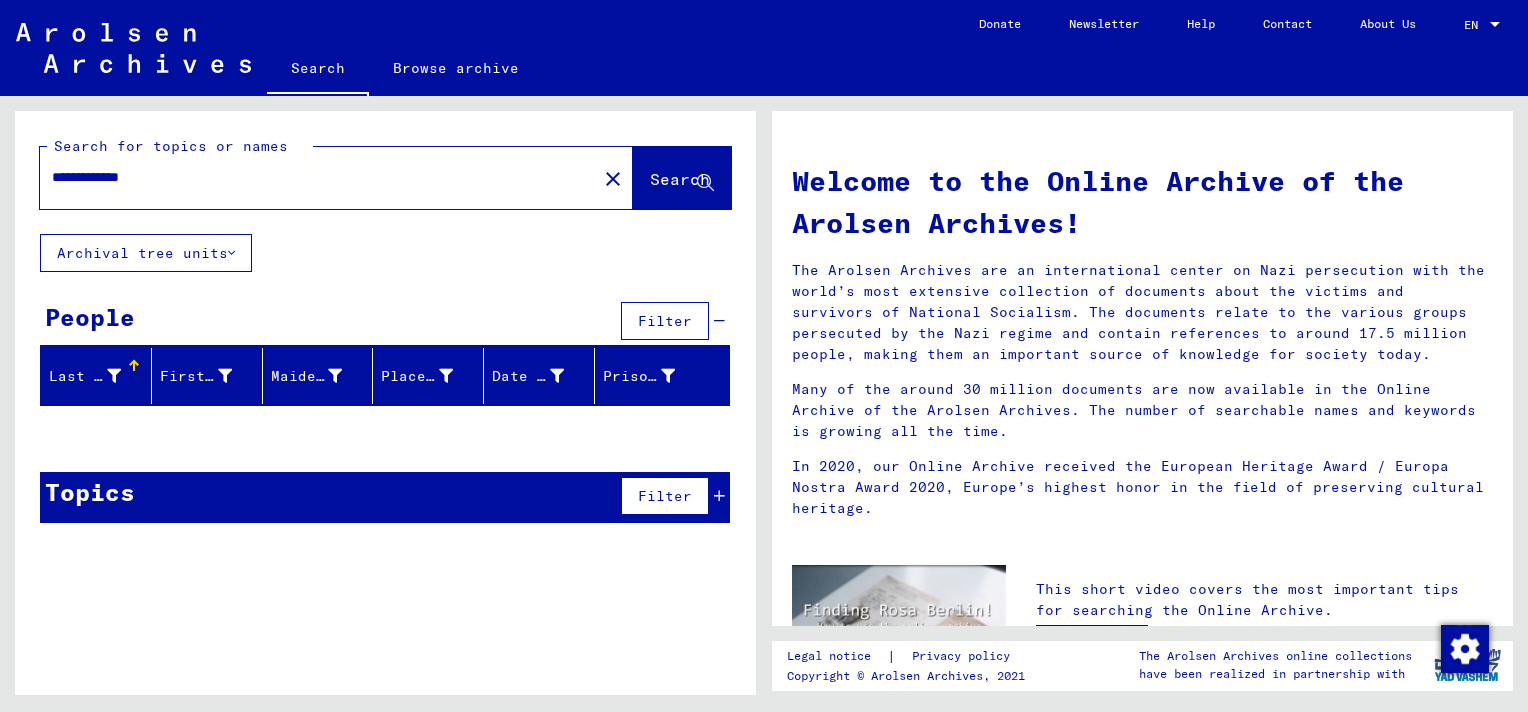 click on "**********" at bounding box center (312, 177) 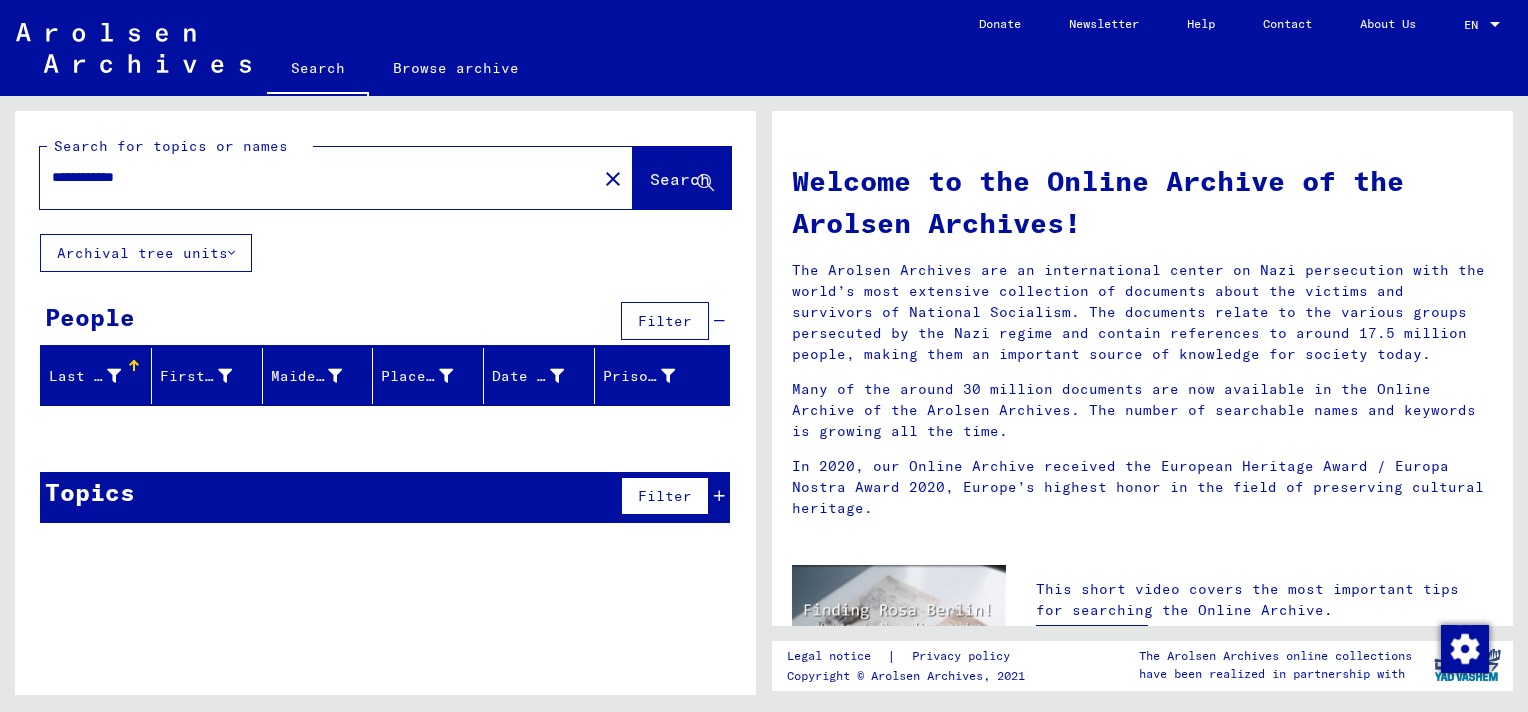 click on "**********" at bounding box center [312, 177] 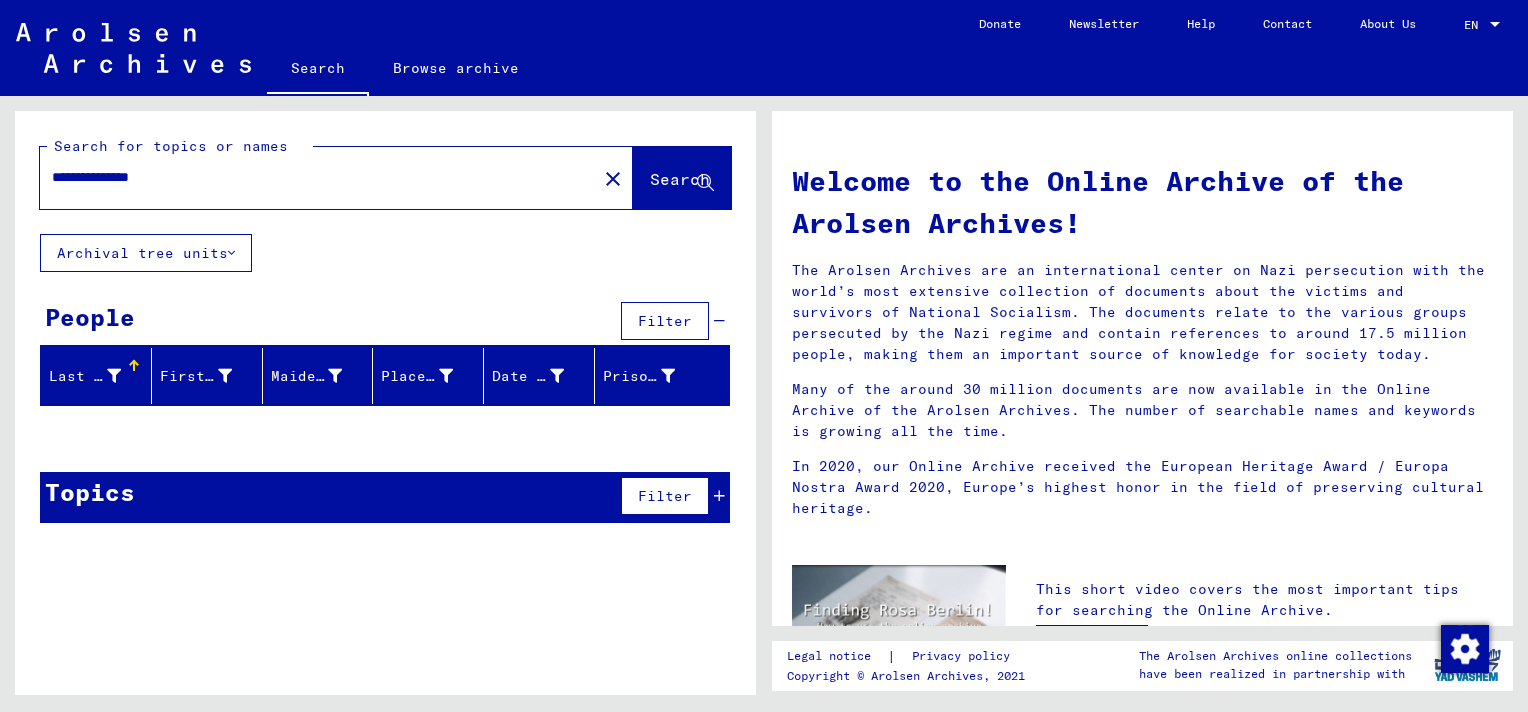 click on "**********" at bounding box center [312, 177] 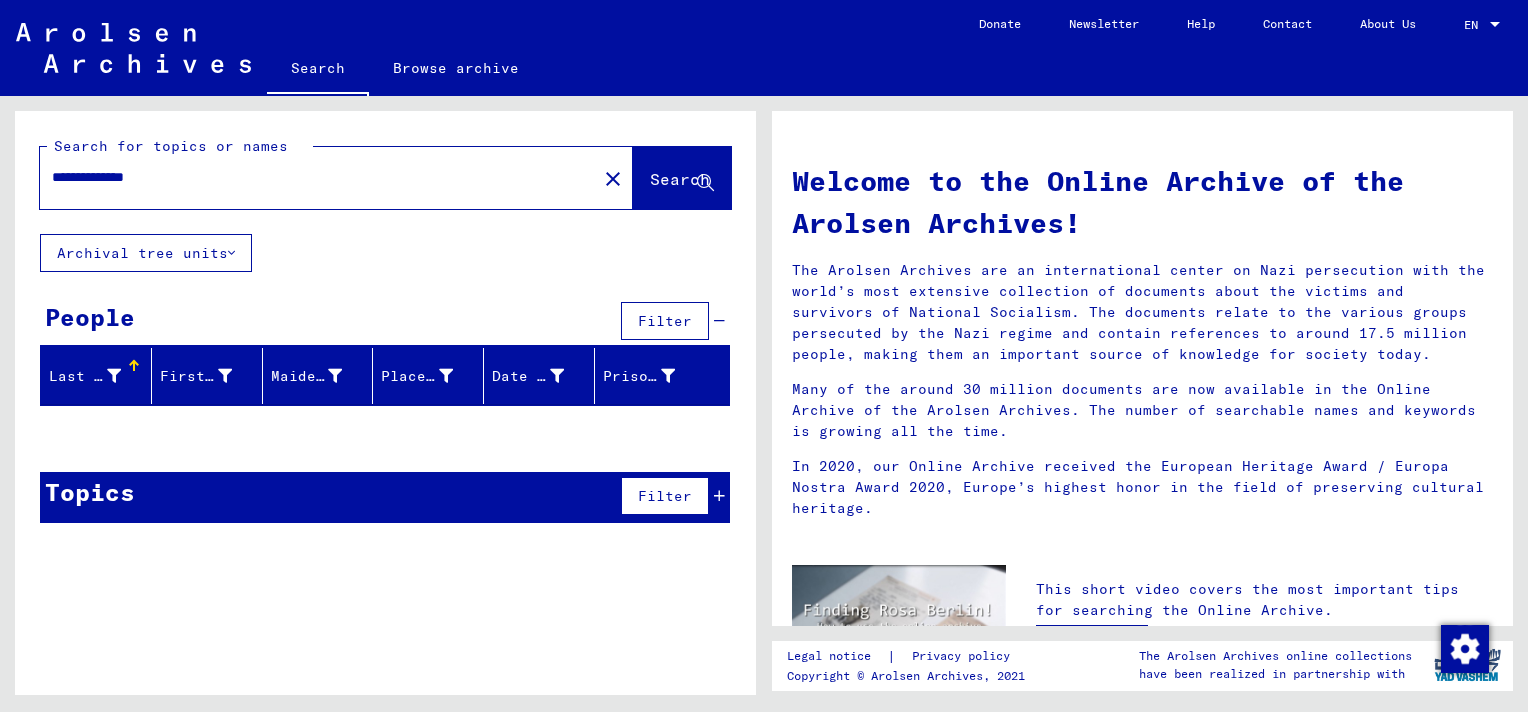 click on "**********" at bounding box center (312, 177) 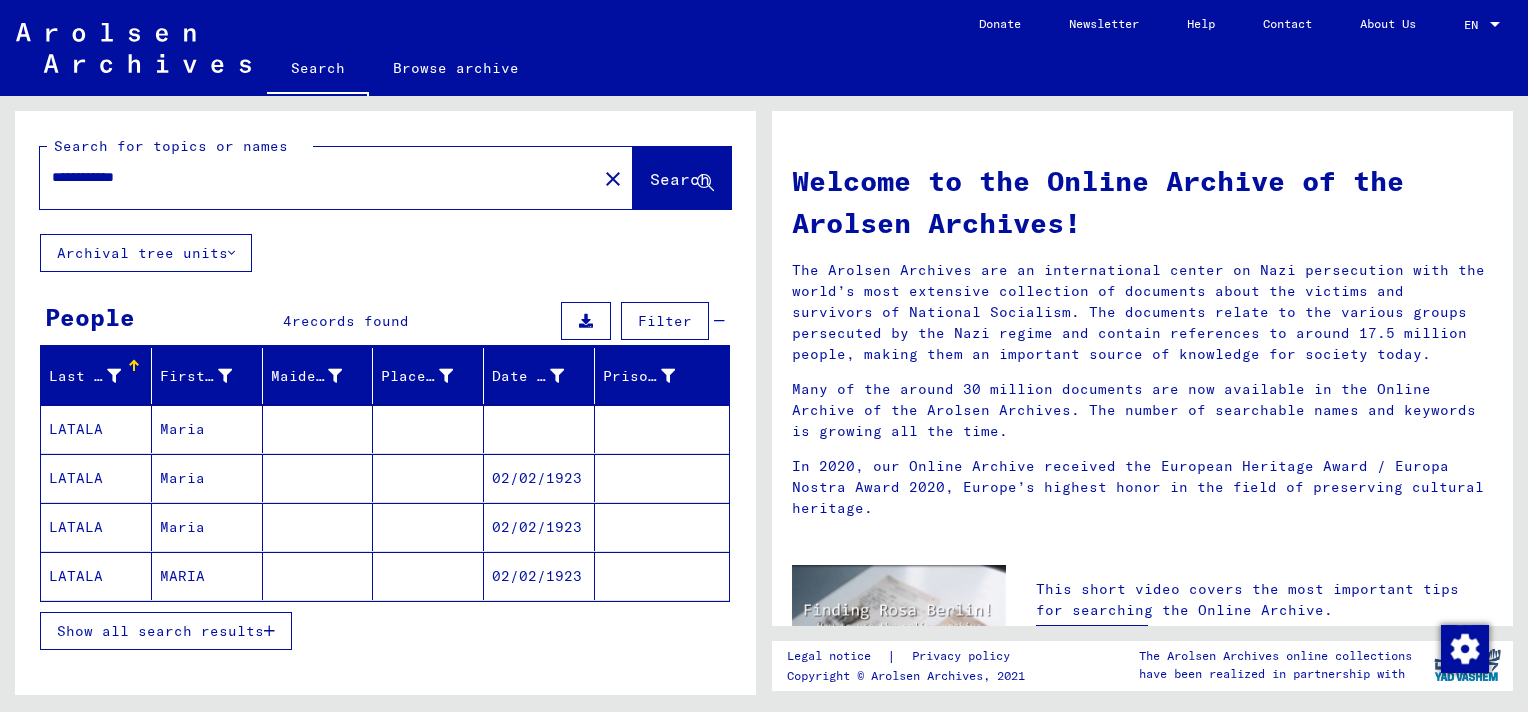 click at bounding box center (662, 478) 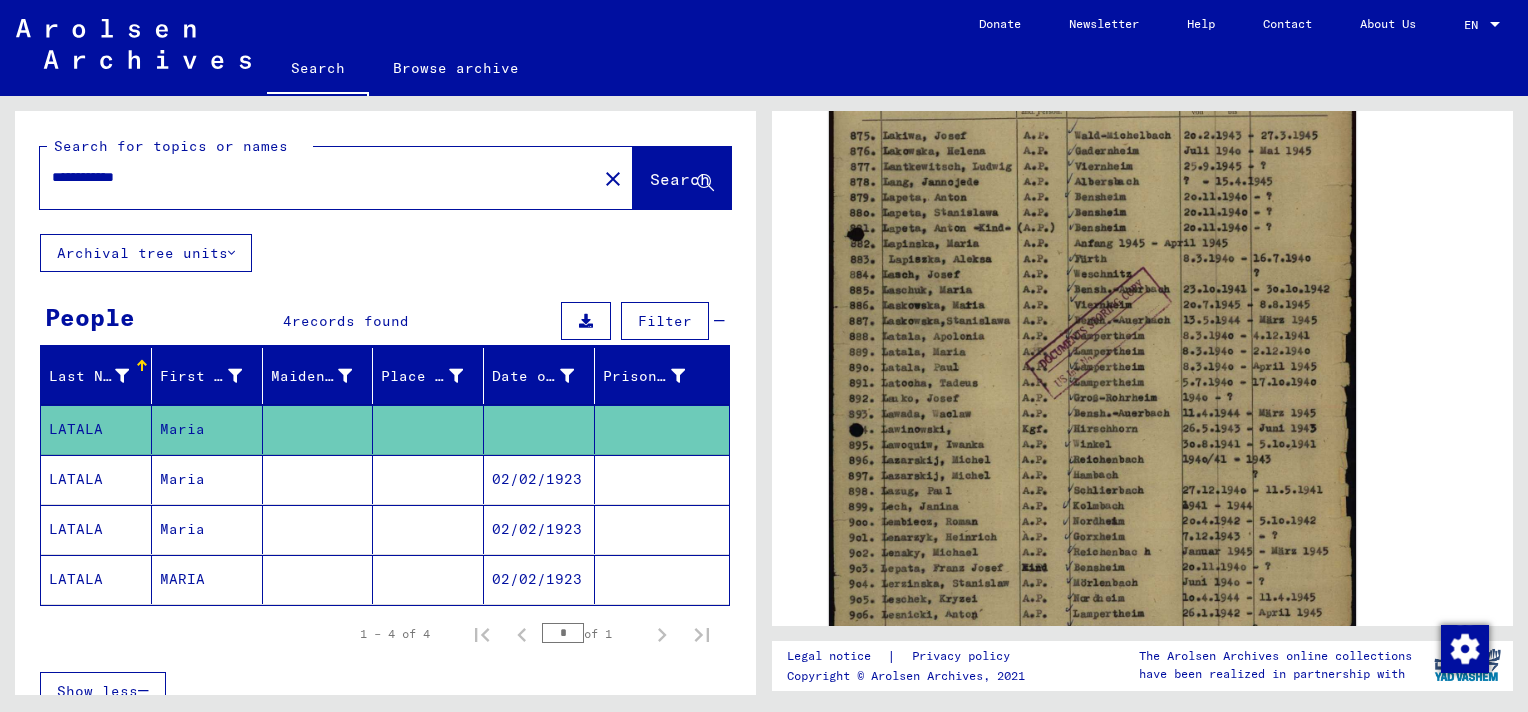 scroll, scrollTop: 505, scrollLeft: 0, axis: vertical 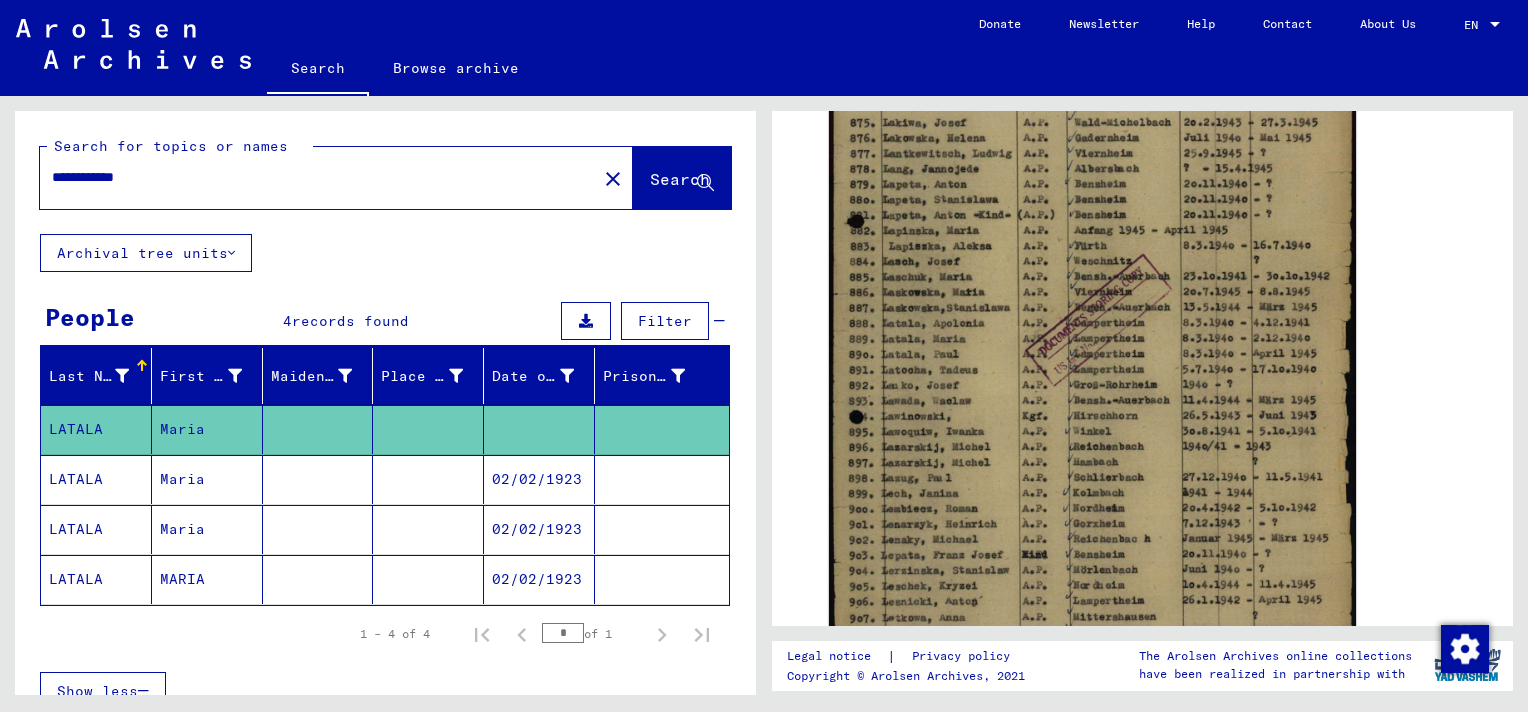 click at bounding box center (662, 529) 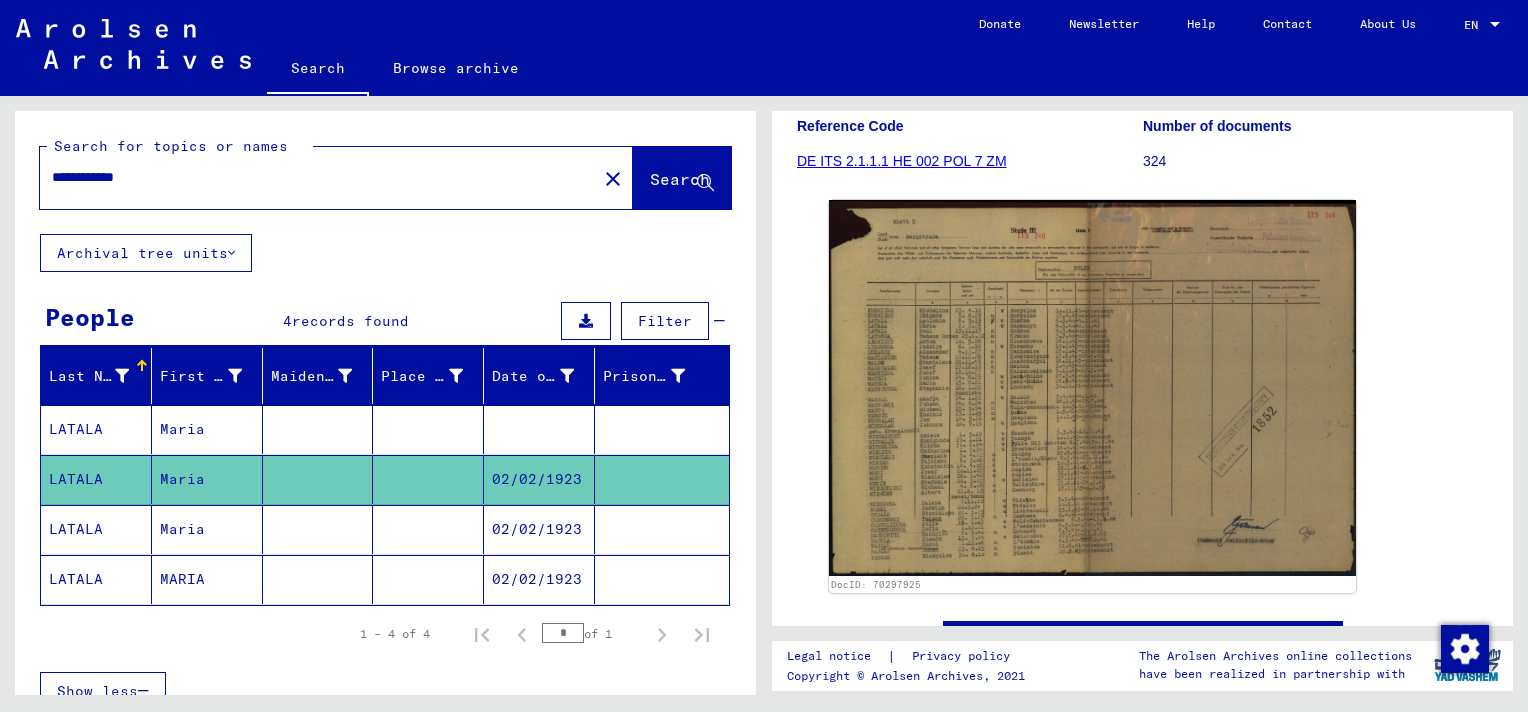 scroll, scrollTop: 250, scrollLeft: 0, axis: vertical 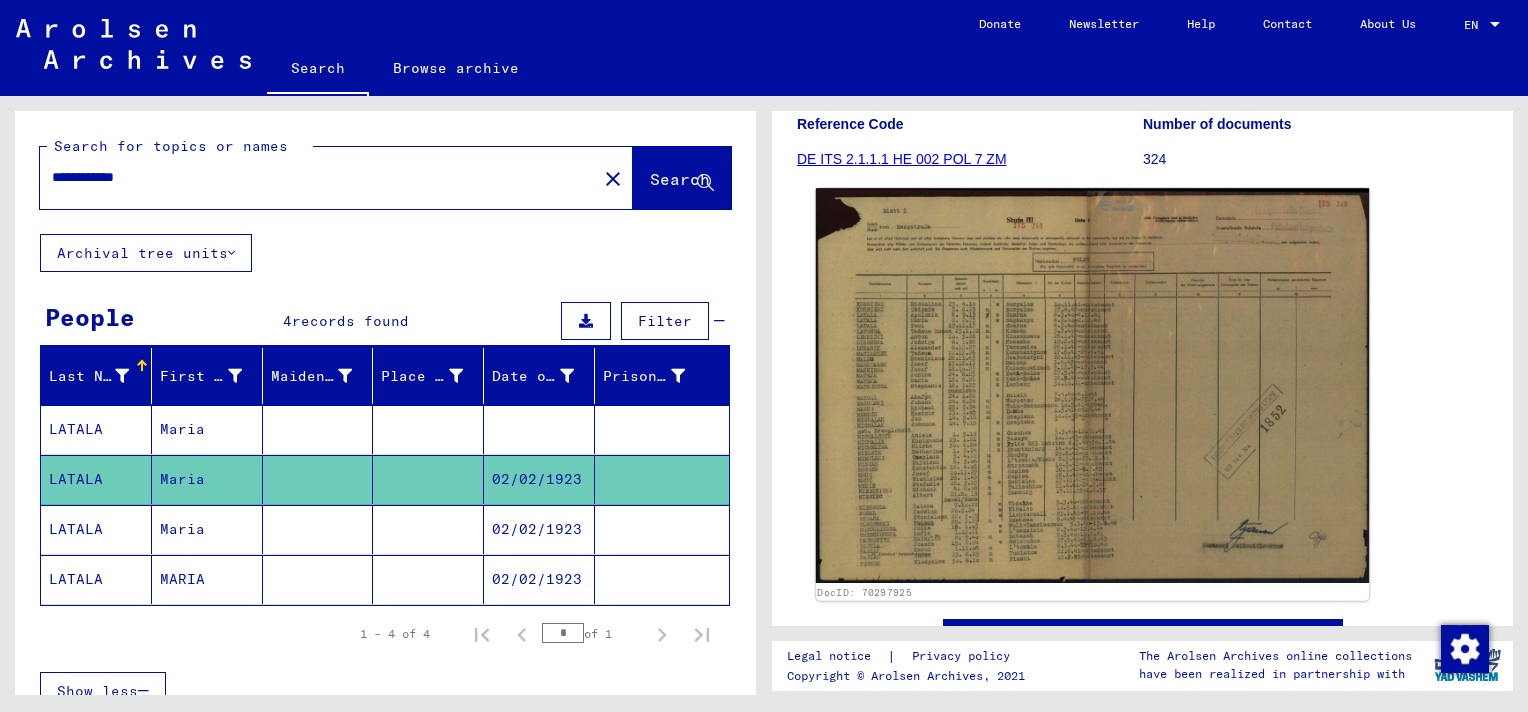 click 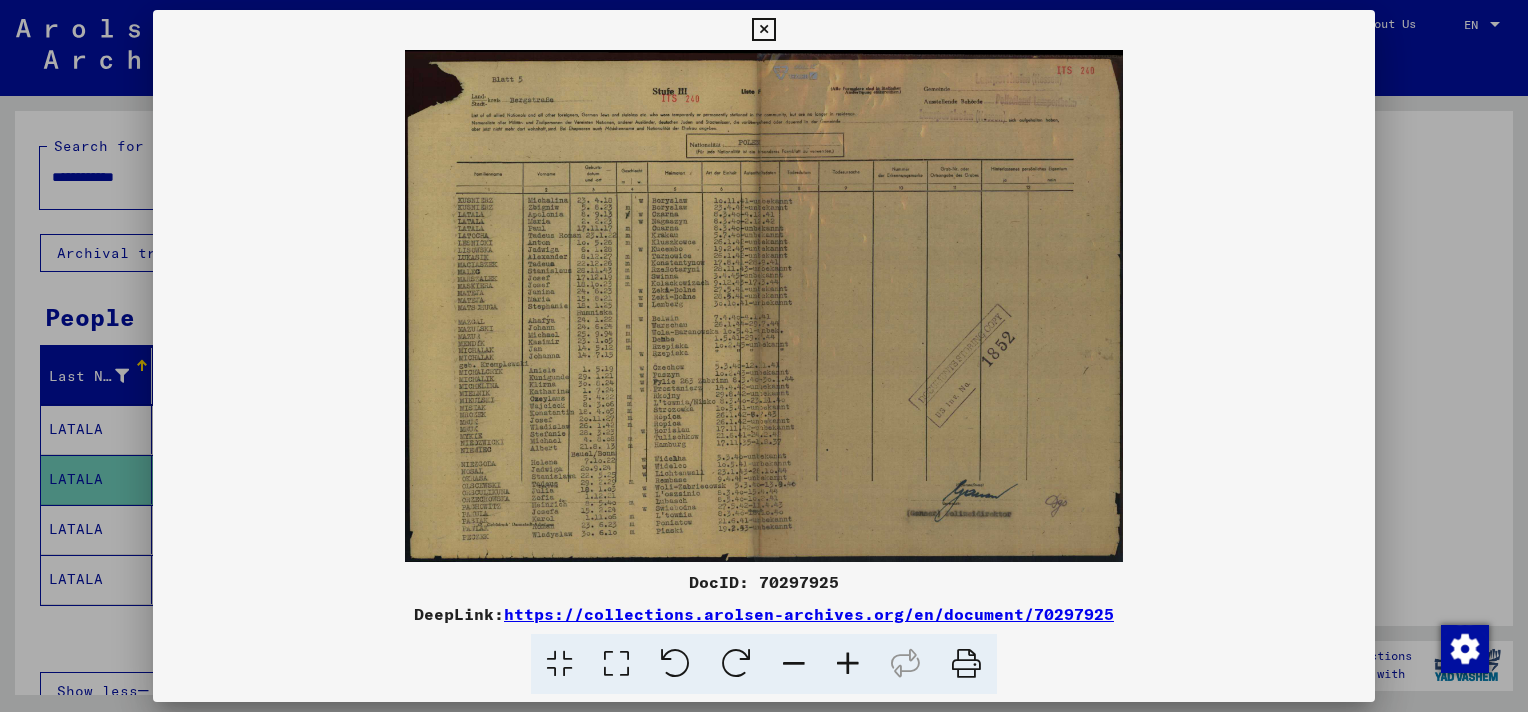 click at bounding box center (848, 664) 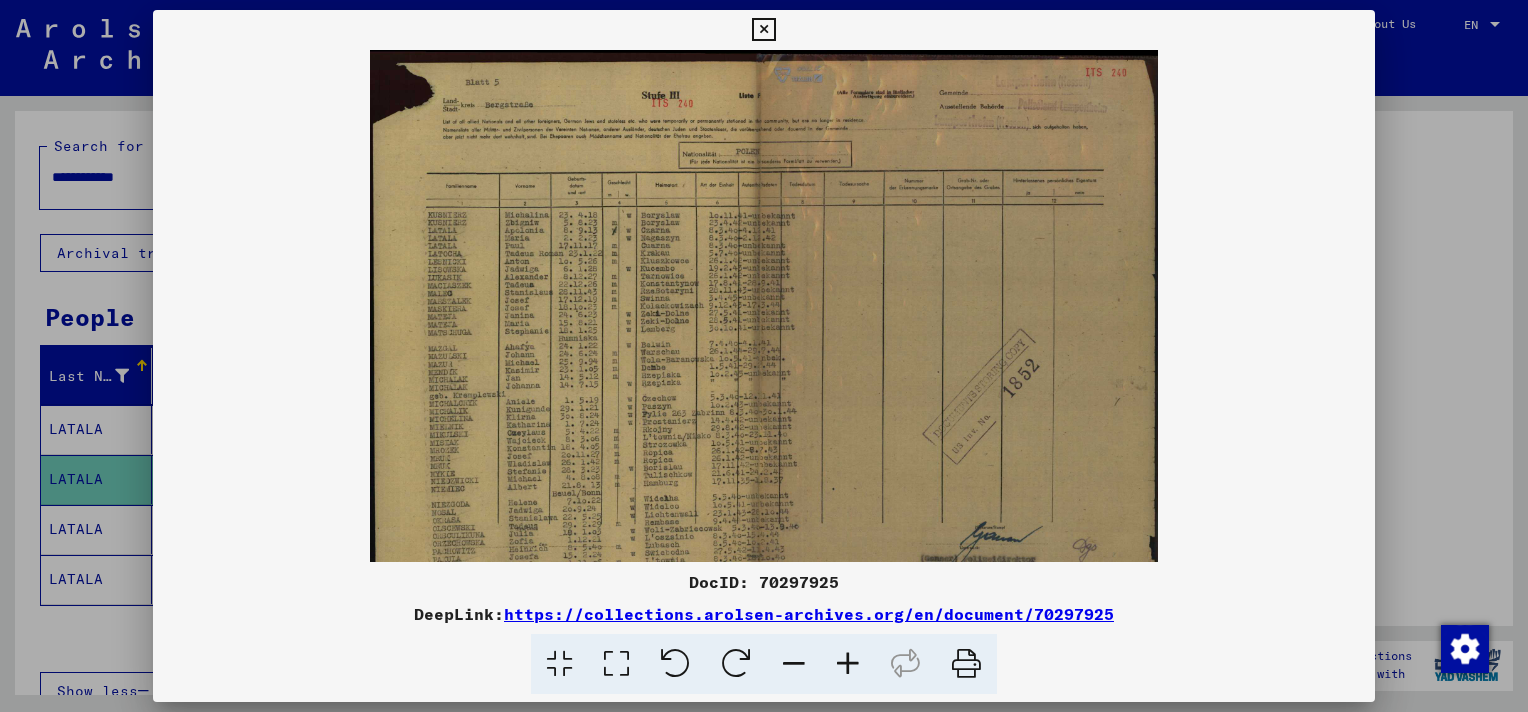 click at bounding box center (848, 664) 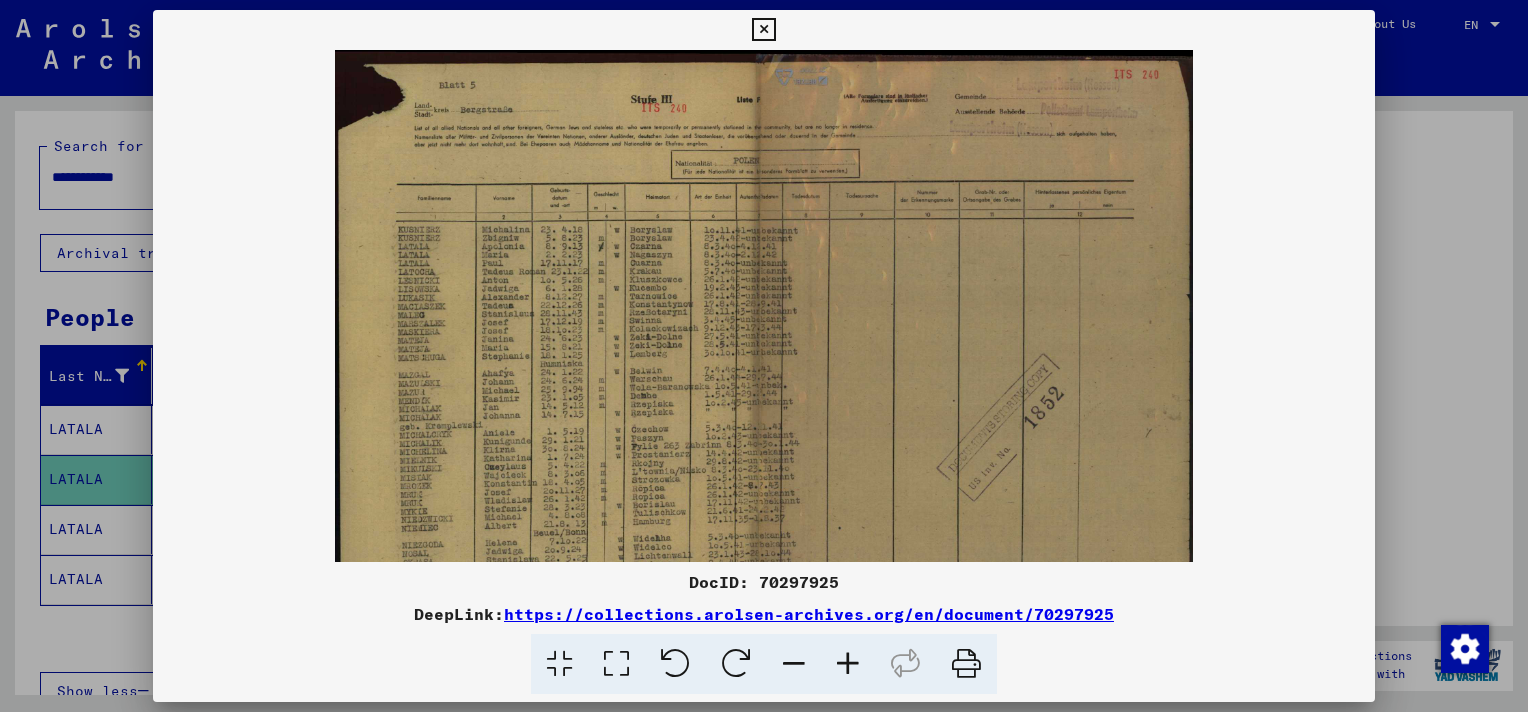 click at bounding box center [763, 30] 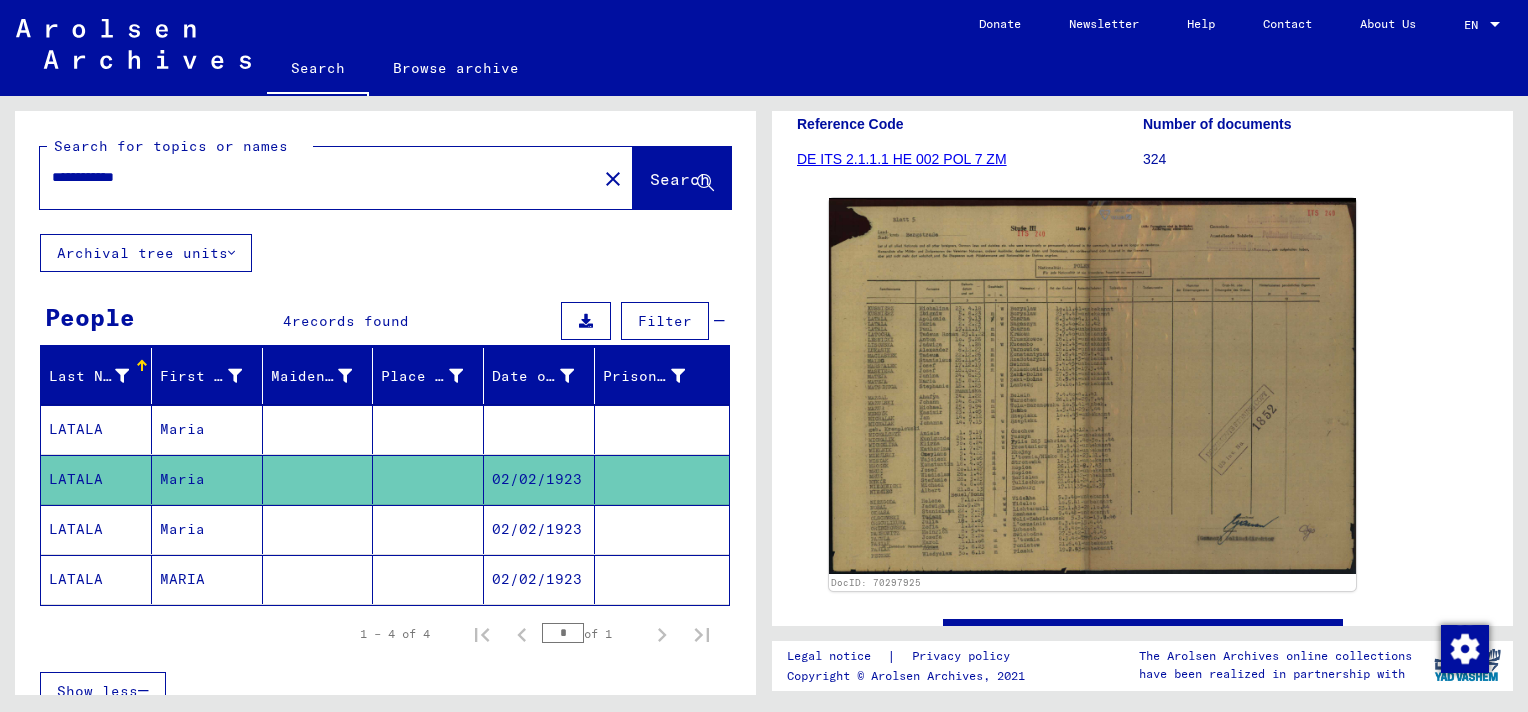 click at bounding box center (662, 579) 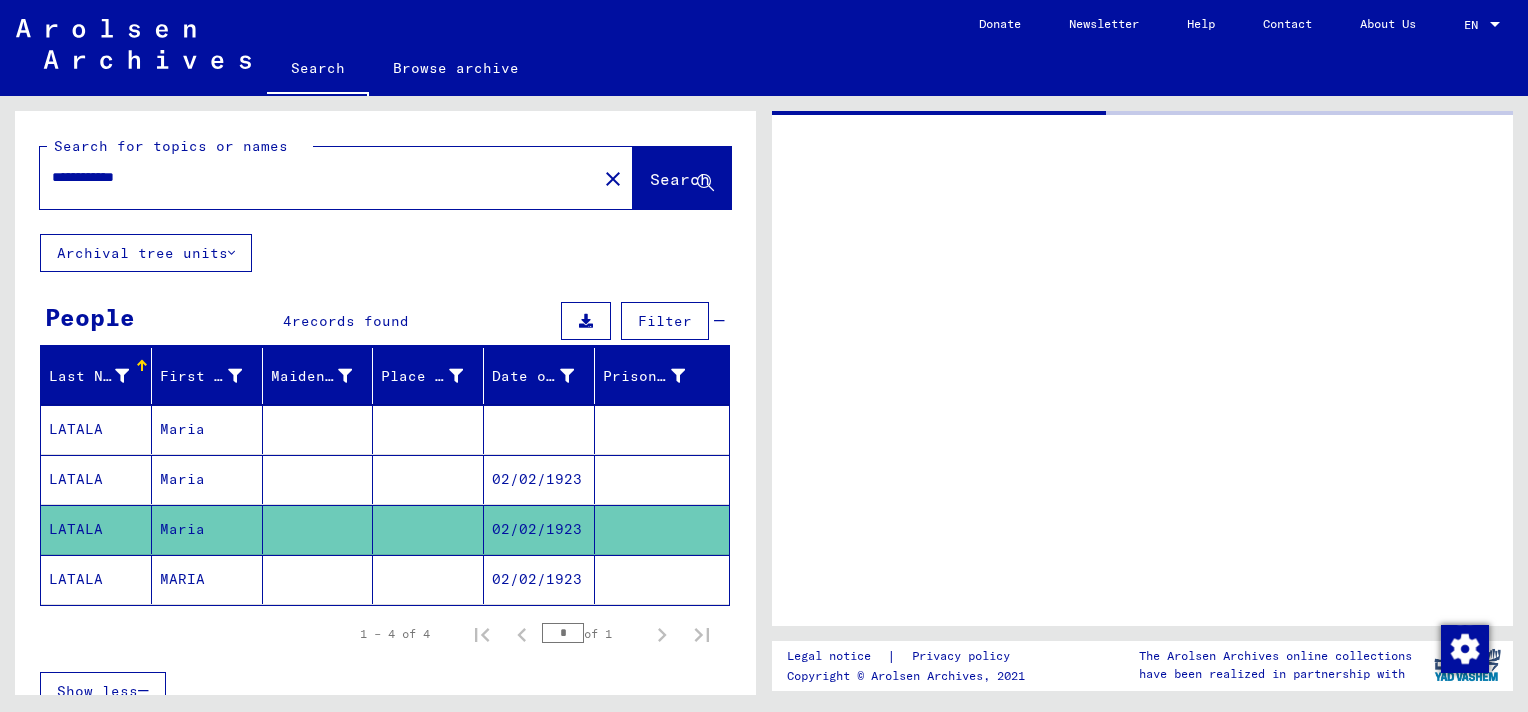 scroll, scrollTop: 0, scrollLeft: 0, axis: both 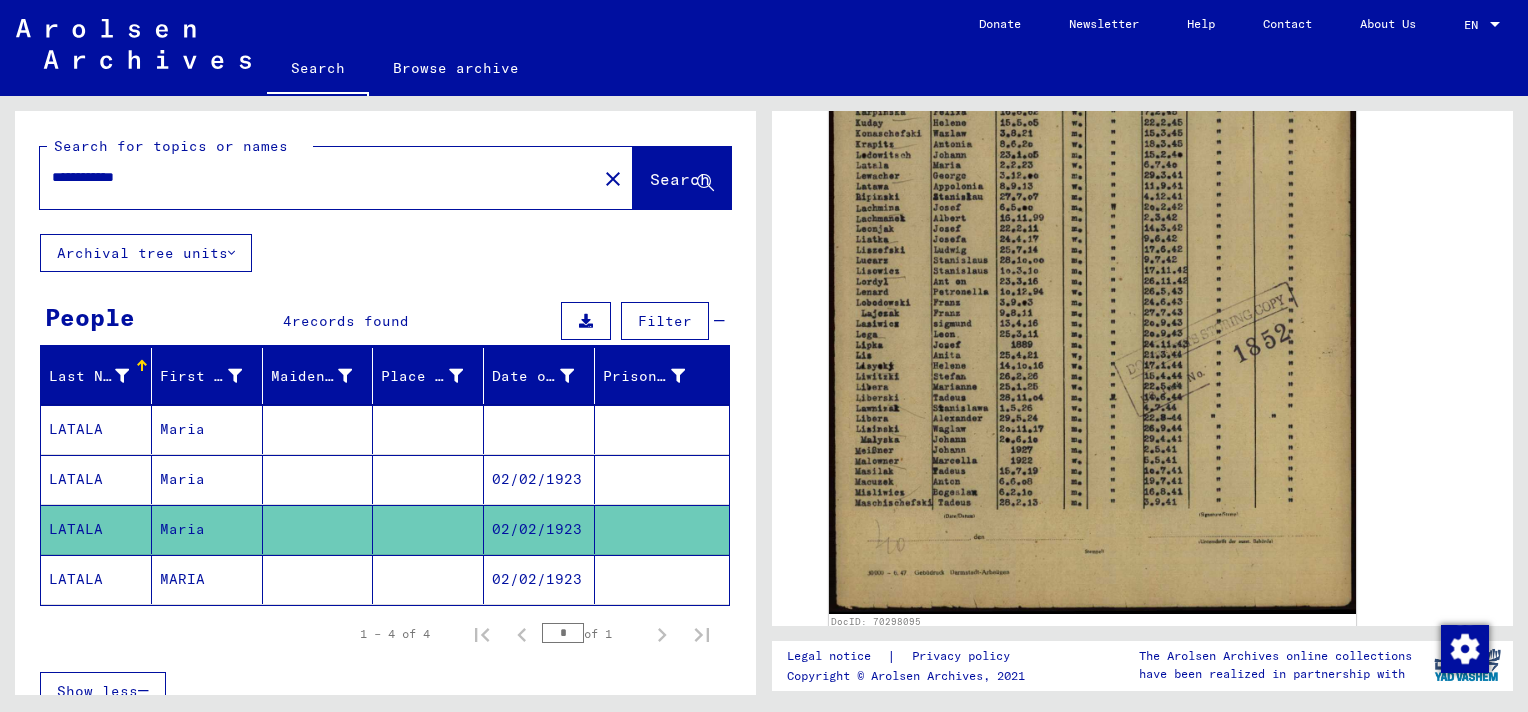 click 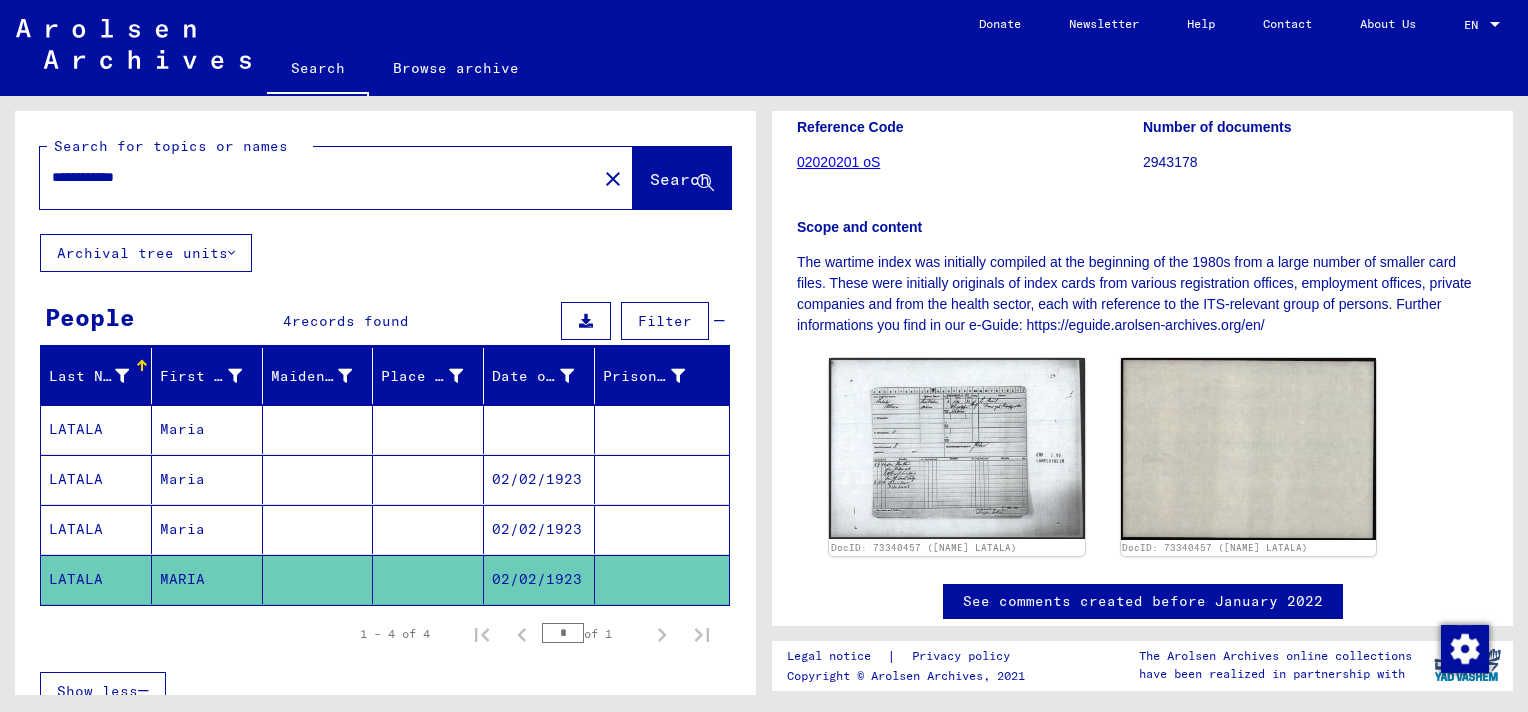 scroll, scrollTop: 347, scrollLeft: 0, axis: vertical 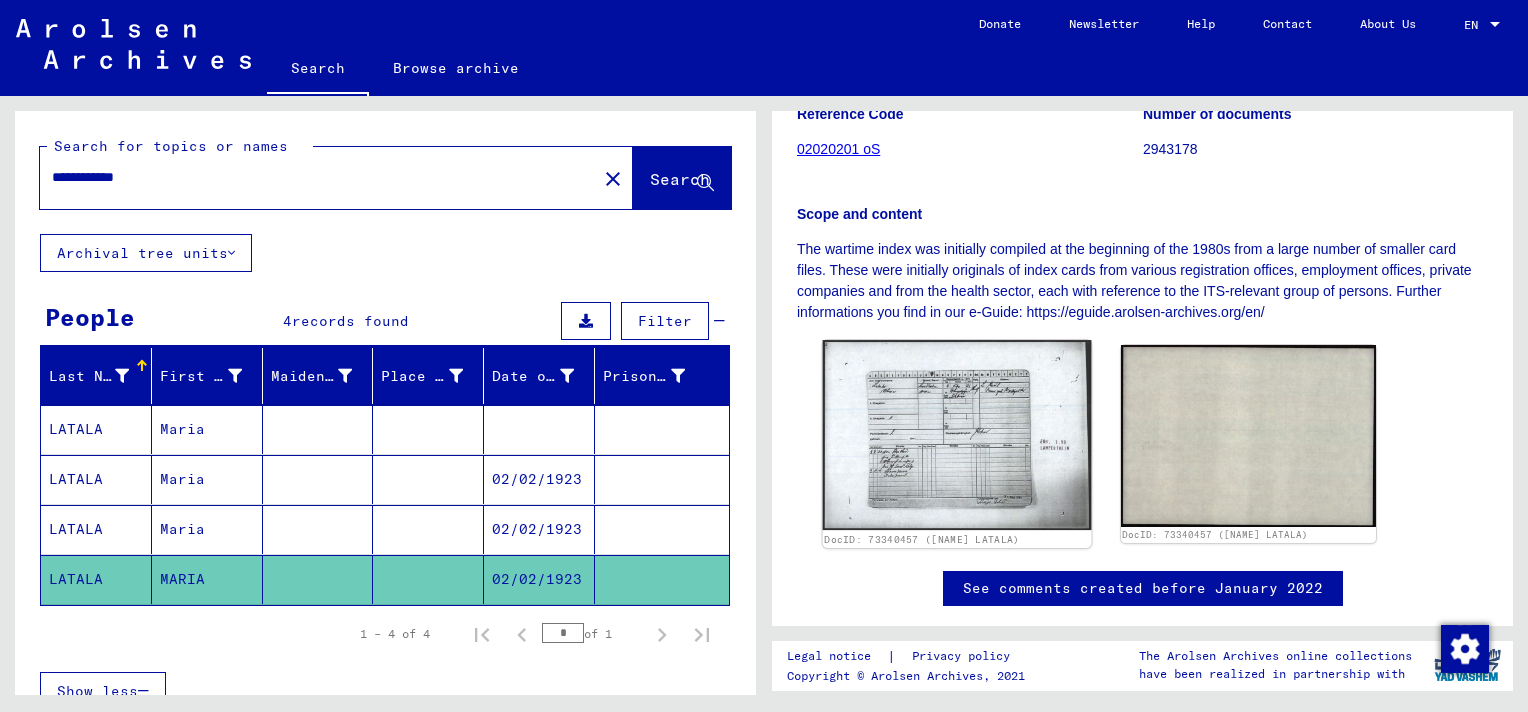 click 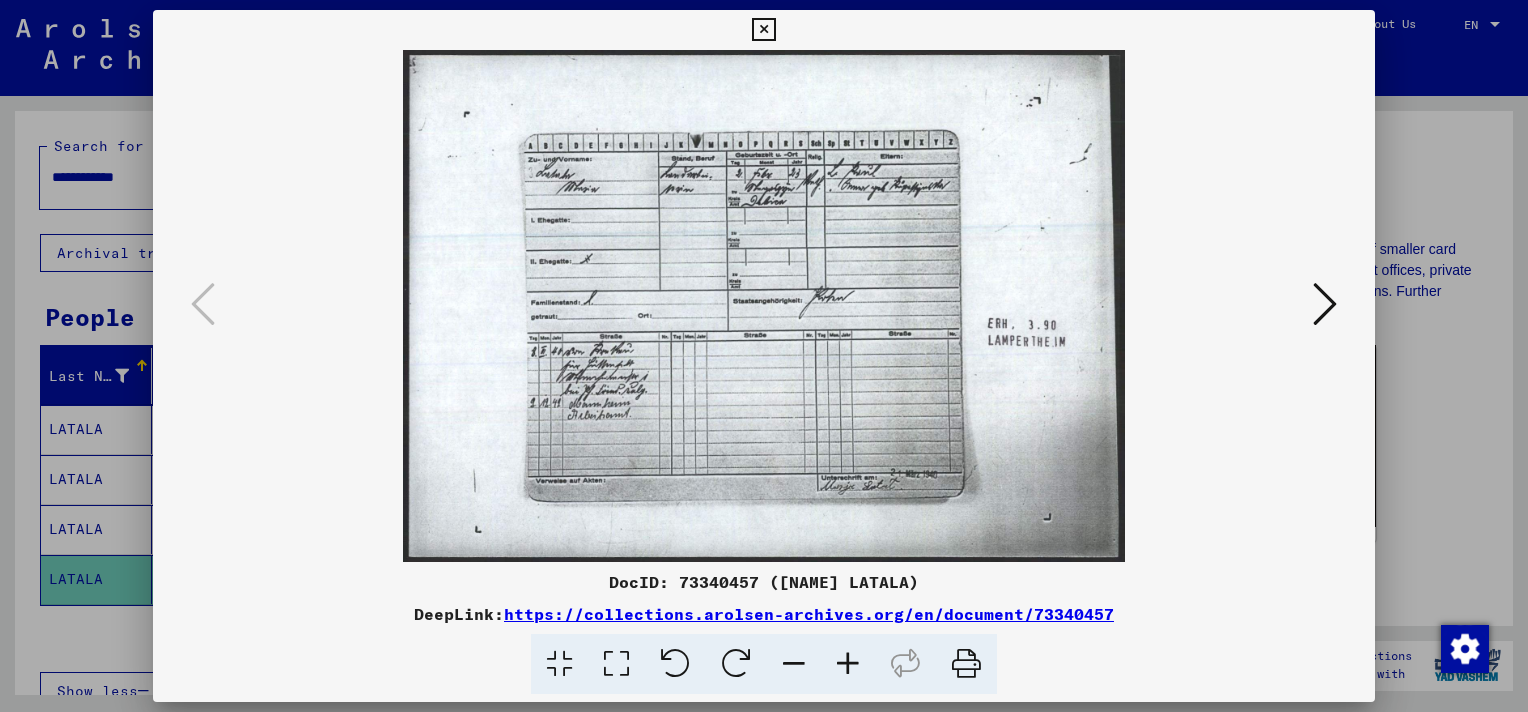 click at bounding box center (764, 306) 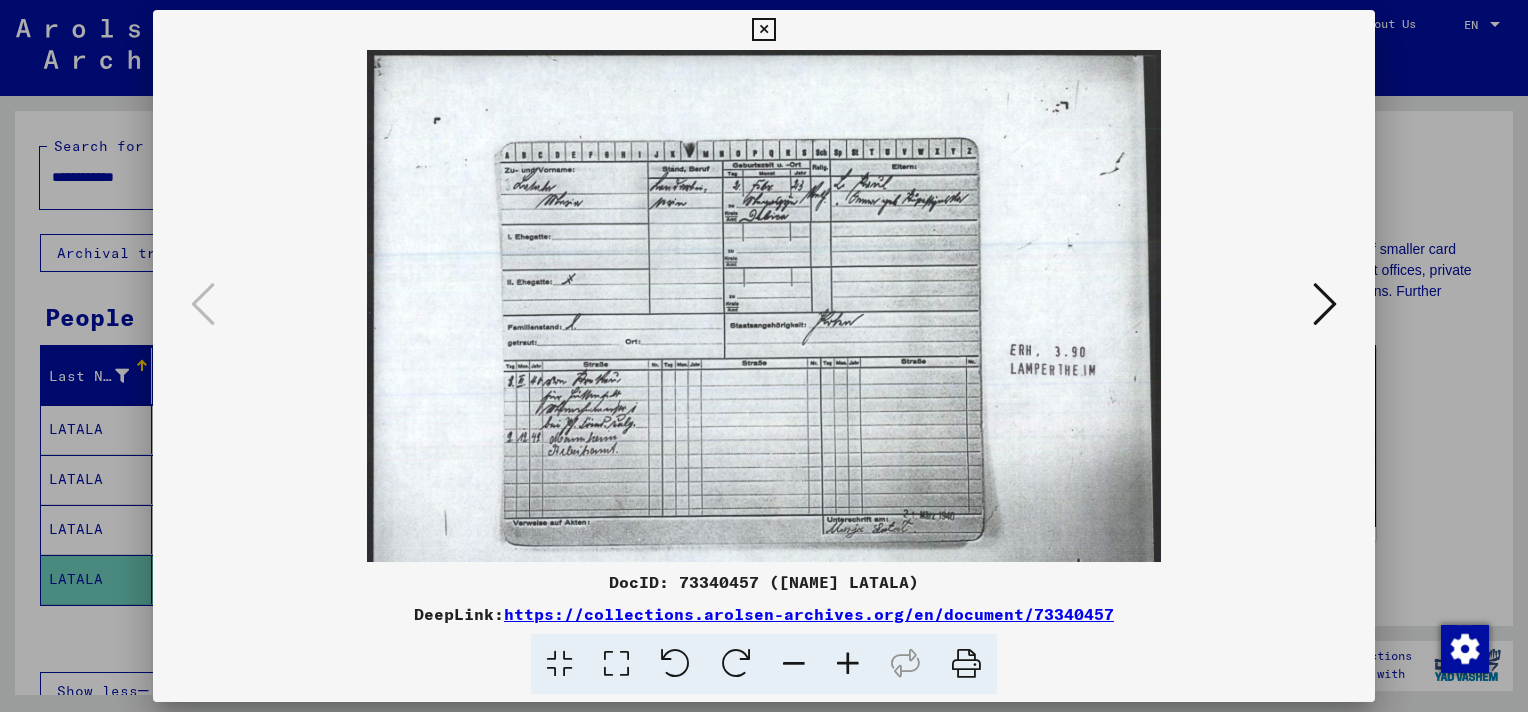 click at bounding box center [848, 664] 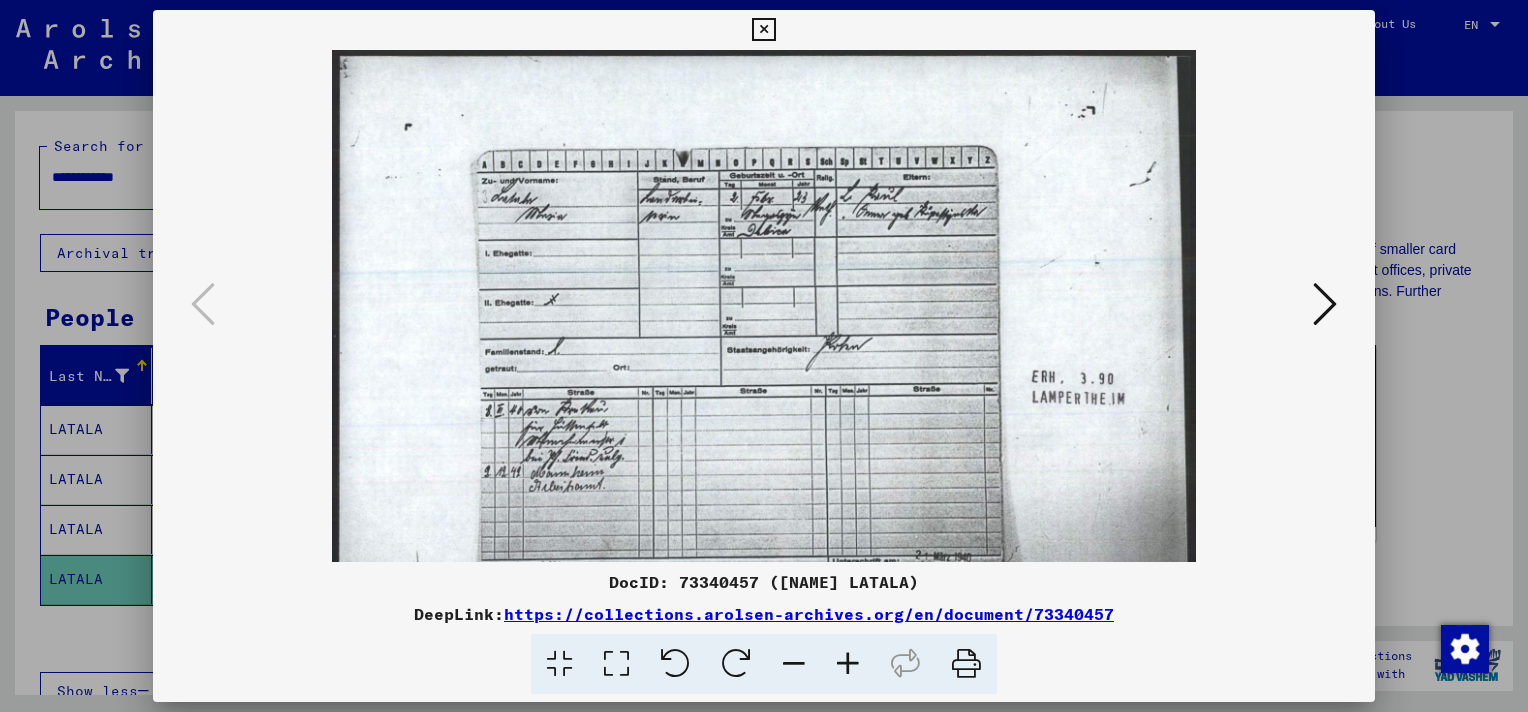 click at bounding box center (1325, 304) 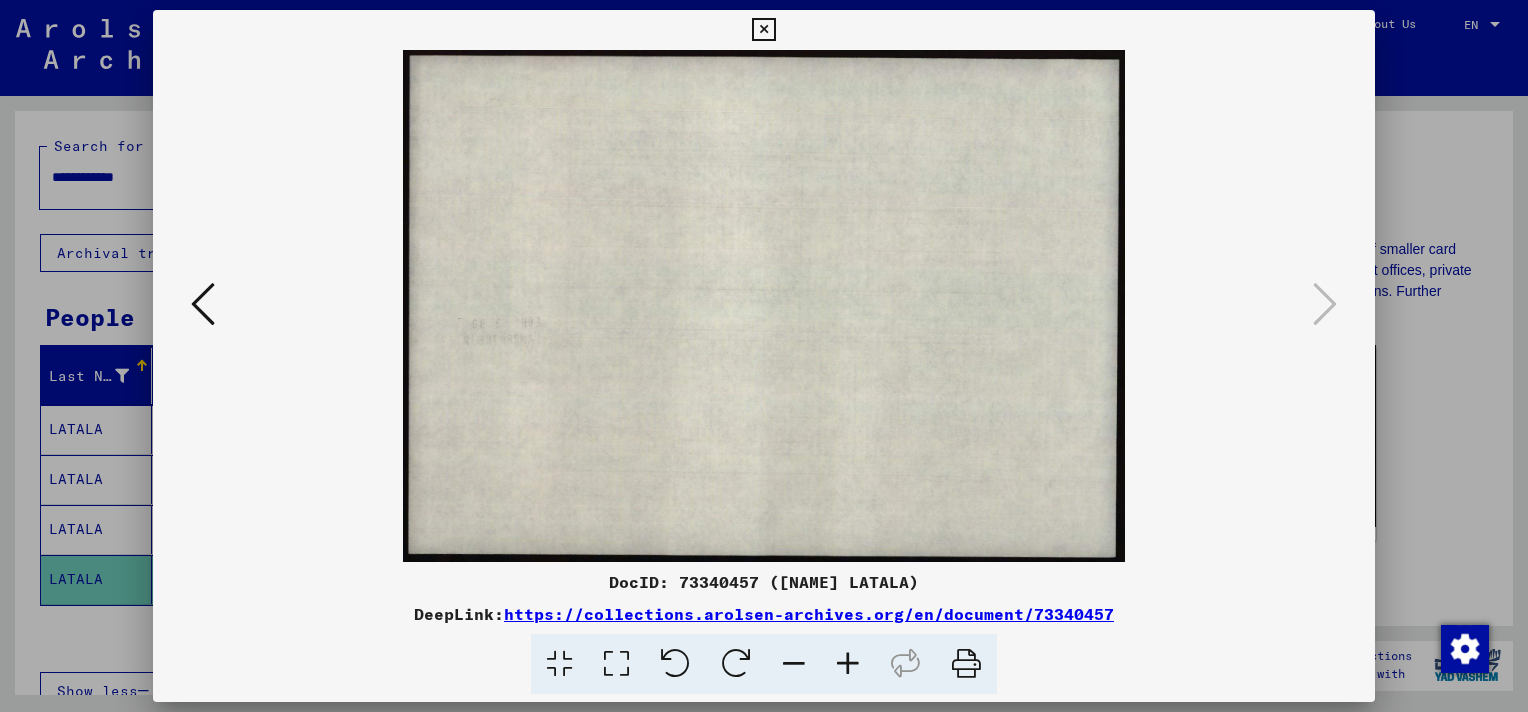 click at bounding box center [763, 30] 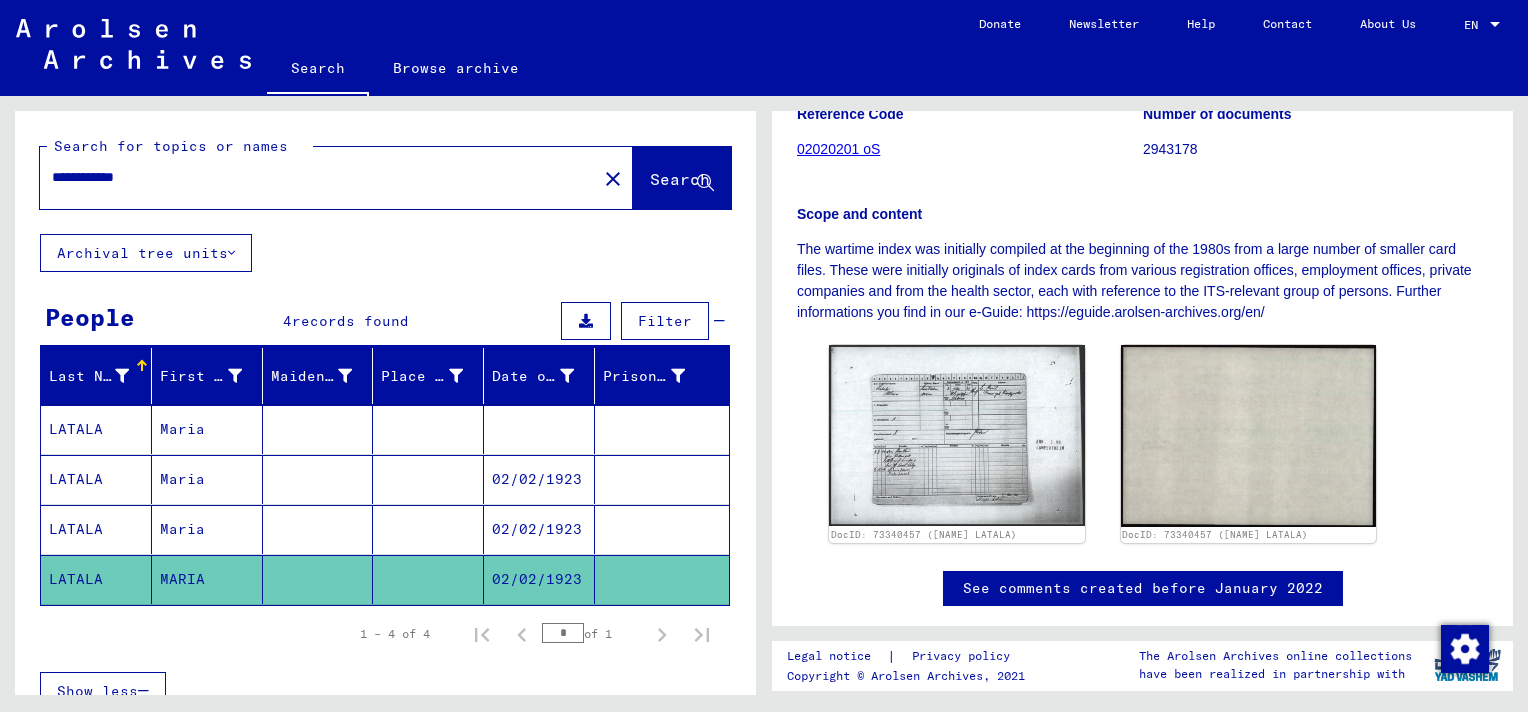 click on "**********" at bounding box center (318, 177) 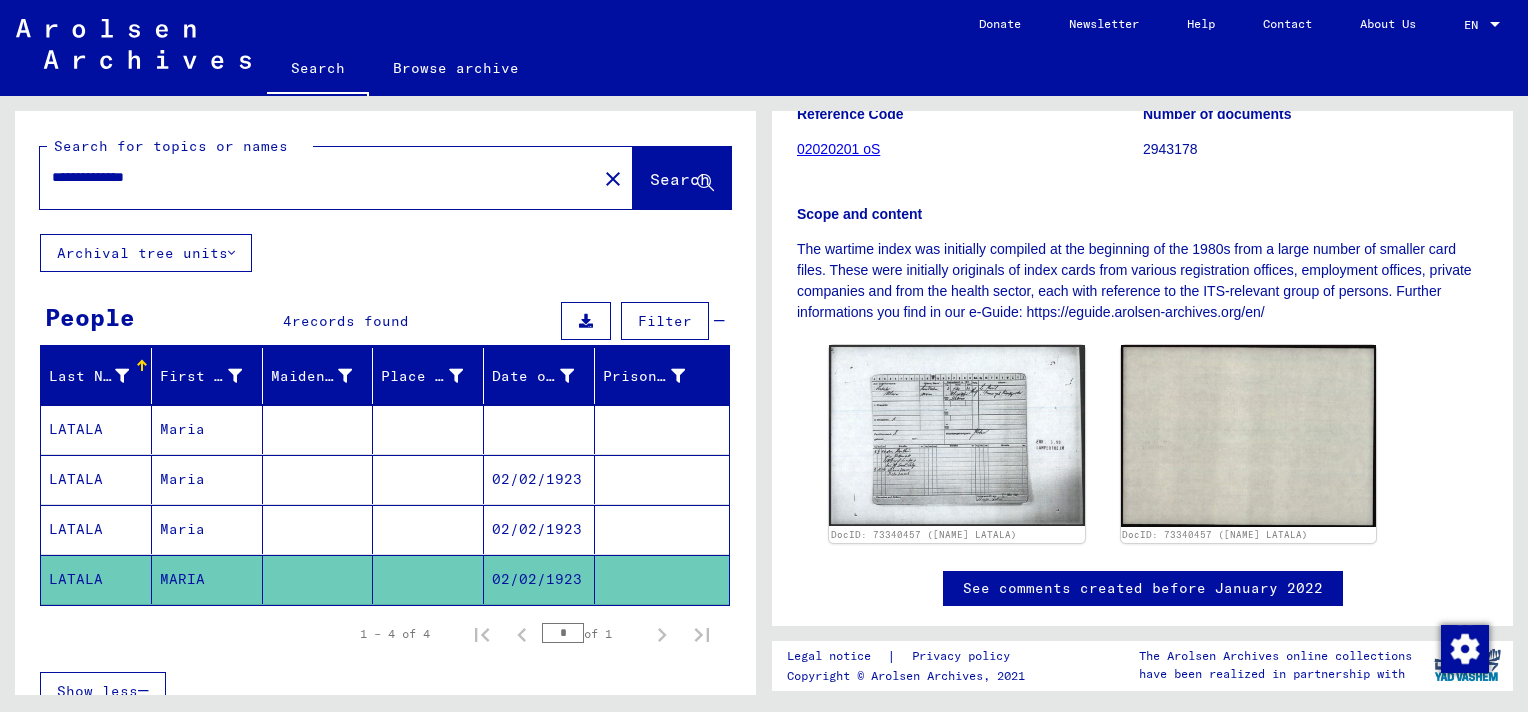 scroll, scrollTop: 0, scrollLeft: 0, axis: both 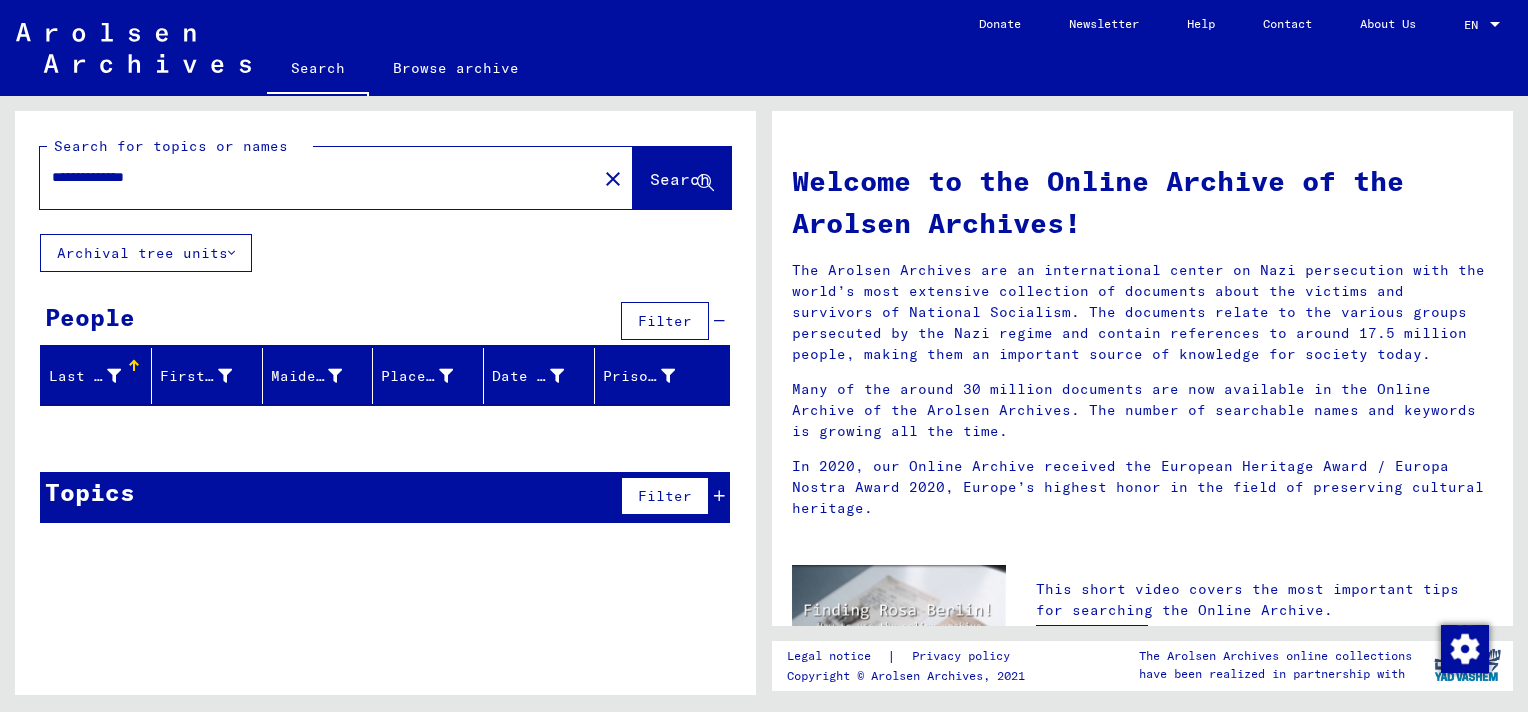 click on "**********" at bounding box center [312, 177] 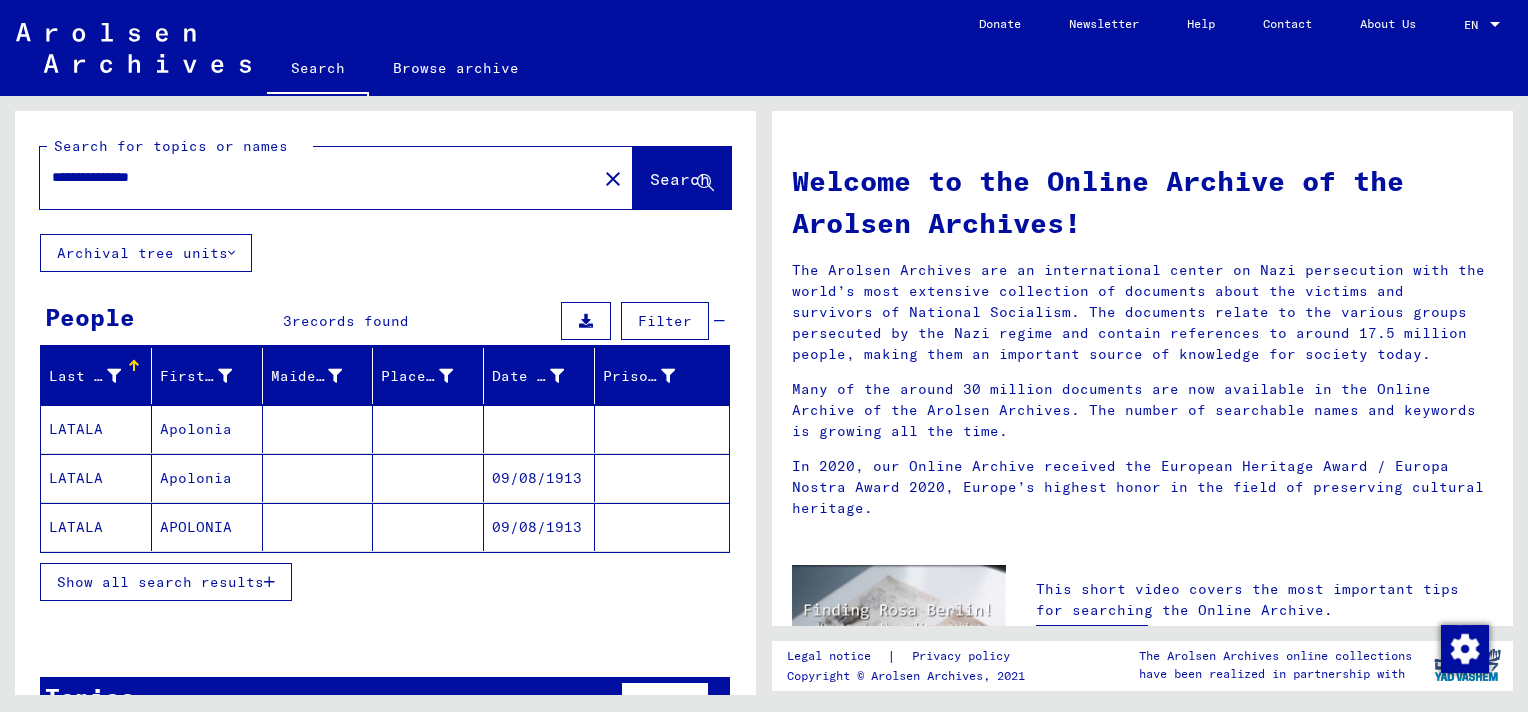 click at bounding box center (662, 478) 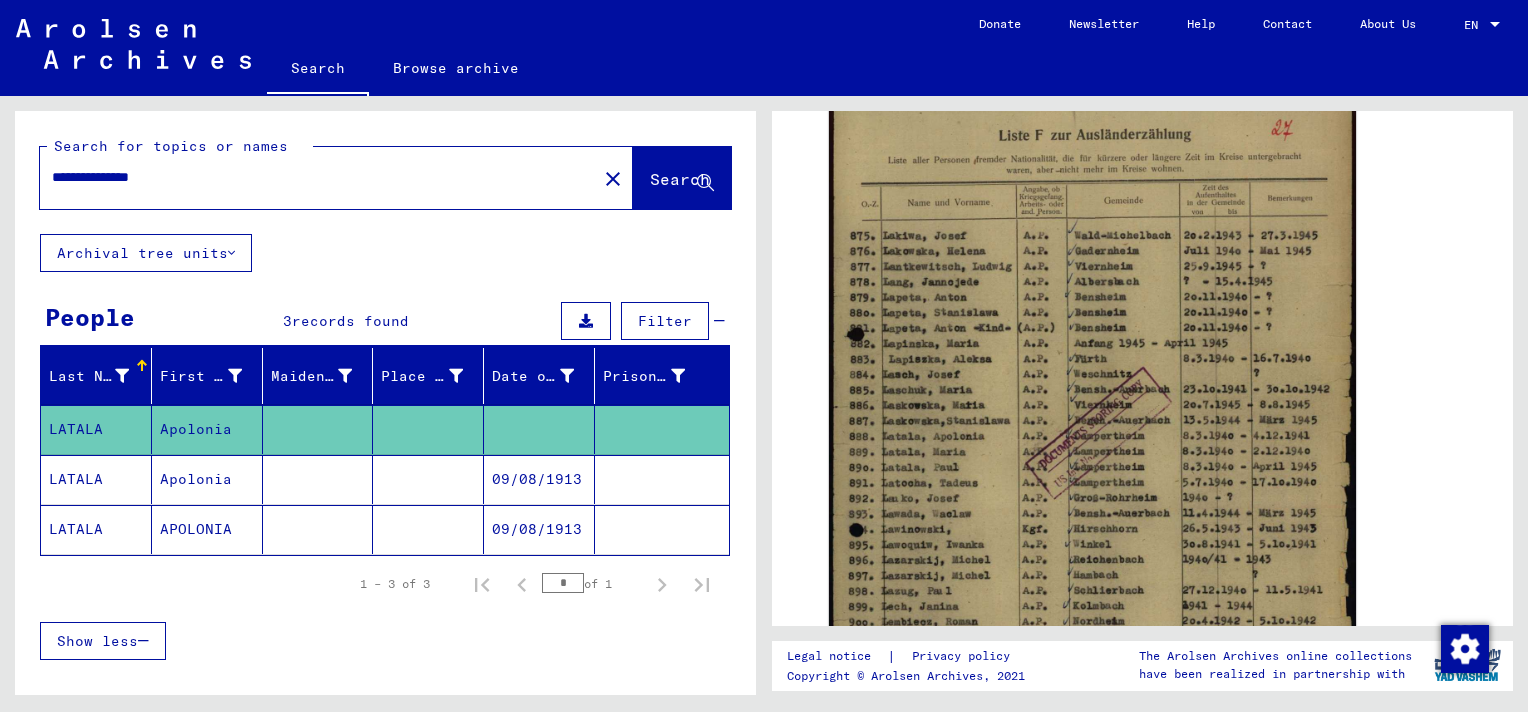 scroll, scrollTop: 452, scrollLeft: 0, axis: vertical 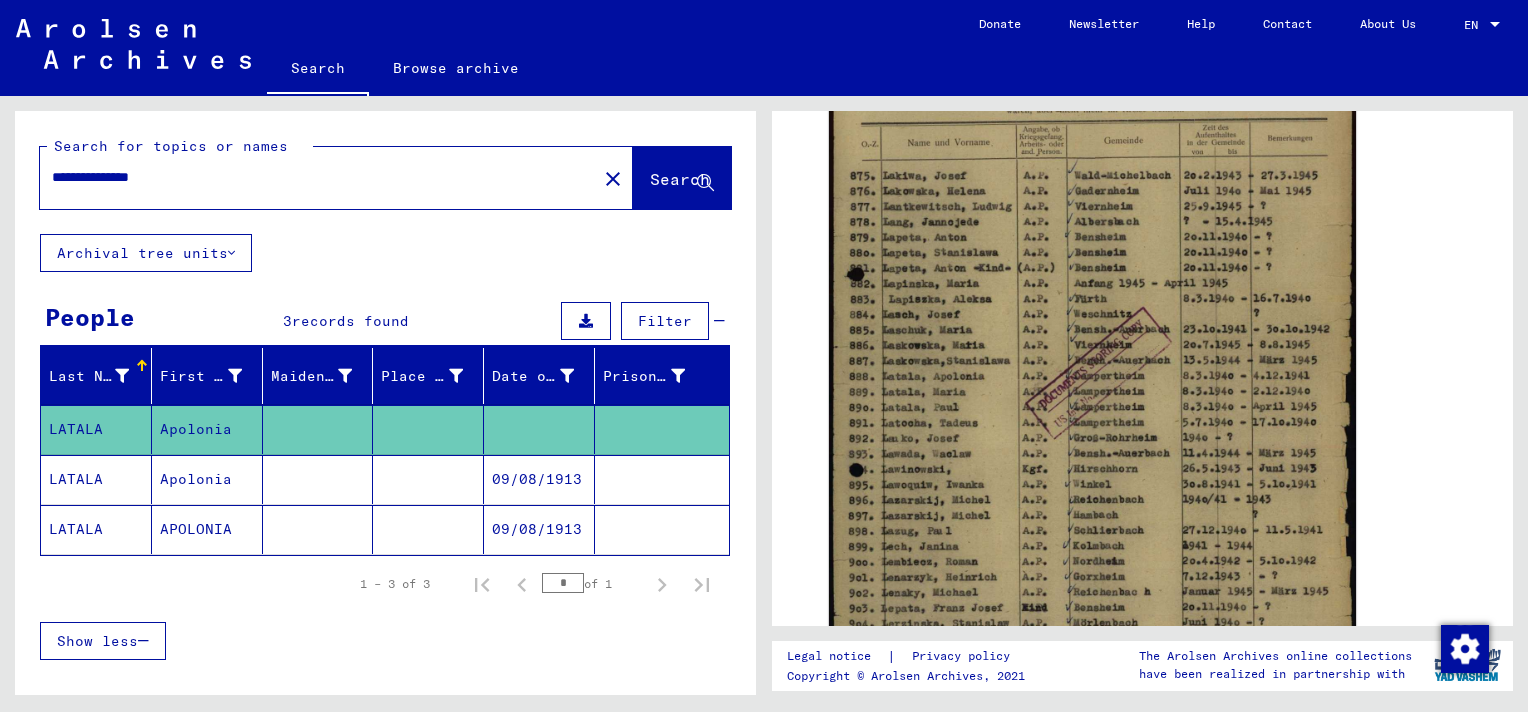 click at bounding box center (662, 529) 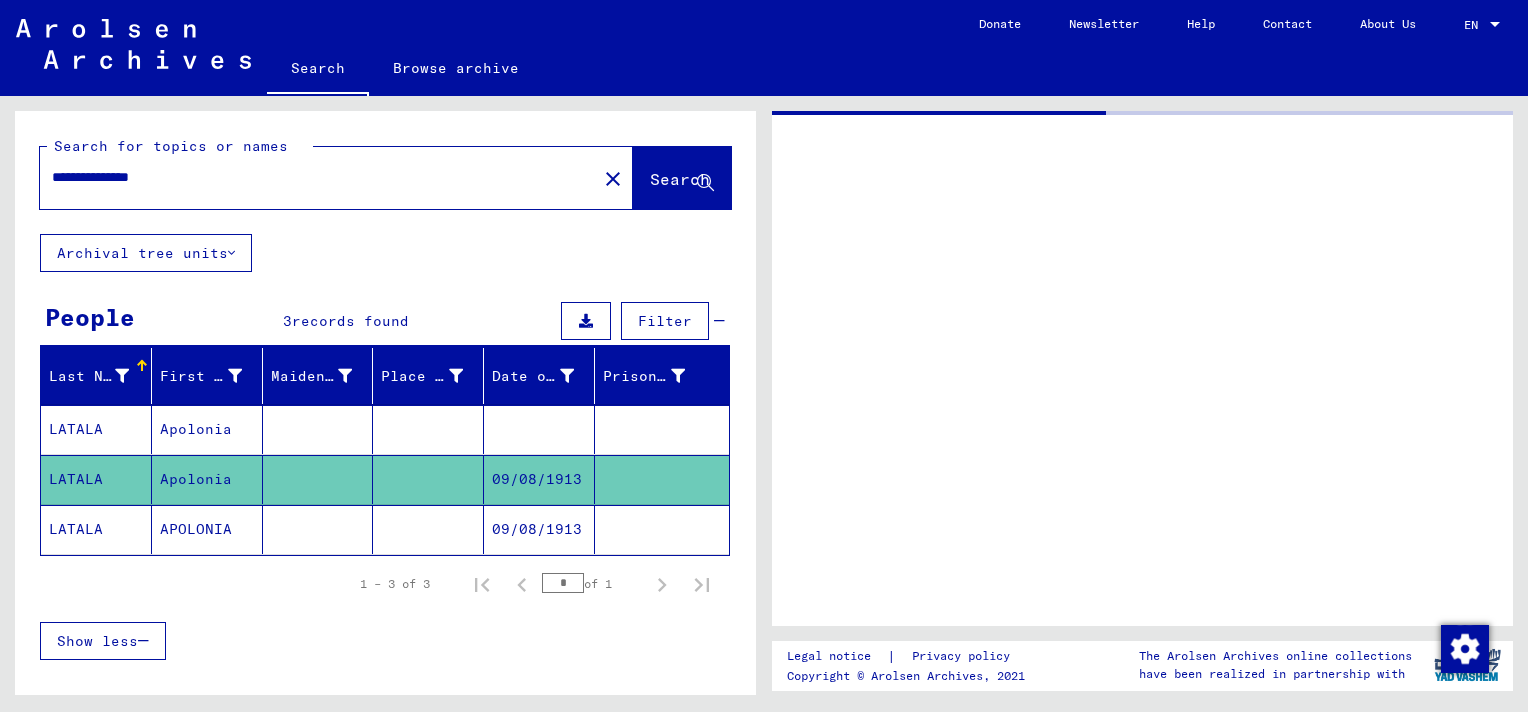 scroll, scrollTop: 0, scrollLeft: 0, axis: both 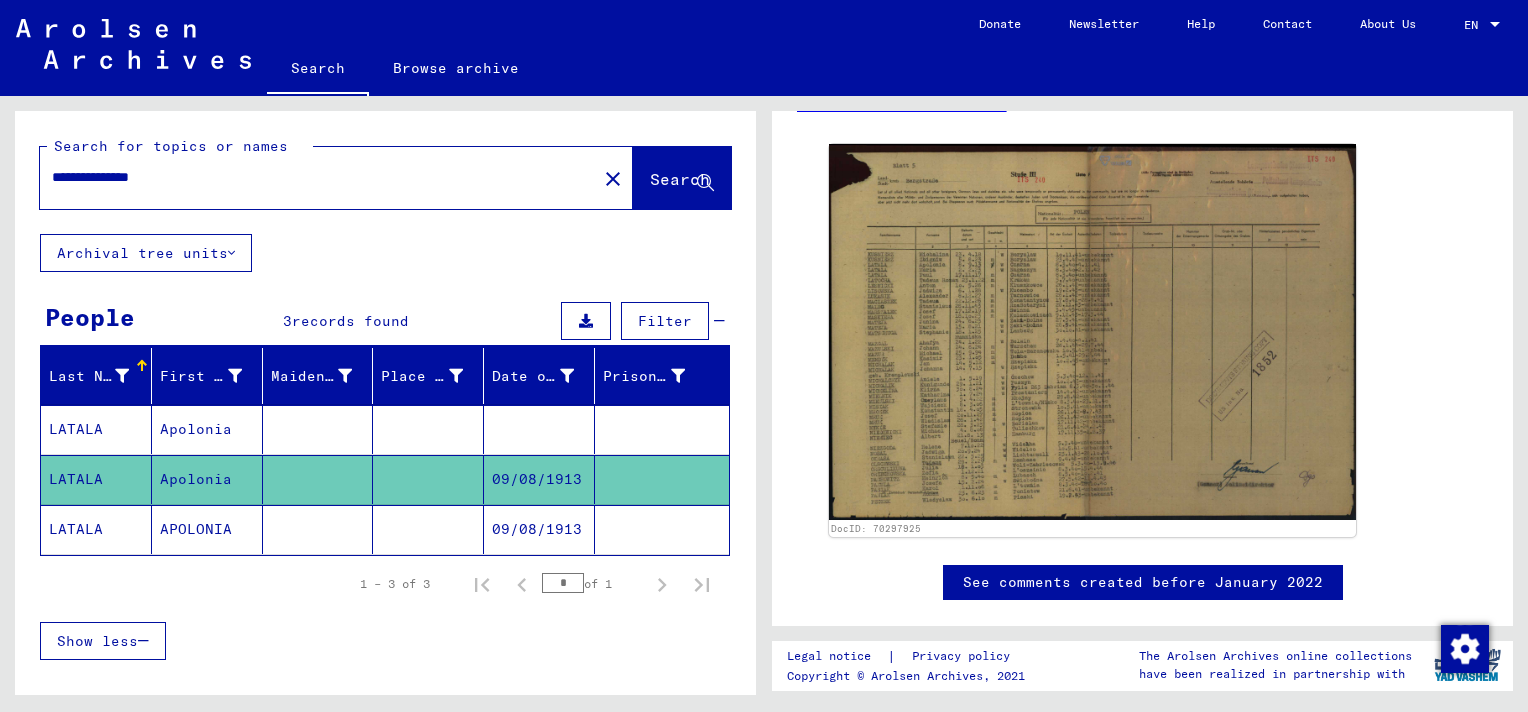 click 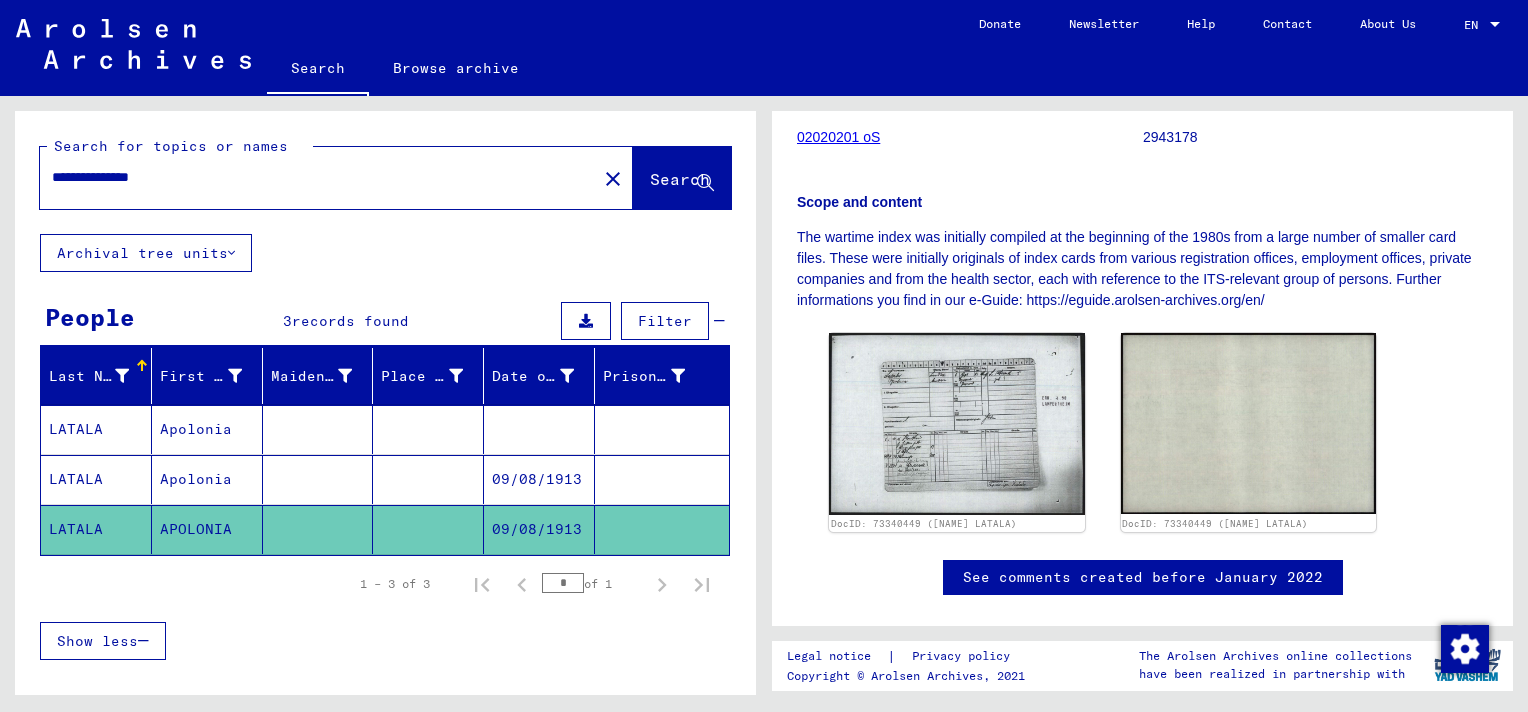 scroll, scrollTop: 360, scrollLeft: 0, axis: vertical 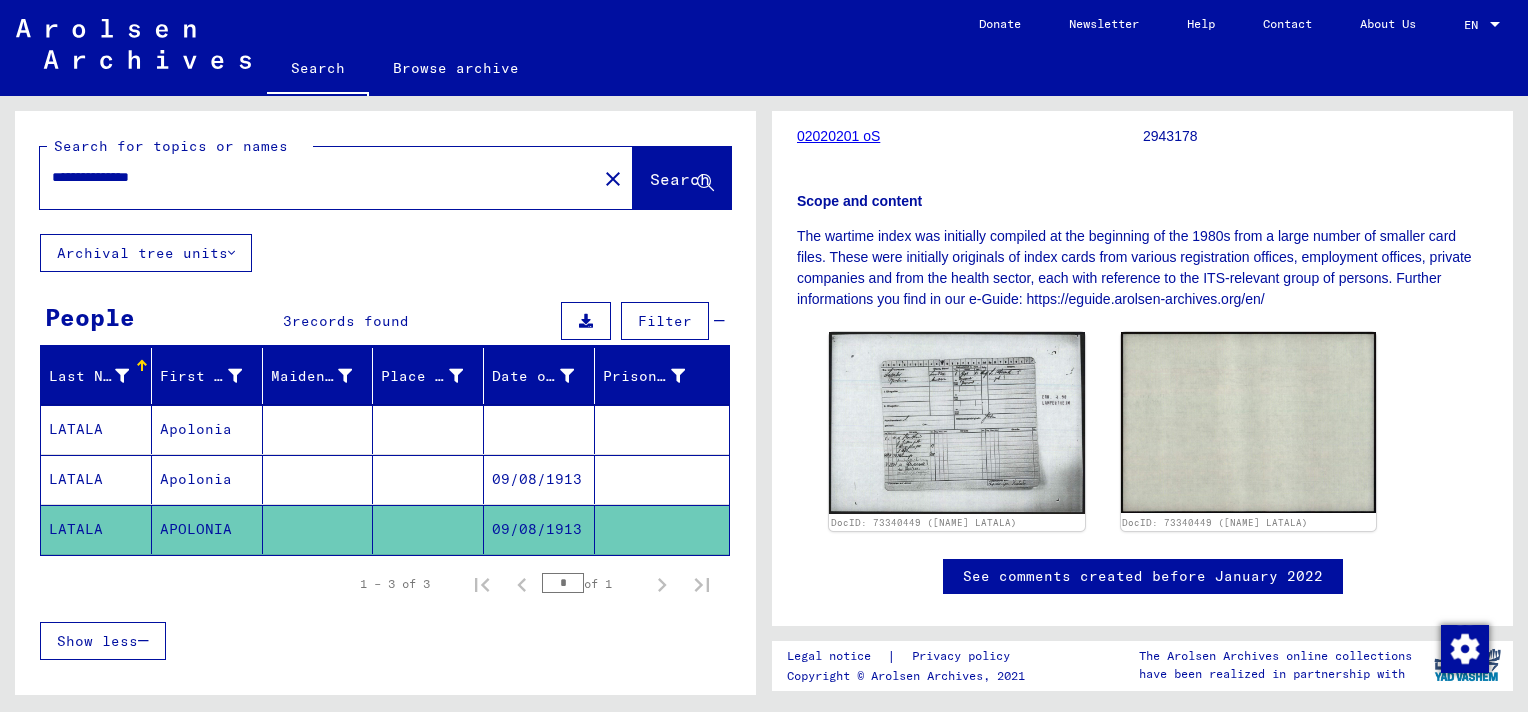 click on "**********" at bounding box center [318, 177] 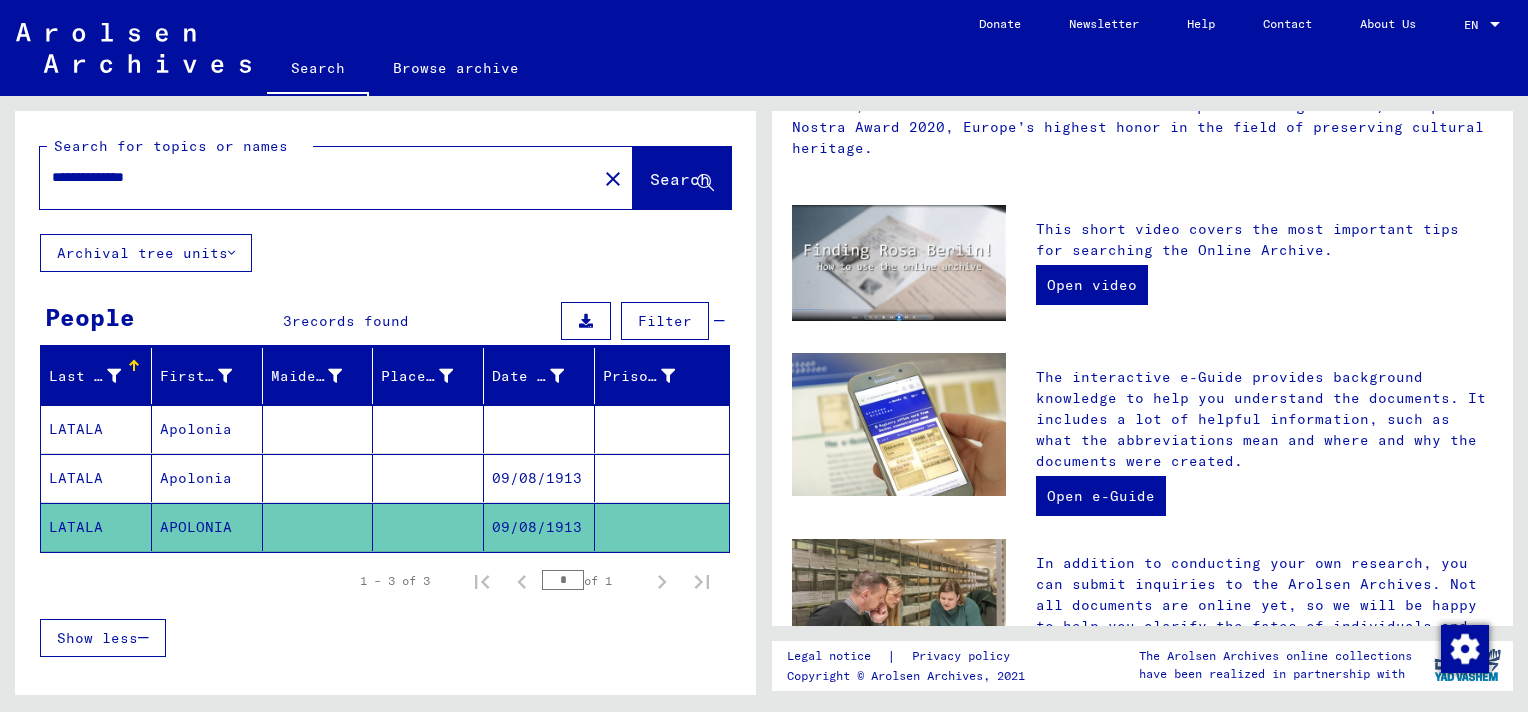 scroll, scrollTop: 0, scrollLeft: 0, axis: both 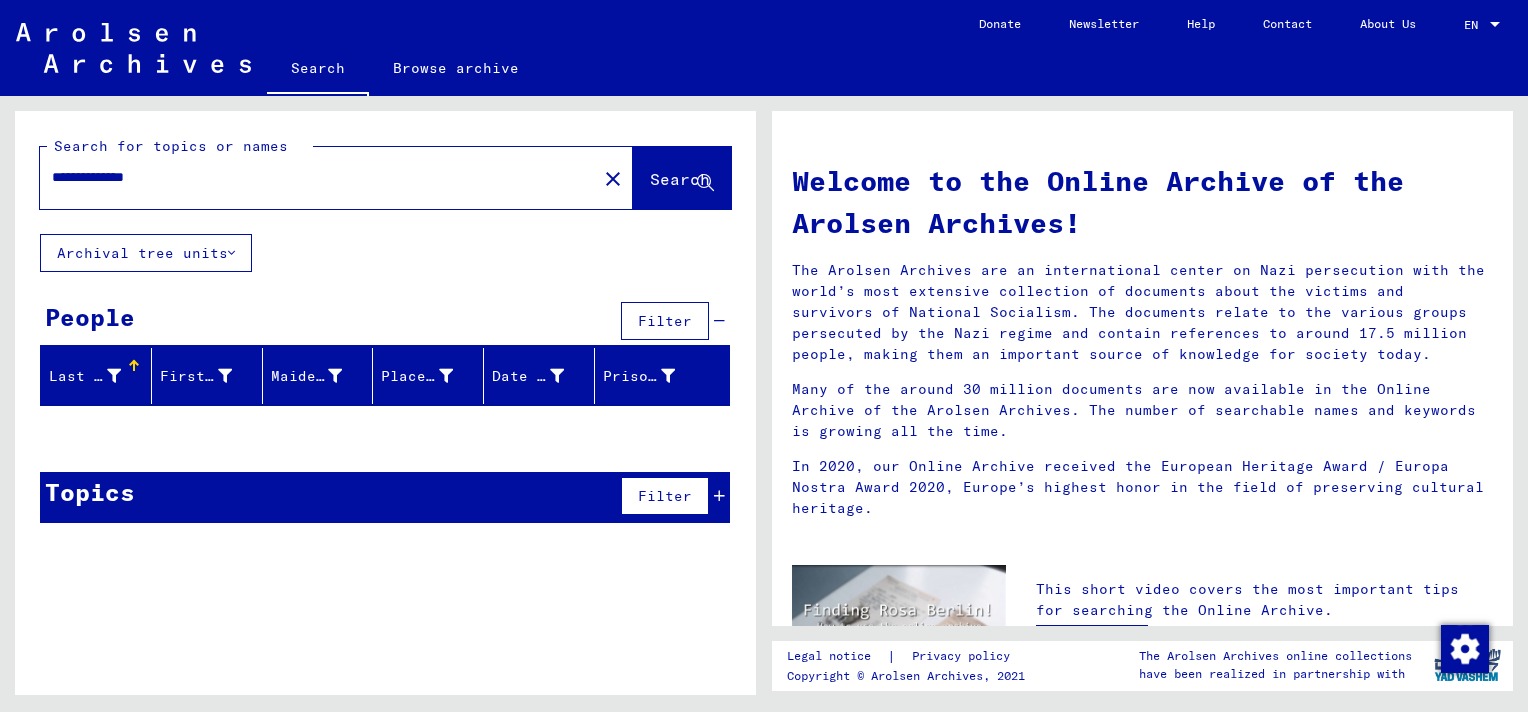 click on "**********" at bounding box center (312, 177) 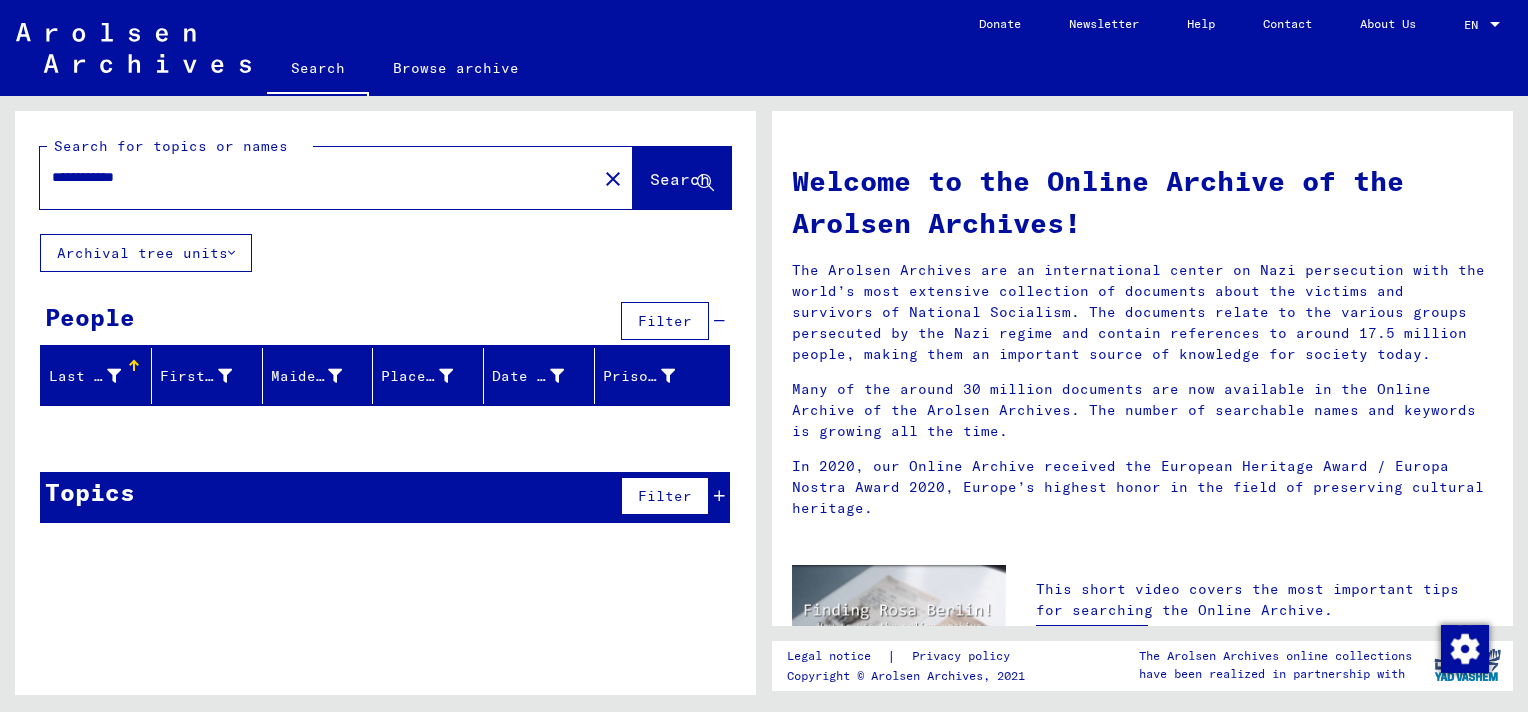click on "**********" at bounding box center (312, 177) 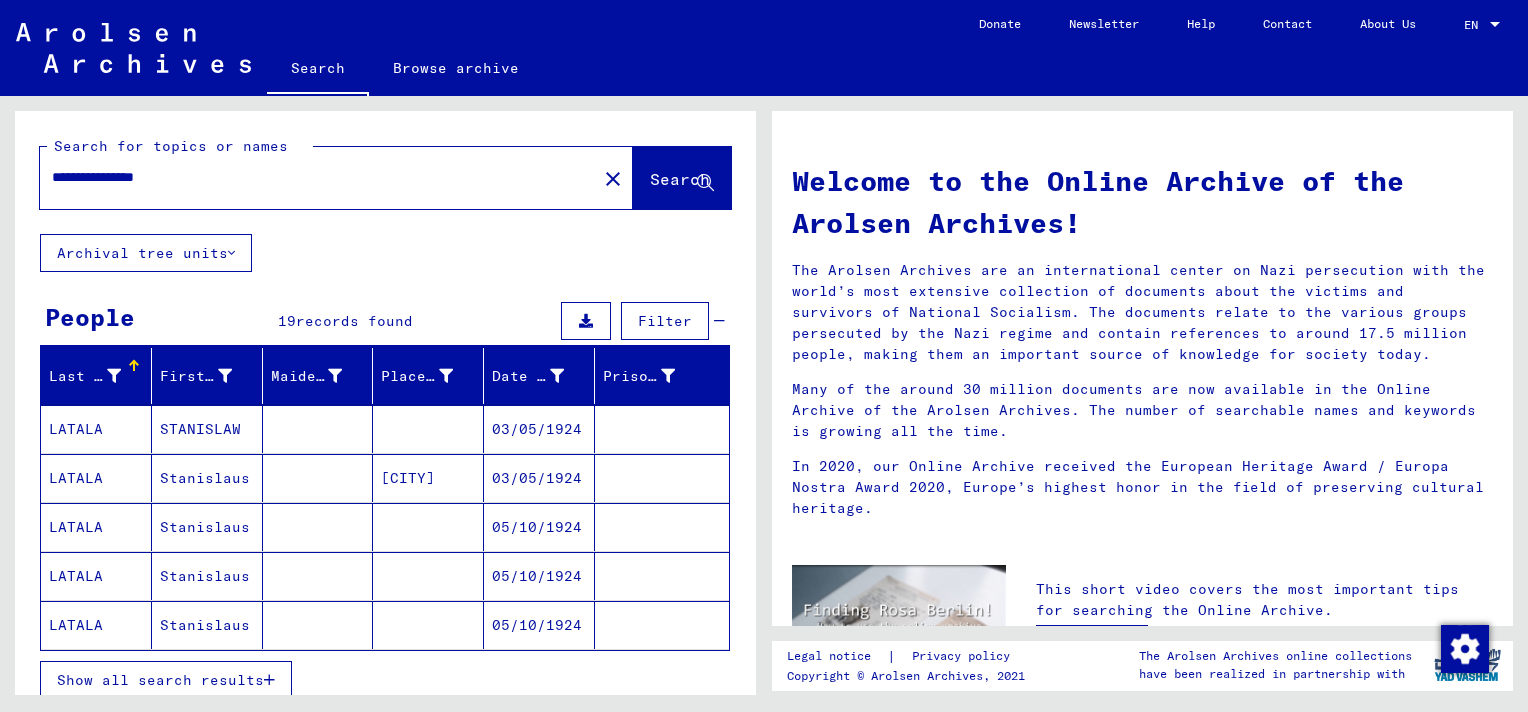 click on "**********" at bounding box center (312, 177) 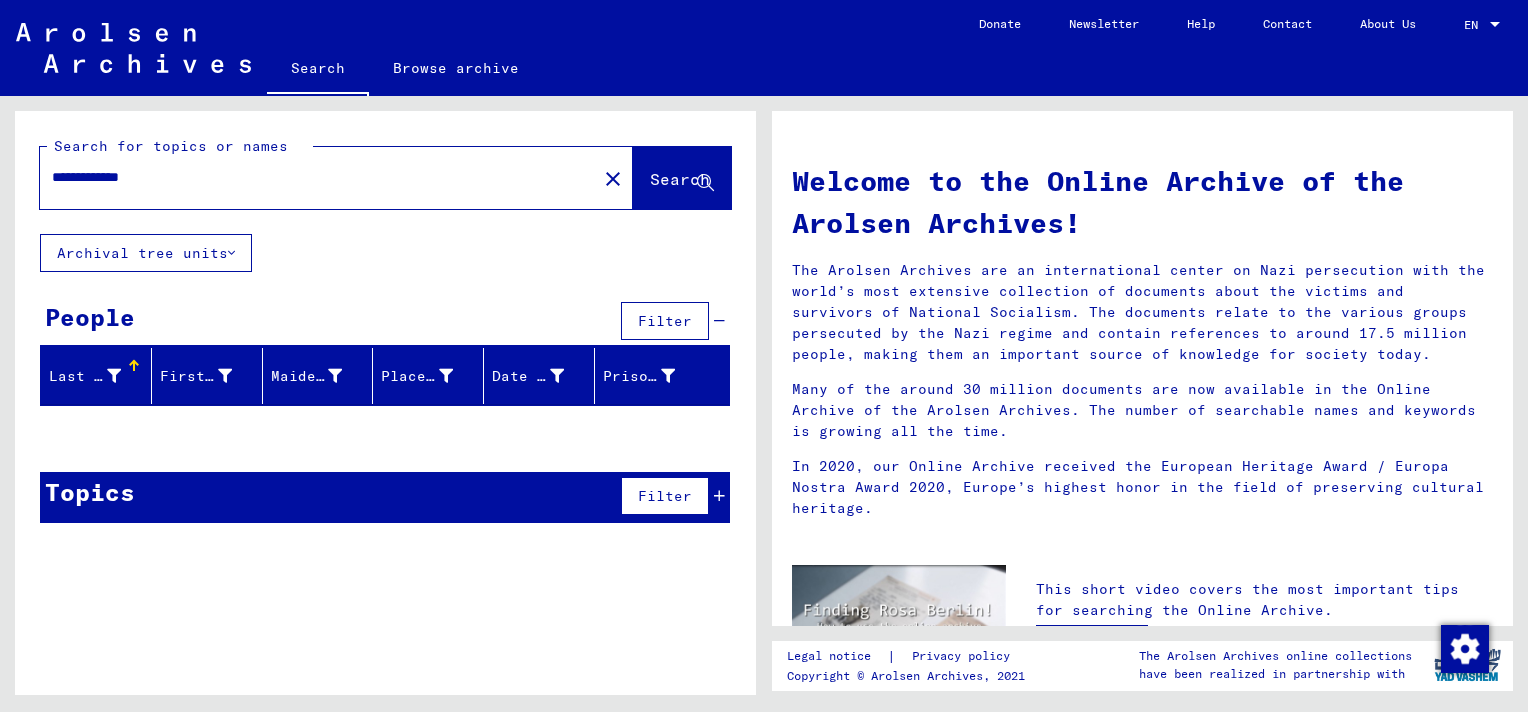 click on "**********" at bounding box center (312, 177) 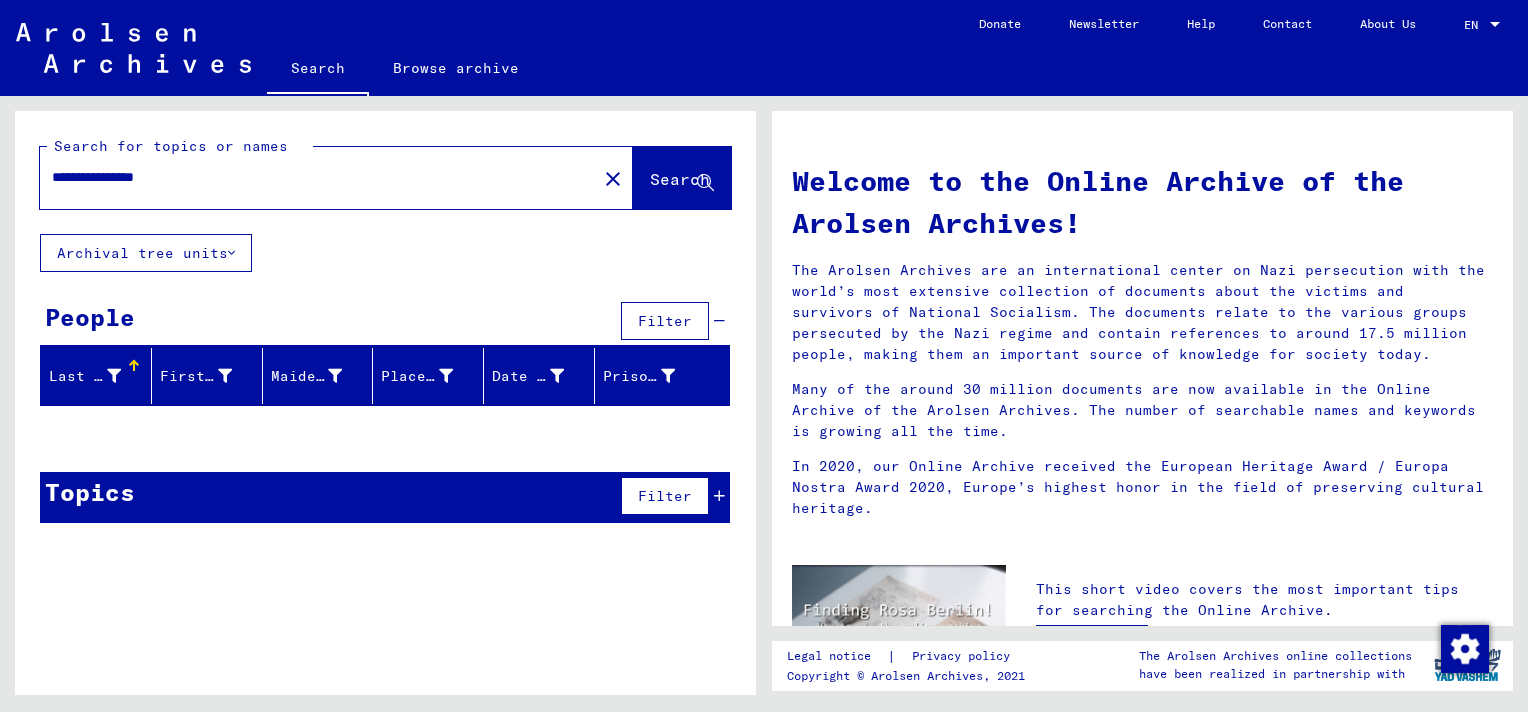 click on "**********" at bounding box center [312, 177] 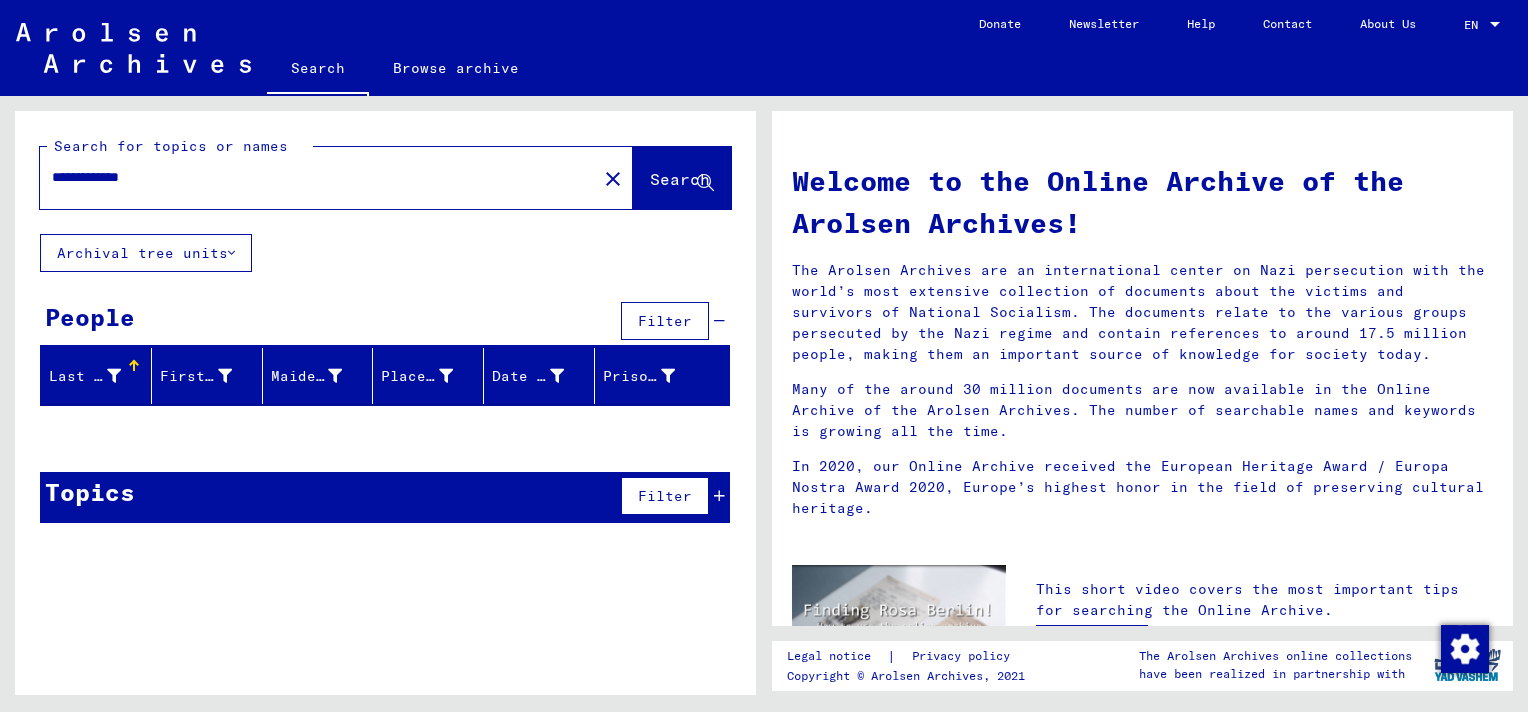 click on "**********" at bounding box center [312, 177] 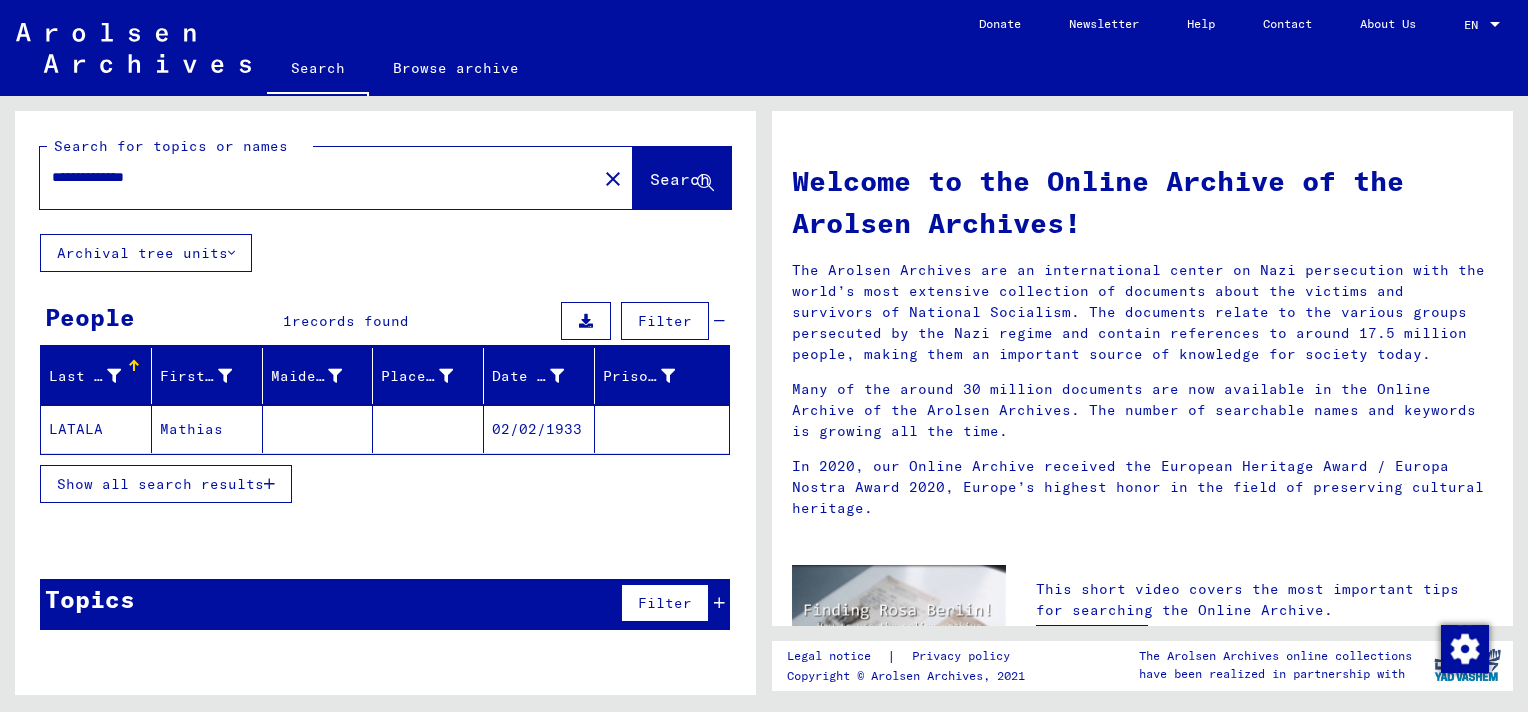 click 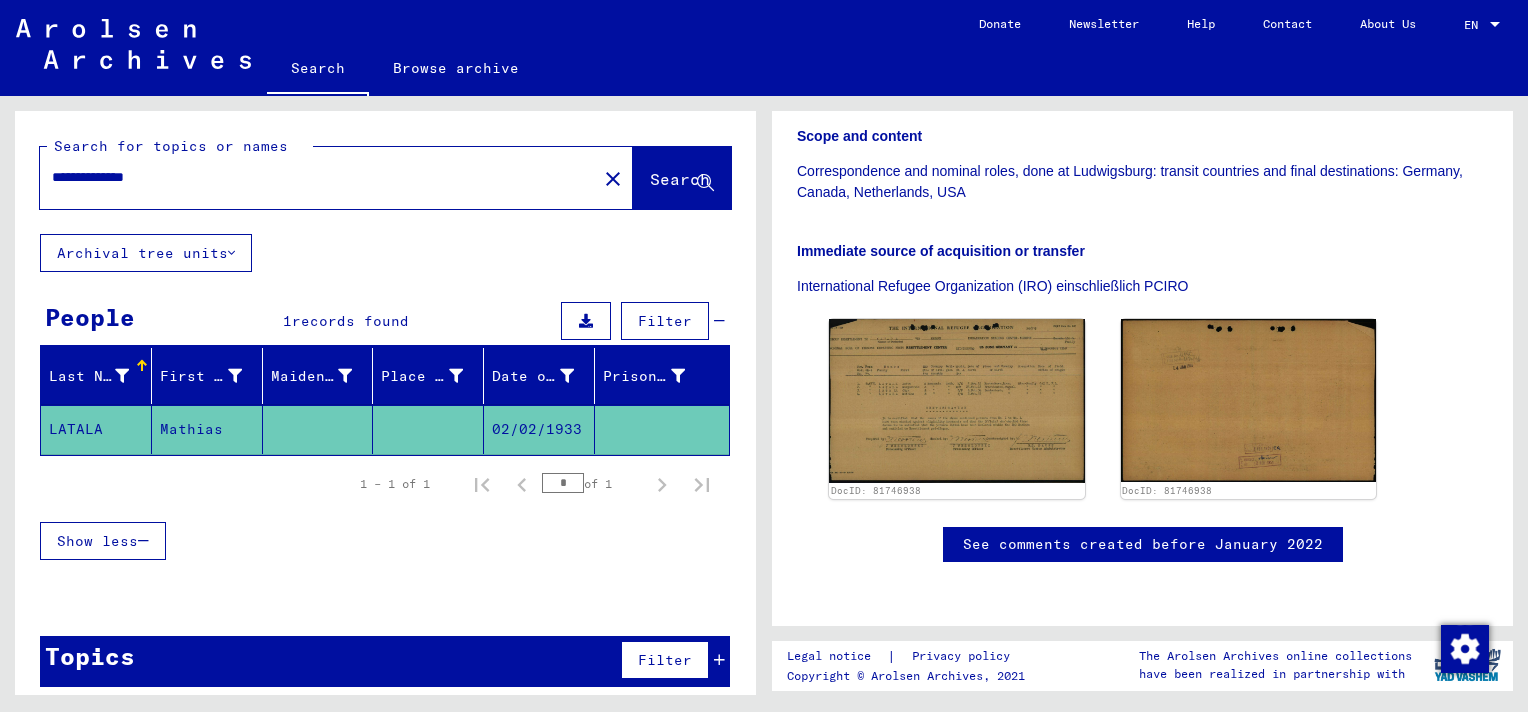 scroll, scrollTop: 413, scrollLeft: 0, axis: vertical 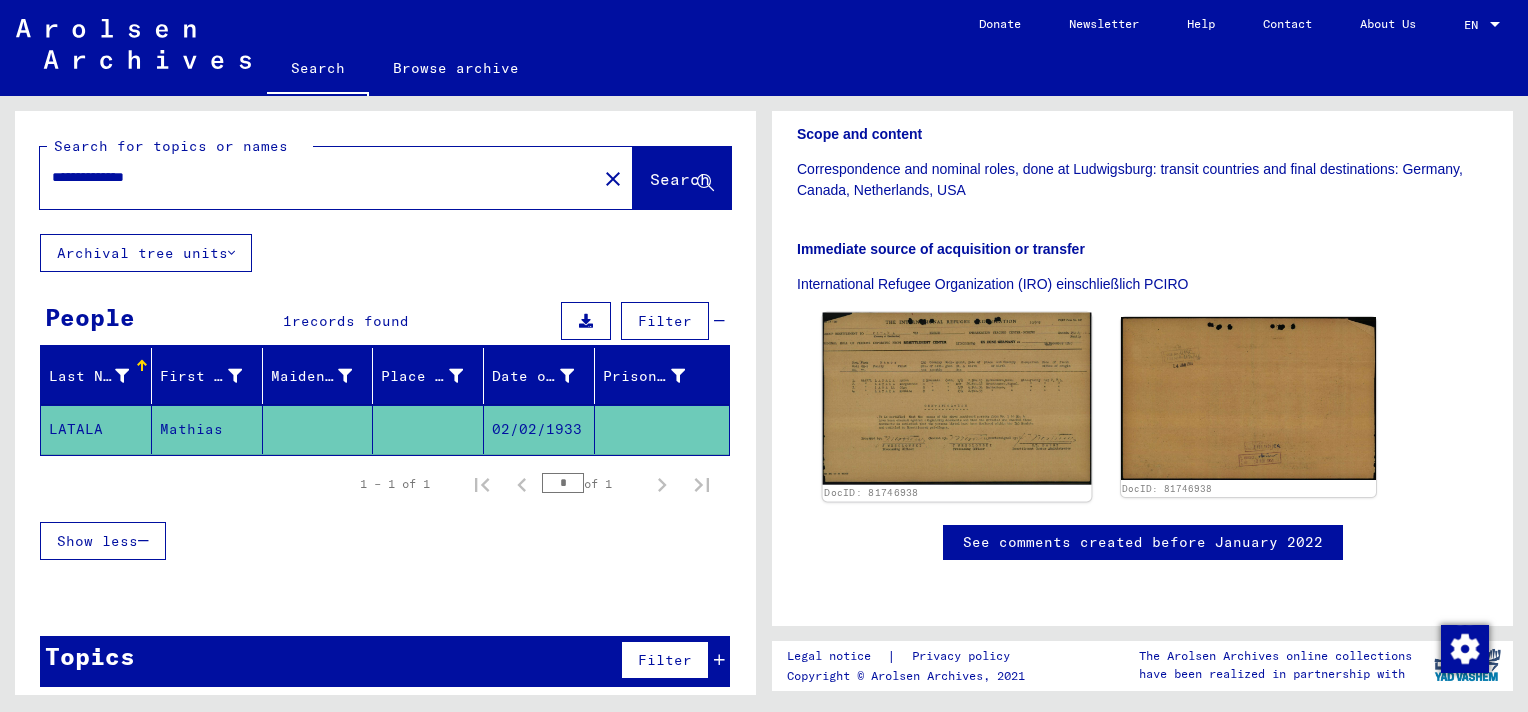 click 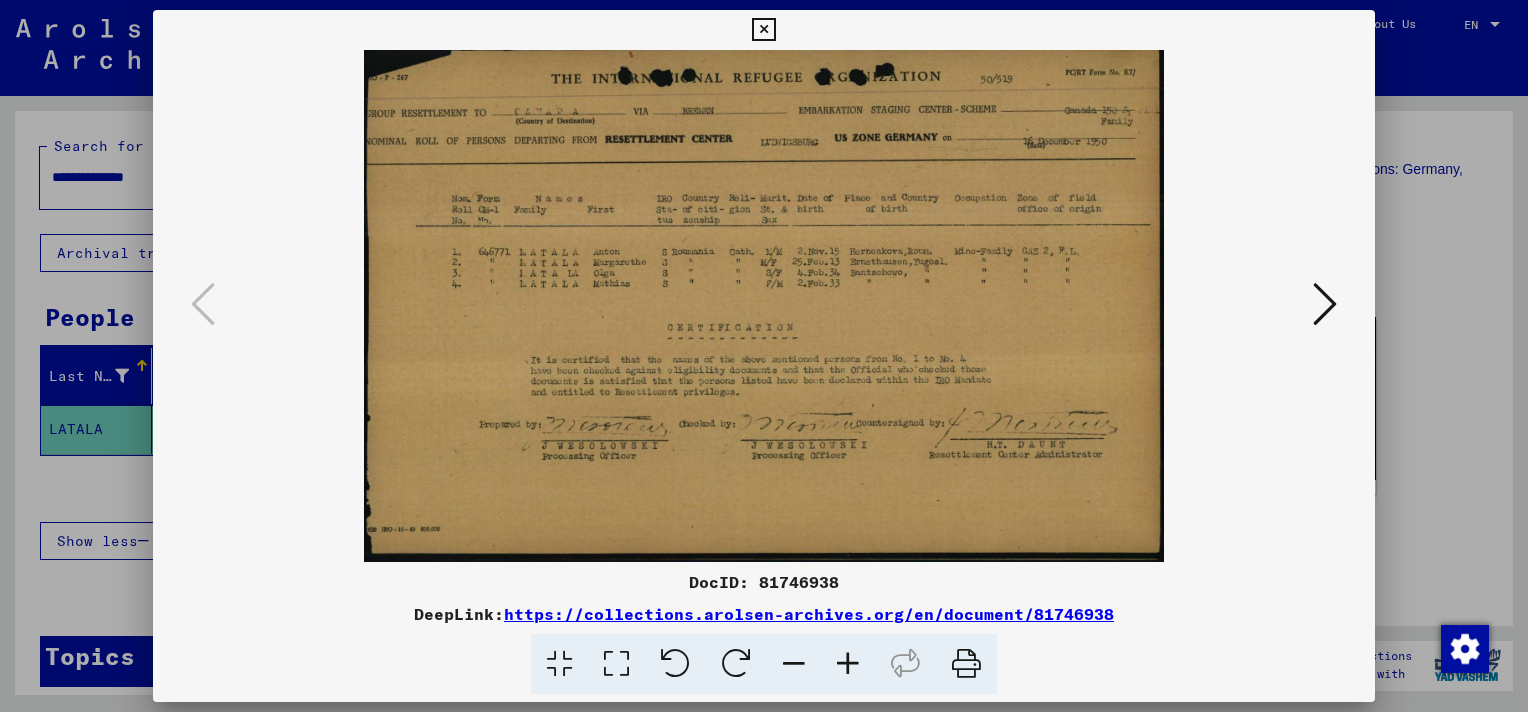 click at bounding box center (848, 664) 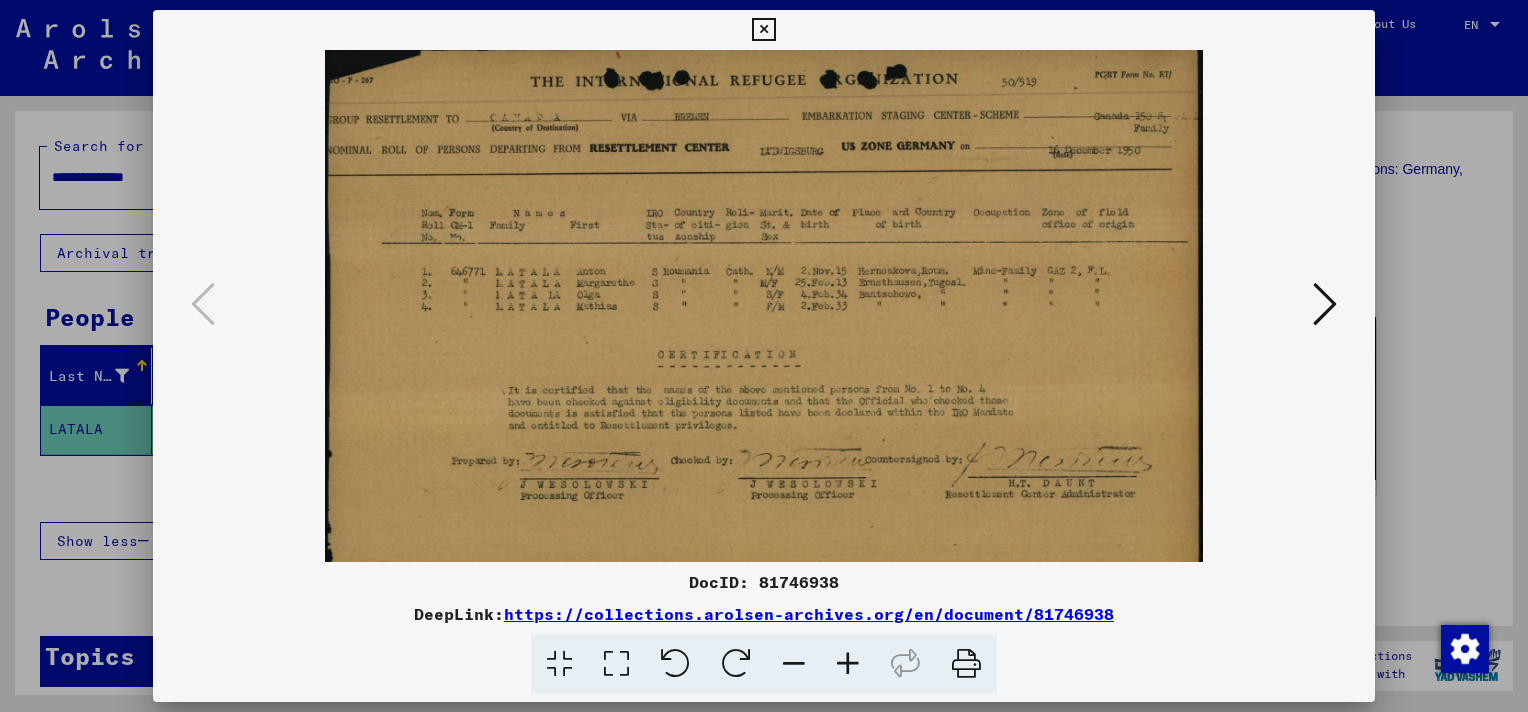 click at bounding box center (848, 664) 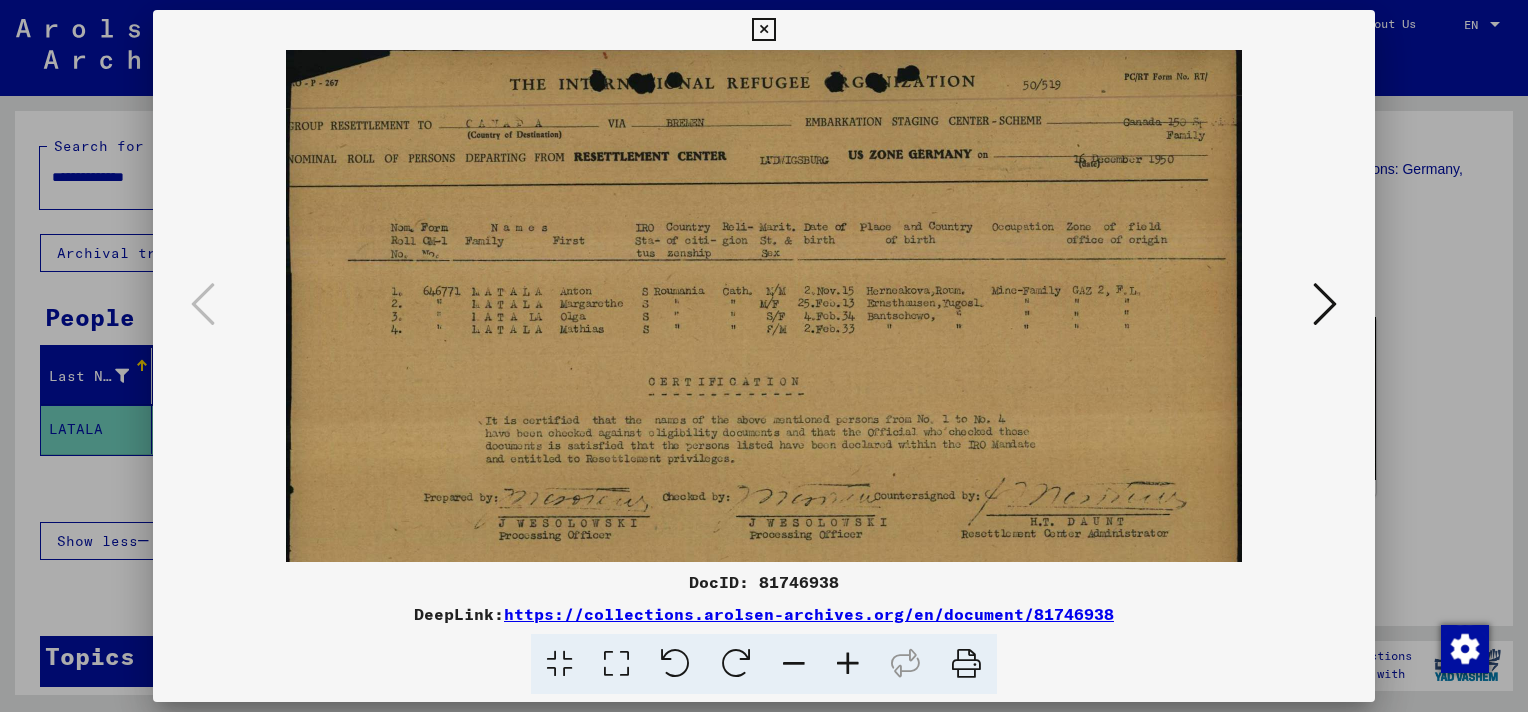 click at bounding box center [848, 664] 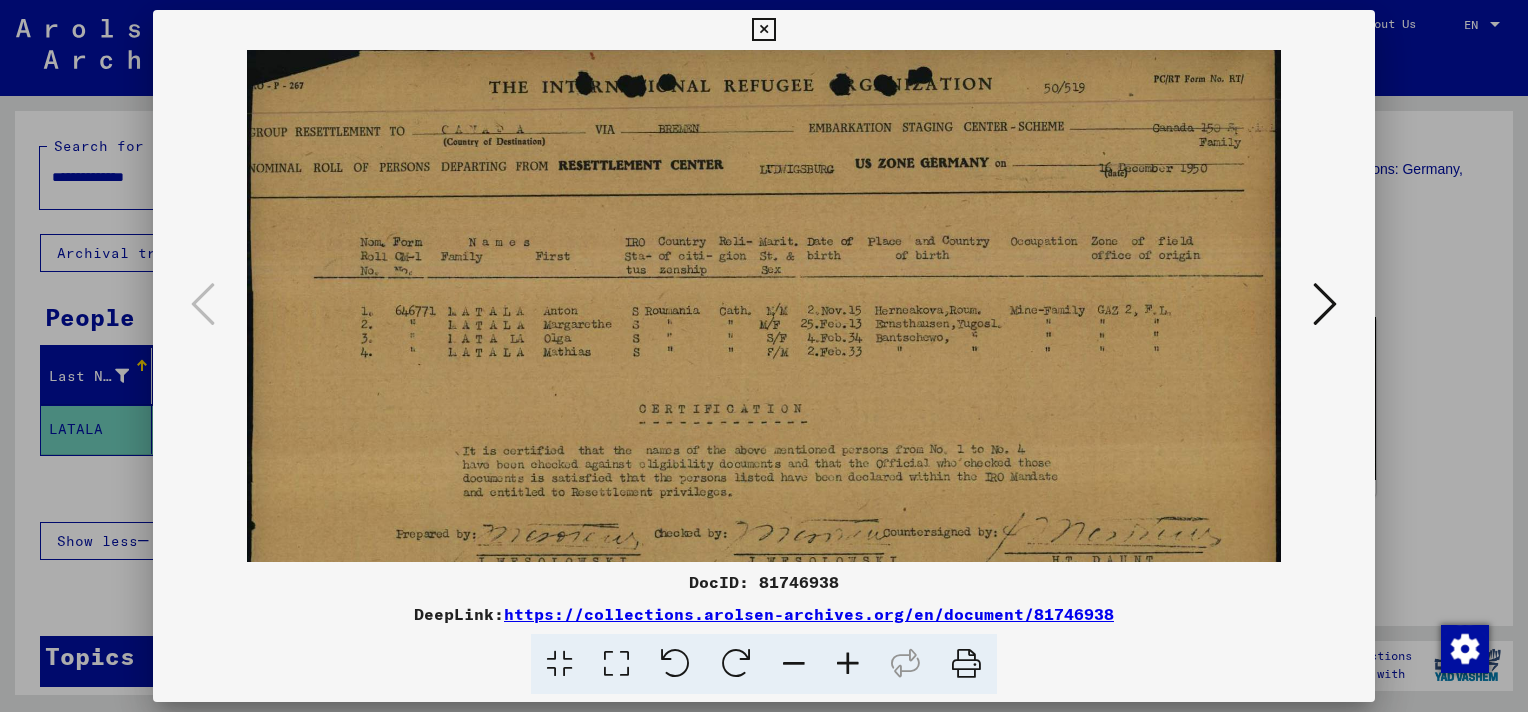 click at bounding box center (763, 30) 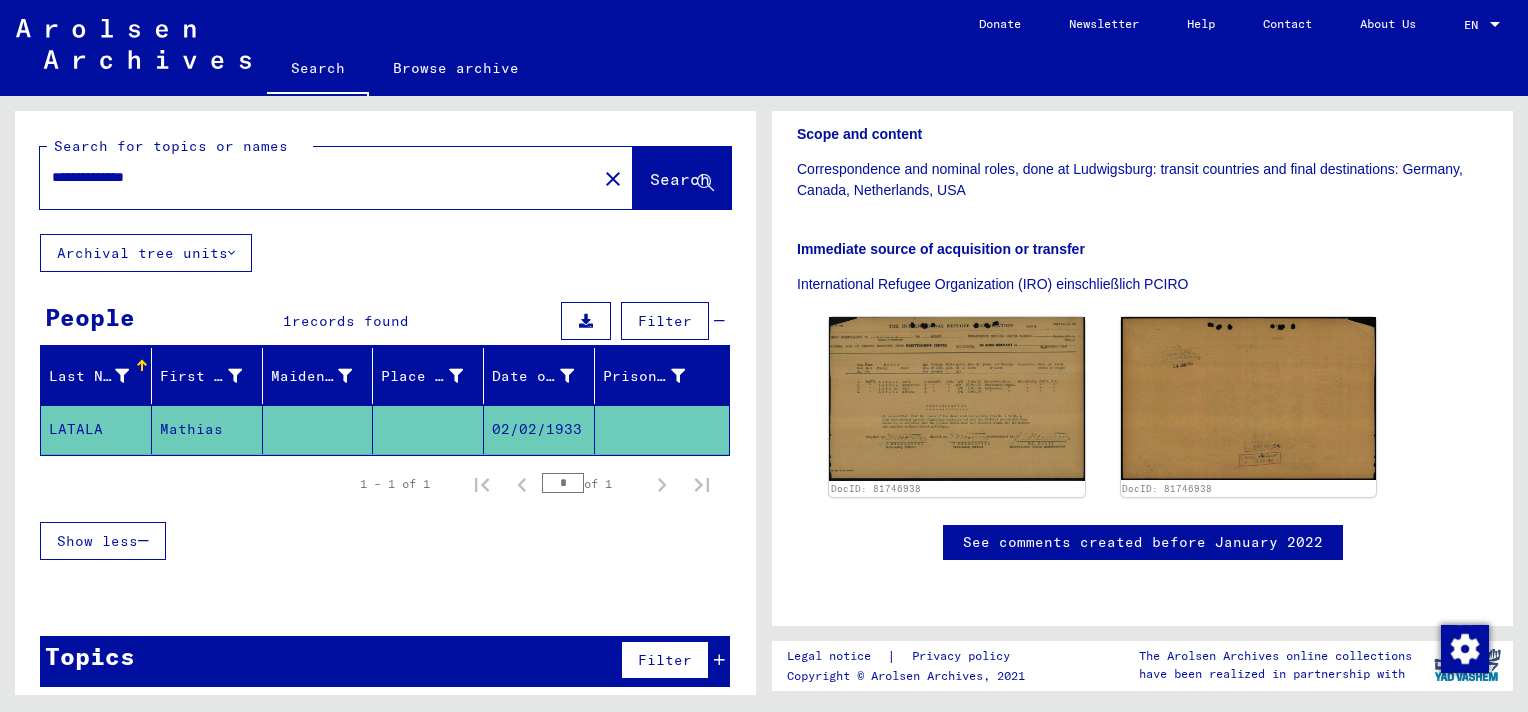 click on "**********" at bounding box center (318, 177) 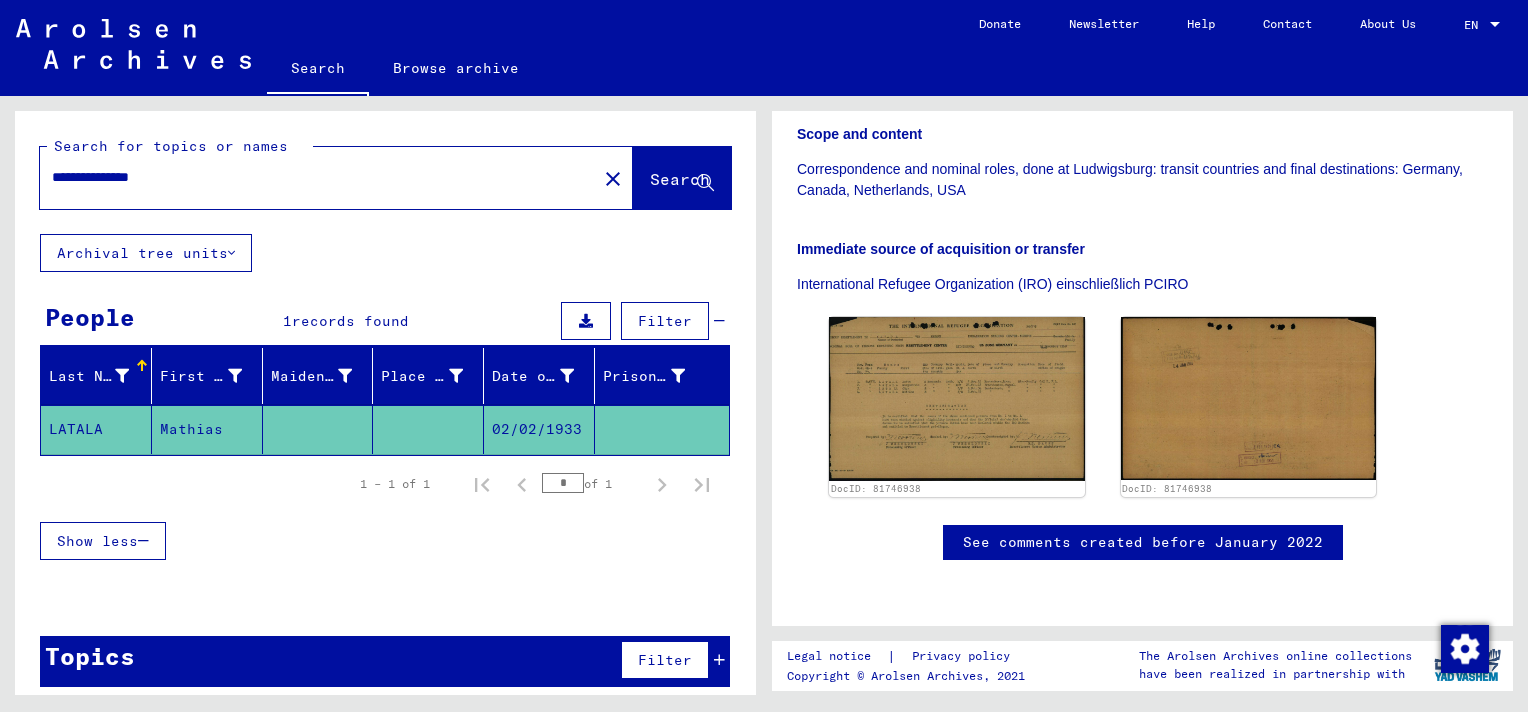 click on "**********" at bounding box center [318, 177] 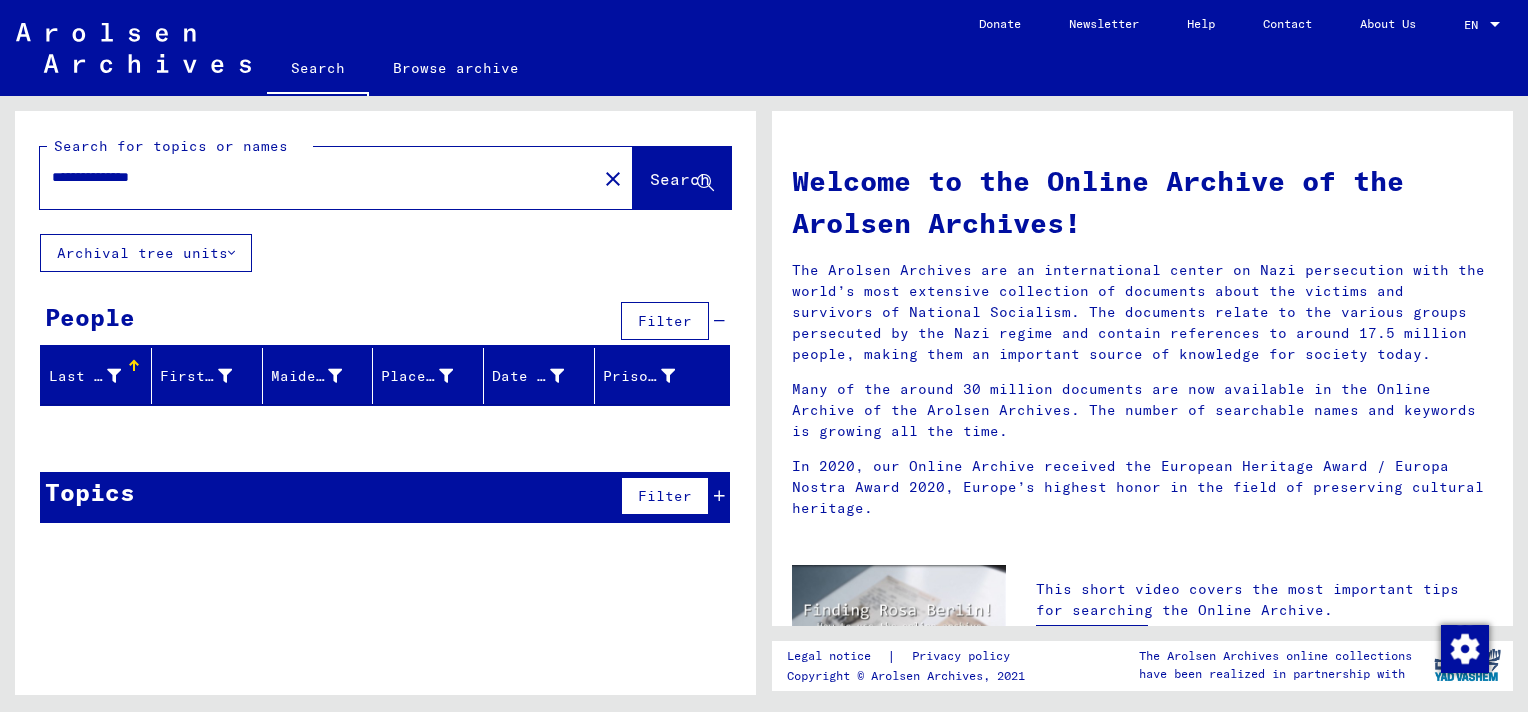 click on "**********" at bounding box center [312, 177] 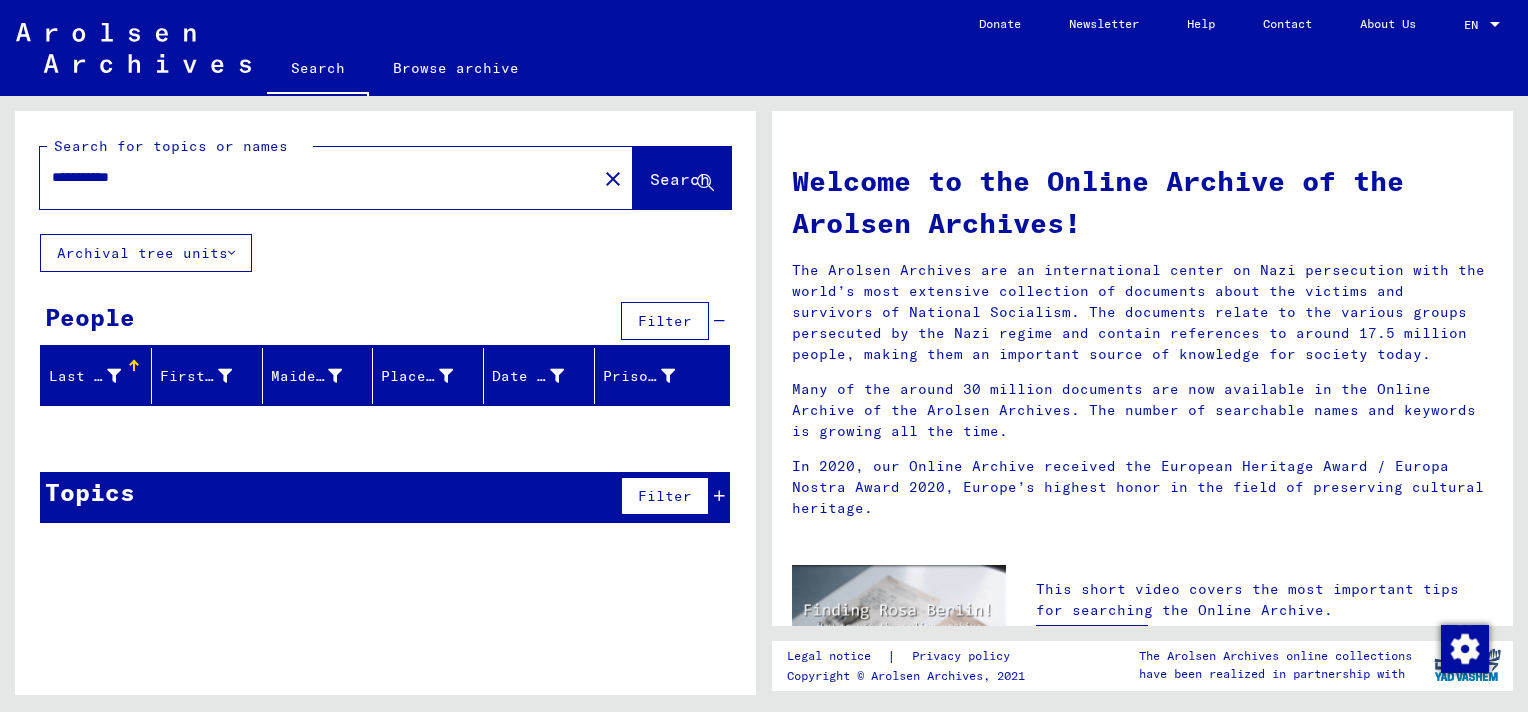 click on "**********" at bounding box center (312, 177) 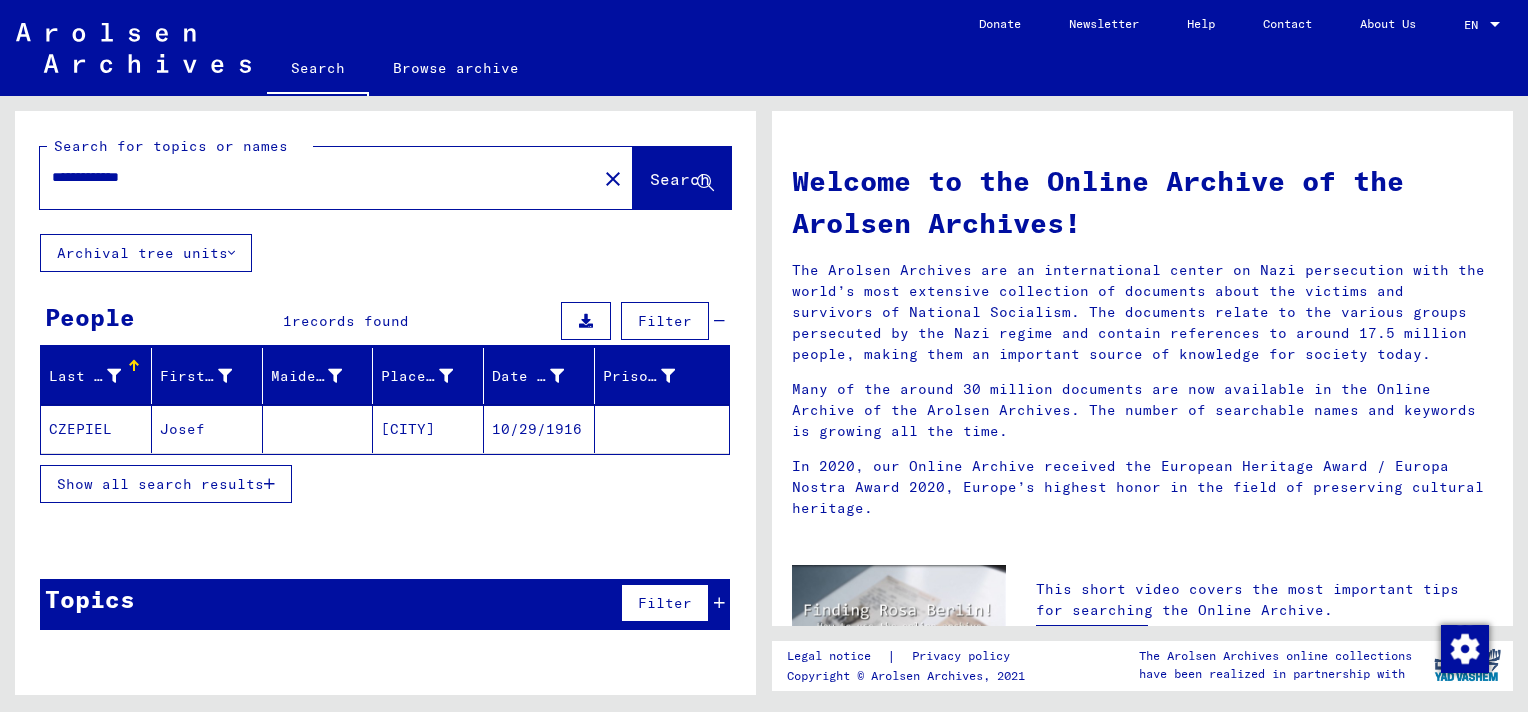 drag, startPoint x: 246, startPoint y: 247, endPoint x: 448, endPoint y: 357, distance: 230.0087 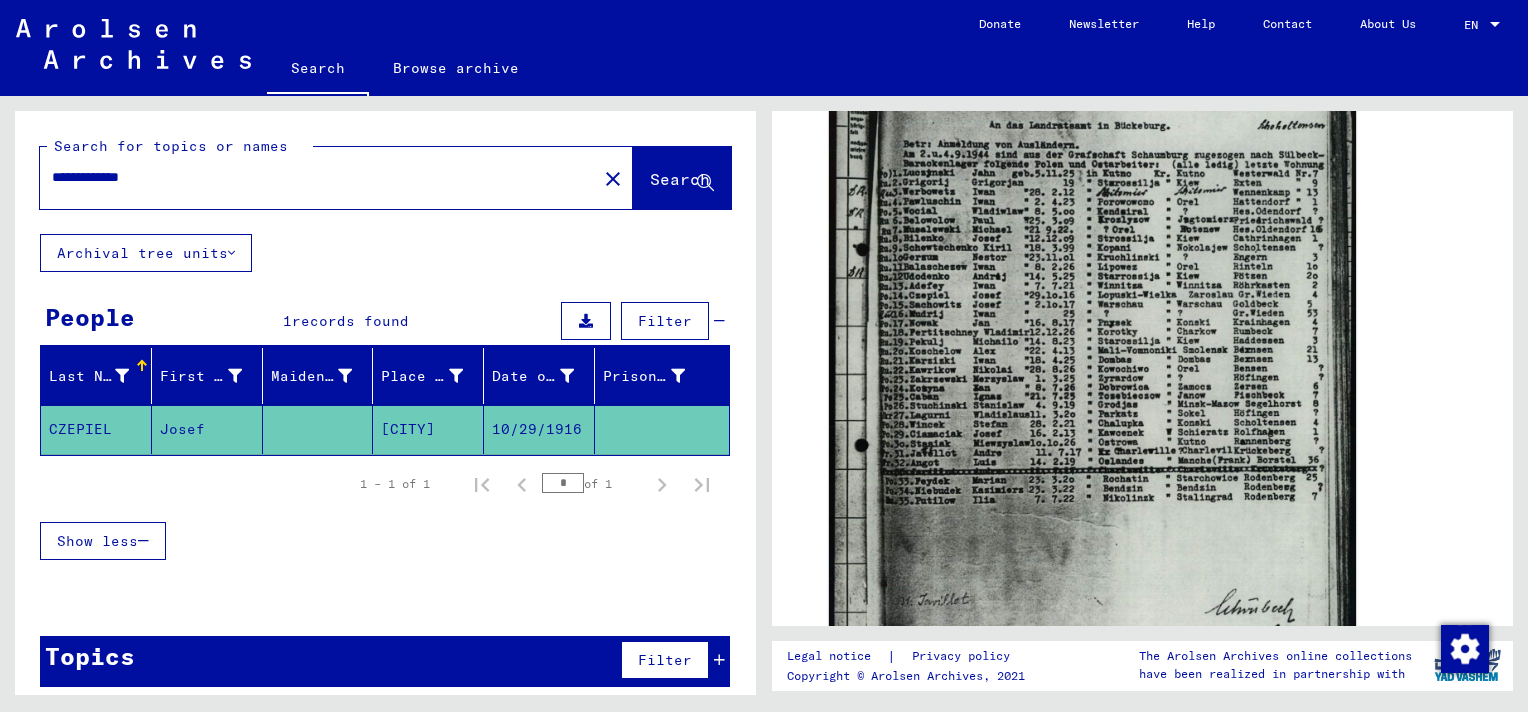 scroll, scrollTop: 1067, scrollLeft: 0, axis: vertical 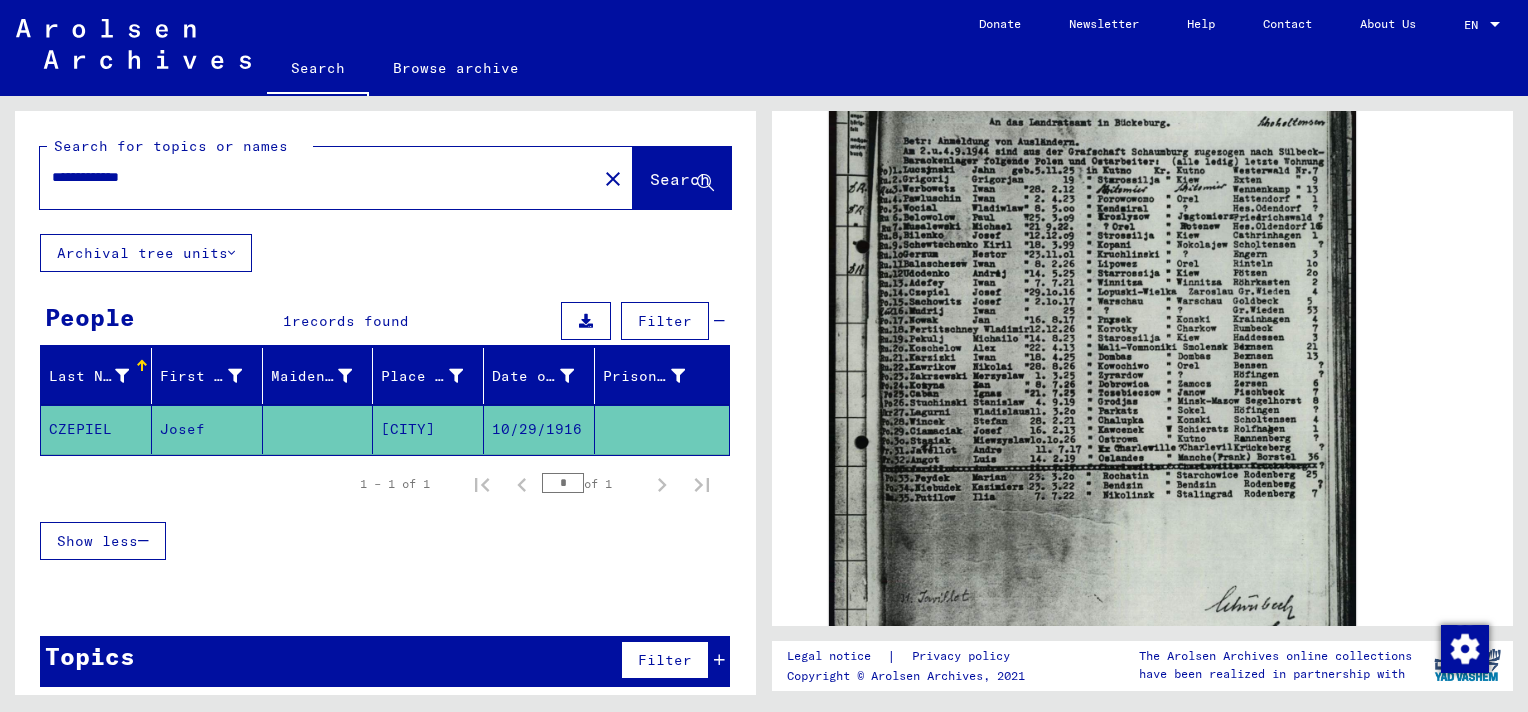 click on "**********" at bounding box center (318, 177) 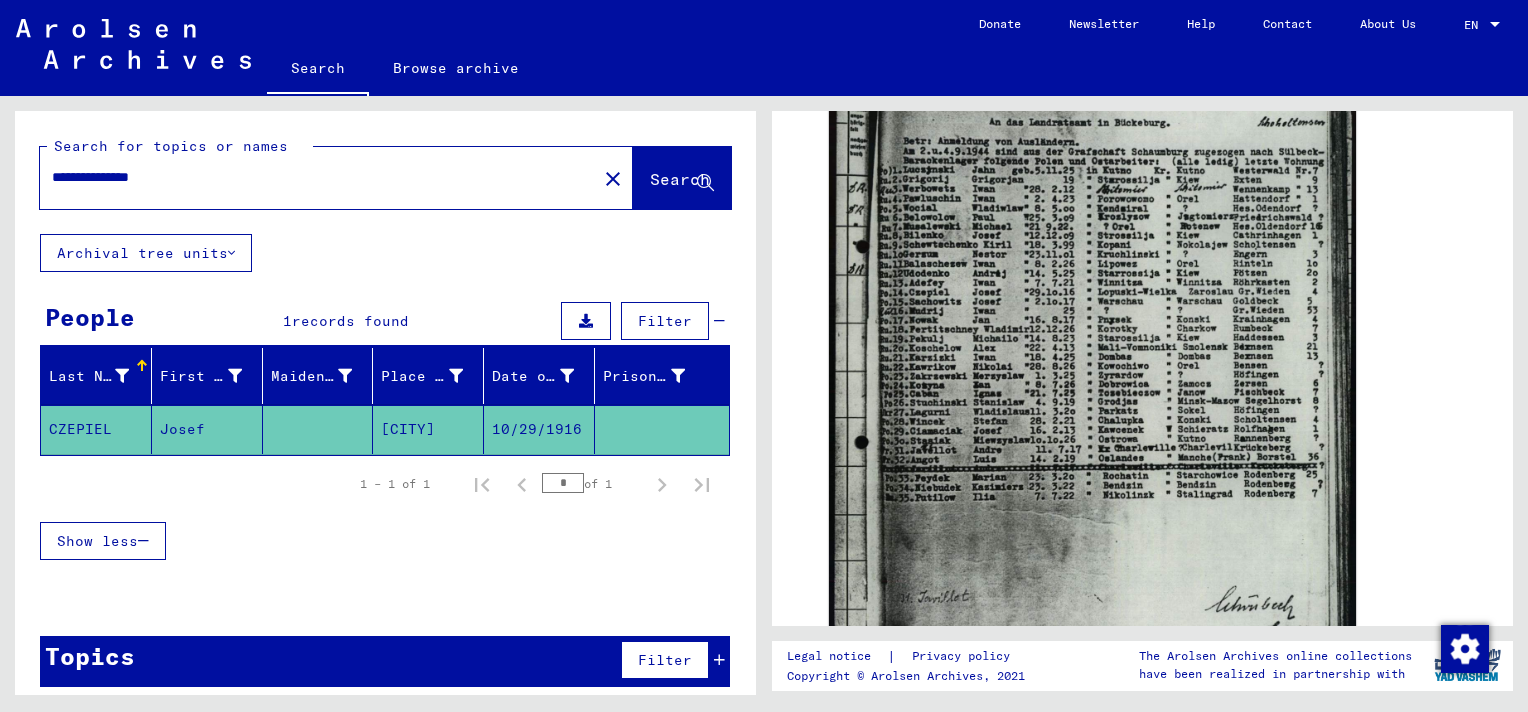 scroll, scrollTop: 0, scrollLeft: 0, axis: both 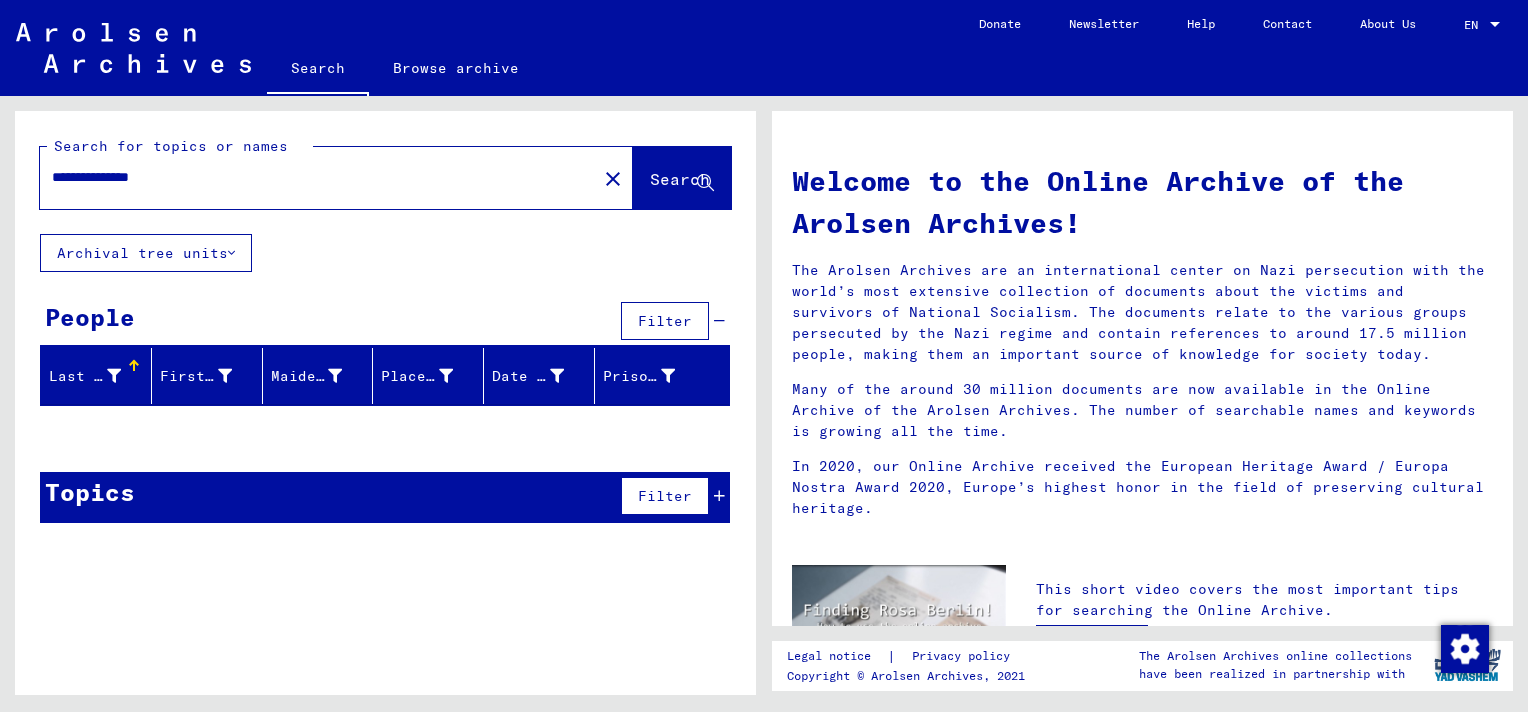 click on "**********" at bounding box center (312, 177) 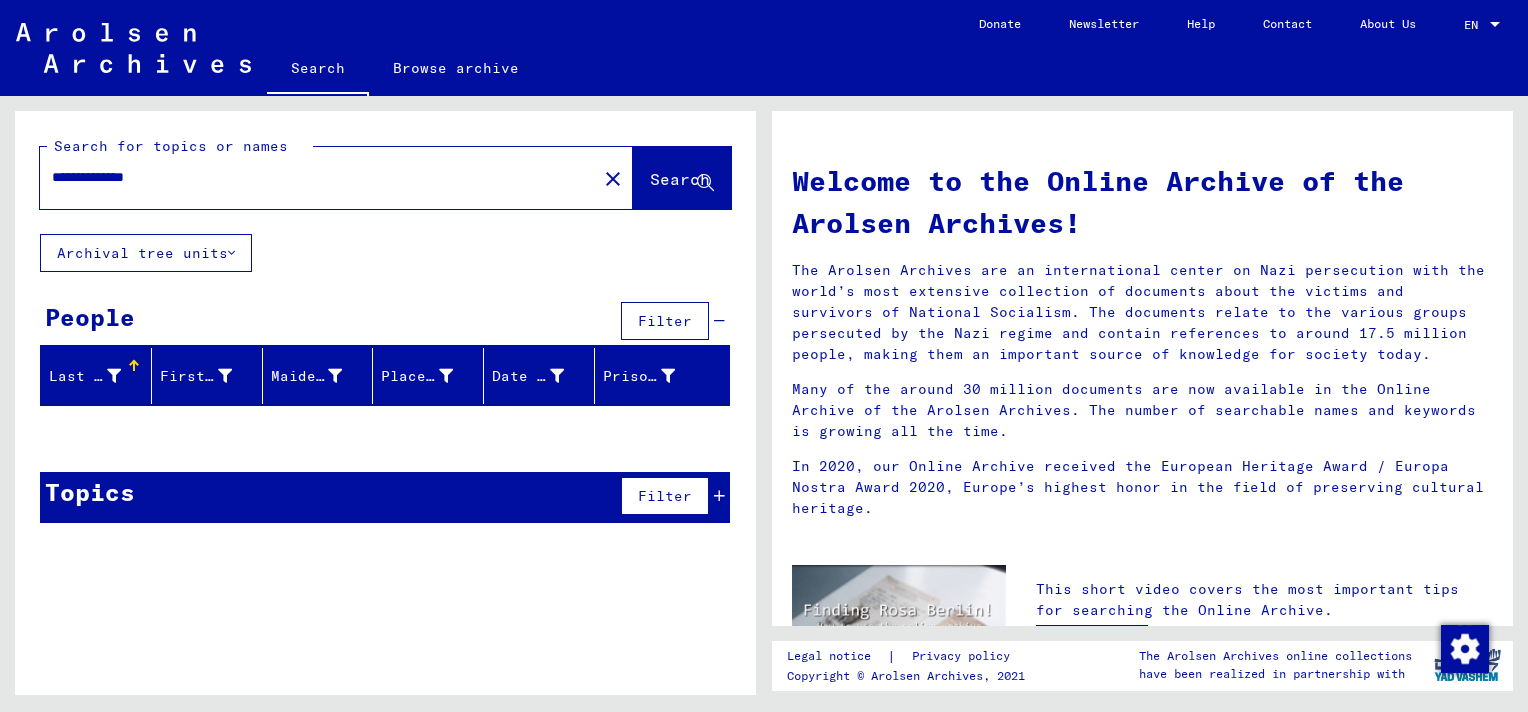 click on "**********" at bounding box center [312, 177] 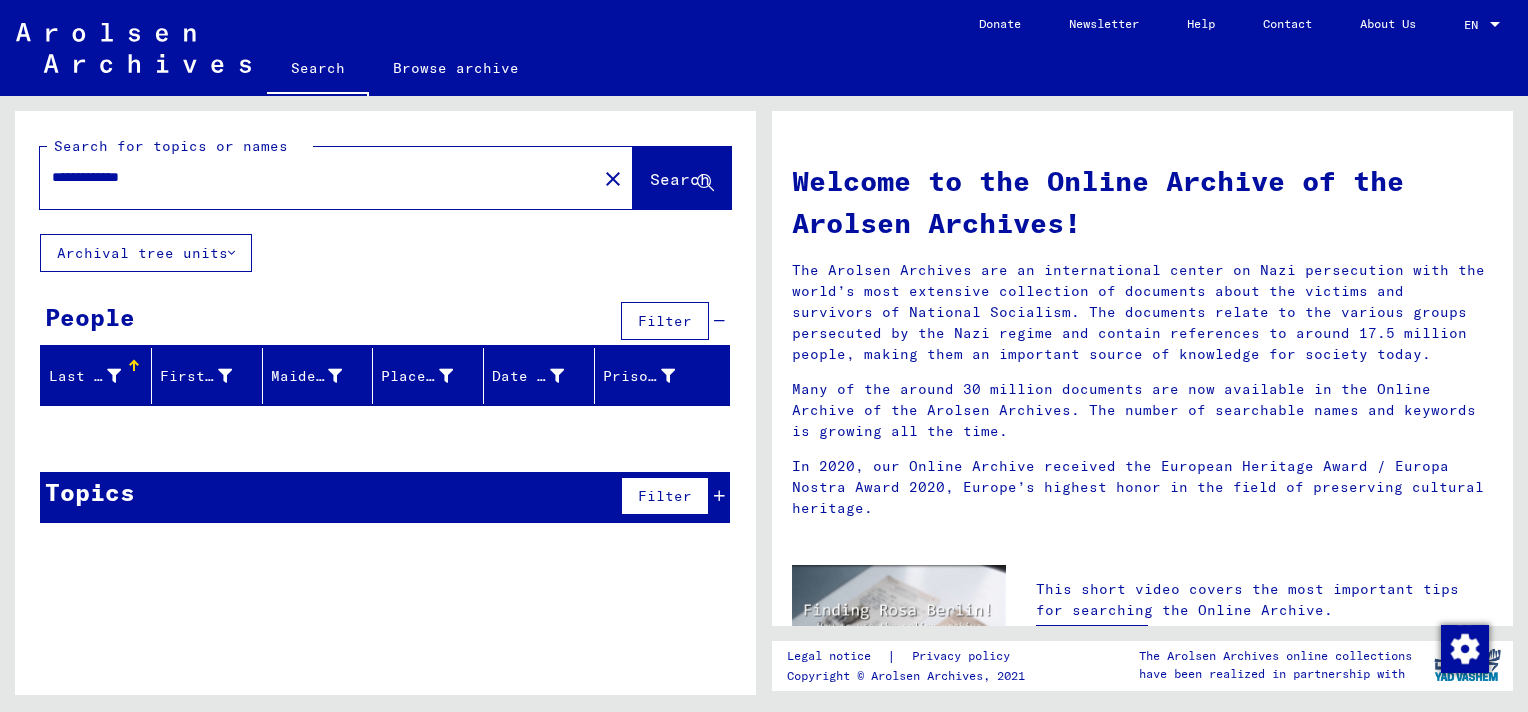 type on "**********" 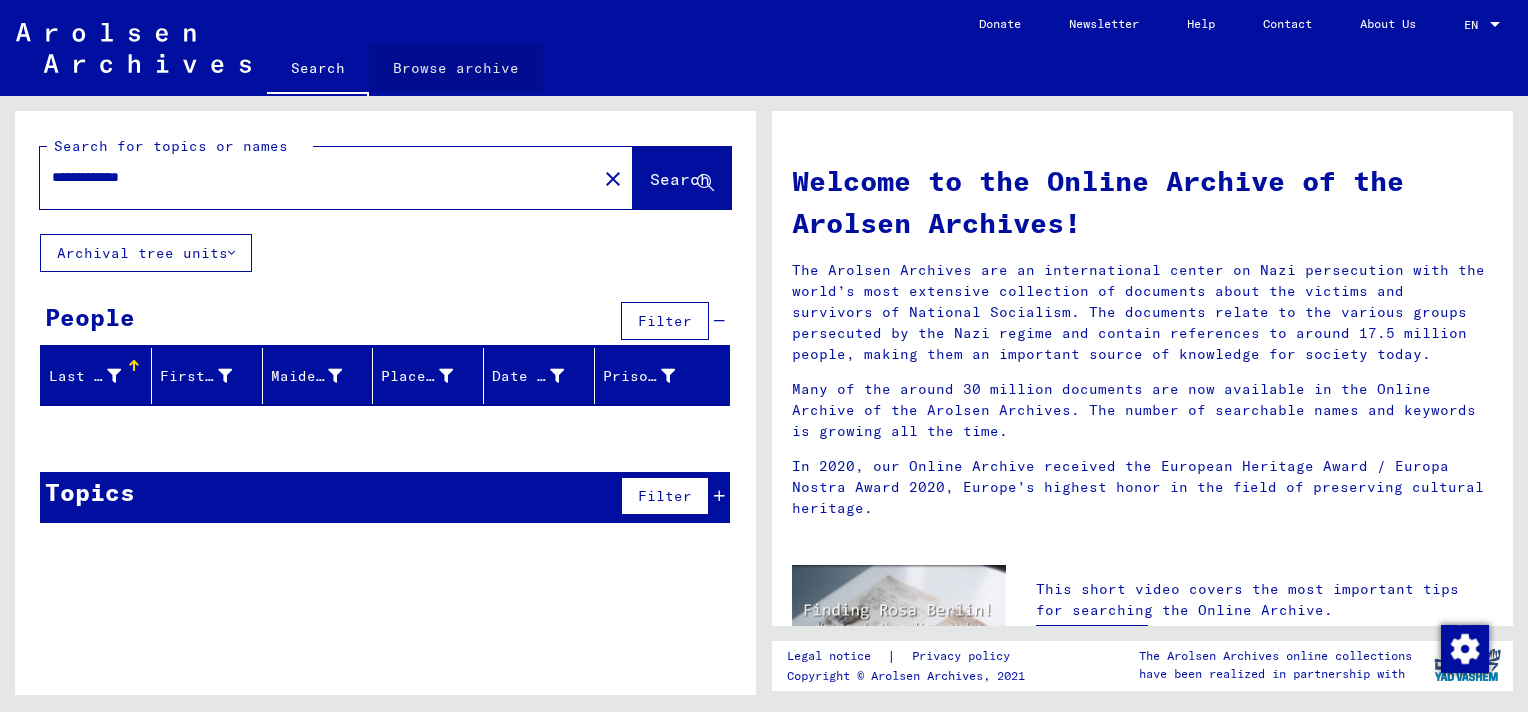 click on "Browse archive" 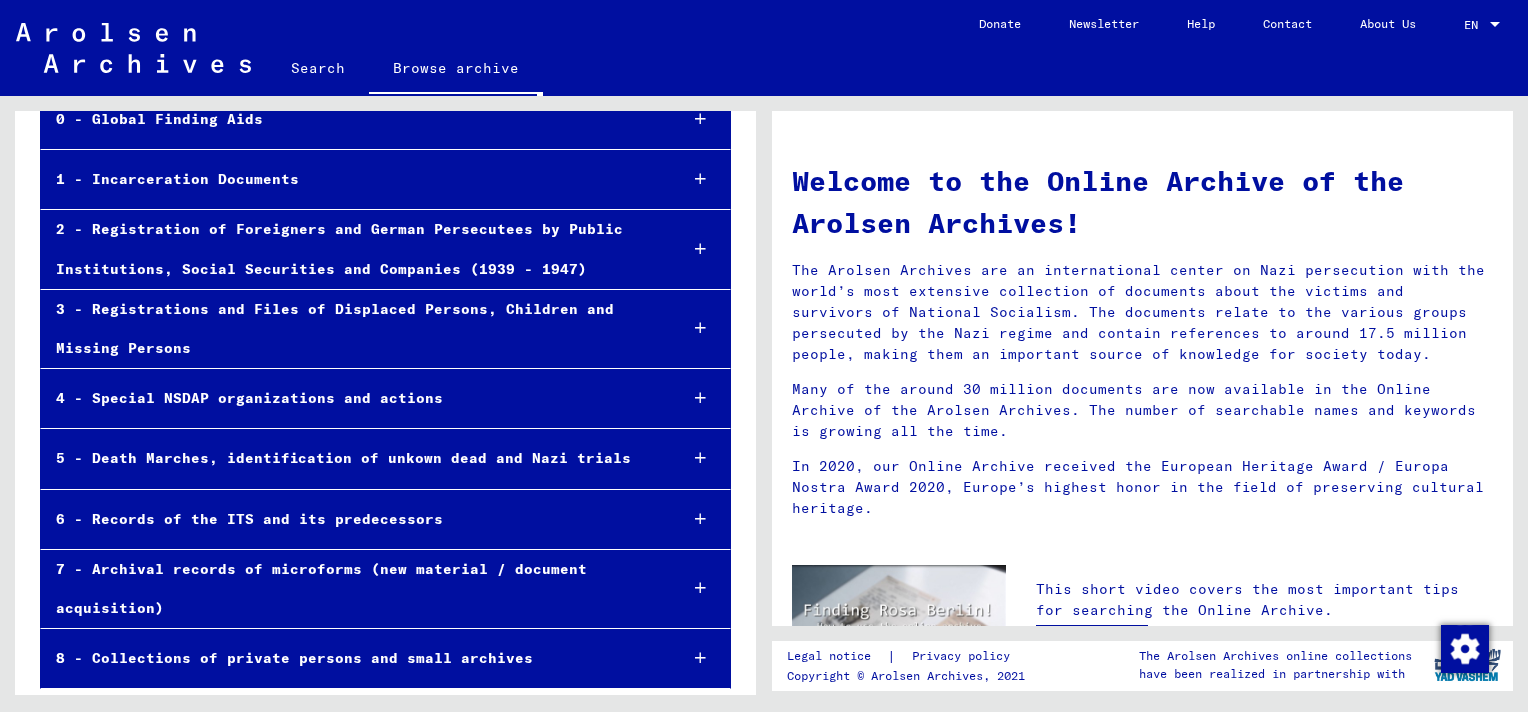scroll, scrollTop: 173, scrollLeft: 0, axis: vertical 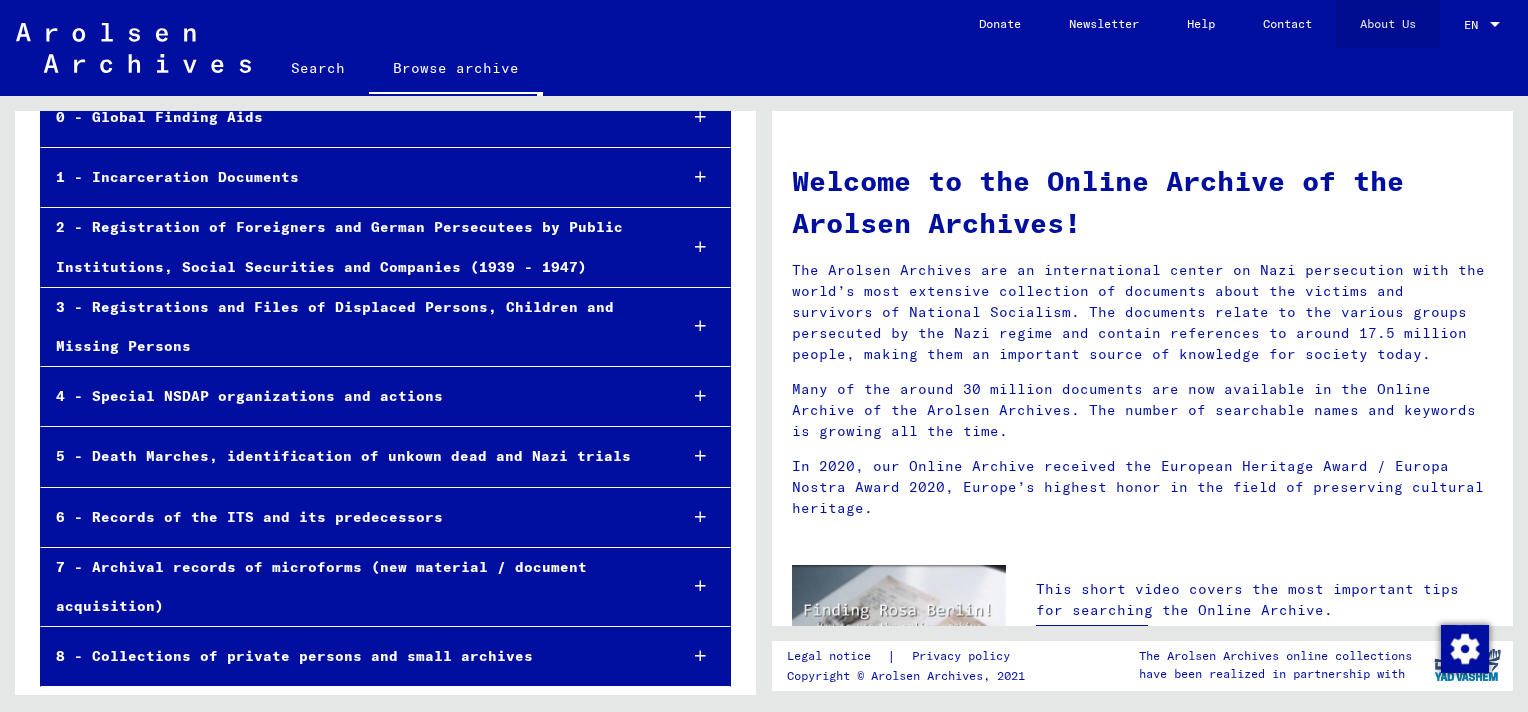 click on "About Us" 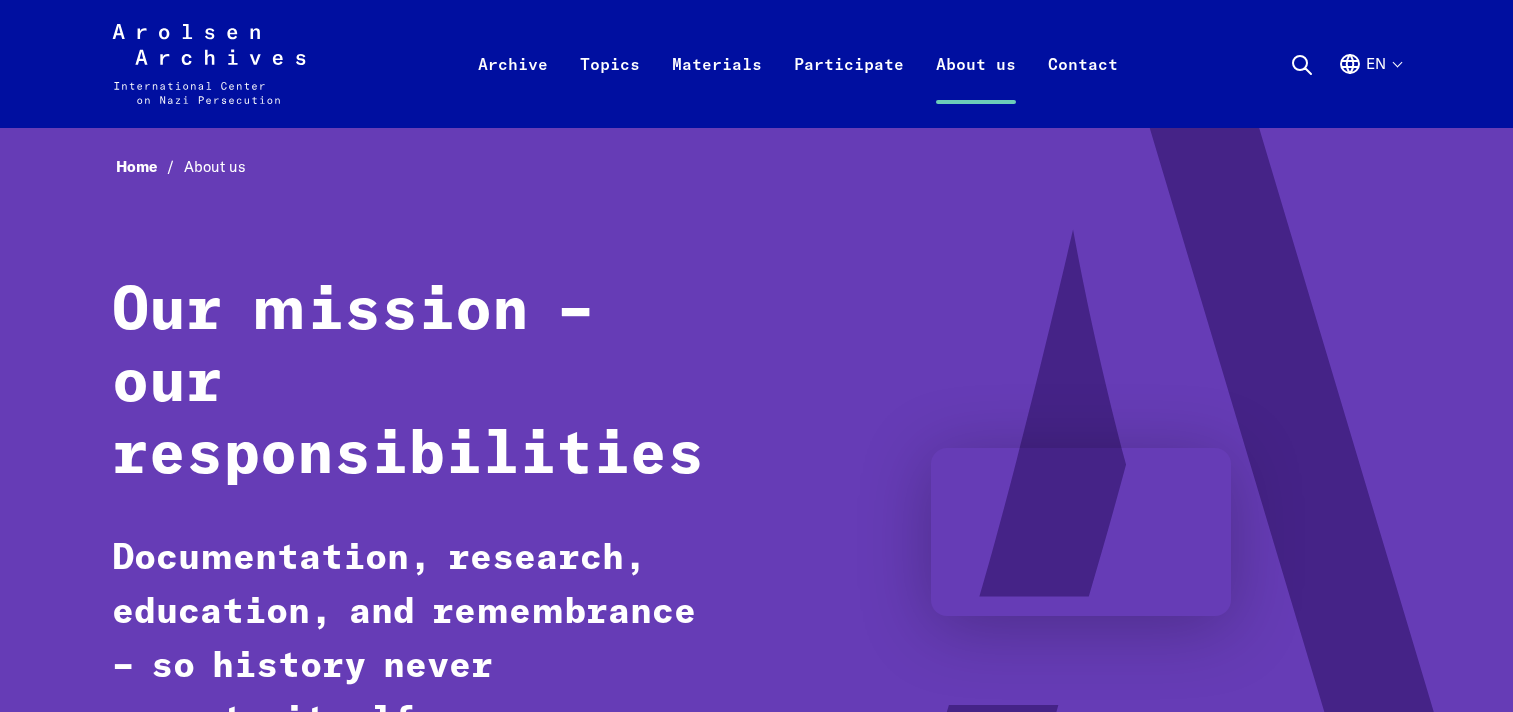 scroll, scrollTop: 0, scrollLeft: 0, axis: both 